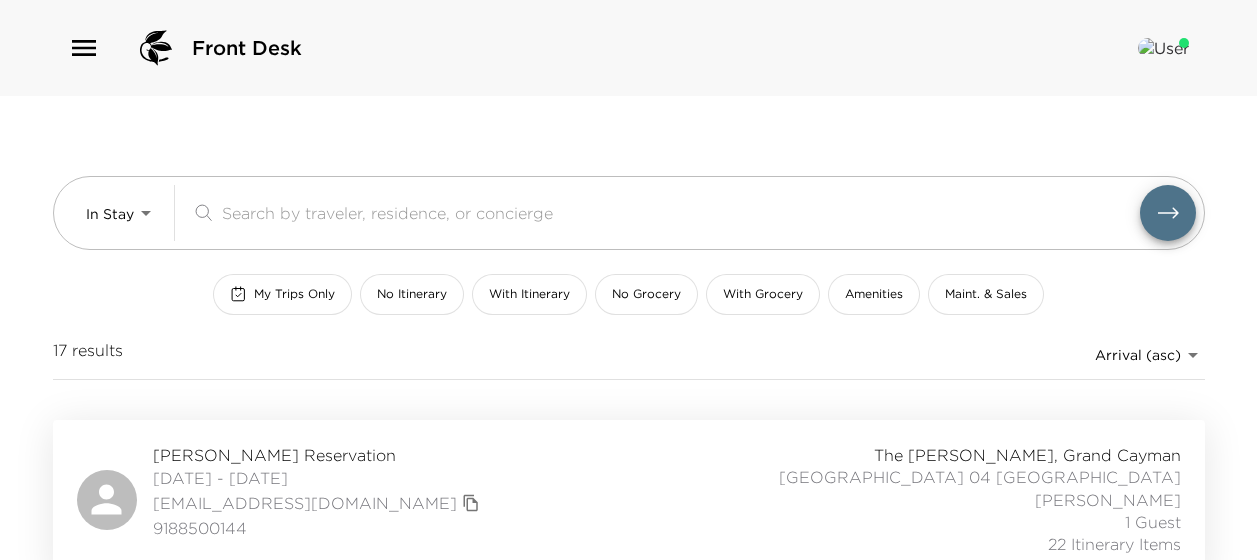 scroll, scrollTop: 2600, scrollLeft: 0, axis: vertical 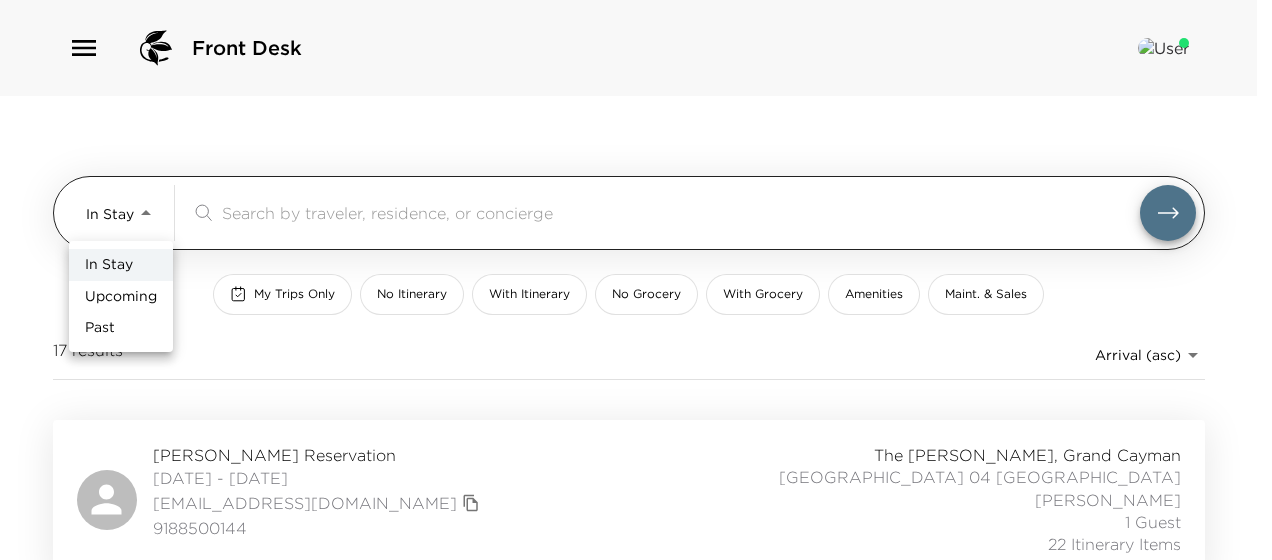 click on "Front Desk In Stay In-Stay ​ My Trips Only No Itinerary With Itinerary No Grocery With Grocery Amenities Maint. & Sales 17 results Arrival (asc) reservations_prod_arrival_asc [PERSON_NAME] Reservation [DATE] - [DATE] [EMAIL_ADDRESS][DOMAIN_NAME] 9188500144 [GEOGRAPHIC_DATA][PERSON_NAME], [GEOGRAPHIC_DATA] 04 [GEOGRAPHIC_DATA][PERSON_NAME] 1 Guest 22 Itinerary Items LAUREN ([GEOGRAPHIC_DATA]) [PERSON_NAME] Reservation [DATE] - [DATE] [EMAIL_ADDRESS][DOMAIN_NAME] [PHONE_NUMBER] [GEOGRAPHIC_DATA][PERSON_NAME], [GEOGRAPHIC_DATA] [GEOGRAPHIC_DATA] 10 [GEOGRAPHIC_DATA] [PERSON_NAME] 6 Guests 9 Itinerary Items [PERSON_NAME][GEOGRAPHIC_DATA] [DATE] - [DATE] [EMAIL_ADDRESS][DOMAIN_NAME] [PHONE_NUMBER] [GEOGRAPHIC_DATA][PERSON_NAME], [GEOGRAPHIC_DATA] 14 [GEOGRAPHIC_DATA] [GEOGRAPHIC_DATA][PERSON_NAME][GEOGRAPHIC_DATA] 6 Guests 0 Itinerary Items [PERSON_NAME][GEOGRAPHIC_DATA] [DATE] - [DATE] [EMAIL_ADDRESS][DOMAIN_NAME] [PHONE_NUMBER] Ultra Amenity [GEOGRAPHIC_DATA][PERSON_NAME], [GEOGRAPHIC_DATA] 05 [GEOGRAPHIC_DATA] [GEOGRAPHIC_DATA] [GEOGRAPHIC_DATA] 1 Guest 6 Itinerary Items [EMAIL_ADDRESS][DOMAIN_NAME]" at bounding box center (636, 280) 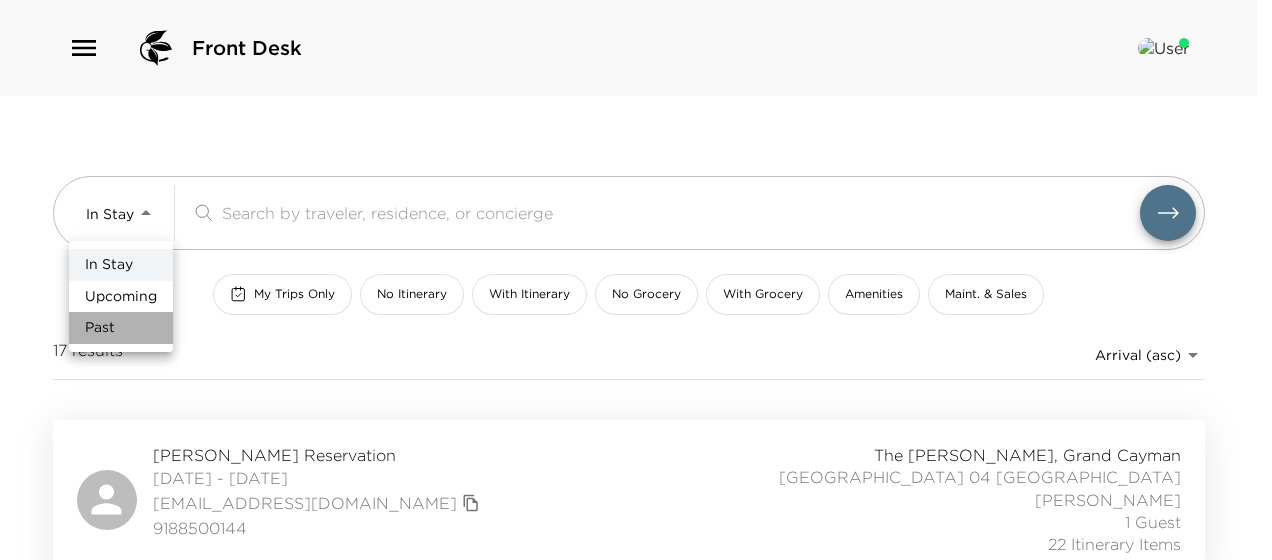 click on "Past" at bounding box center [121, 328] 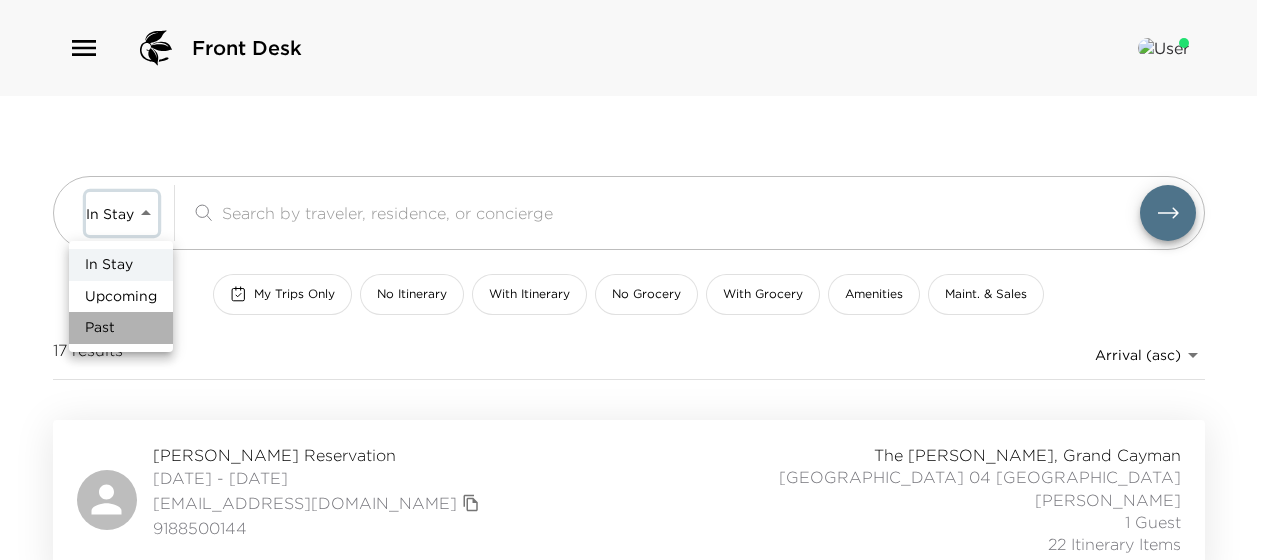 type on "Past" 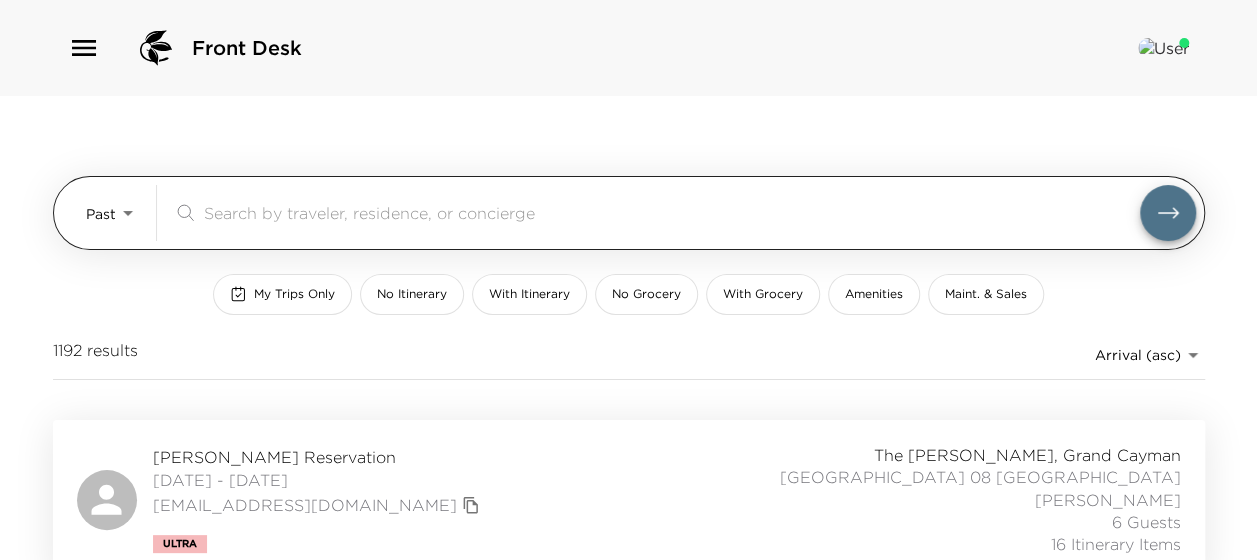 click at bounding box center [672, 212] 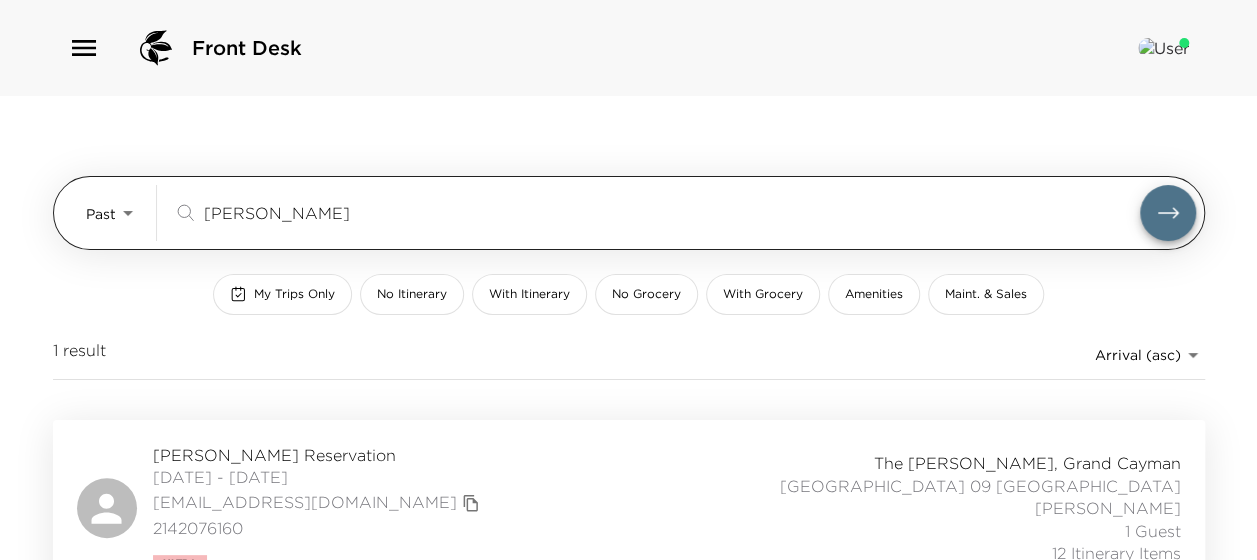 type on "Ellen Porter" 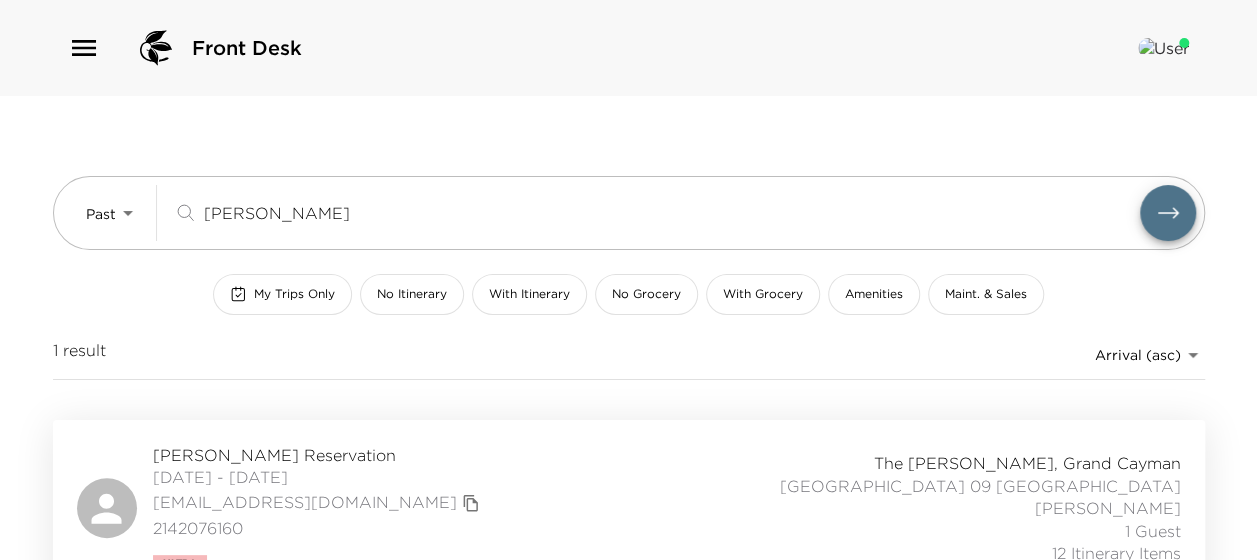 click on "Ellen Porter Reservation" at bounding box center [319, 455] 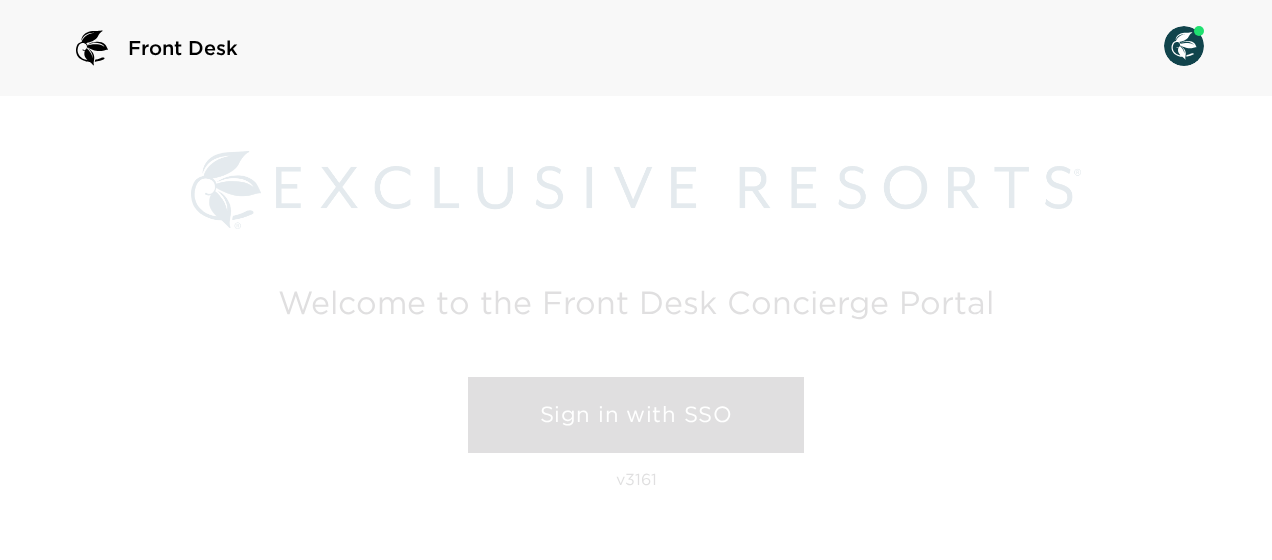 scroll, scrollTop: 0, scrollLeft: 0, axis: both 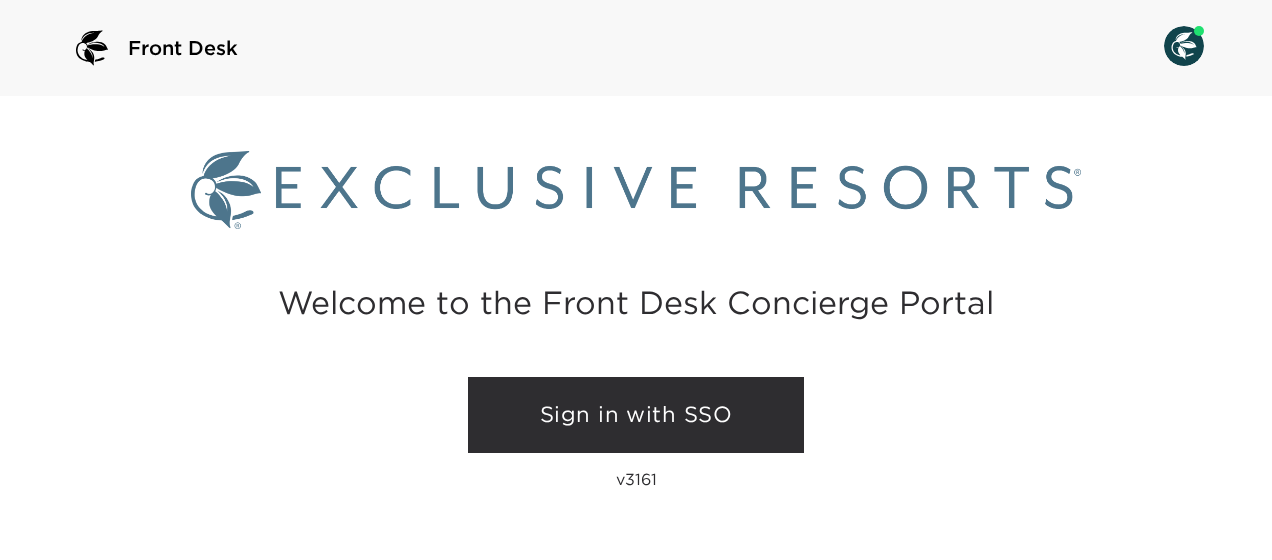 click on "Sign in with SSO" at bounding box center (636, 415) 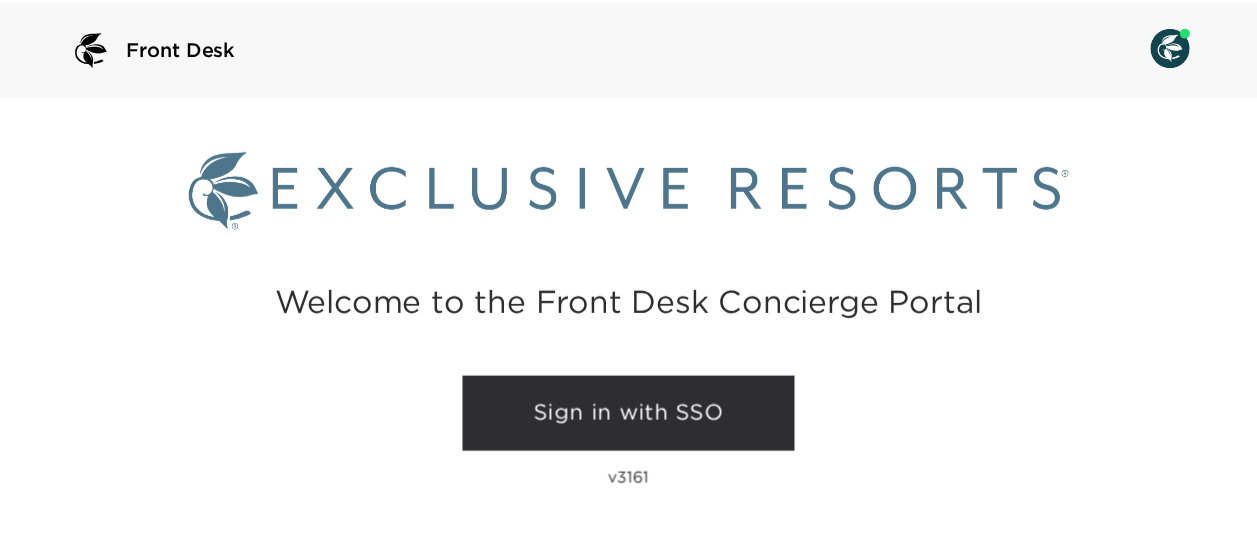 scroll, scrollTop: 0, scrollLeft: 0, axis: both 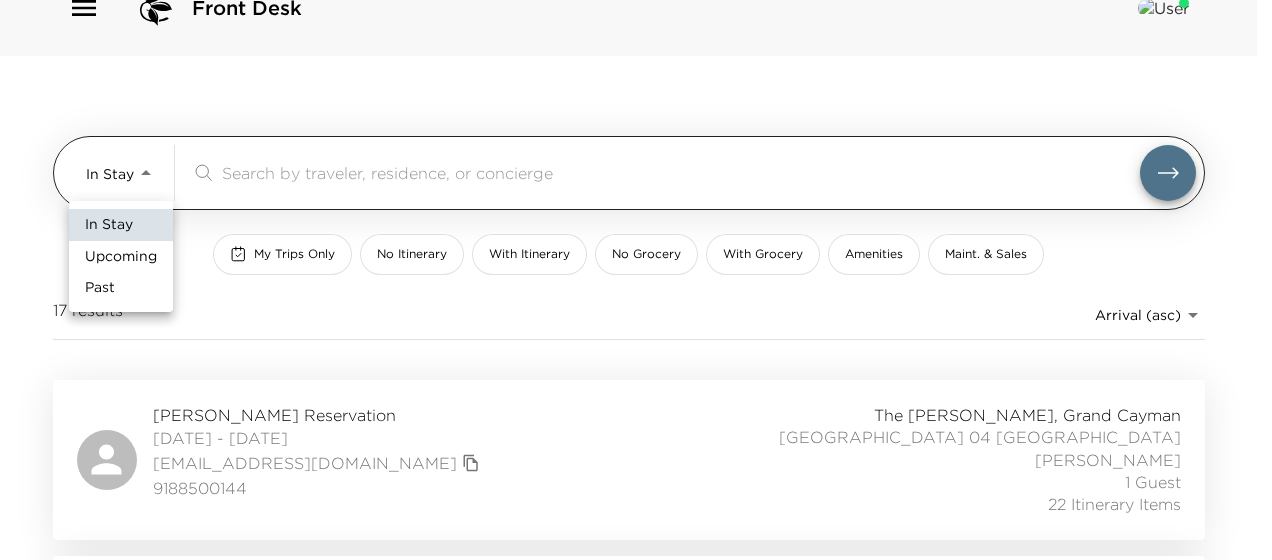 click on "Front Desk In Stay In-Stay ​ My Trips Only No Itinerary With Itinerary No Grocery With Grocery Amenities Maint. & Sales 17 results Arrival (asc) reservations_prod_arrival_asc [PERSON_NAME] Reservation [DATE] - [DATE] [EMAIL_ADDRESS][DOMAIN_NAME] 9188500144 [GEOGRAPHIC_DATA][PERSON_NAME], [GEOGRAPHIC_DATA] 04 [GEOGRAPHIC_DATA][PERSON_NAME] 1 Guest 22 Itinerary Items LAUREN ([GEOGRAPHIC_DATA]) [PERSON_NAME] Reservation [DATE] - [DATE] [EMAIL_ADDRESS][DOMAIN_NAME] [PHONE_NUMBER] [GEOGRAPHIC_DATA][PERSON_NAME], [GEOGRAPHIC_DATA] [GEOGRAPHIC_DATA] 10 [GEOGRAPHIC_DATA] [PERSON_NAME] 6 Guests 9 Itinerary Items [PERSON_NAME][GEOGRAPHIC_DATA] [DATE] - [DATE] [EMAIL_ADDRESS][DOMAIN_NAME] [PHONE_NUMBER] [GEOGRAPHIC_DATA][PERSON_NAME], [GEOGRAPHIC_DATA] 14 [GEOGRAPHIC_DATA] [GEOGRAPHIC_DATA][PERSON_NAME][GEOGRAPHIC_DATA] 6 Guests 0 Itinerary Items [PERSON_NAME][GEOGRAPHIC_DATA] [DATE] - [DATE] [EMAIL_ADDRESS][DOMAIN_NAME] [PHONE_NUMBER] Ultra Amenity [GEOGRAPHIC_DATA][PERSON_NAME], [GEOGRAPHIC_DATA] 05 [GEOGRAPHIC_DATA] [GEOGRAPHIC_DATA] [GEOGRAPHIC_DATA] 1 Guest 6 Itinerary Items [EMAIL_ADDRESS][DOMAIN_NAME]" at bounding box center [636, 240] 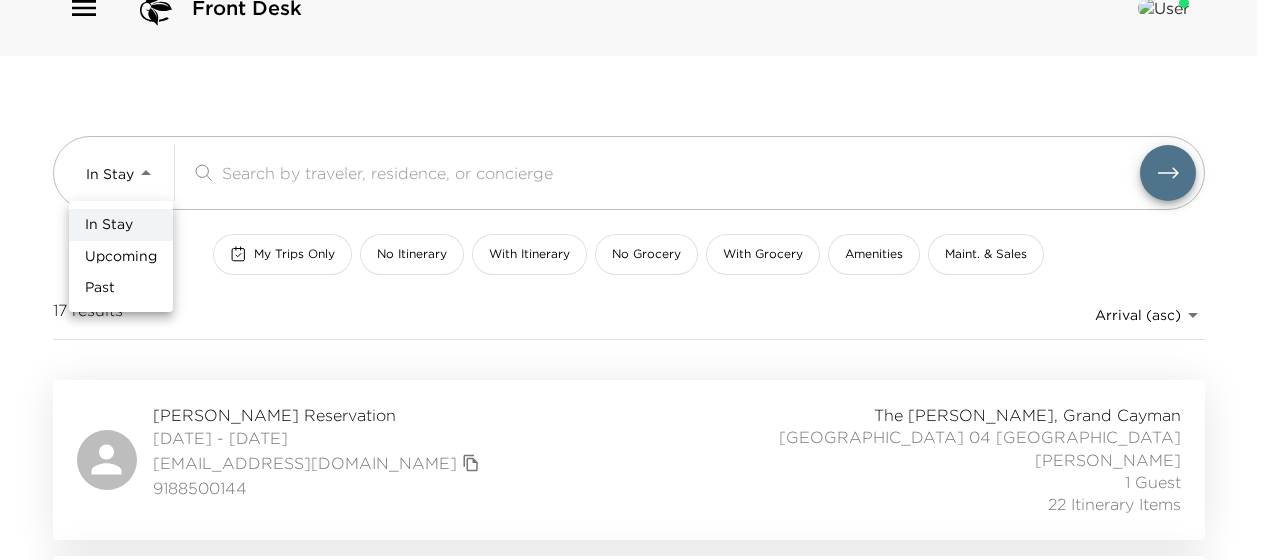 click at bounding box center [636, 280] 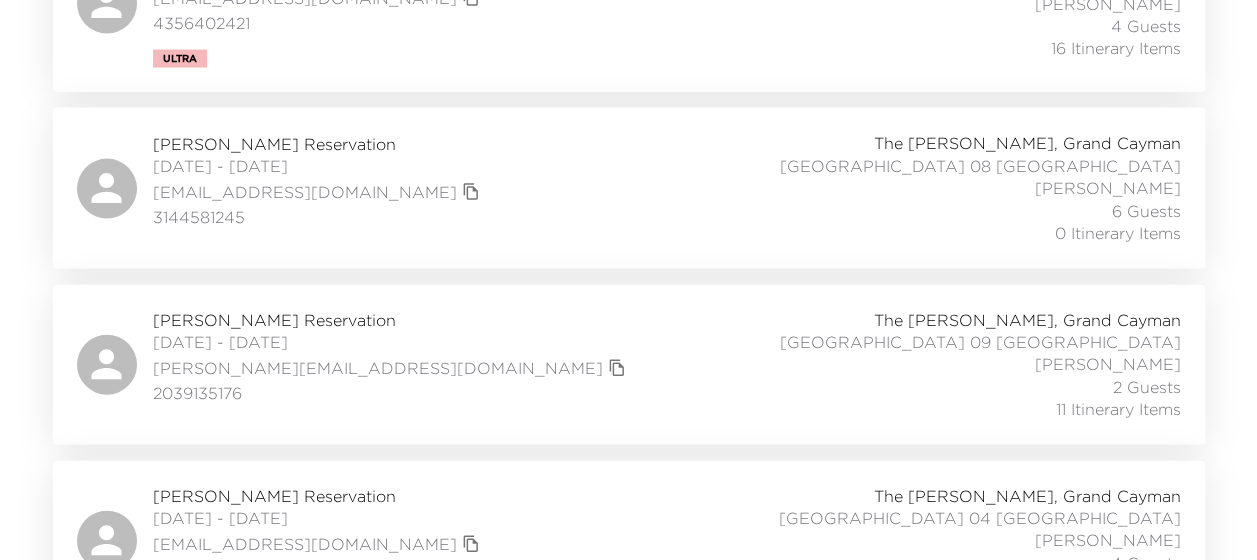 scroll, scrollTop: 2132, scrollLeft: 0, axis: vertical 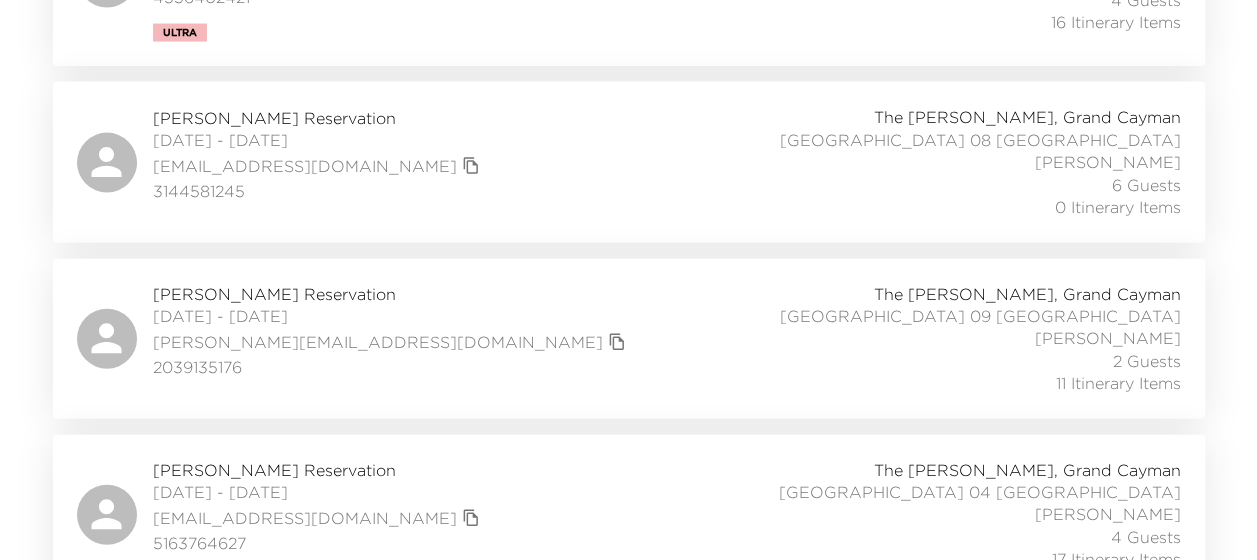click on "[PERSON_NAME] Reservation" at bounding box center (392, 294) 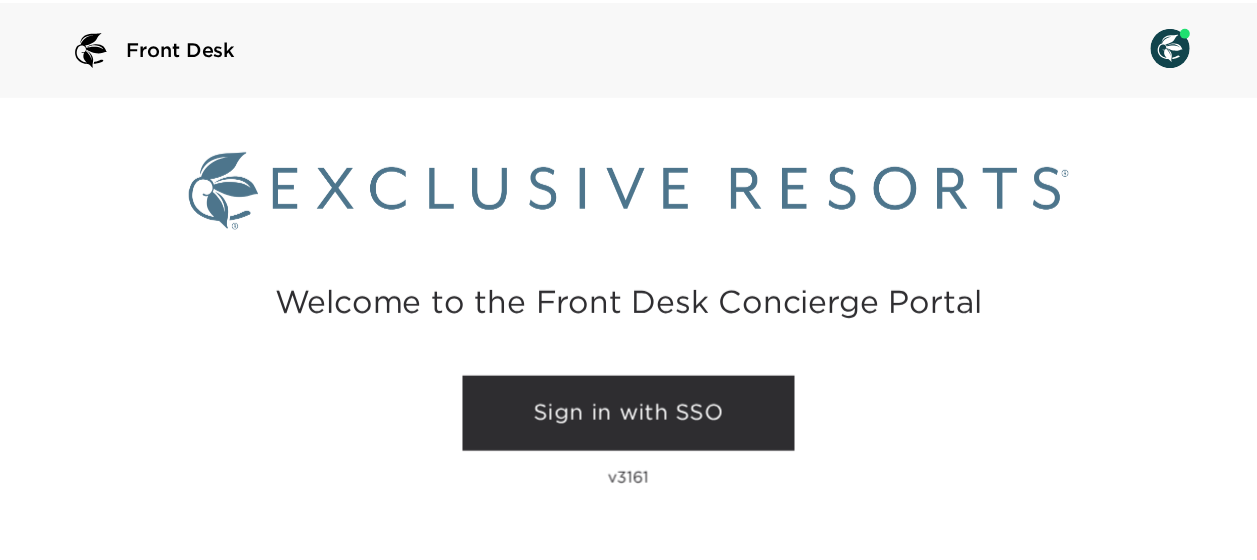 scroll, scrollTop: 0, scrollLeft: 0, axis: both 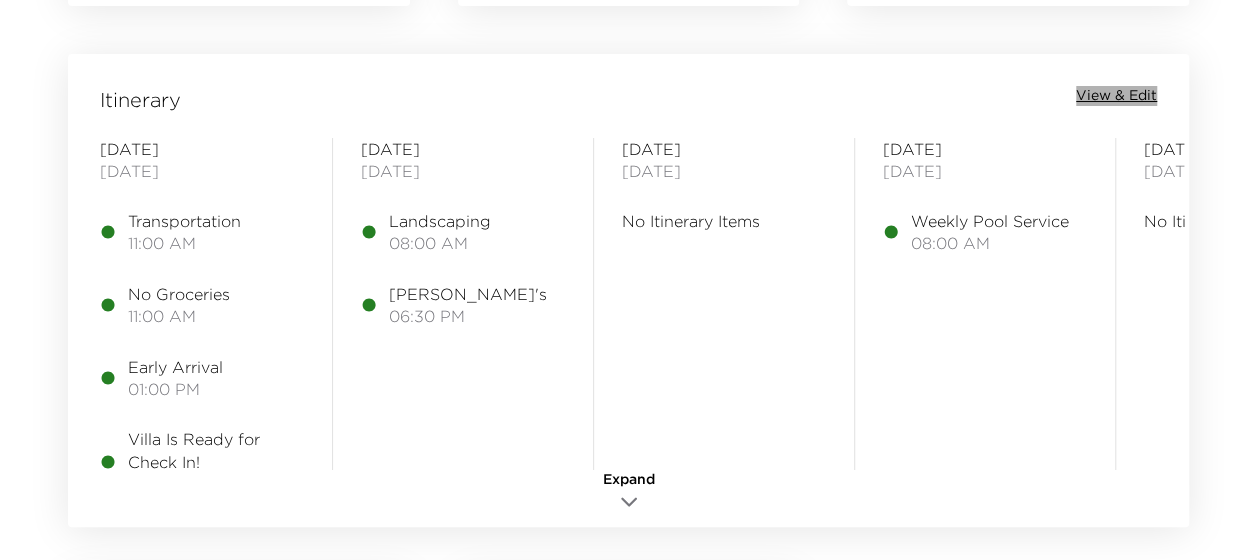 click on "View & Edit" at bounding box center [1116, 96] 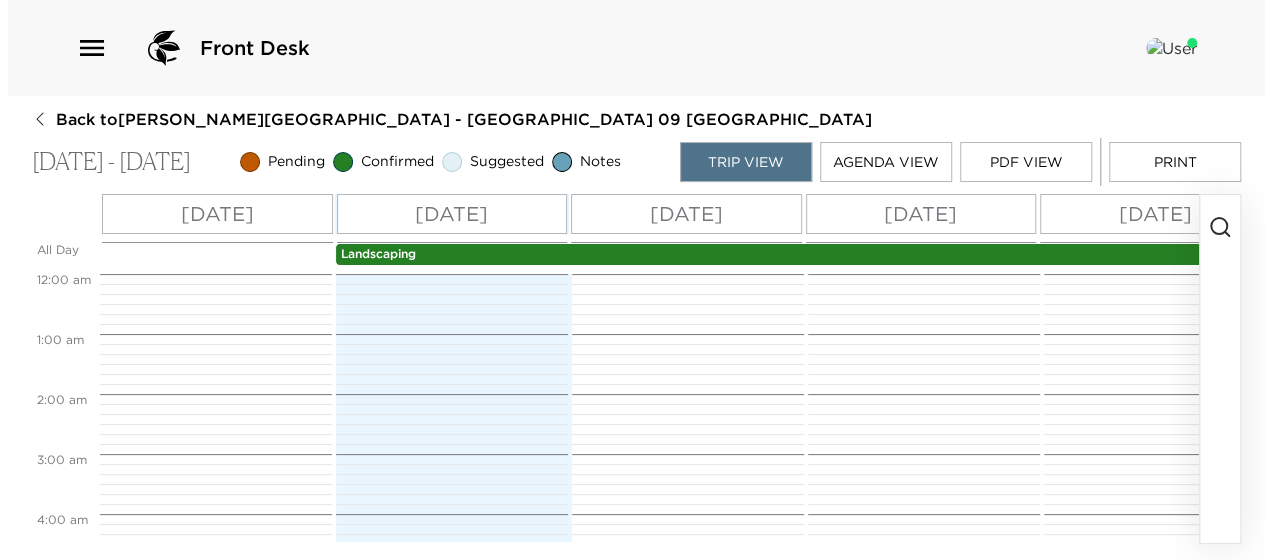 scroll, scrollTop: 0, scrollLeft: 0, axis: both 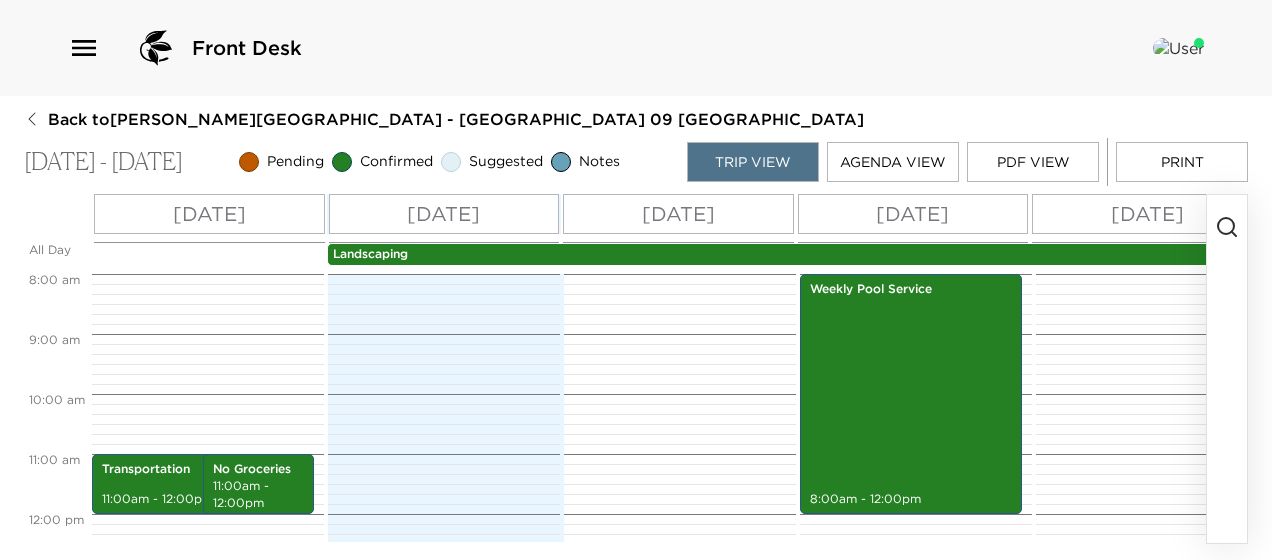 click 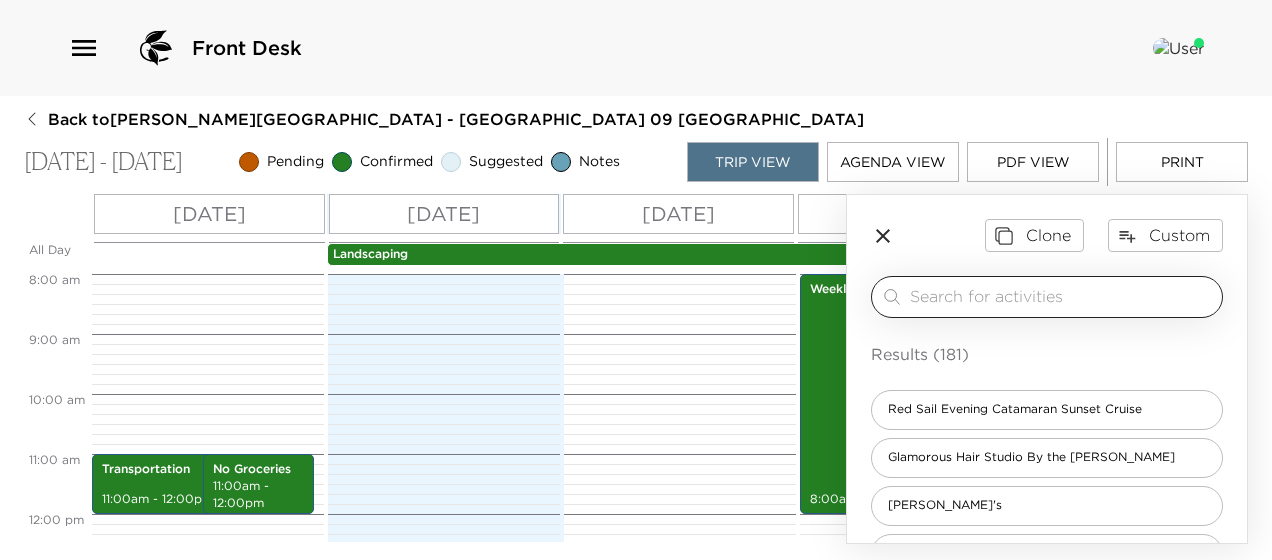 click at bounding box center (1062, 296) 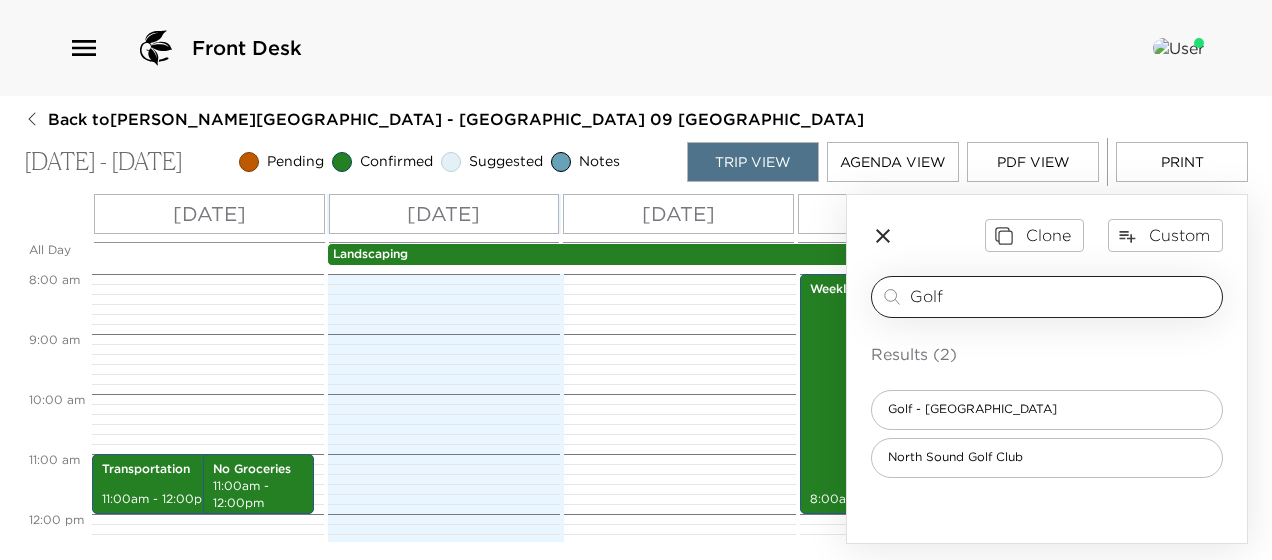 type on "Golf" 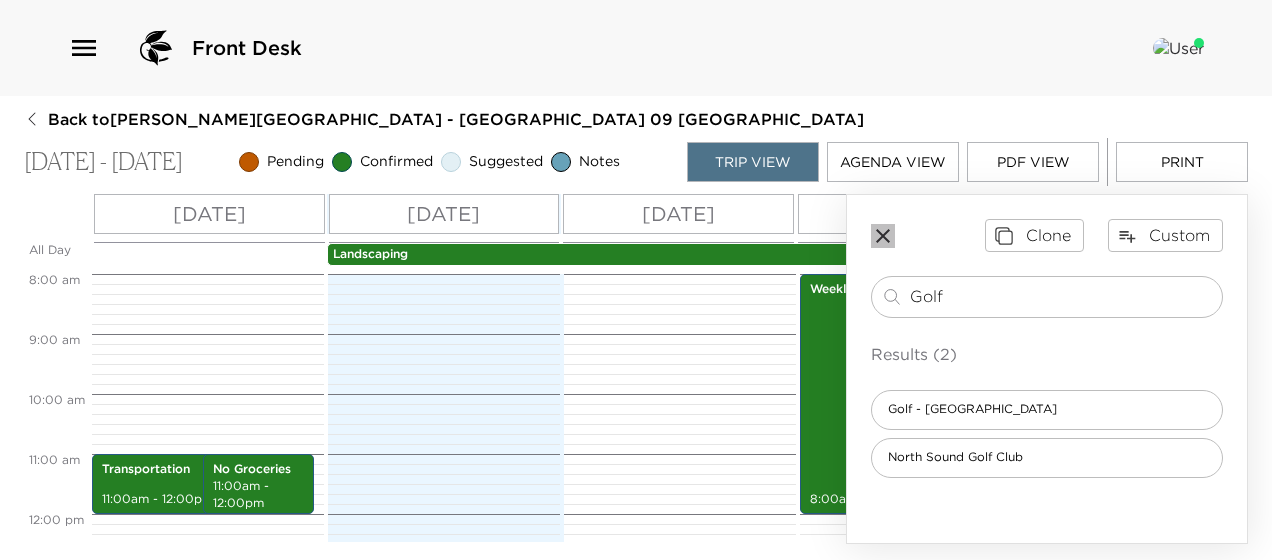 click 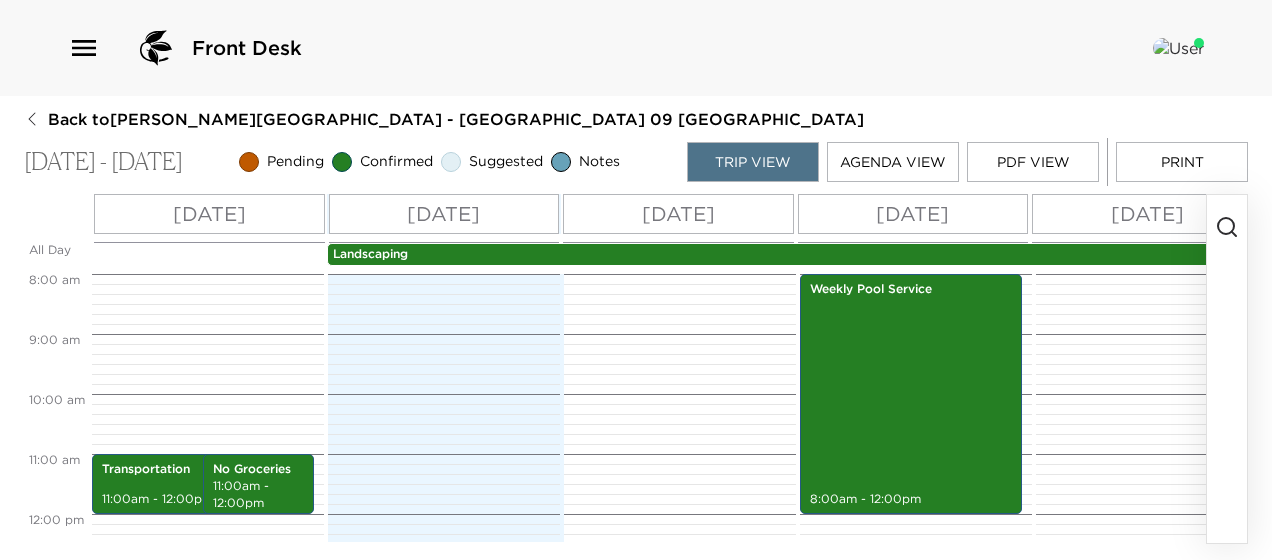 click 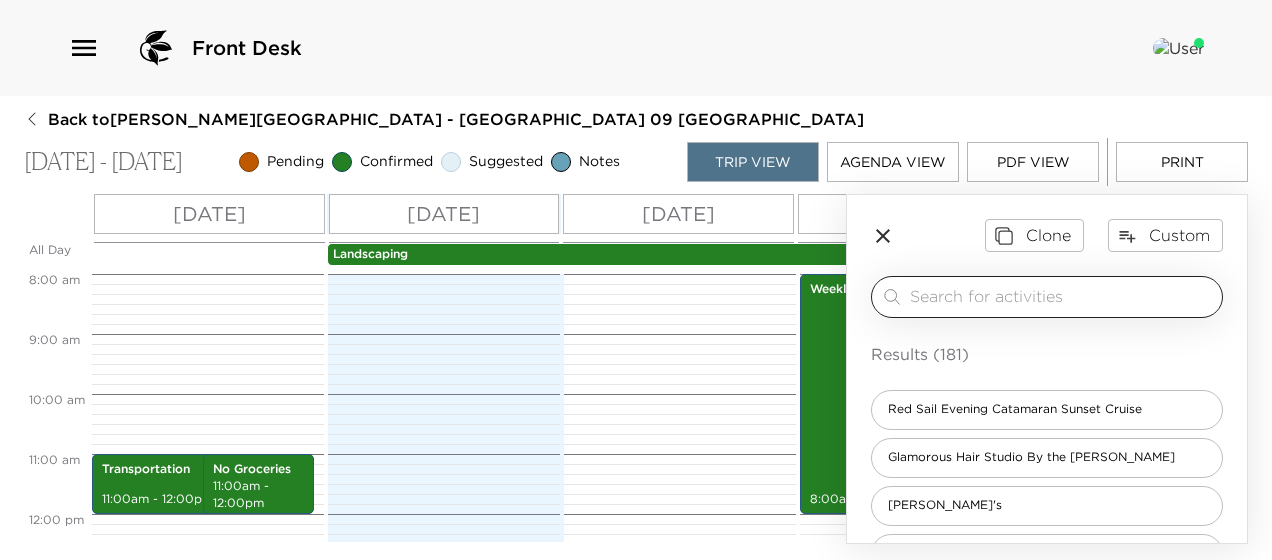 click at bounding box center (1062, 296) 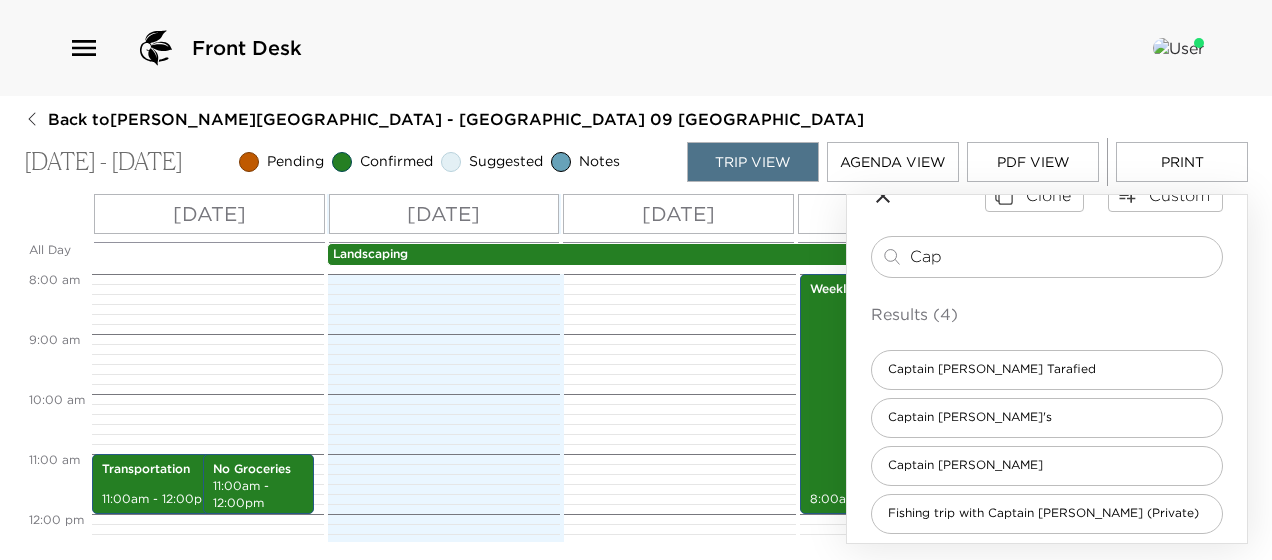 scroll, scrollTop: 52, scrollLeft: 0, axis: vertical 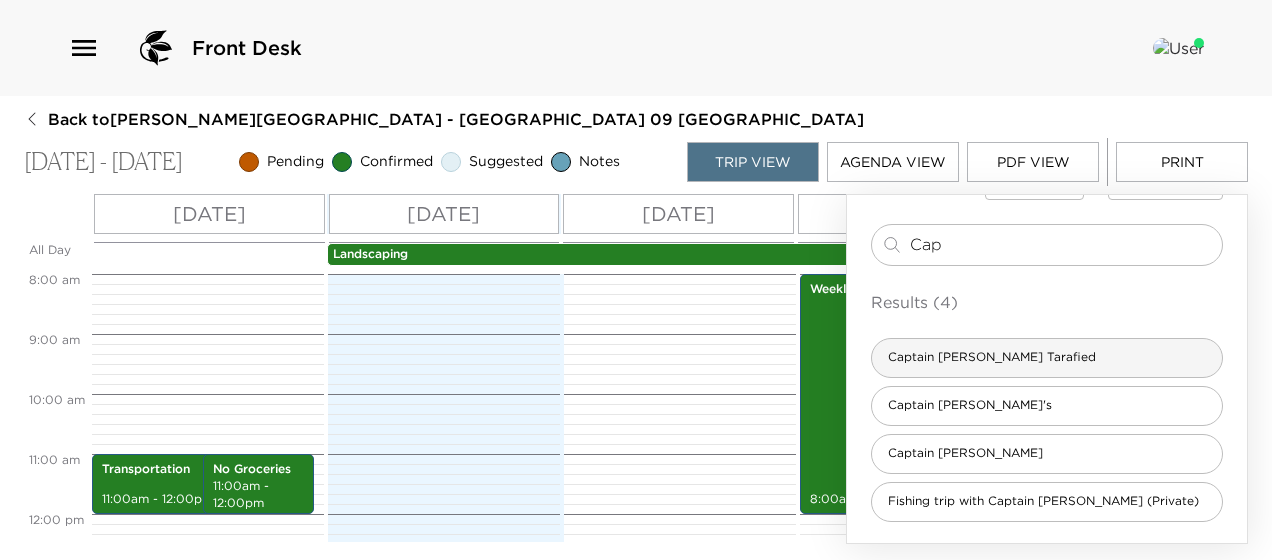 type on "Cap" 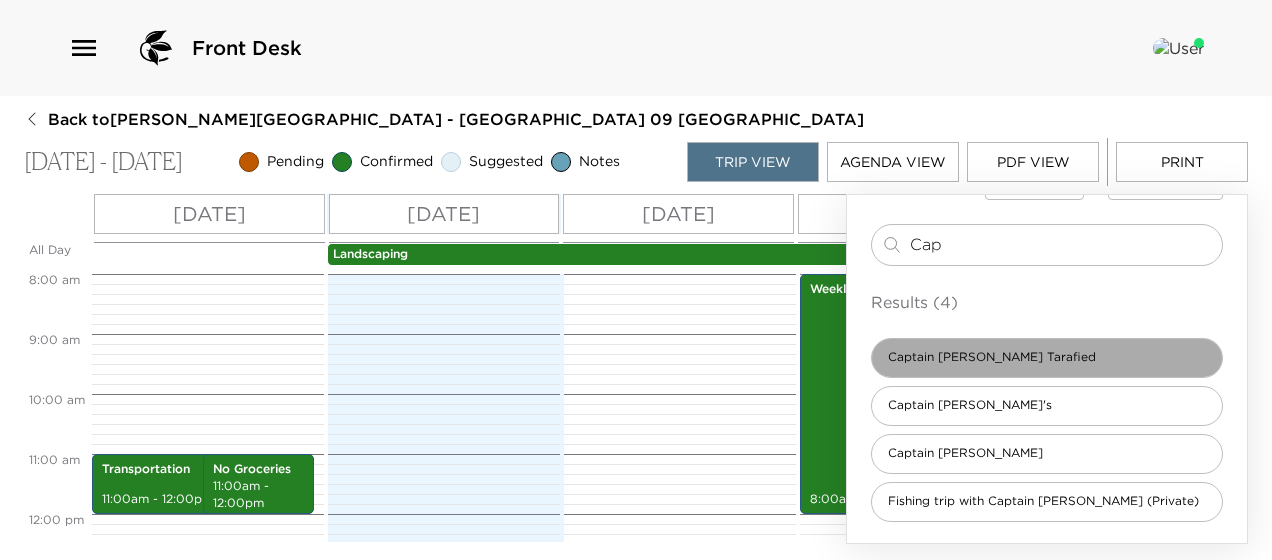 click on "Captain Mark Ebanks Tarafied" at bounding box center (992, 357) 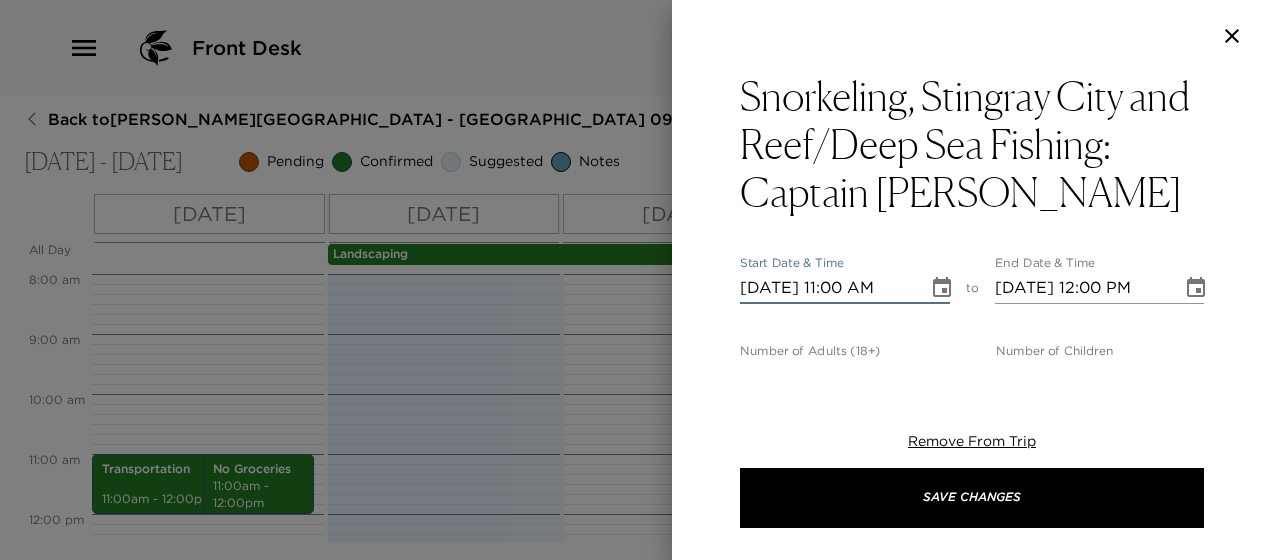 click on "07/11/2025 11:00 AM" at bounding box center (827, 288) 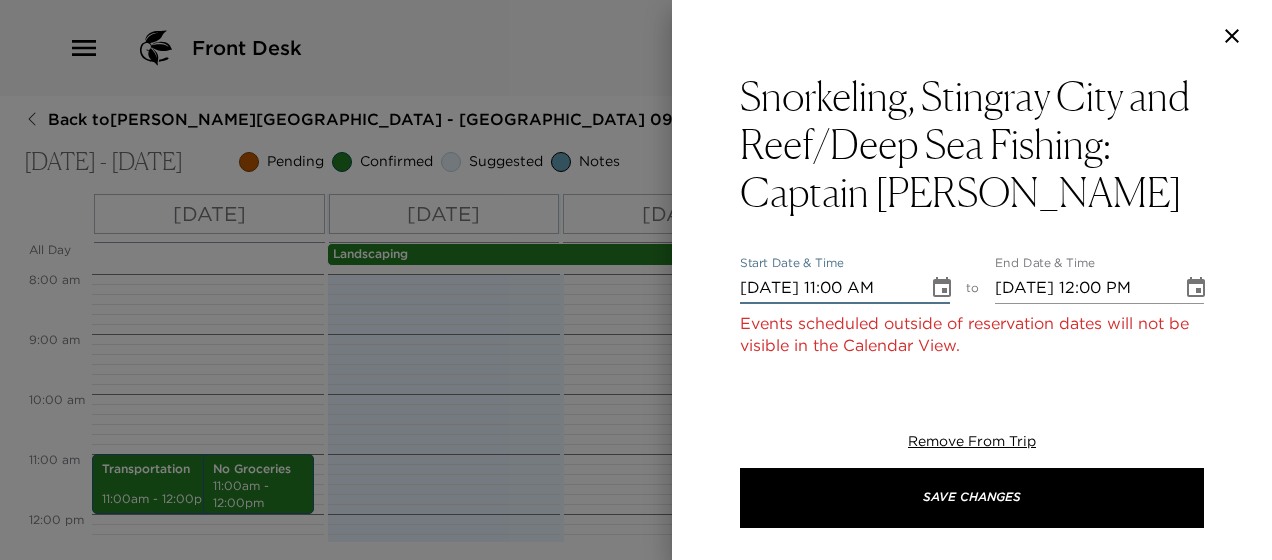 type on "07/01/2025 12:00 PM" 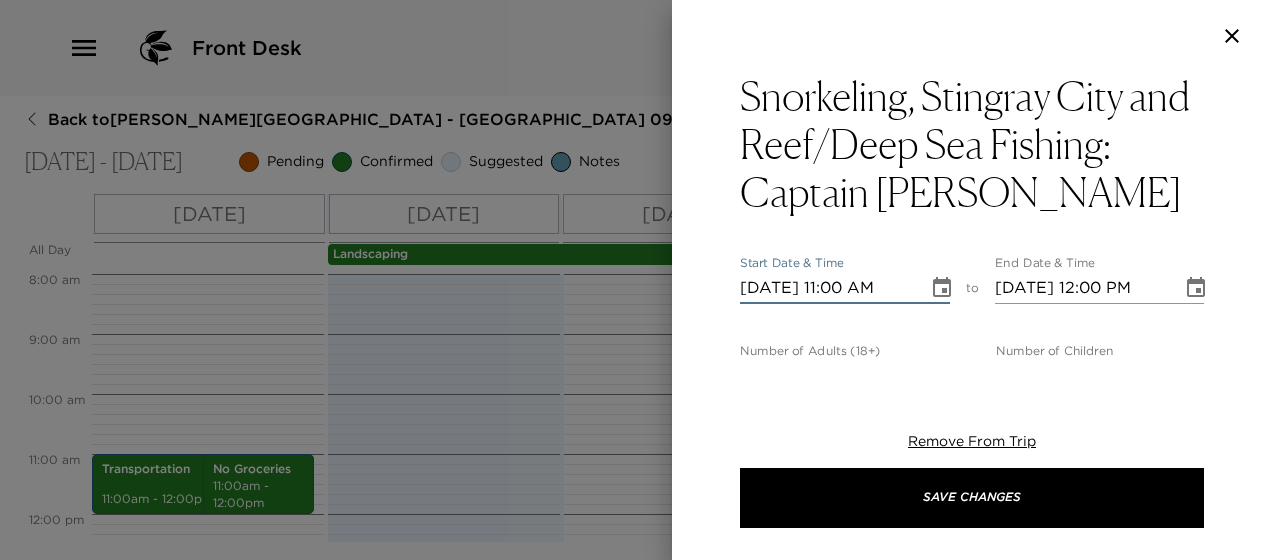 click on "07/13/2025 11:00 AM" at bounding box center [827, 288] 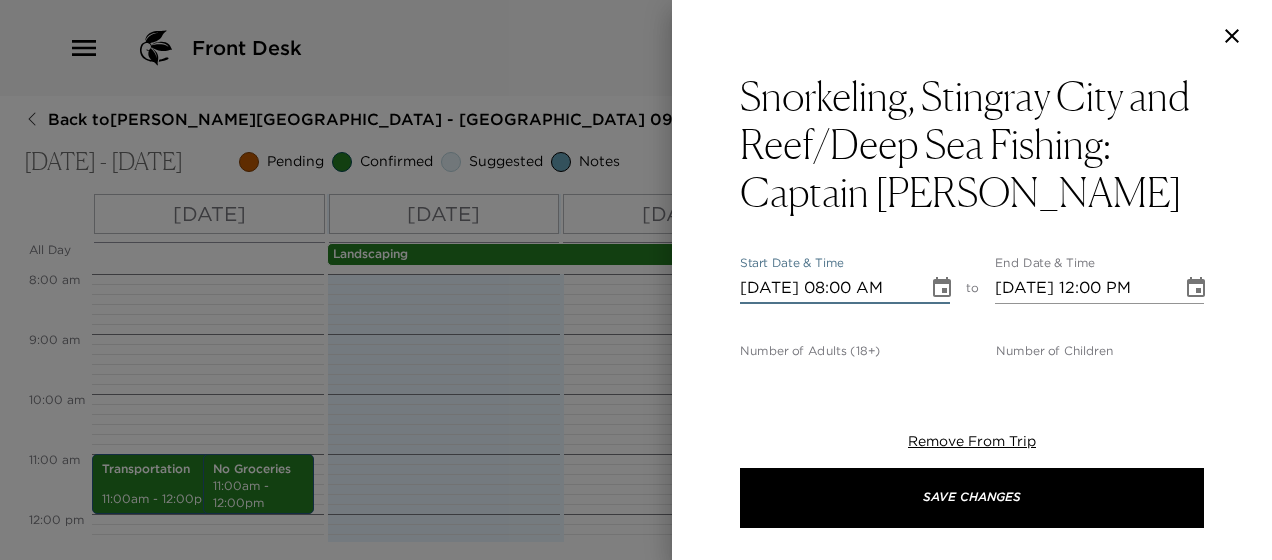 type on "07/13/2025 08:00 AM" 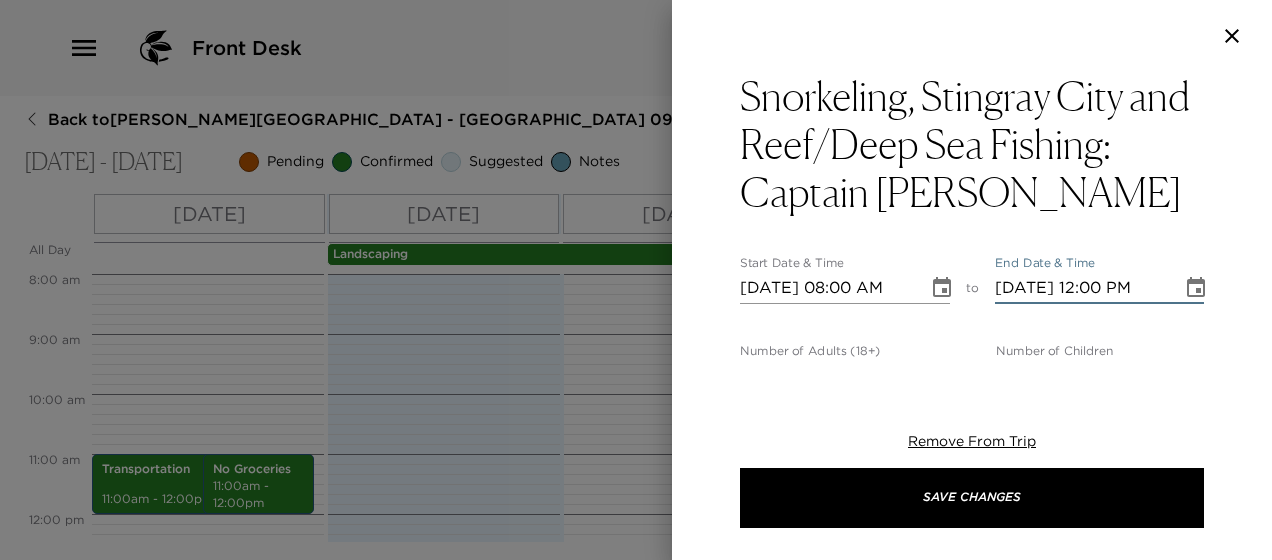 click on "07/13/2025 12:00 PM" at bounding box center [1082, 288] 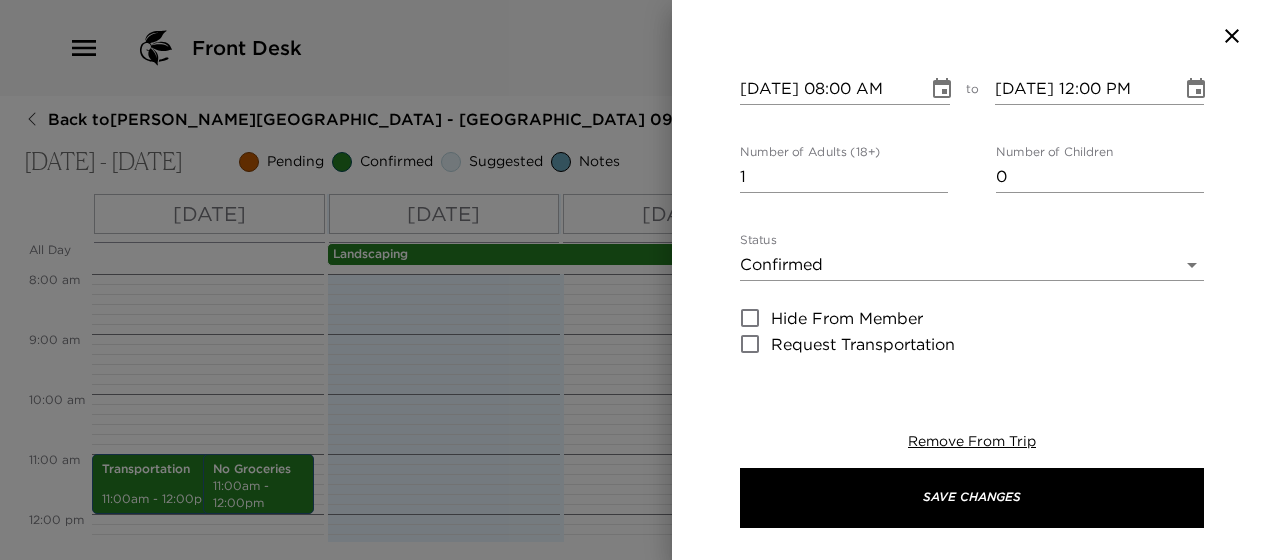 scroll, scrollTop: 200, scrollLeft: 0, axis: vertical 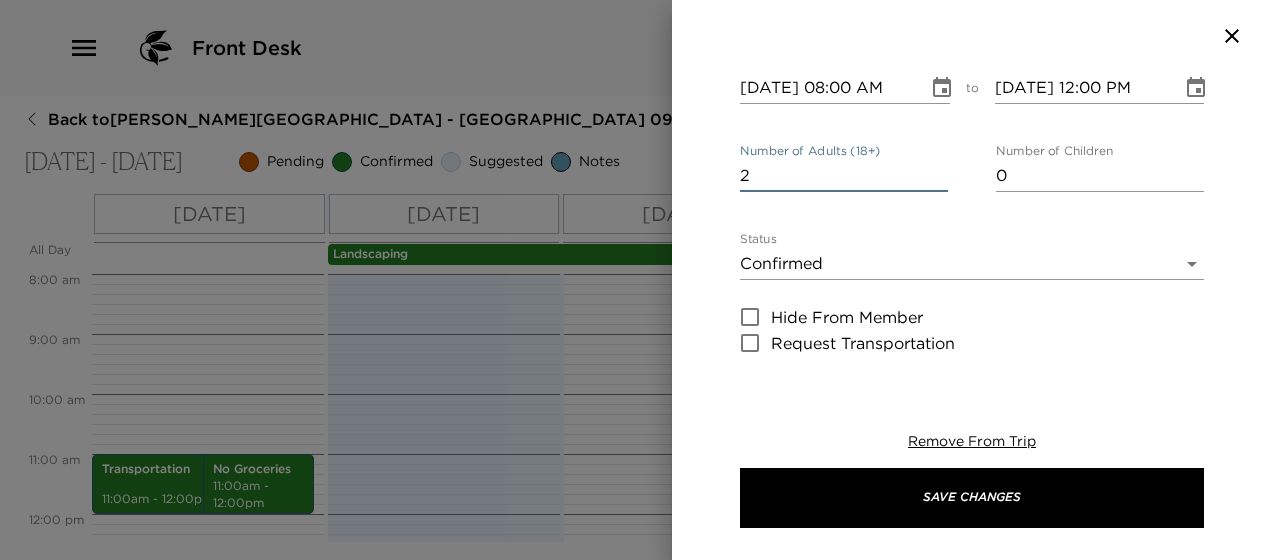 click on "2" at bounding box center [844, 176] 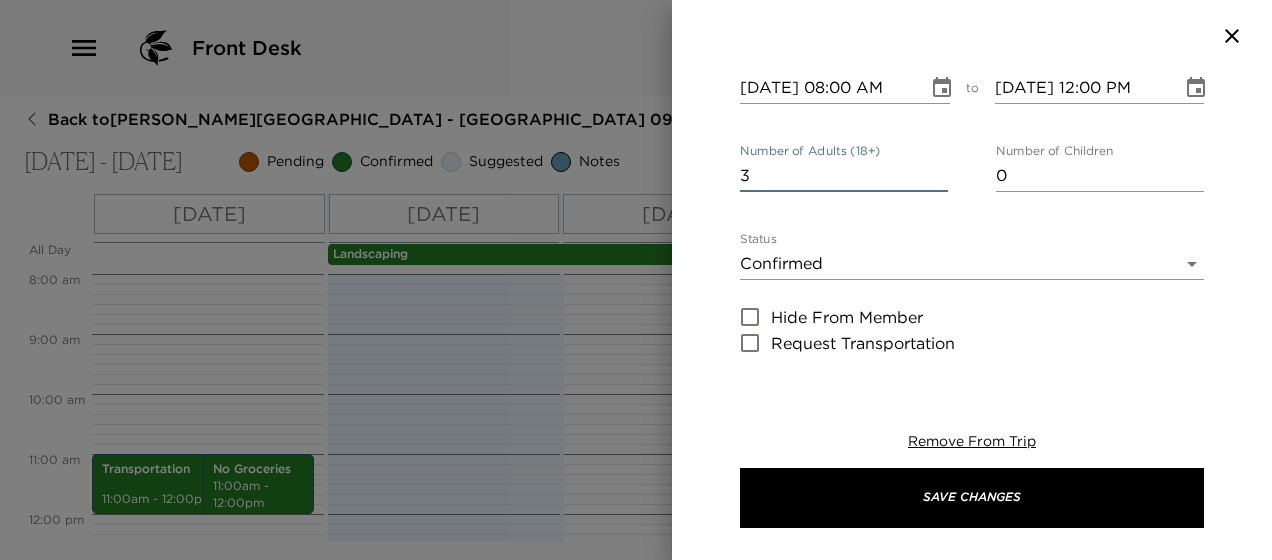 click on "3" at bounding box center (844, 176) 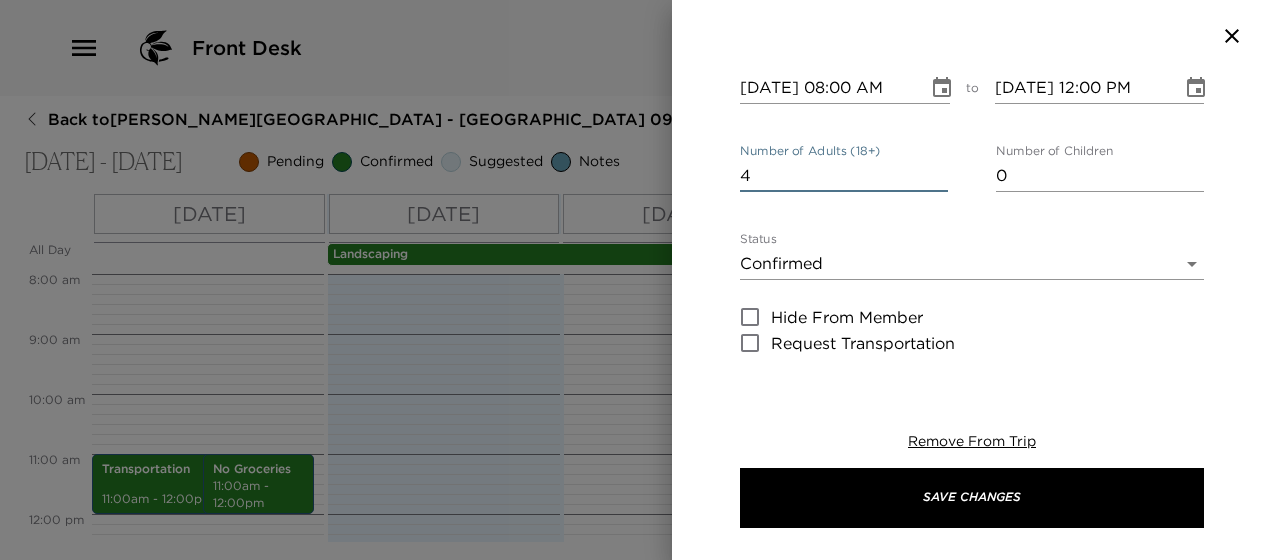 click on "4" at bounding box center (844, 176) 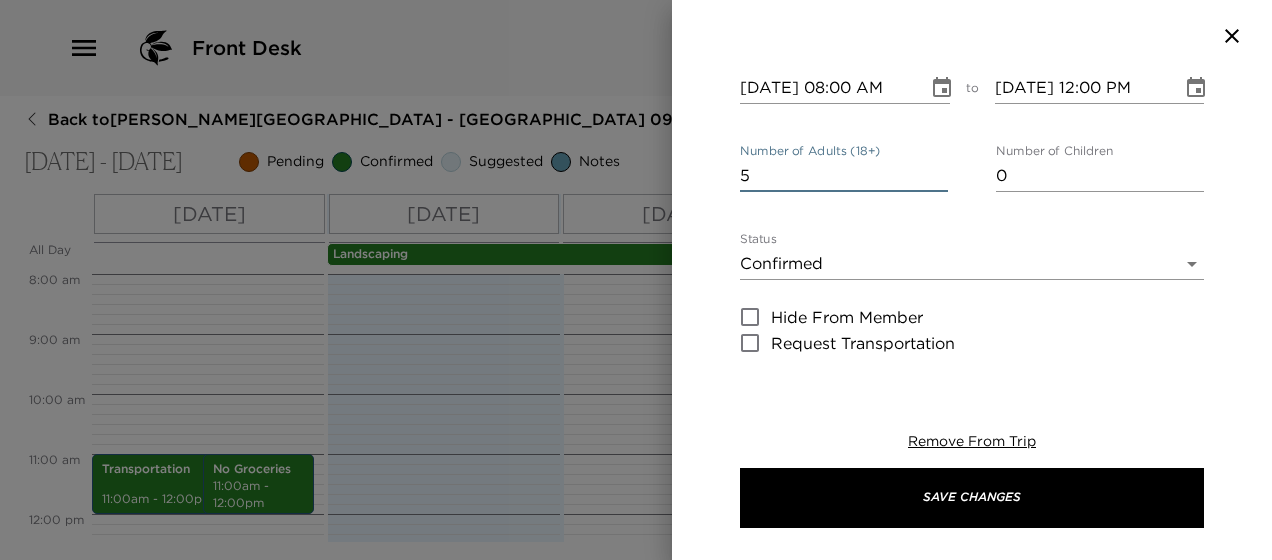 type on "5" 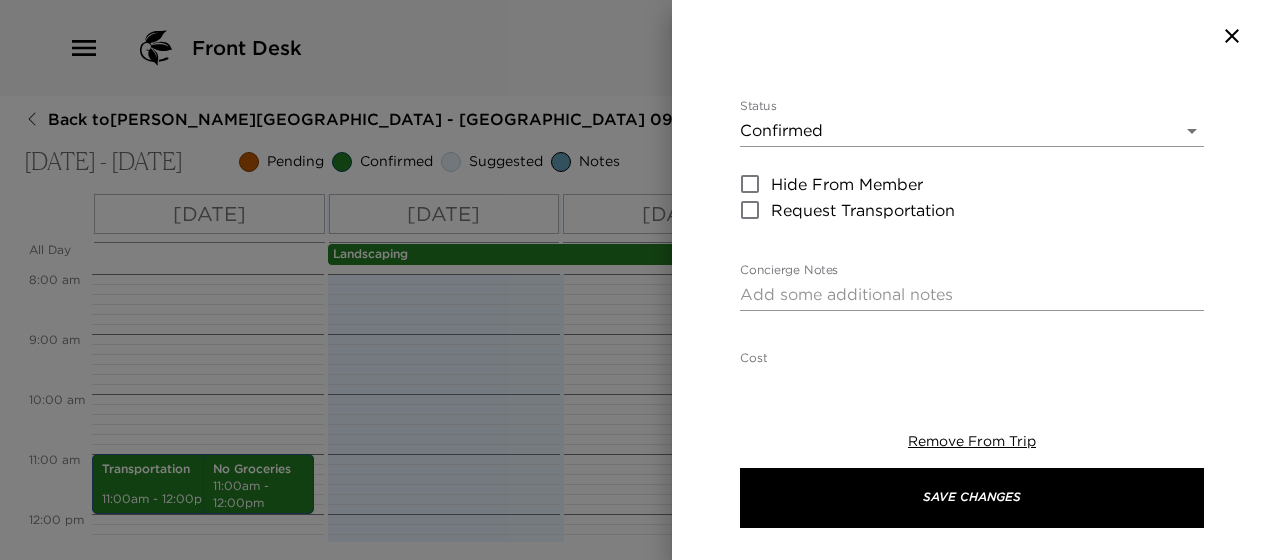 scroll, scrollTop: 386, scrollLeft: 0, axis: vertical 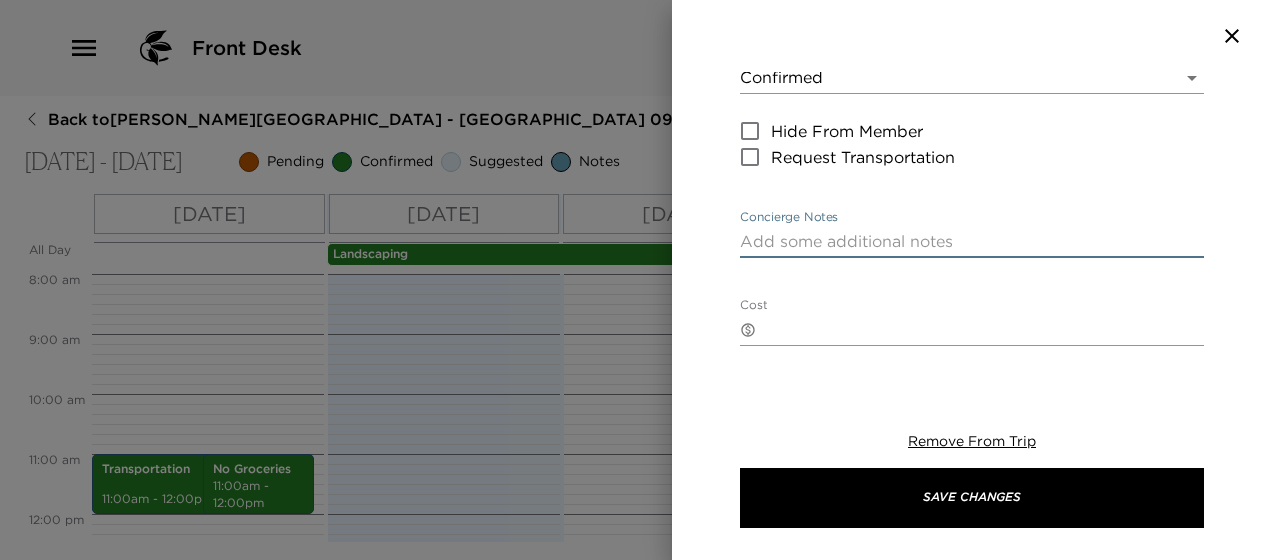 click on "Concierge Notes" at bounding box center (972, 241) 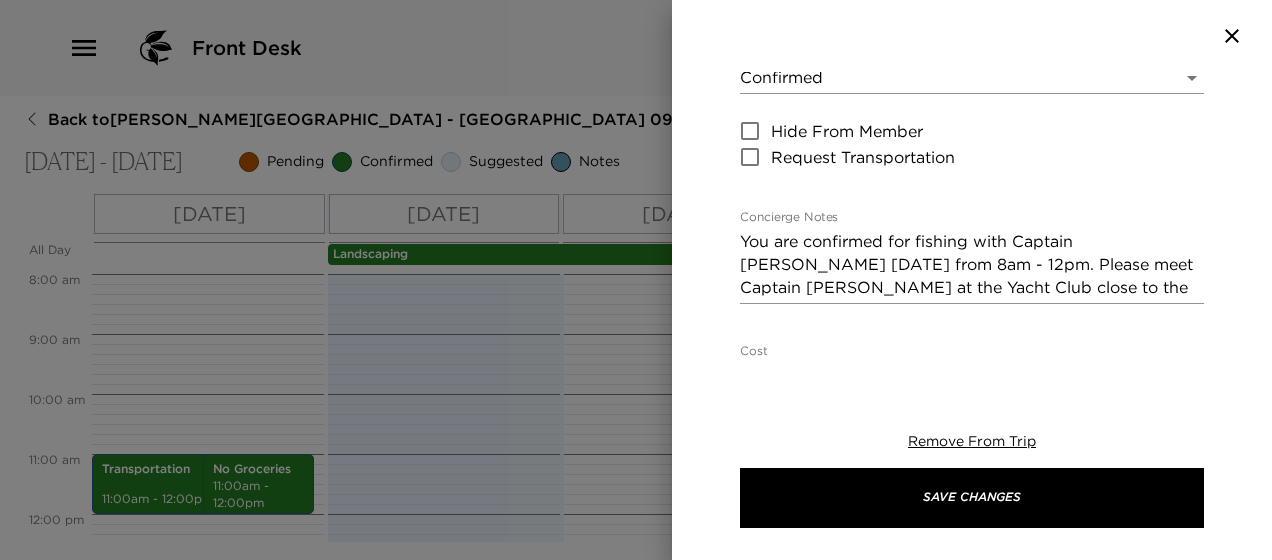 scroll, scrollTop: 426, scrollLeft: 0, axis: vertical 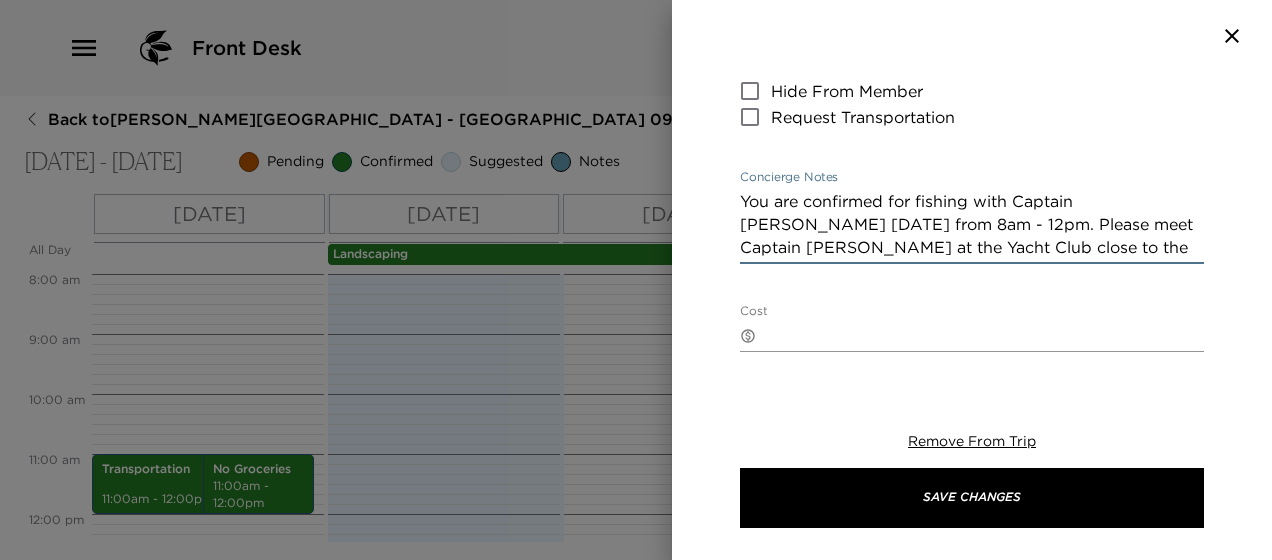 click on "You are confirmed for fishing with Captain Mark on Sunday from 8am - 12pm. Please meet Captain Mark at the Yacht Club close to the Fuel Dock" at bounding box center [972, 224] 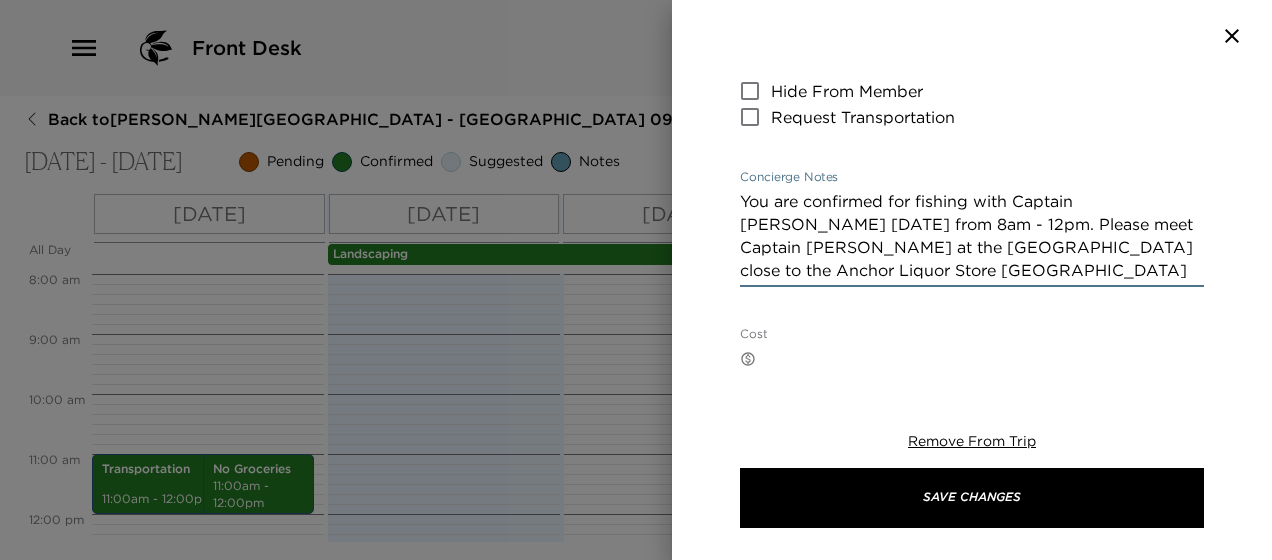 click on "You are confirmed for fishing with Captain Mark on Sunday from 8am - 12pm. Please meet Captain Mark at the Yacht Club close to the Anchor Liquor Store Fuel Dock" at bounding box center [972, 236] 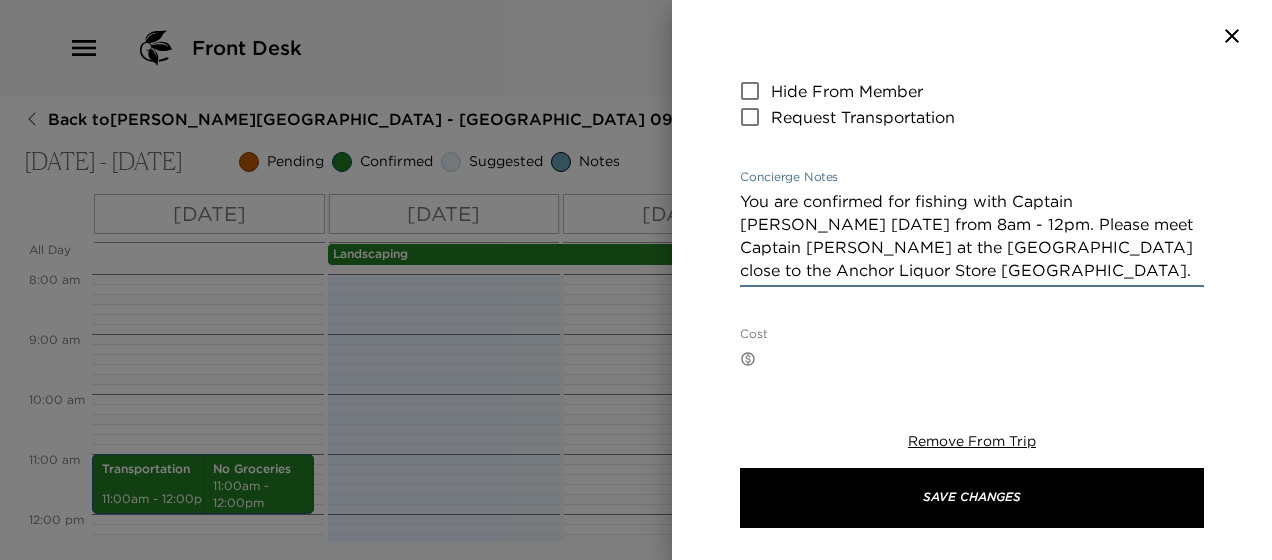 type on "You are confirmed for fishing with Captain Mark on Sunday from 8am - 12pm. Please meet Captain Mark at the Yacht Club close to the Anchor Liquor Store Fuel Dock." 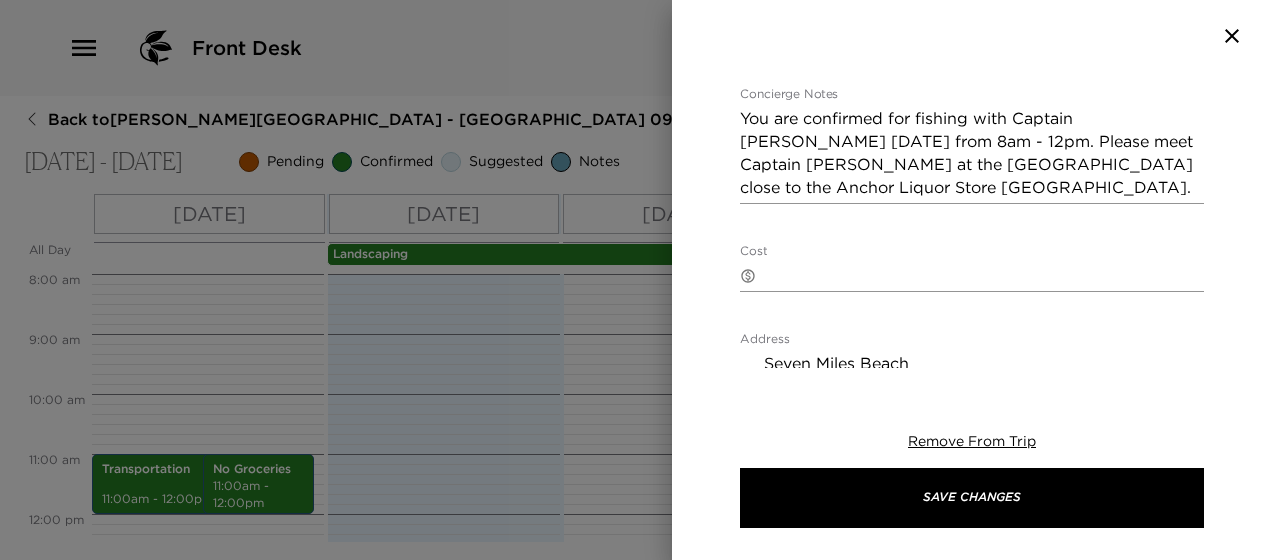 scroll, scrollTop: 546, scrollLeft: 0, axis: vertical 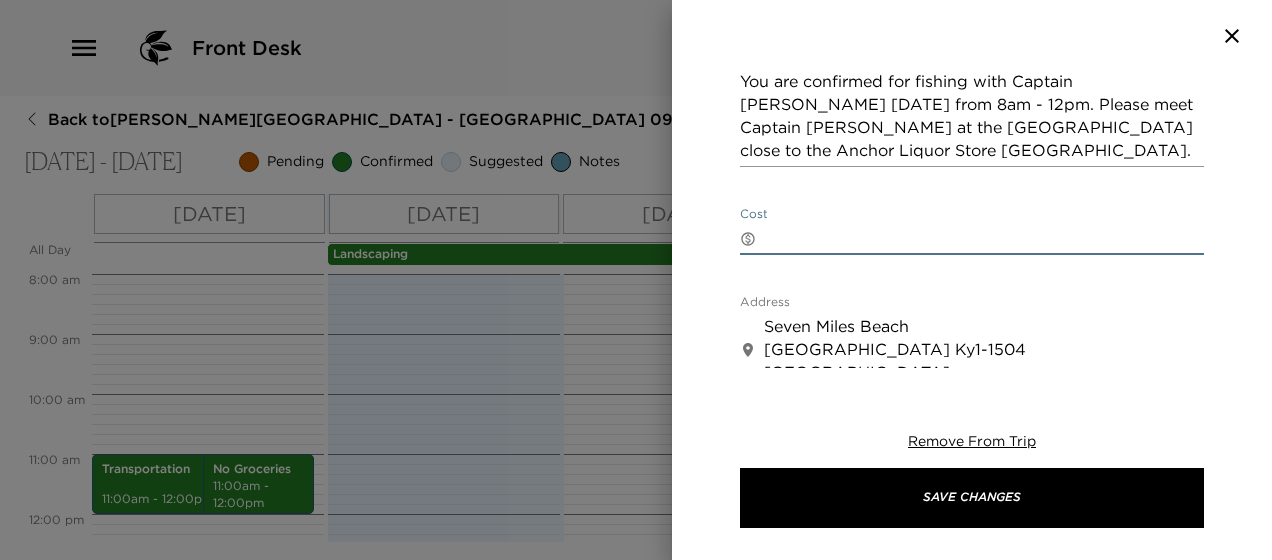 click on "Cost" at bounding box center [984, 238] 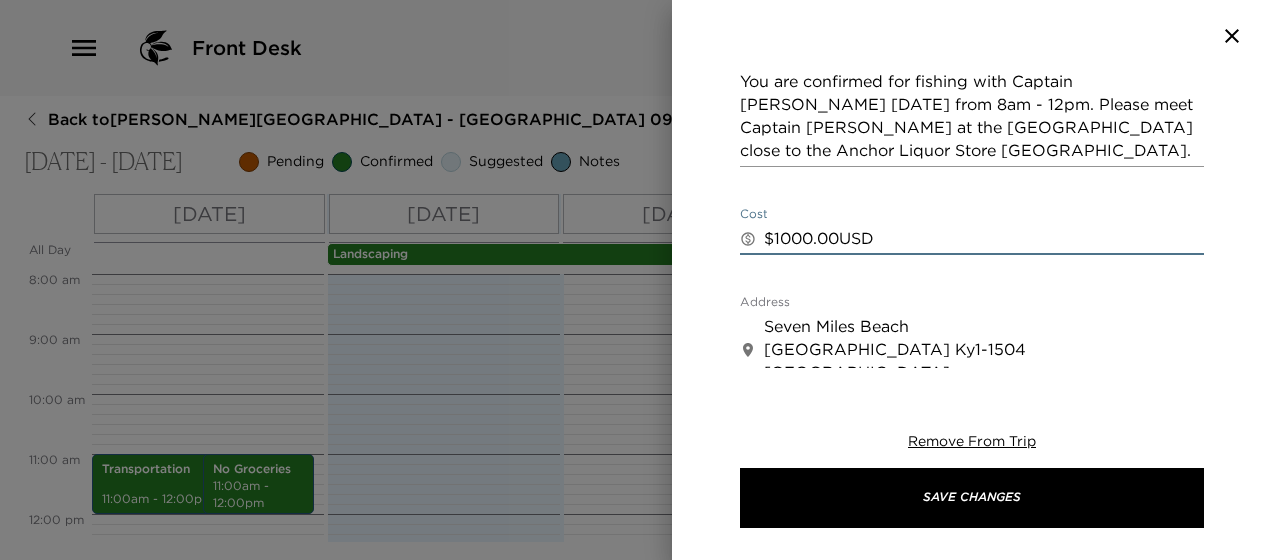 type on "$1000.00USD" 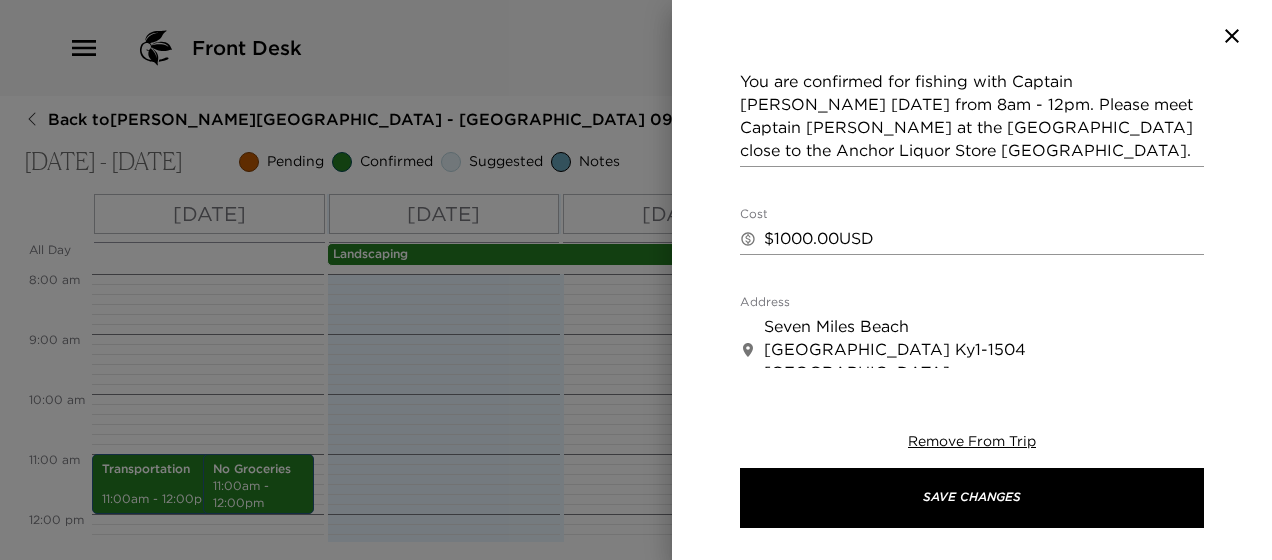 click on "Snorkeling, Stingray City and Reef/Deep Sea Fishing: Captain Mark Ebanks Start Date & Time 07/13/2025 08:00 AM to End Date & Time 07/13/2025 12:00 PM Number of Adults (18+) 5 Number of Children 0 Status Confirmed Confirmed Hide From Member Request Transportation Concierge Notes You are confirmed for fishing with Captain Mark on Sunday from 8am - 12pm. Please meet Captain Mark at the Yacht Club close to the Anchor Liquor Store Fuel Dock. x Cost ​ $1000.00USD x Address ​ Seven Miles Beach
Grand Cayman Ky1-1504
Cayman Islands x Phone Number ​ (345) 927-3038 Email ​ Website ​ Cancellation Policy ​ 24-hours notice or 100% charge applies Recommended Attire ​ undefined Age Range ​ undefined Remove From Trip Save Changes" at bounding box center (972, 280) 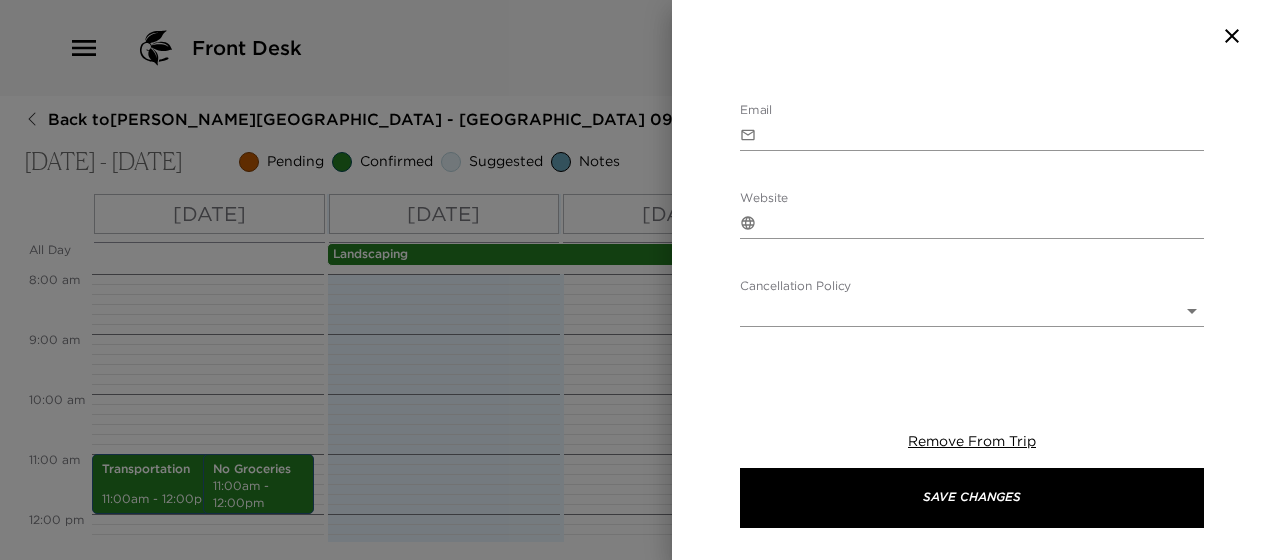 scroll, scrollTop: 1000, scrollLeft: 0, axis: vertical 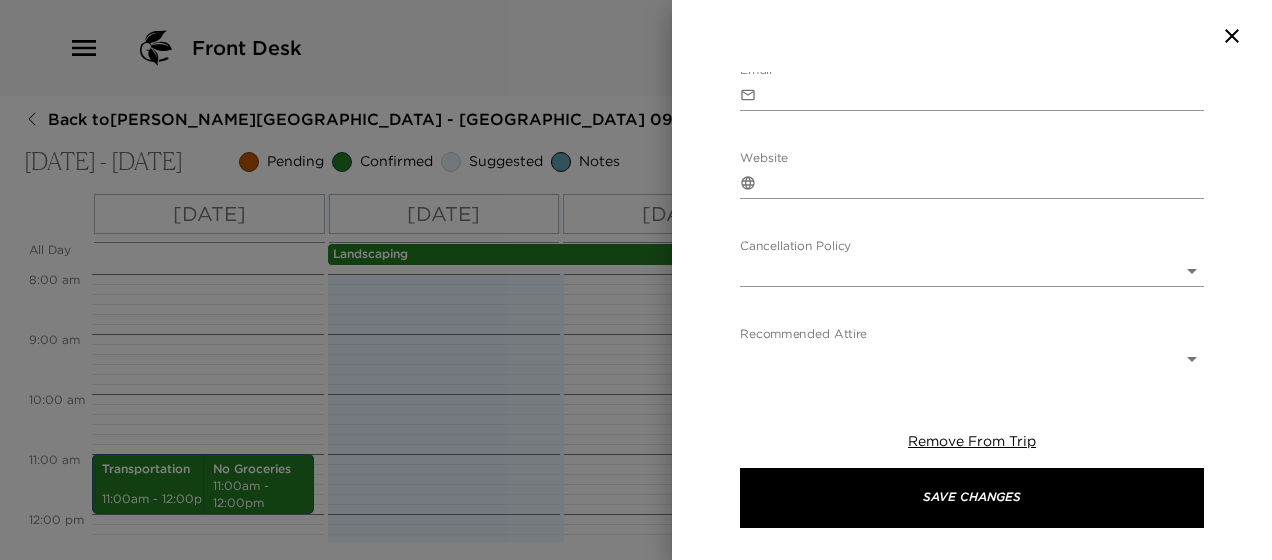 click on "Front Desk Back to  Dan Lota Reservation - Grand Cayman Villa 09 Grand Cayman Villas Jul 11 - Jul 20, 2025 Pending Confirmed Suggested Notes Trip View Agenda View PDF View Print All Day Fri 07/11 Sat 07/12 Sun 07/13 Mon 07/14 Tue 07/15 Wed 07/16 Thu 07/17 Fri 07/18 Sat 07/19 Sun 07/20   Landscaping 12:00 AM 1:00 AM 2:00 AM 3:00 AM 4:00 AM 5:00 AM 6:00 AM 7:00 AM 8:00 AM 9:00 AM 10:00 AM 11:00 AM 12:00 PM 1:00 PM 2:00 PM 3:00 PM 4:00 PM 5:00 PM 6:00 PM 7:00 PM 8:00 PM 9:00 PM 10:00 PM 11:00 PM Transportation 11:00am - 12:00pm Early Arrival 1:00pm - 2:00pm No Groceries 11:00am - 12:00pm Villa Is Ready for Check In! 4:00pm - 4:30pm Check-In Helpful Hints 4:30pm - 4:45pm Tillie's 6:30pm - 8:30pm Weekly Pool Service 8:00am - 12:00pm Tillie's 6:30pm - 7:30pm Tillie's 6:30pm - 8:30pm House Bill Review 10:30am - 11:00am Clone Custom Cap ​ Results (4) Captain Mark Ebanks Tarafied Captain Marvin's Captain Derrin Ebanks Fishing trip with Captain Mark Ebanks (Private) Start Date & Time 07/13/2025 08:00 AM to 5 0 Status" at bounding box center (636, 280) 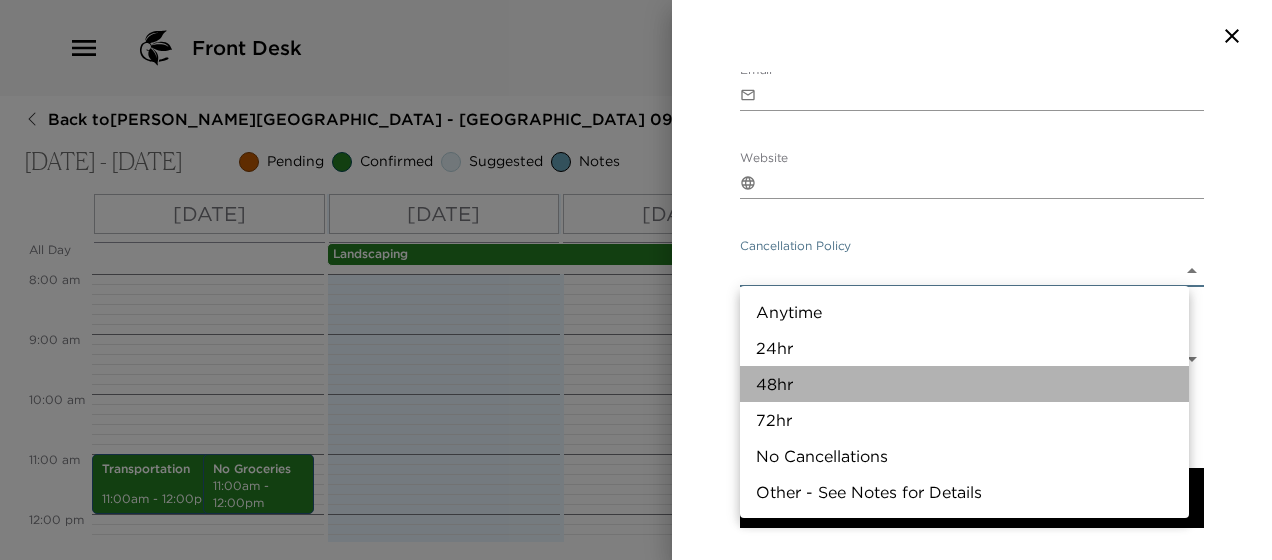 click on "48hr" at bounding box center (964, 384) 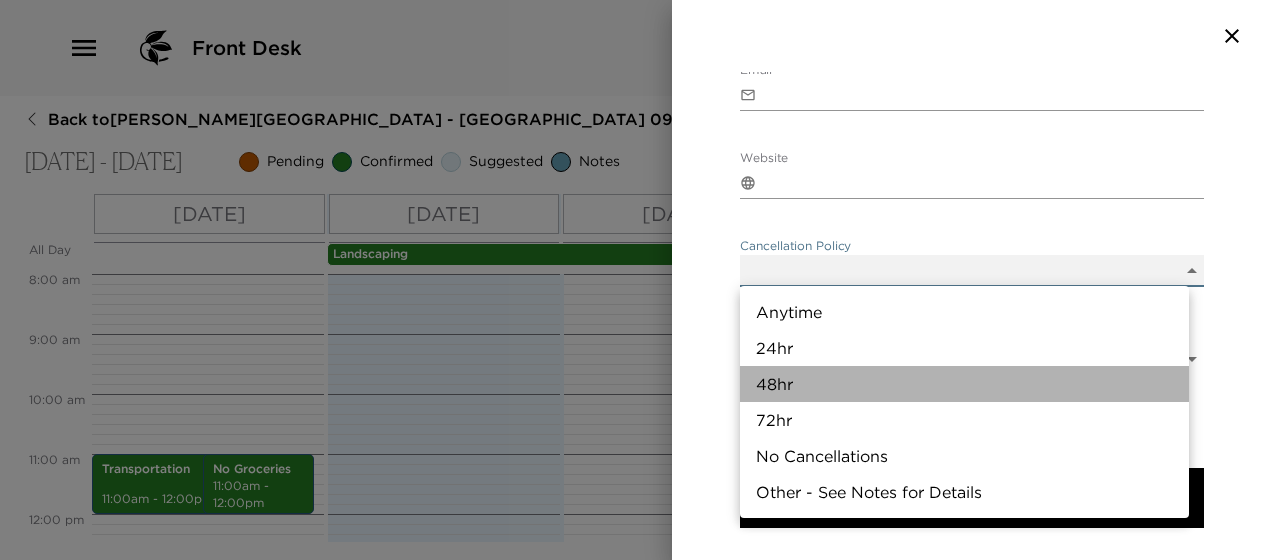 type on "48hr" 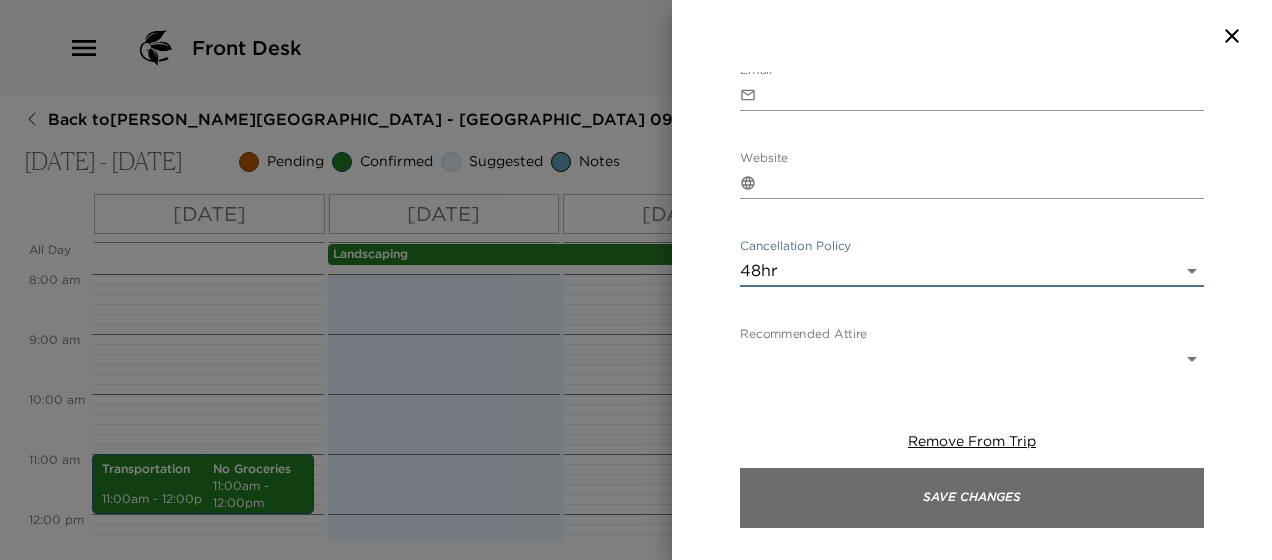 click on "Save Changes" at bounding box center (972, 498) 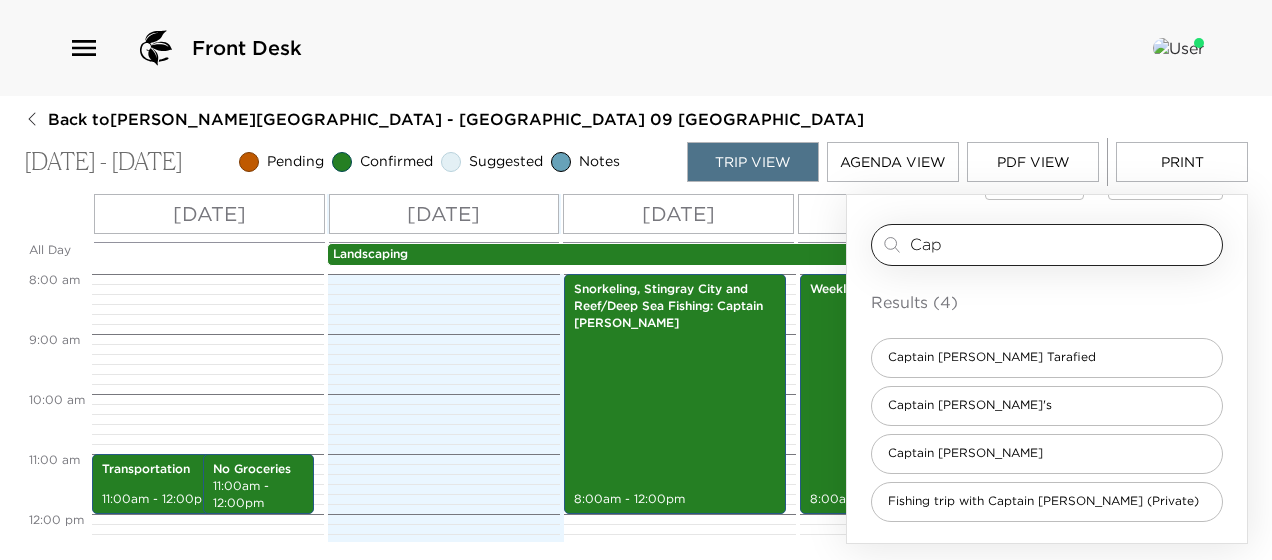 click on "Cap" at bounding box center [1062, 244] 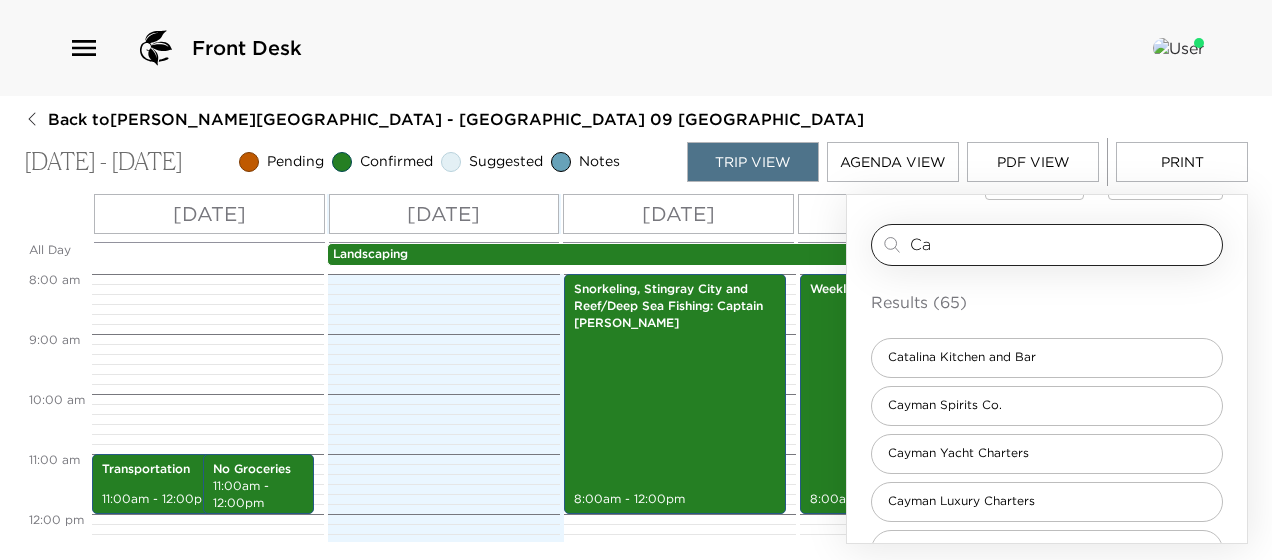 type on "C" 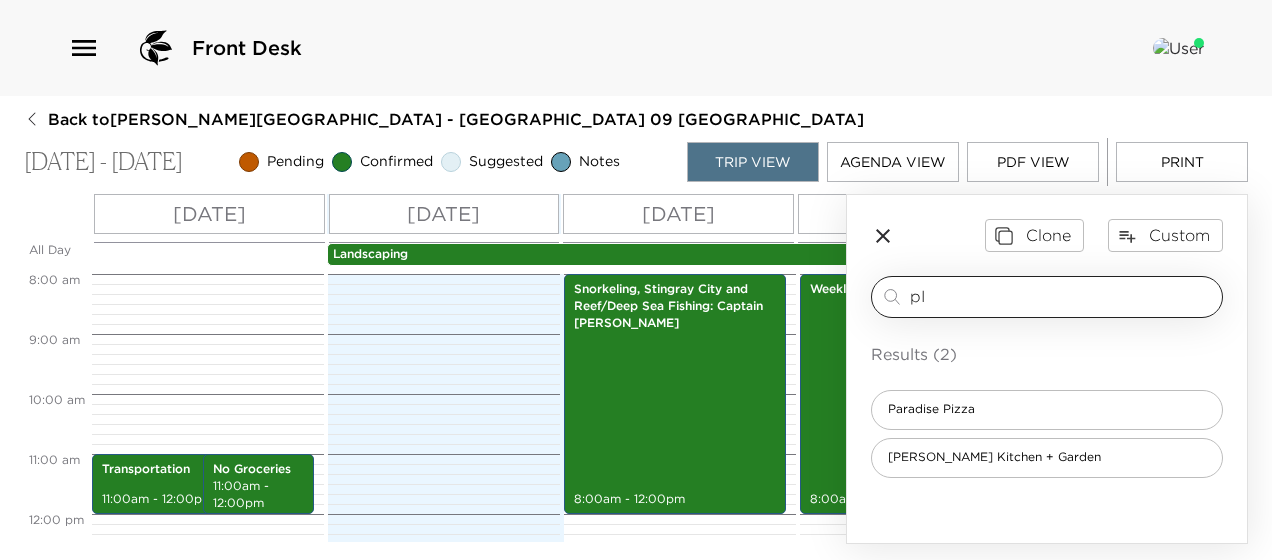 scroll, scrollTop: 0, scrollLeft: 0, axis: both 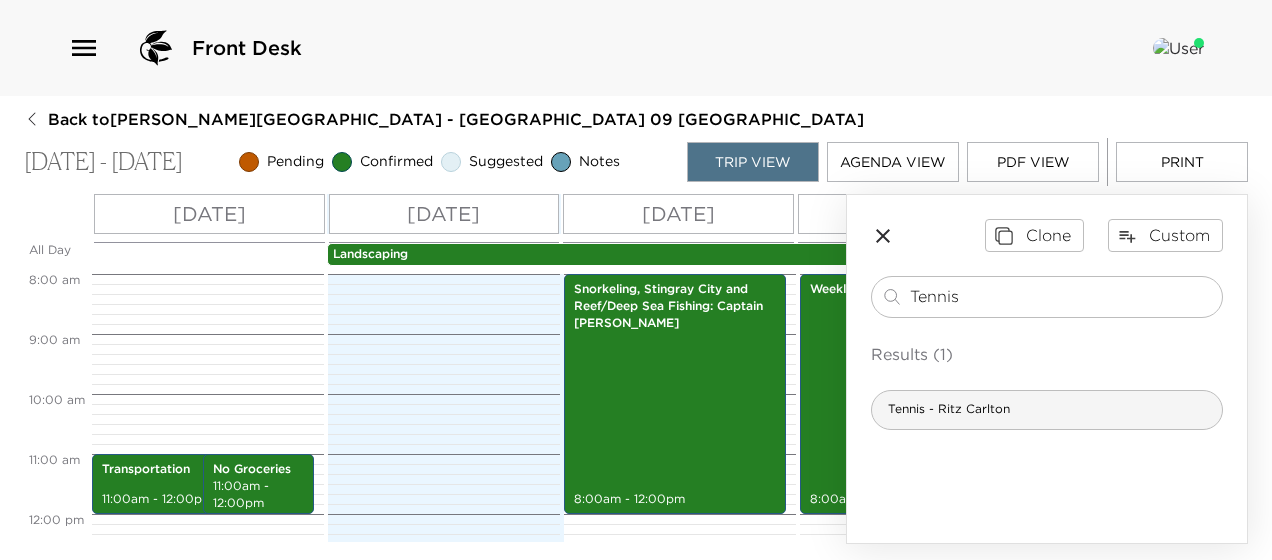 type on "Tennis" 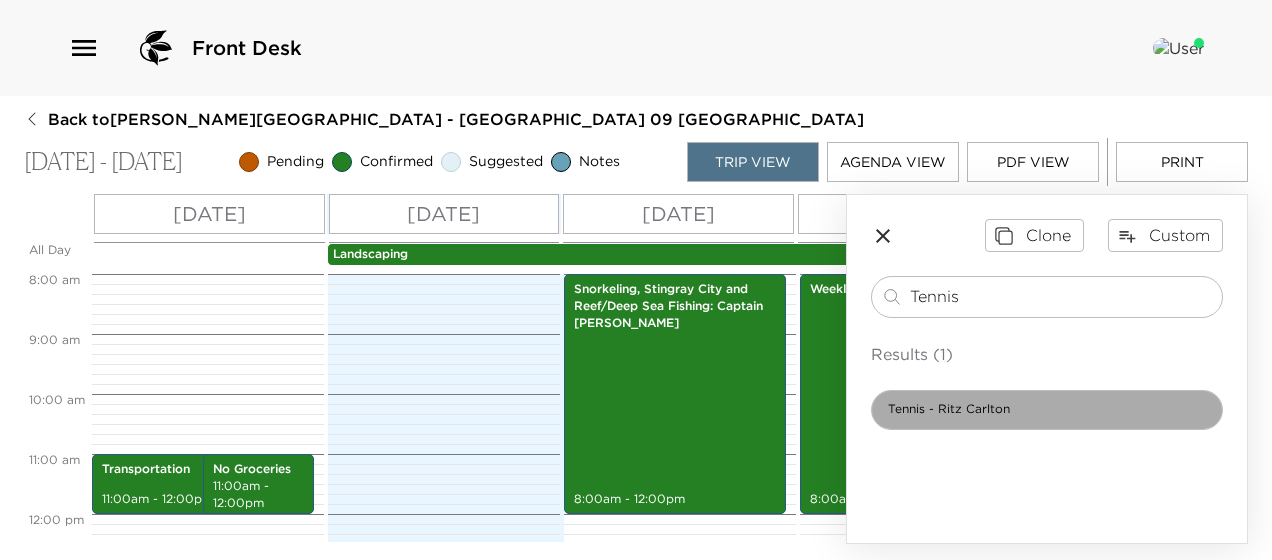 click on "Tennis - Ritz Carlton" at bounding box center [949, 409] 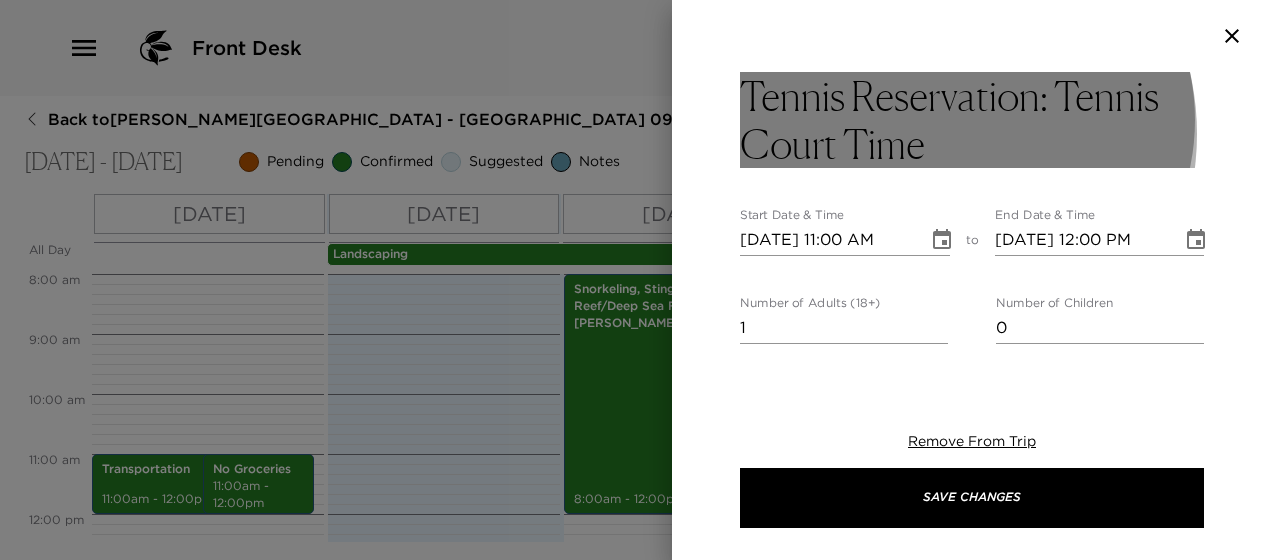 click on "Tennis Reservation: Tennis Court Time" at bounding box center [972, 120] 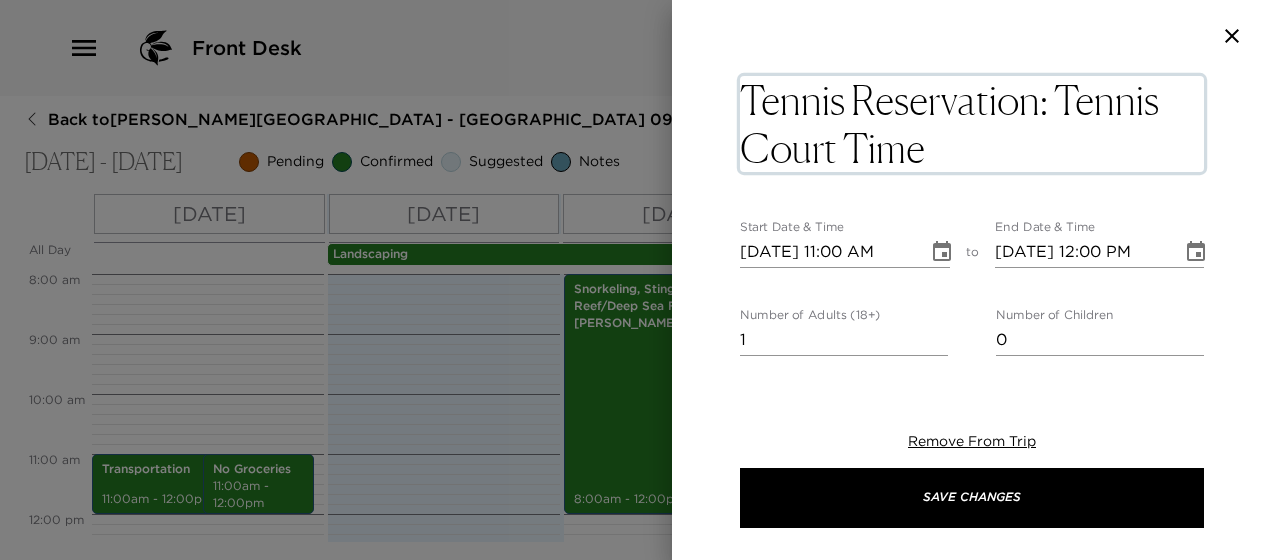 click on "Tennis Reservation: Tennis Court Time" at bounding box center [972, 124] 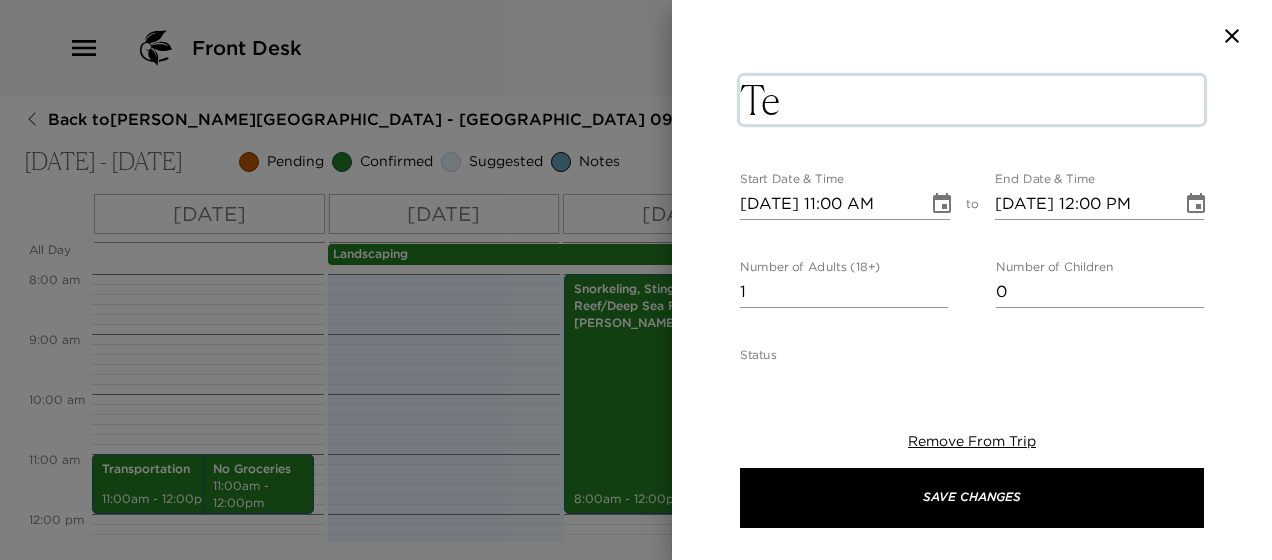 type on "T" 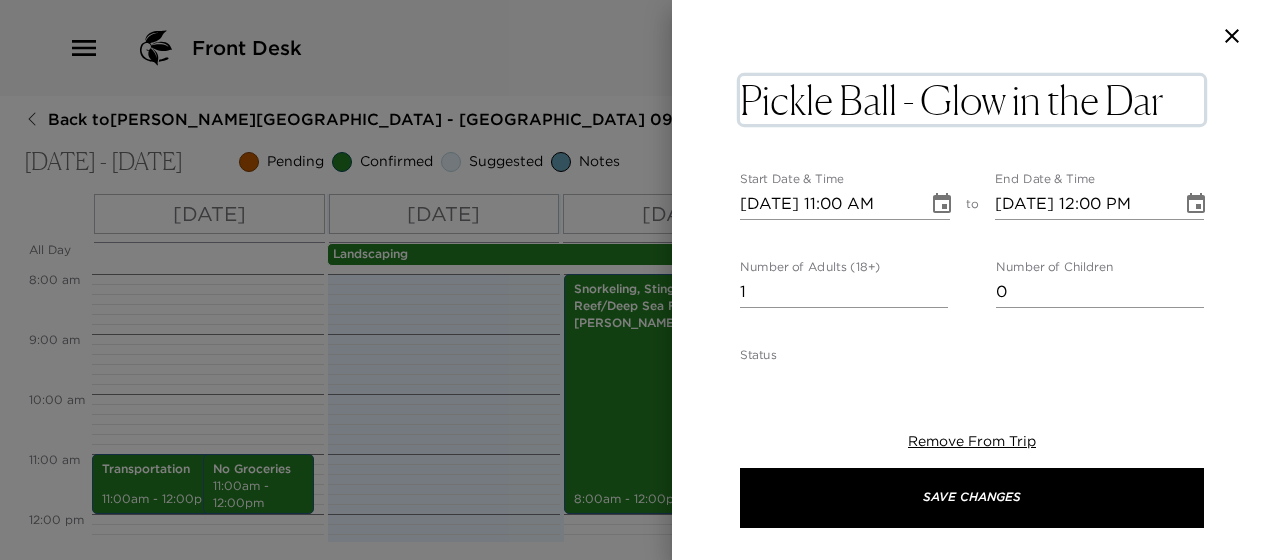 type on "Pickle Ball - Glow in the Dark" 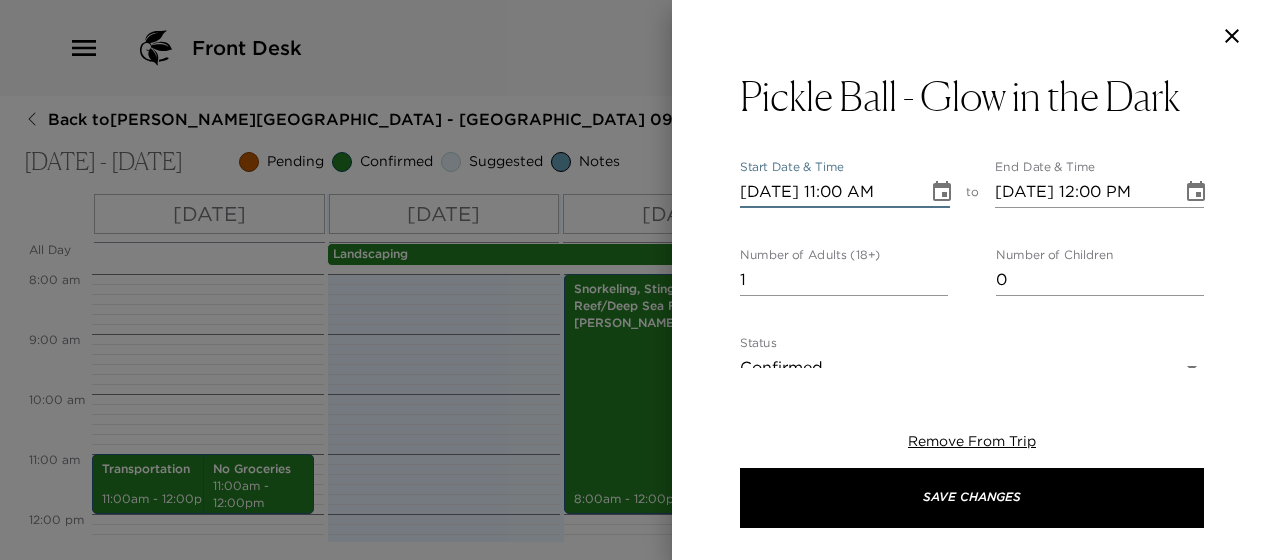 click on "07/11/2025 11:00 AM" at bounding box center [827, 192] 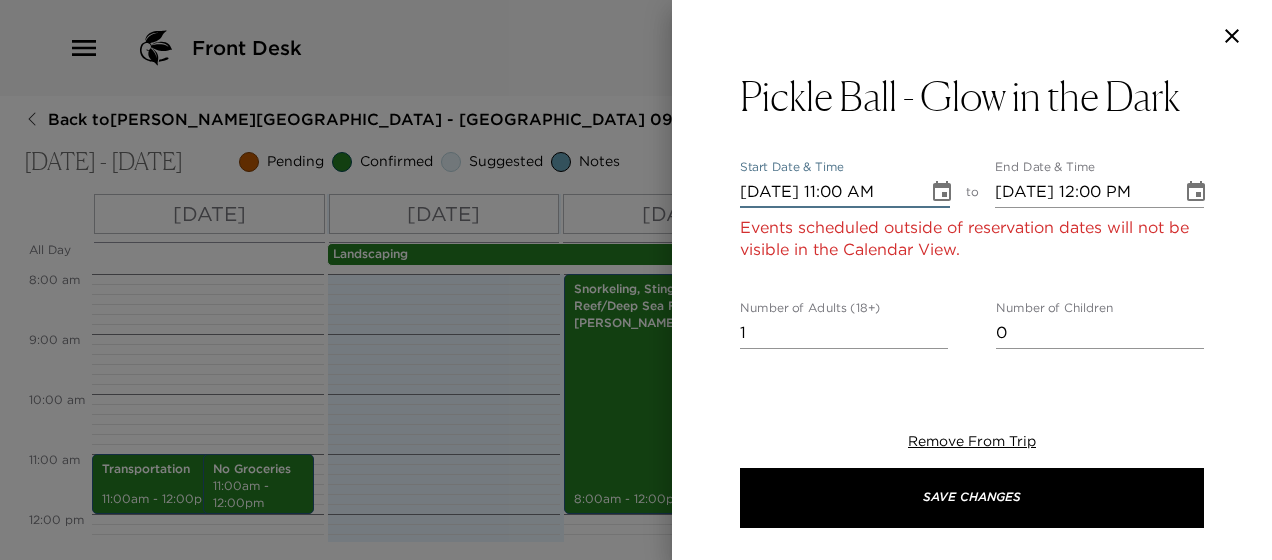 type on "07/13/2025 11:00 AM" 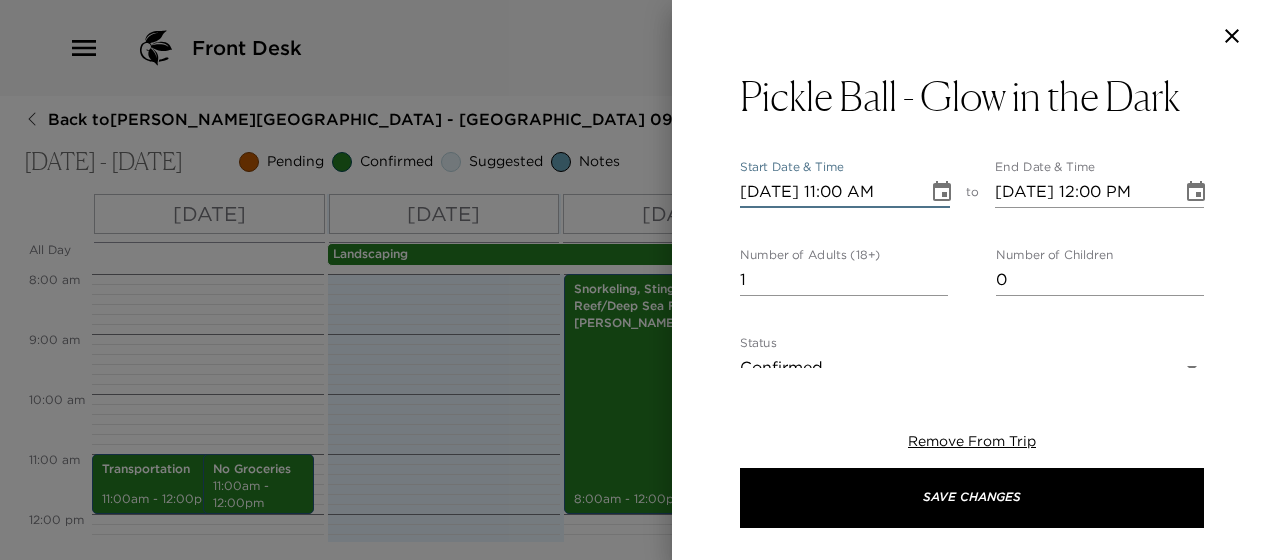 click on "07/13/2025 11:00 AM" at bounding box center [827, 192] 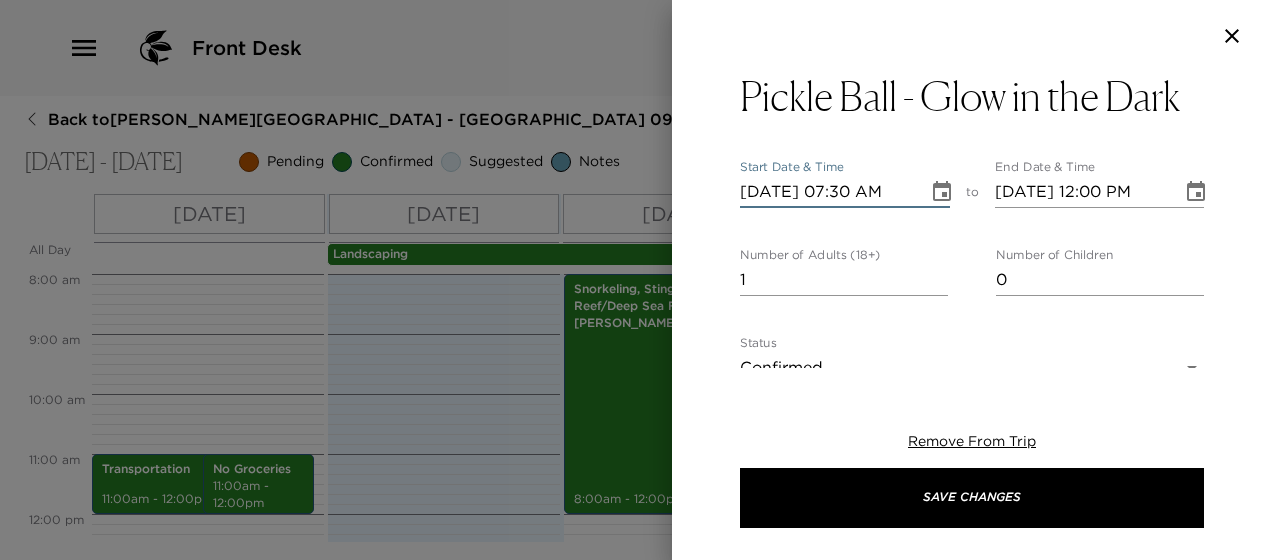 scroll, scrollTop: 0, scrollLeft: 0, axis: both 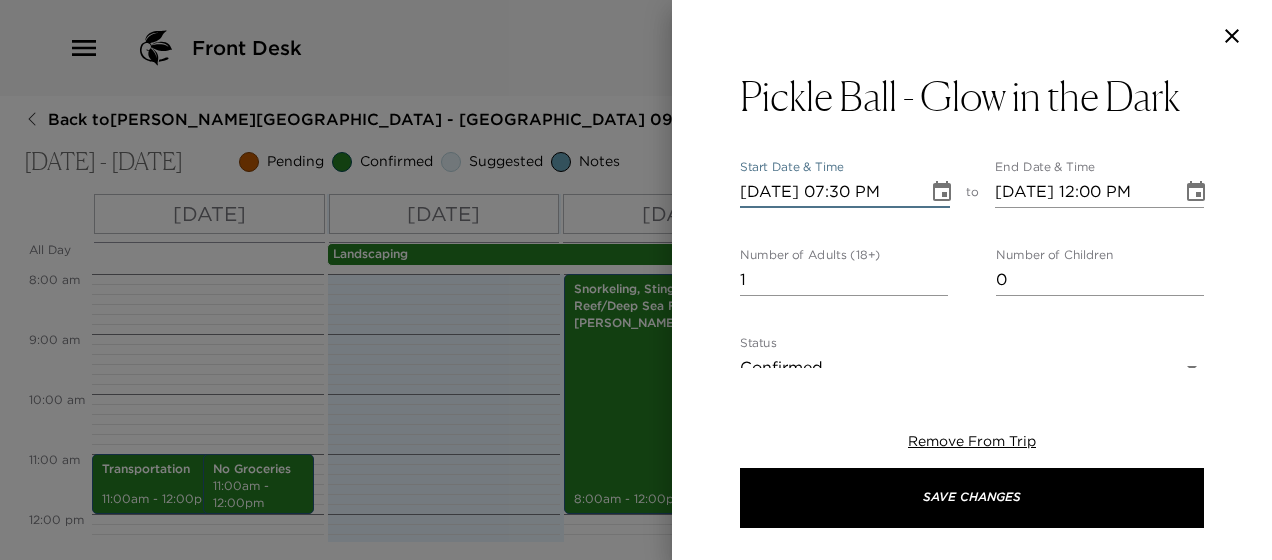 type on "07/13/2025 08:30 PM" 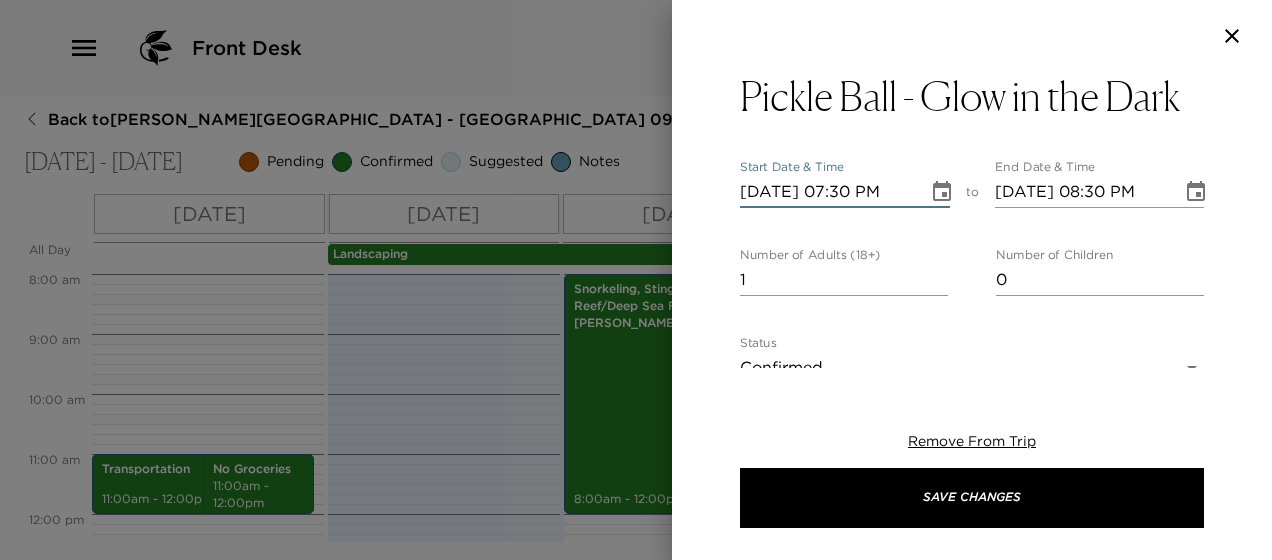 type on "07/13/2025 07:30 PM" 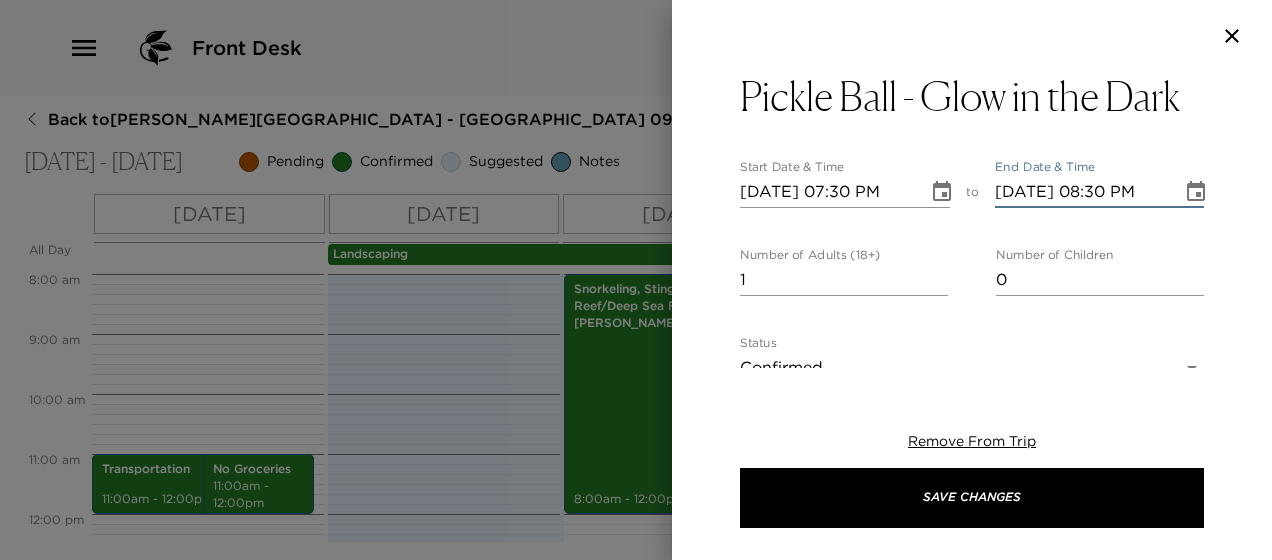 scroll, scrollTop: 0, scrollLeft: 0, axis: both 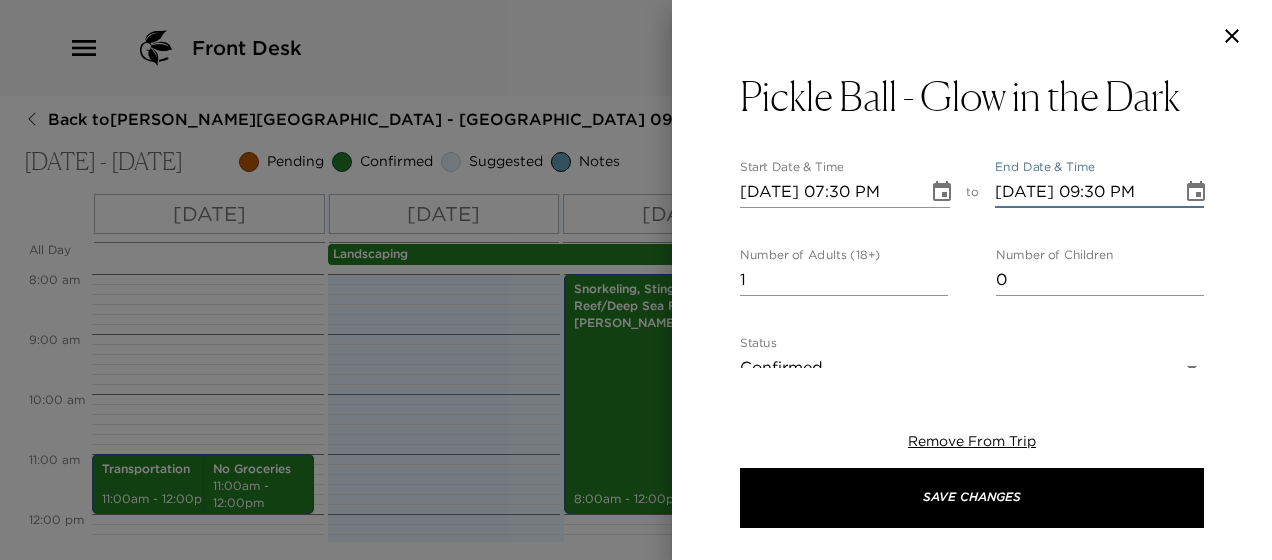 type on "07/13/2025 09:30 PM" 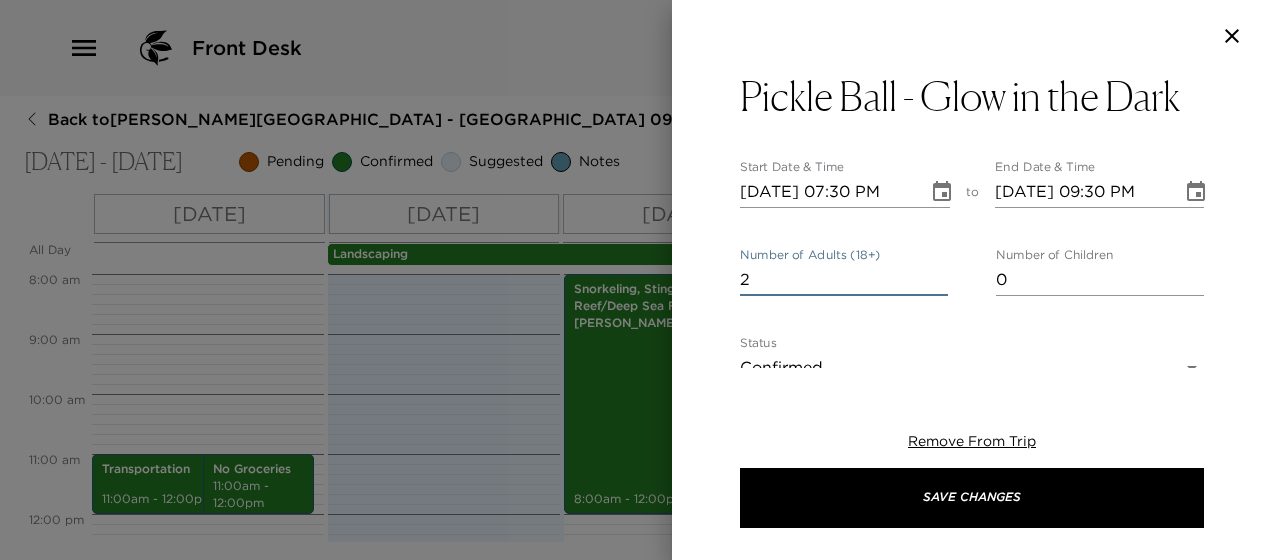 click on "2" at bounding box center [844, 280] 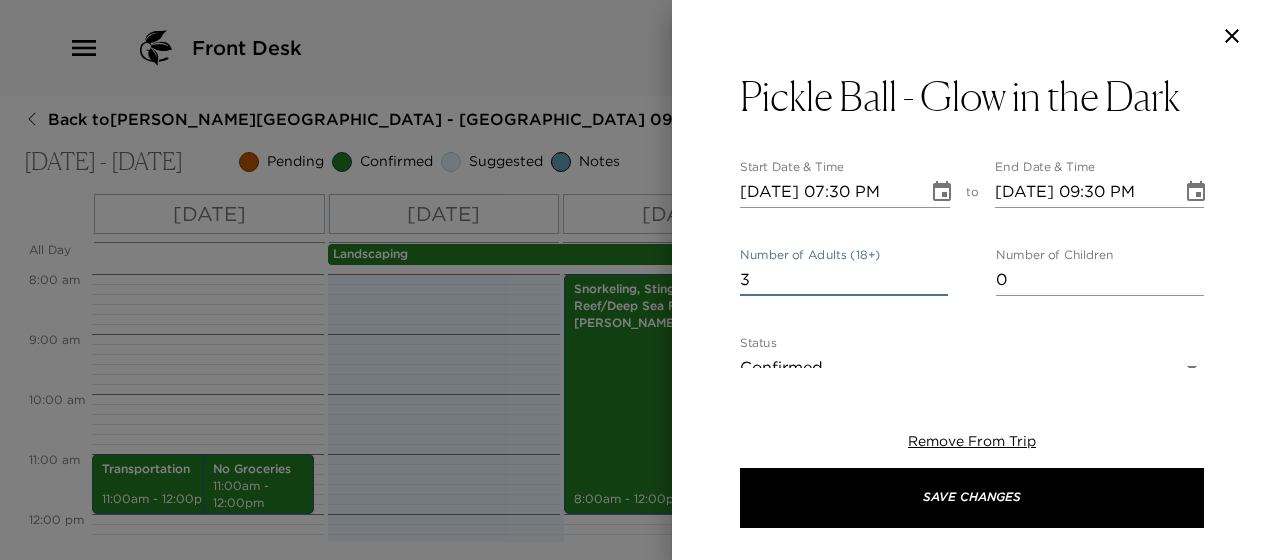 click on "3" at bounding box center (844, 280) 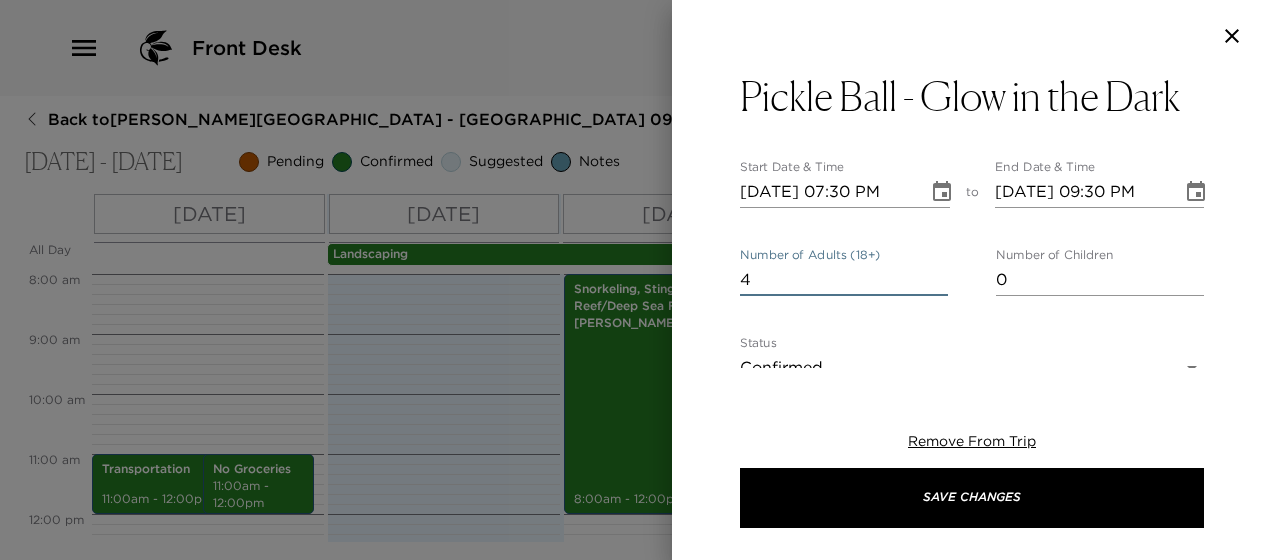click on "4" at bounding box center (844, 280) 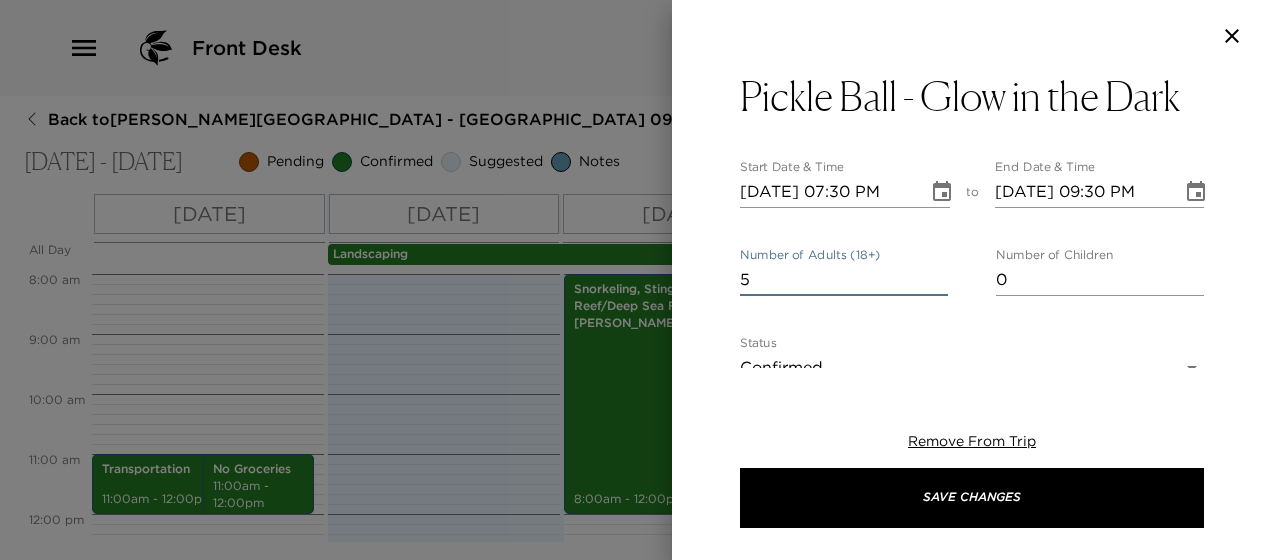 click on "5" at bounding box center [844, 280] 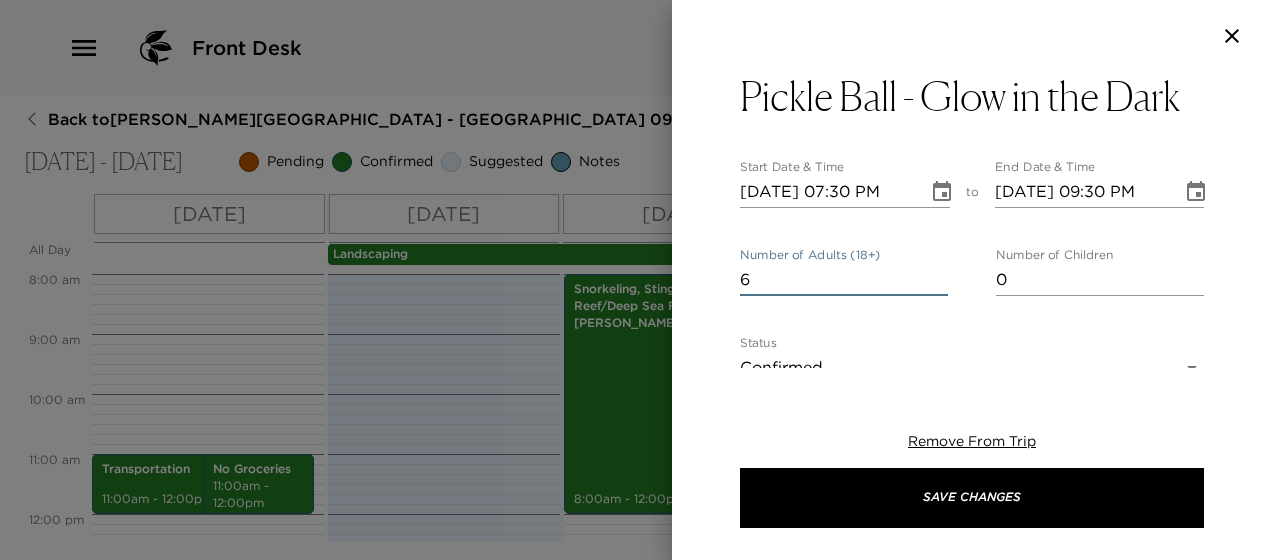 click on "6" at bounding box center (844, 280) 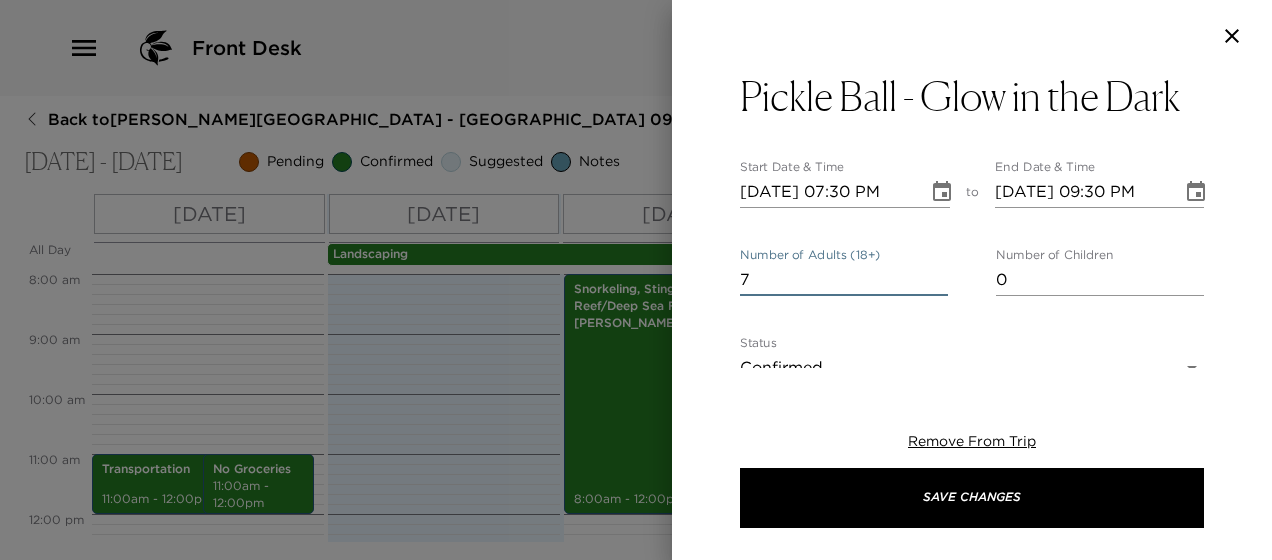 click on "7" at bounding box center (844, 280) 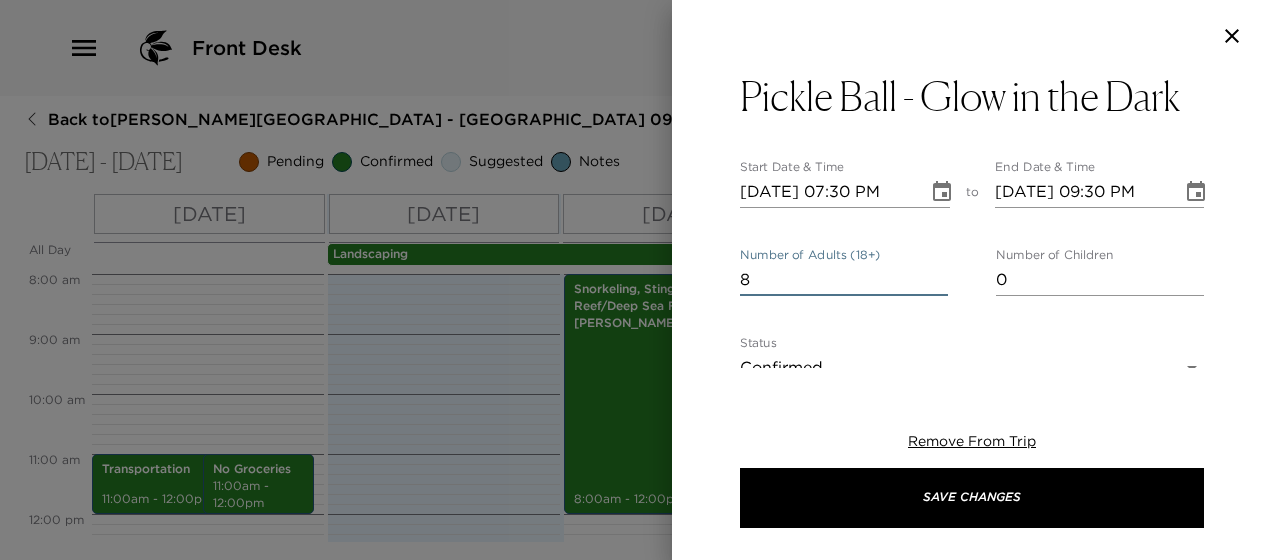 type on "8" 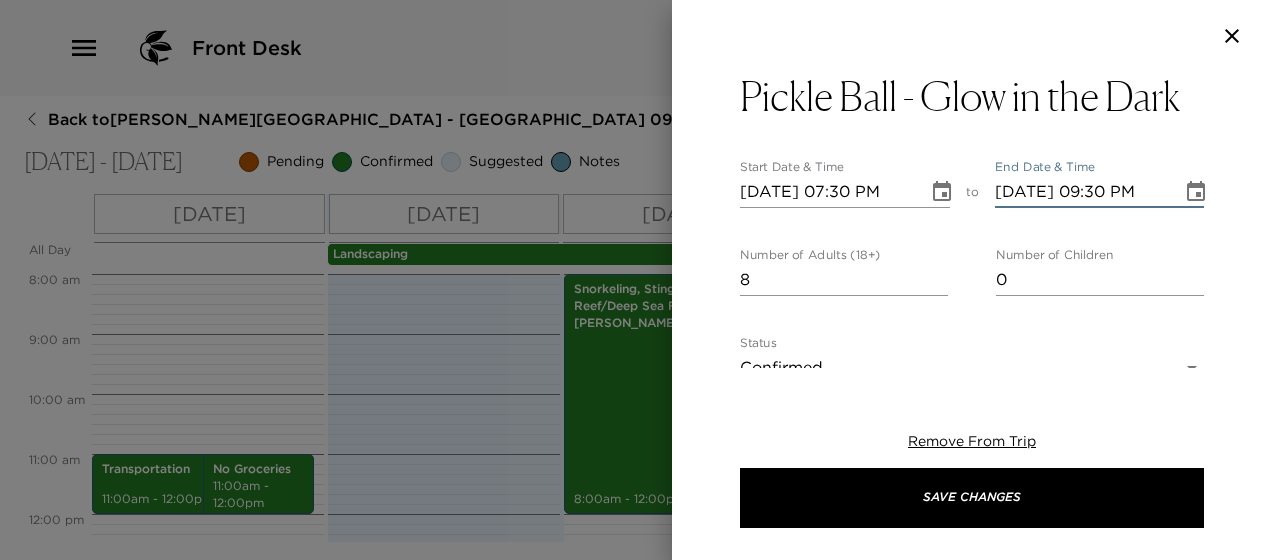 click on "07/13/2025 09:30 PM" at bounding box center (1082, 192) 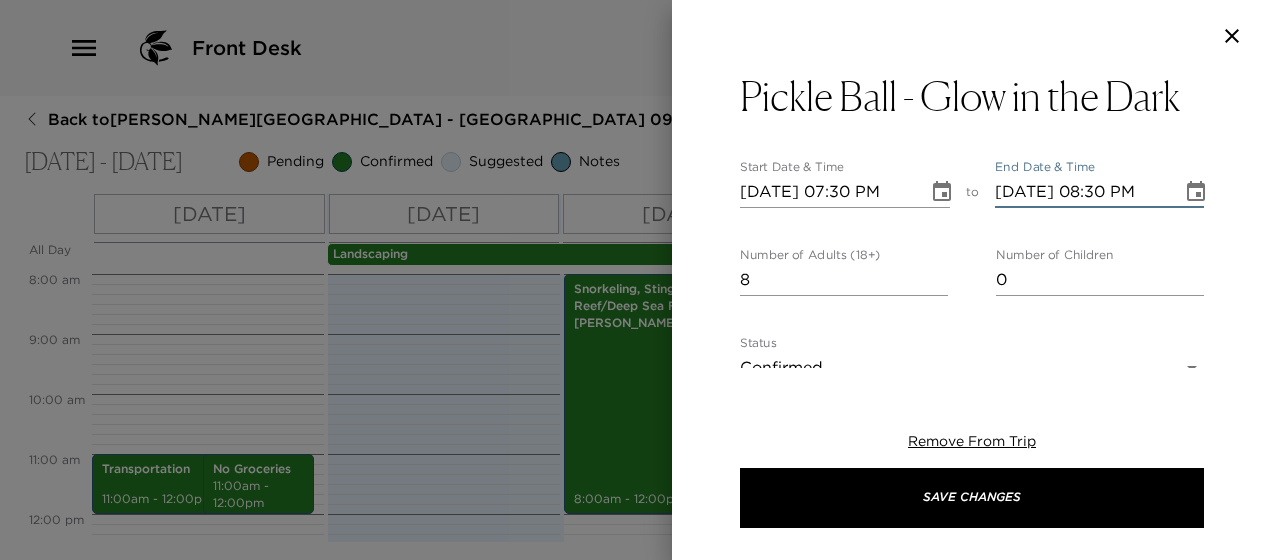 type on "07/13/2025 08:30 PM" 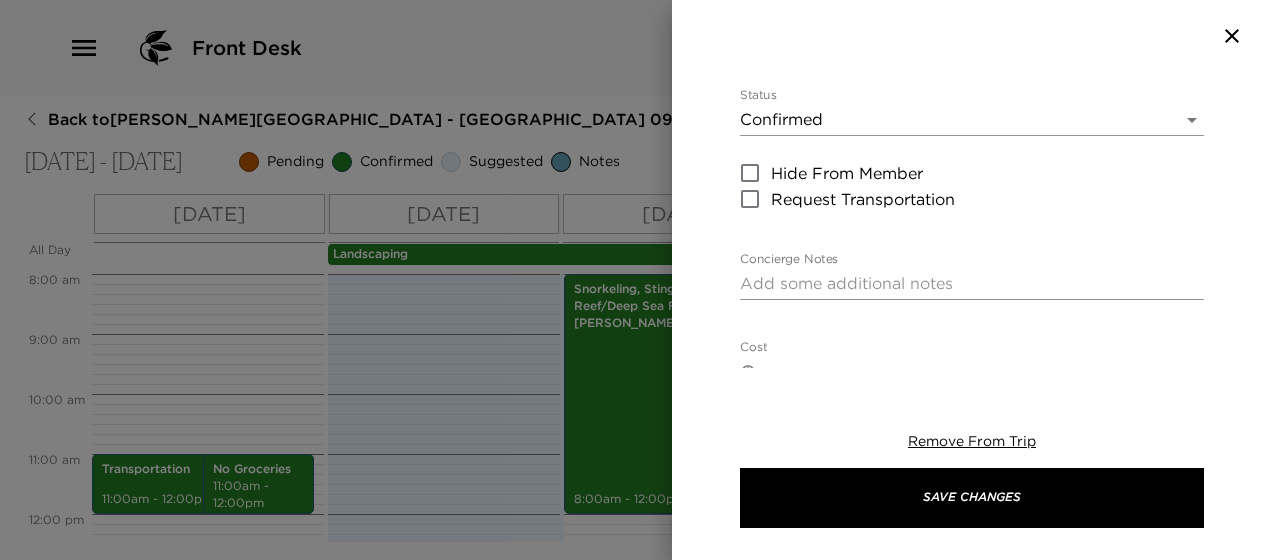scroll, scrollTop: 266, scrollLeft: 0, axis: vertical 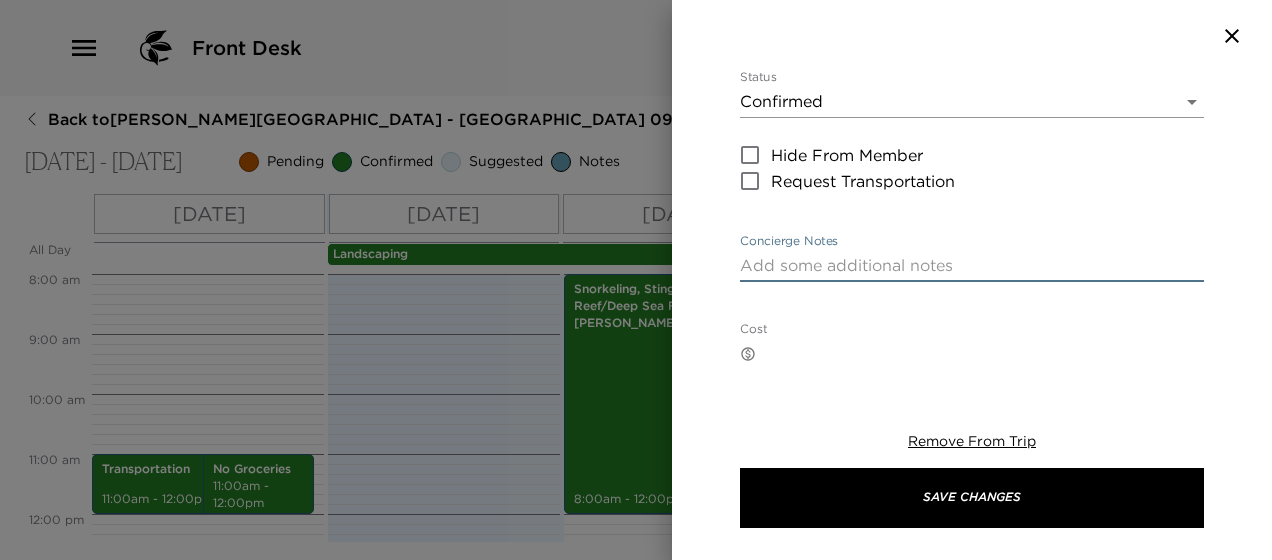 click on "Concierge Notes" at bounding box center [972, 265] 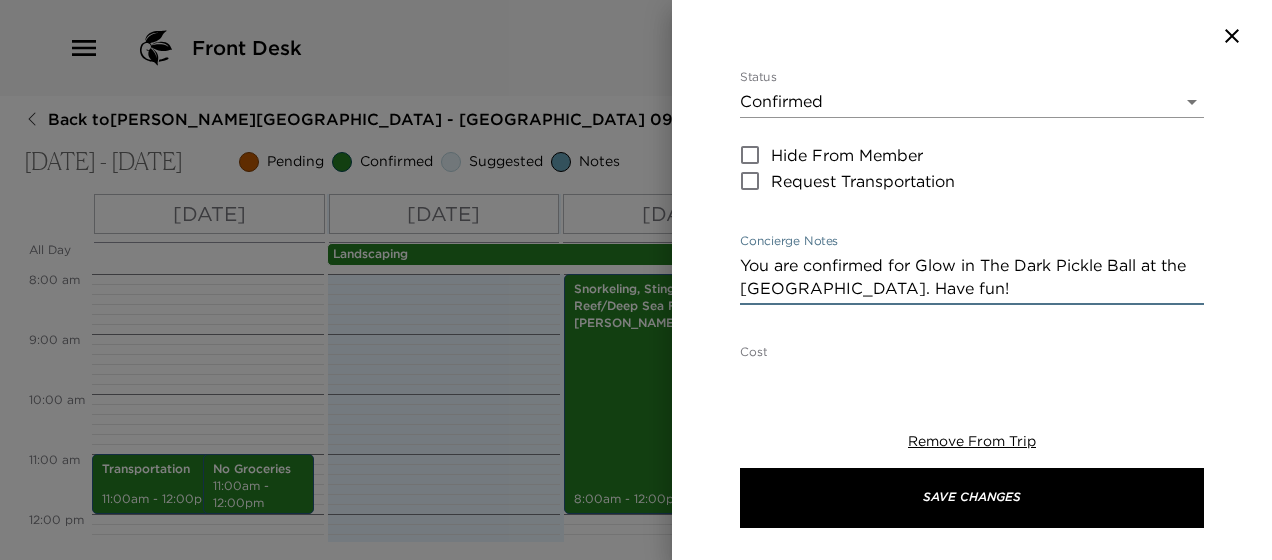 type on "You are confirmed for Glow in The Dark Pickle Ball at the Ritz Carlton Hotel. Have fun!" 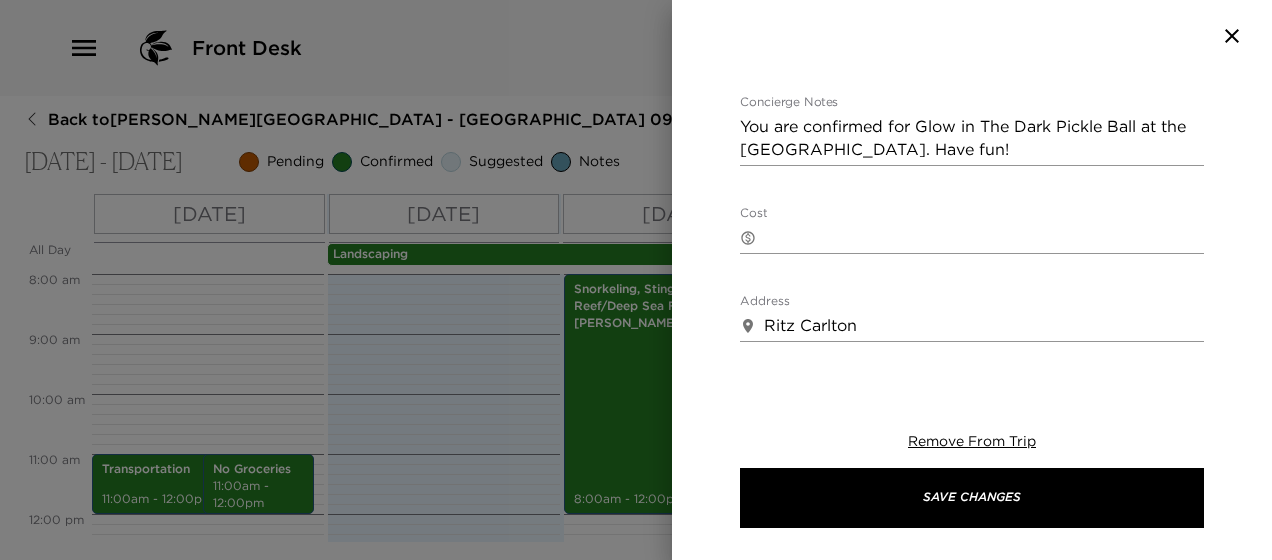 scroll, scrollTop: 413, scrollLeft: 0, axis: vertical 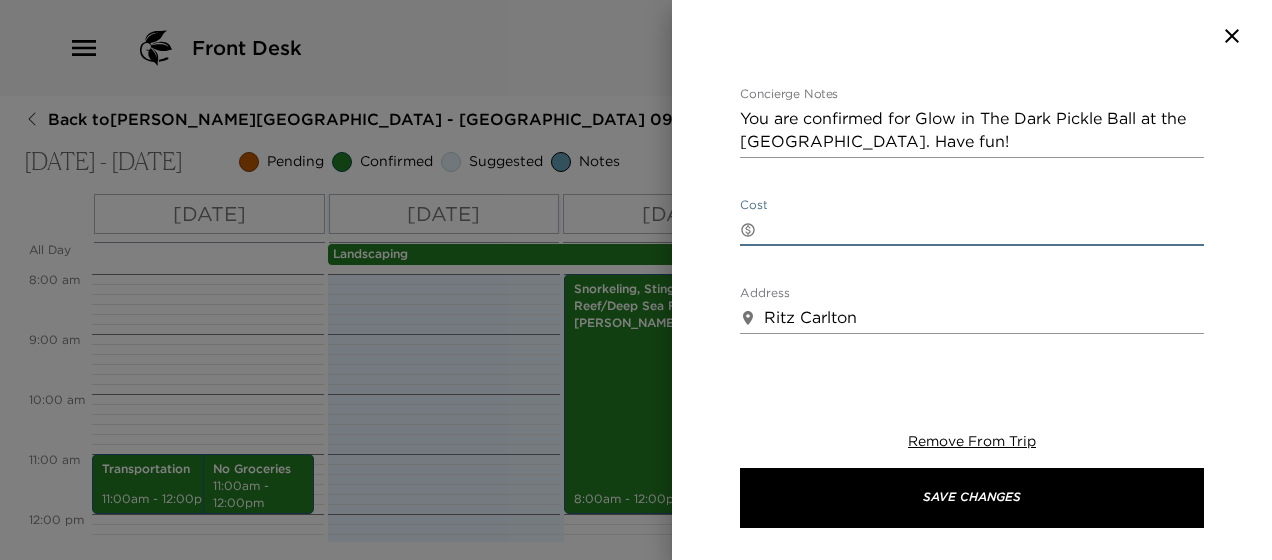 click on "Cost" at bounding box center (984, 229) 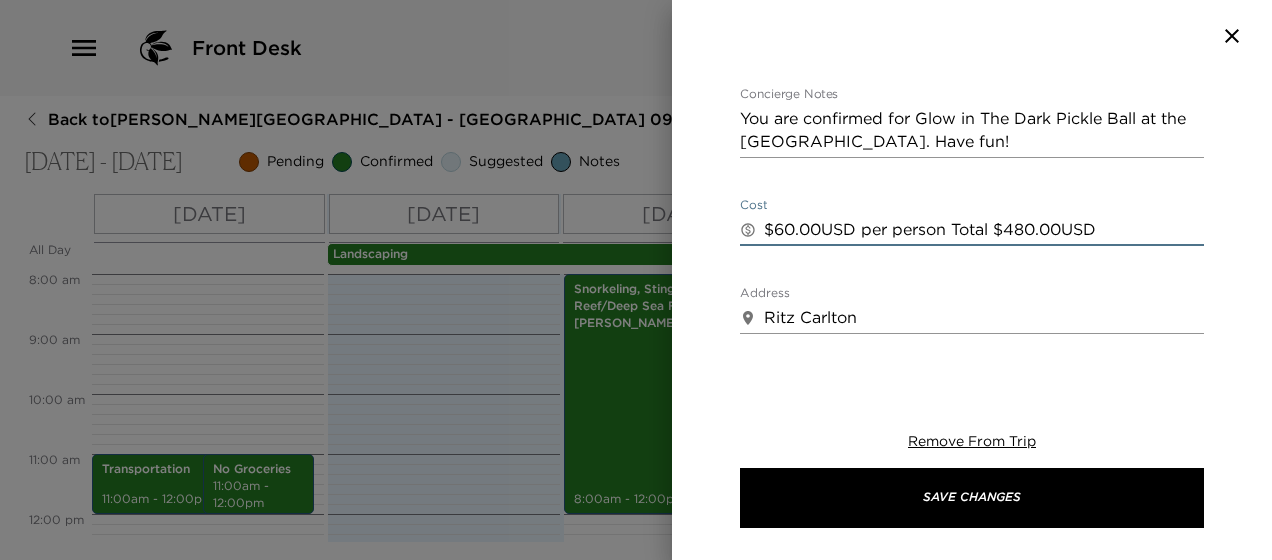 type on "$60.00USD per person Total $480.00USD" 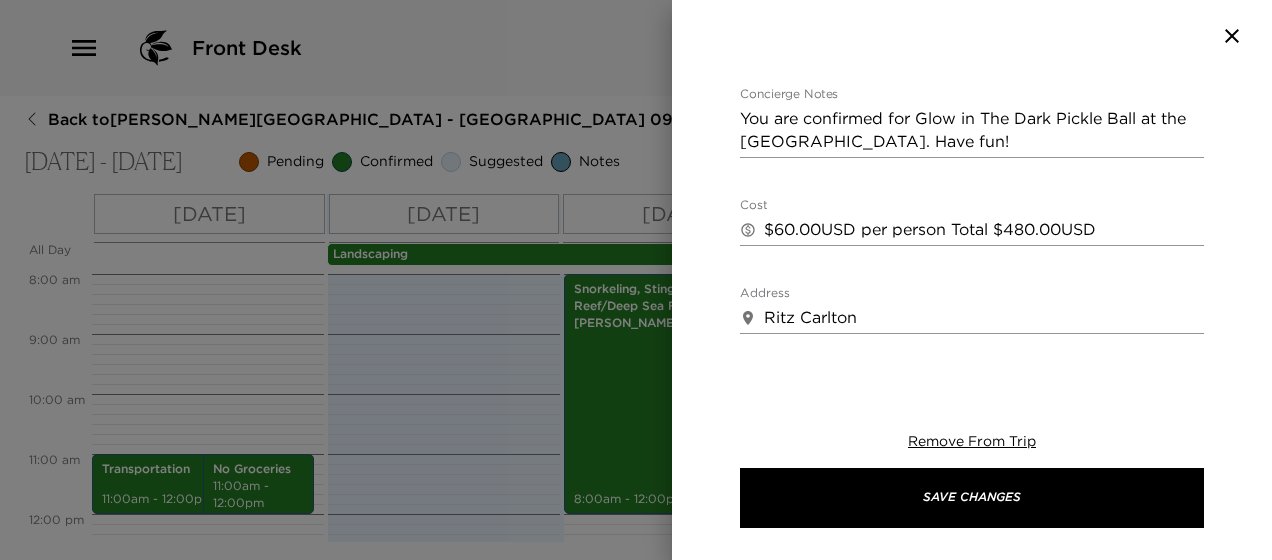 click on "Pickle Ball - Glow in the Dark Start Date & Time 07/13/2025 07:30 PM to End Date & Time 07/13/2025 08:30 PM Number of Adults (18+) 8 Number of Children 0 Status Confirmed Confirmed Hide From Member Request Transportation Concierge Notes You are confirmed for Glow in The Dark Pickle Ball at the Ritz Carlton Hotel. Have fun! x Cost ​ $60.00USD per person Total $480.00USD x Address ​ Ritz Carlton x Phone Number ​ (345) 323-0049 Email ​ Website ​ http://www.ritzcarlton.com/en/Properties/GrandCayman/Recreation/Tennis.htm Cancellation Policy ​ 24 hours in advance, or the full amount will be charged. Recommended Attire ​ Proper Tennis Attire Age Range ​ 4 years - adults Remove From Trip Save Changes" at bounding box center (972, 280) 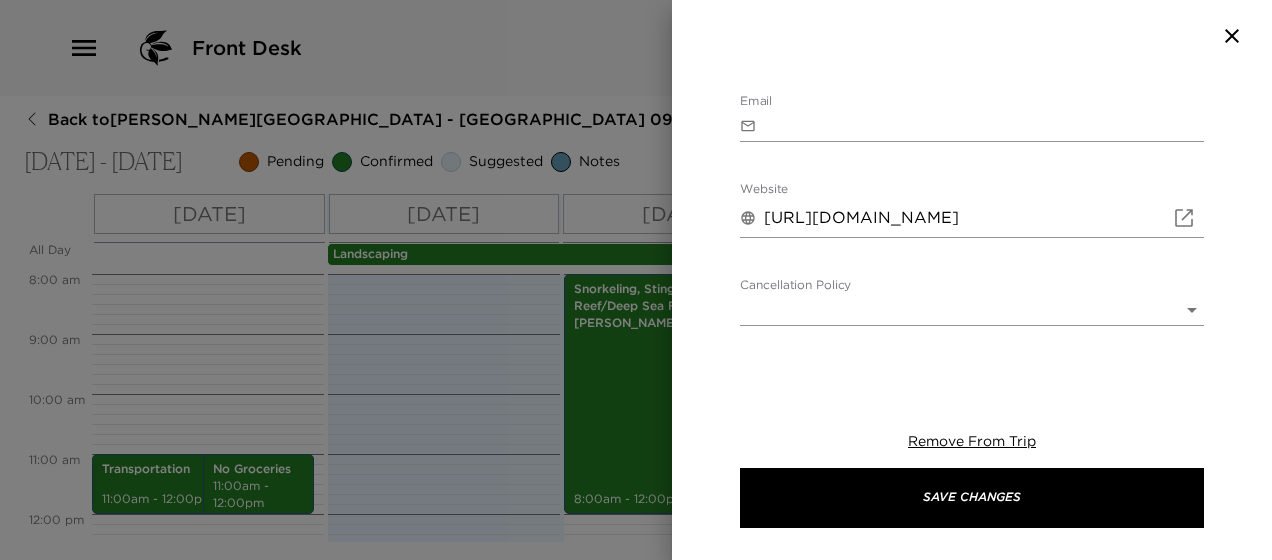 scroll, scrollTop: 799, scrollLeft: 0, axis: vertical 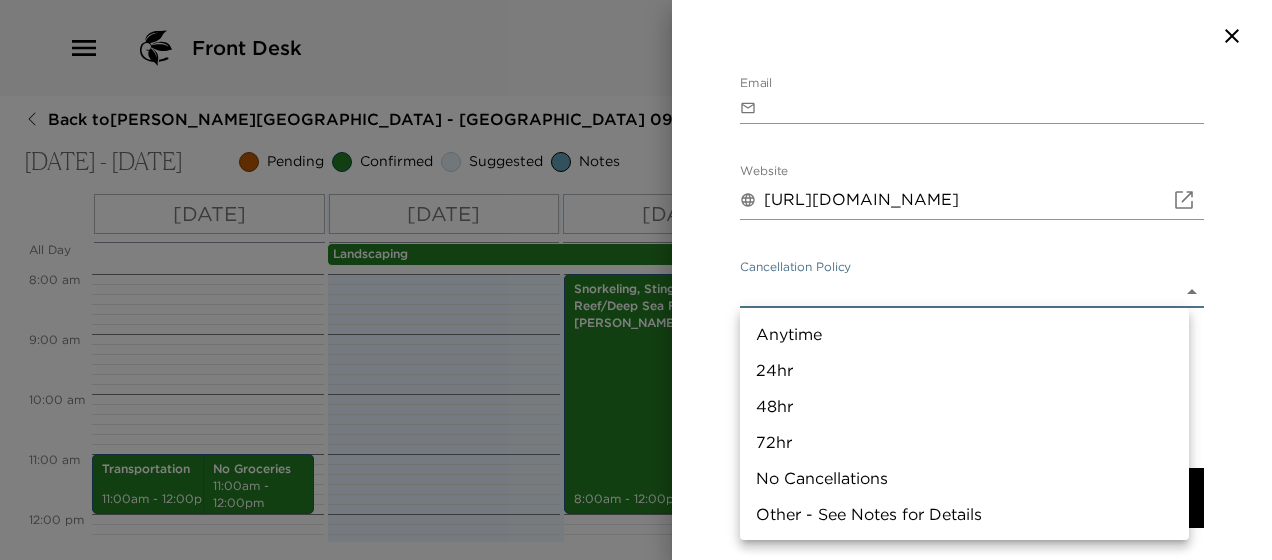 click on "Front Desk Back to  Dan Lota Reservation - Grand Cayman Villa 09 Grand Cayman Villas Jul 11 - Jul 20, 2025 Pending Confirmed Suggested Notes Trip View Agenda View PDF View Print All Day Fri 07/11 Sat 07/12 Sun 07/13 Mon 07/14 Tue 07/15 Wed 07/16 Thu 07/17 Fri 07/18 Sat 07/19 Sun 07/20   Landscaping 12:00 AM 1:00 AM 2:00 AM 3:00 AM 4:00 AM 5:00 AM 6:00 AM 7:00 AM 8:00 AM 9:00 AM 10:00 AM 11:00 AM 12:00 PM 1:00 PM 2:00 PM 3:00 PM 4:00 PM 5:00 PM 6:00 PM 7:00 PM 8:00 PM 9:00 PM 10:00 PM 11:00 PM Transportation 11:00am - 12:00pm Early Arrival 1:00pm - 2:00pm No Groceries 11:00am - 12:00pm Villa Is Ready for Check In! 4:00pm - 4:30pm Check-In Helpful Hints 4:30pm - 4:45pm Tillie's 6:30pm - 8:30pm Snorkeling, Stingray City and Reef/Deep Sea Fishing: Captain Mark Ebanks 8:00am - 12:00pm Weekly Pool Service 8:00am - 12:00pm Tillie's 6:30pm - 7:30pm Tillie's 6:30pm - 8:30pm House Bill Review 10:30am - 11:00am Clone Custom Tennis ​ Results (1) Tennis - Ritz Carlton Pickle Ball - Glow in the Dark Start Date & Time to" at bounding box center [636, 280] 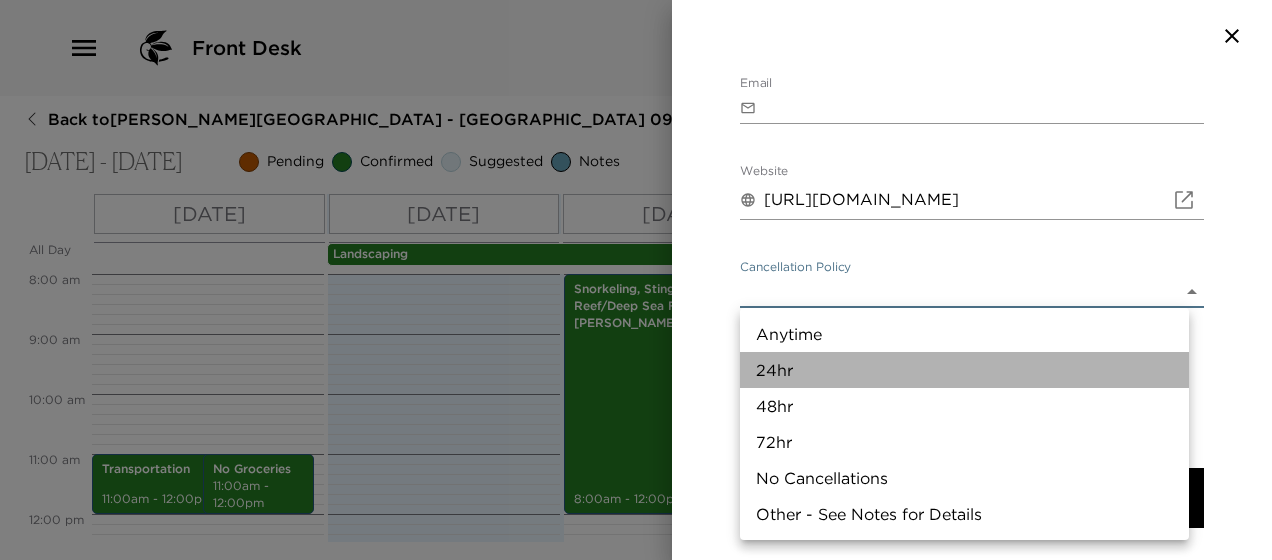 click on "24hr" at bounding box center (964, 370) 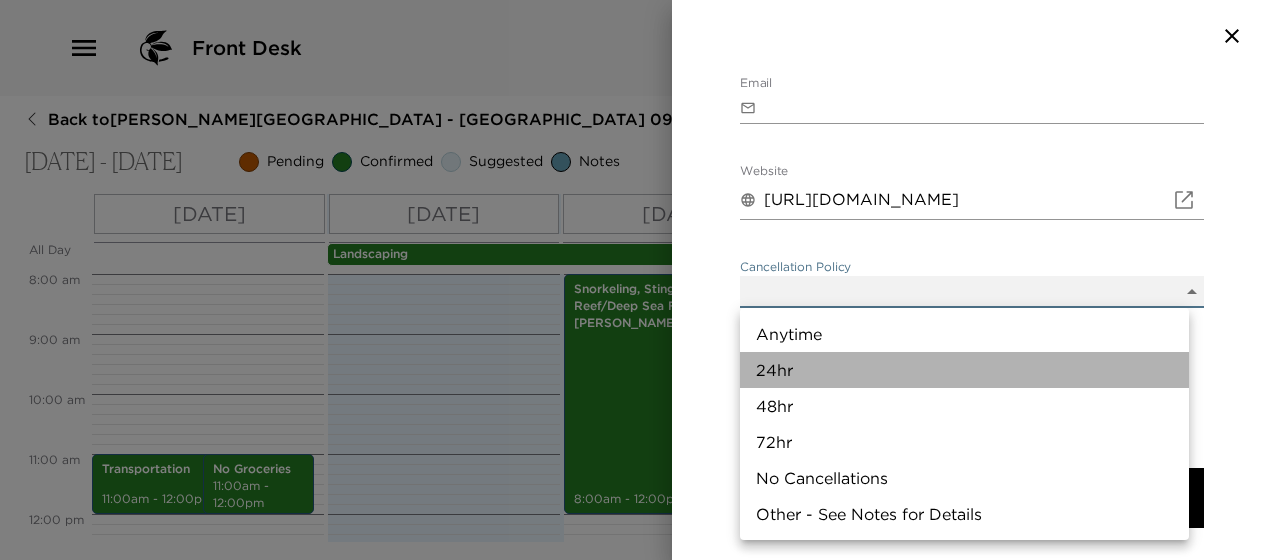 type on "24hr" 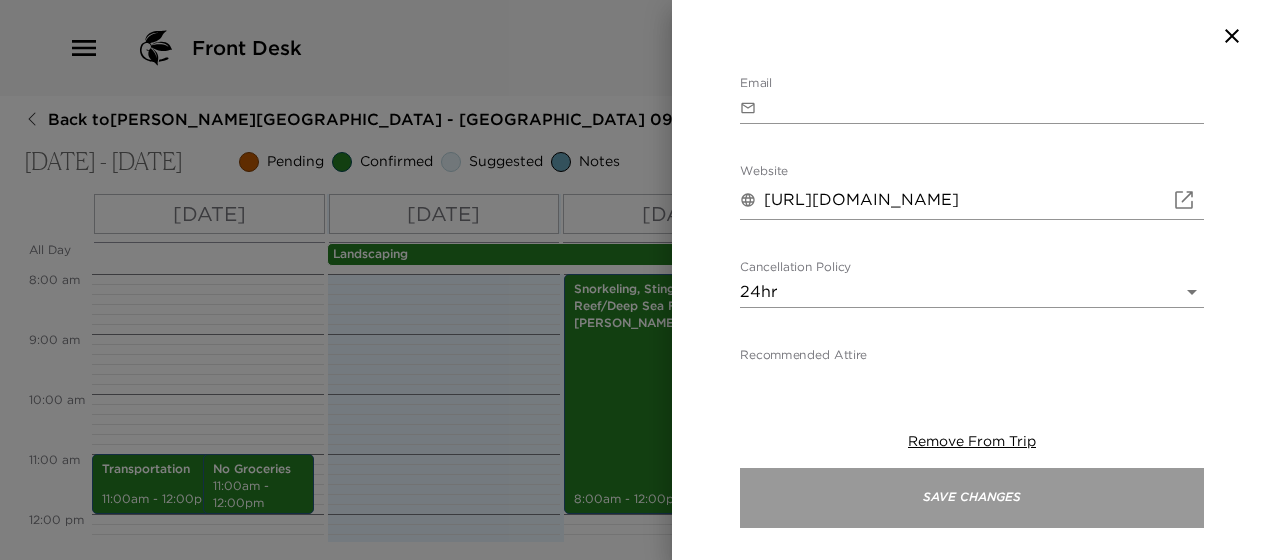 click on "Save Changes" at bounding box center (972, 498) 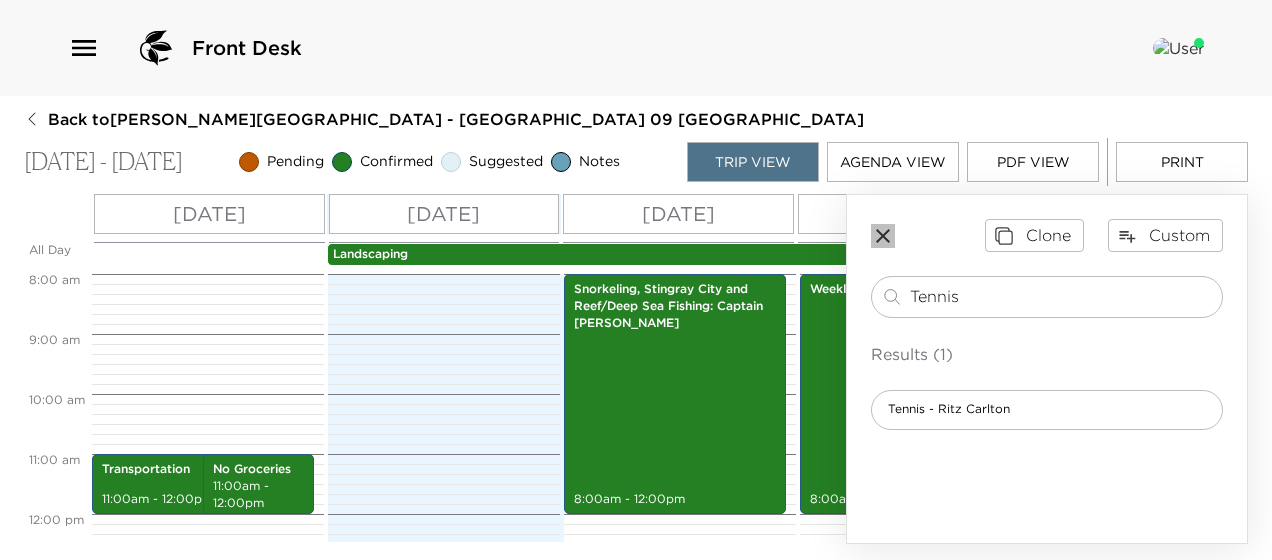 click 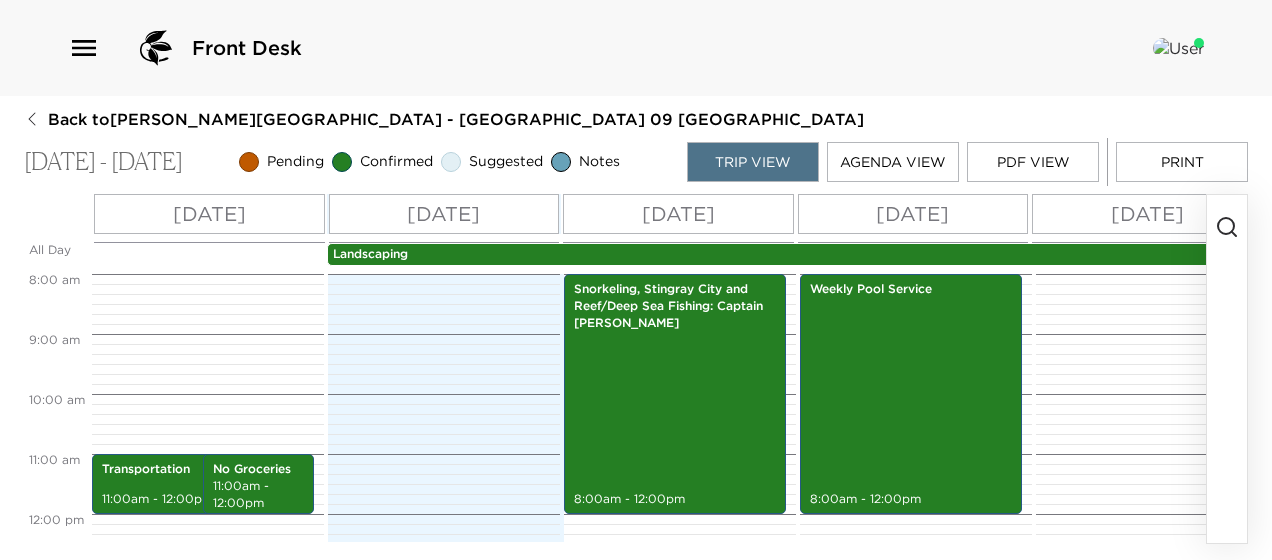 click 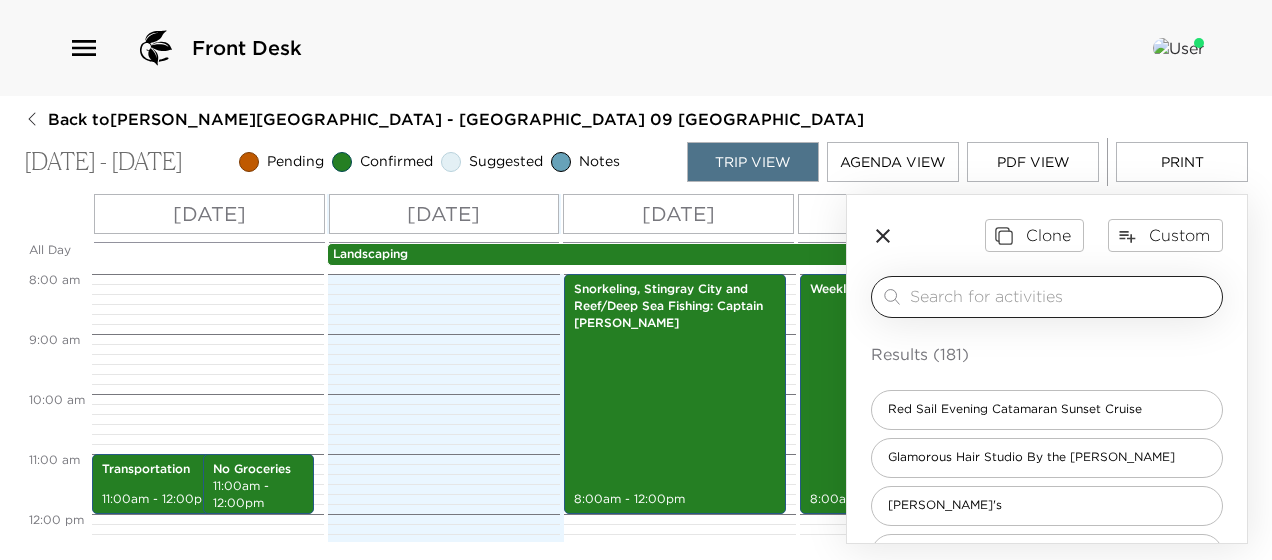 click at bounding box center (1062, 296) 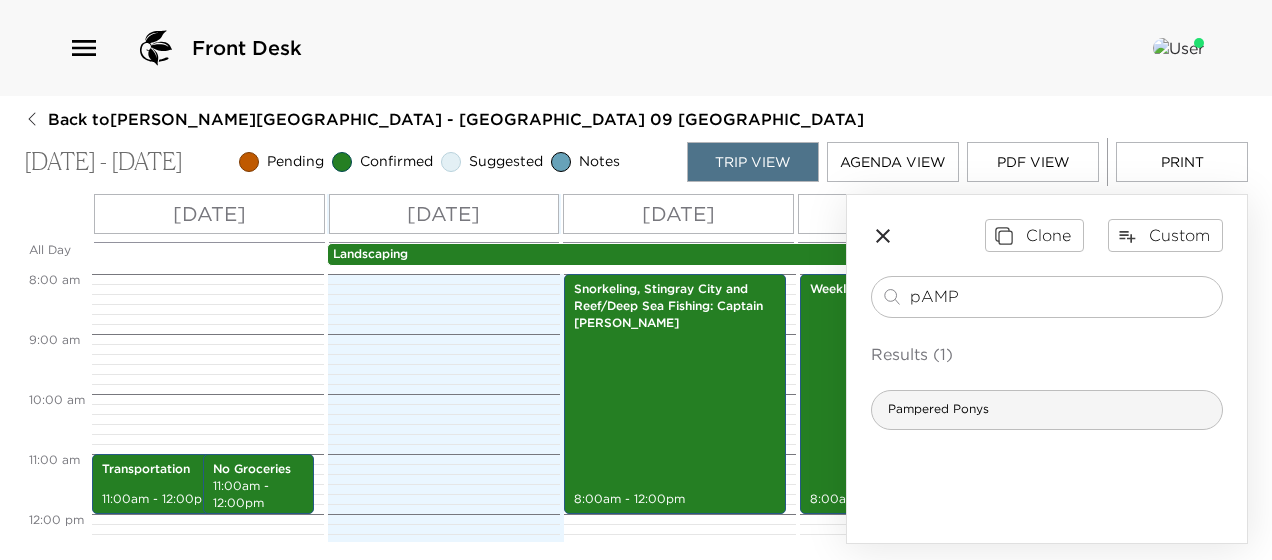 type on "pAMP" 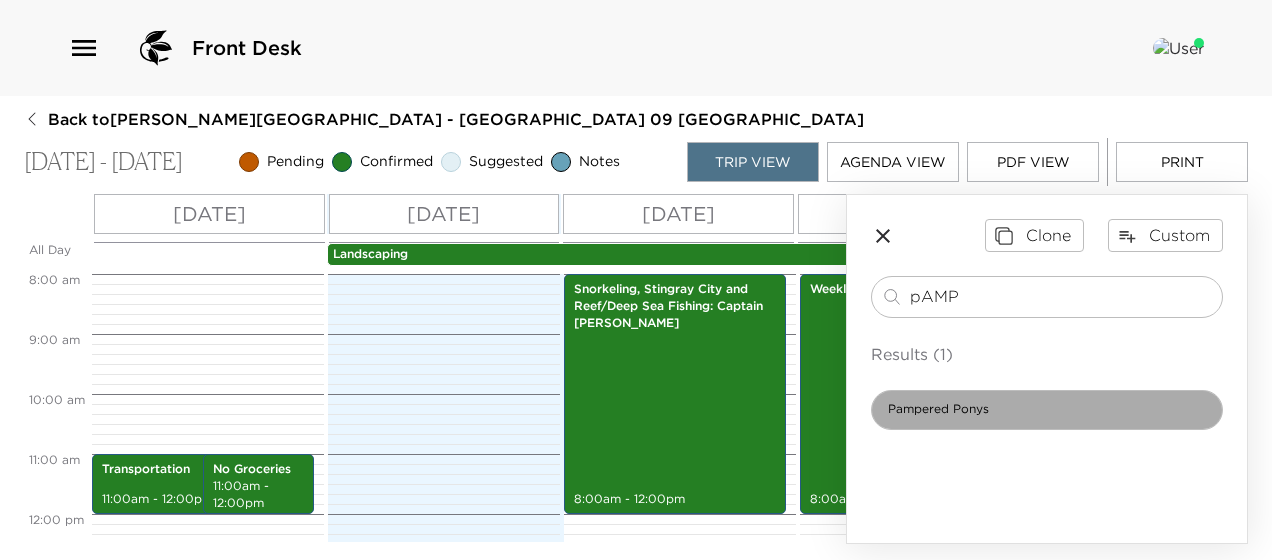 click on "Pampered Ponys" at bounding box center (938, 409) 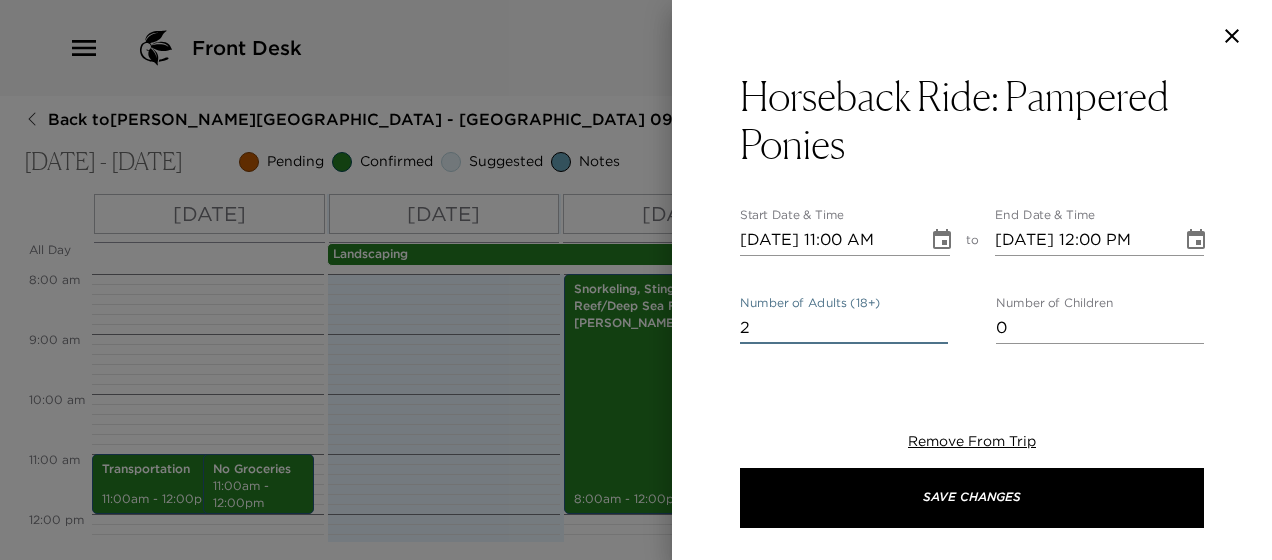click on "2" at bounding box center (844, 328) 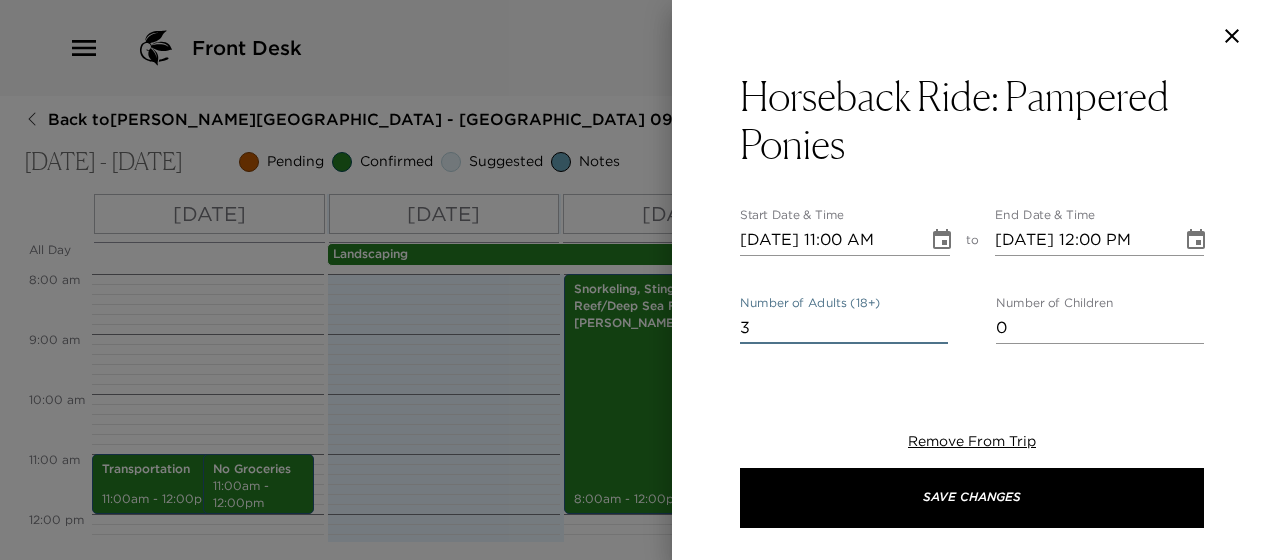type on "3" 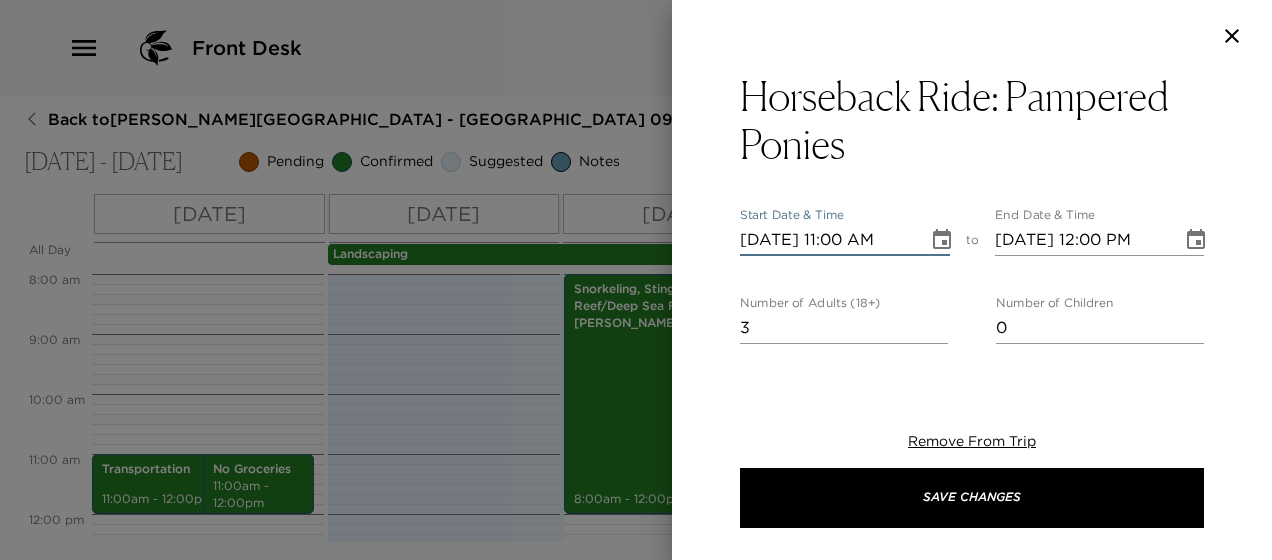 click on "07/11/2025 11:00 AM" at bounding box center [827, 240] 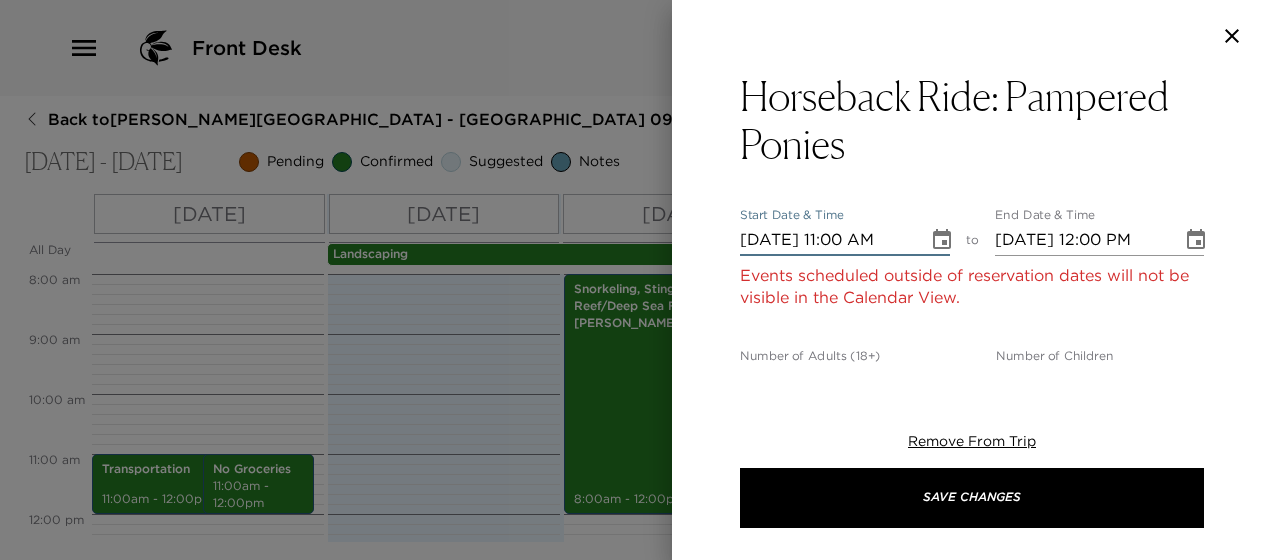 type on "07/14/2025 11:00 AM" 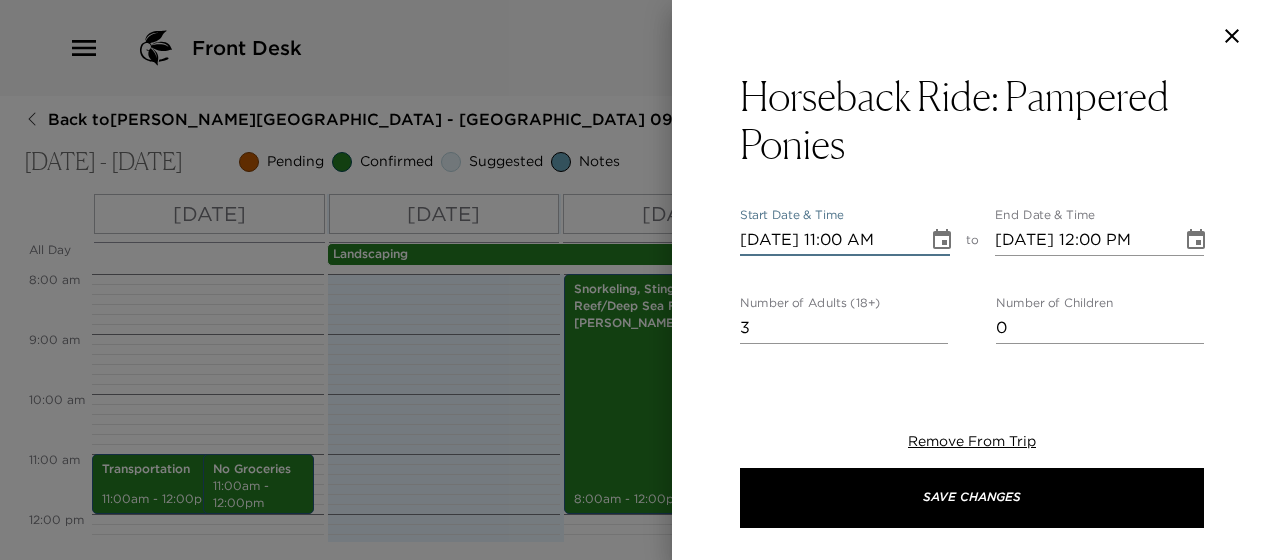 click on "07/14/2025 11:00 AM" at bounding box center [827, 240] 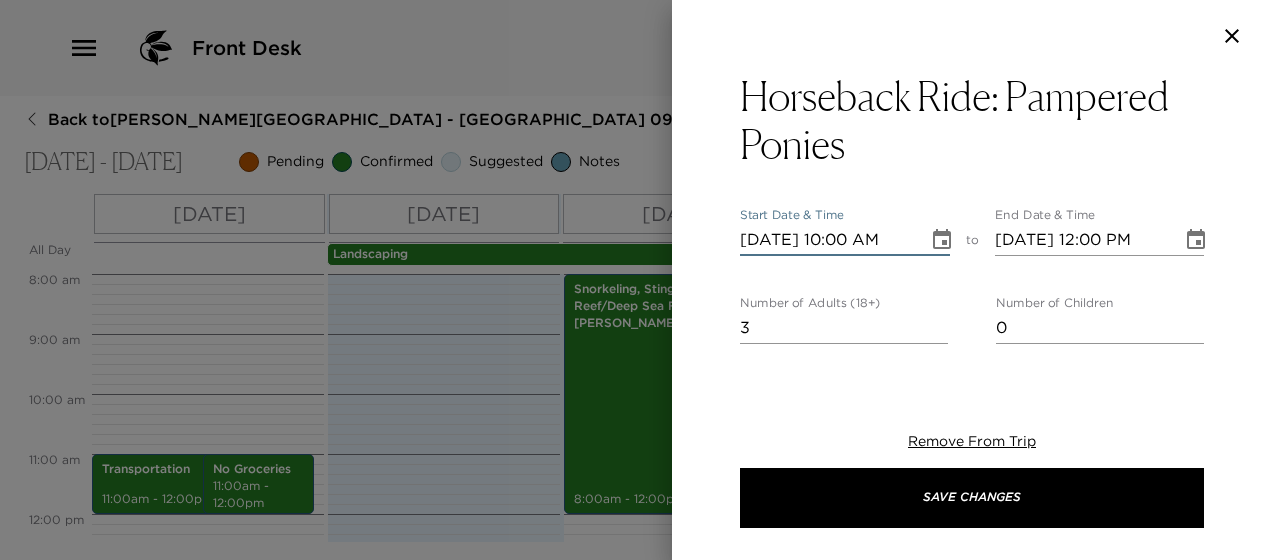 type on "07/14/2025 10:00 AM" 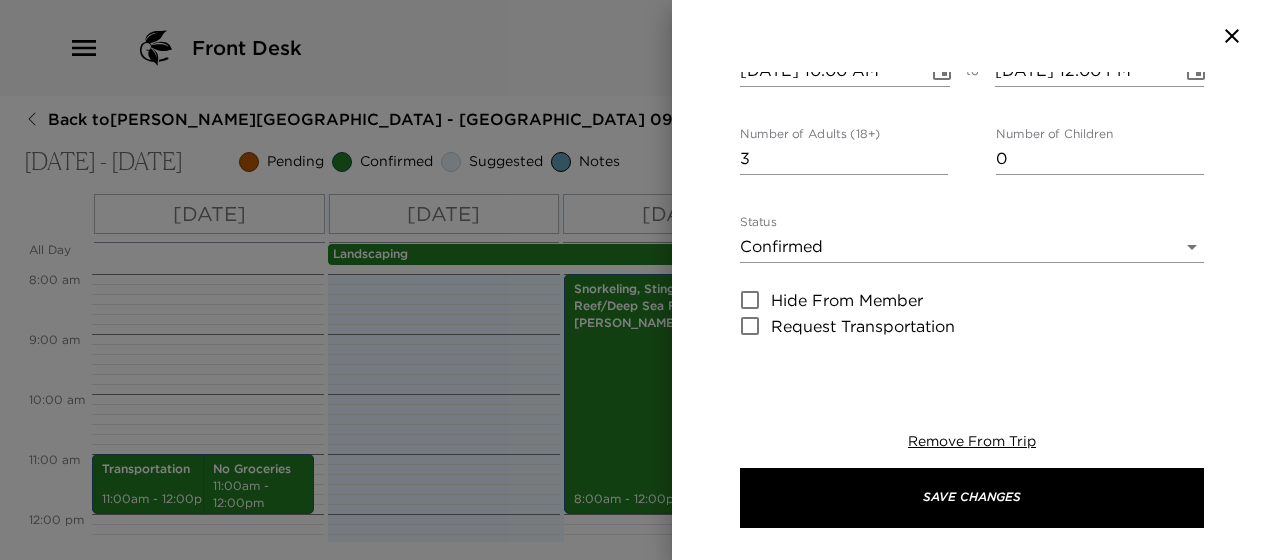 scroll, scrollTop: 199, scrollLeft: 0, axis: vertical 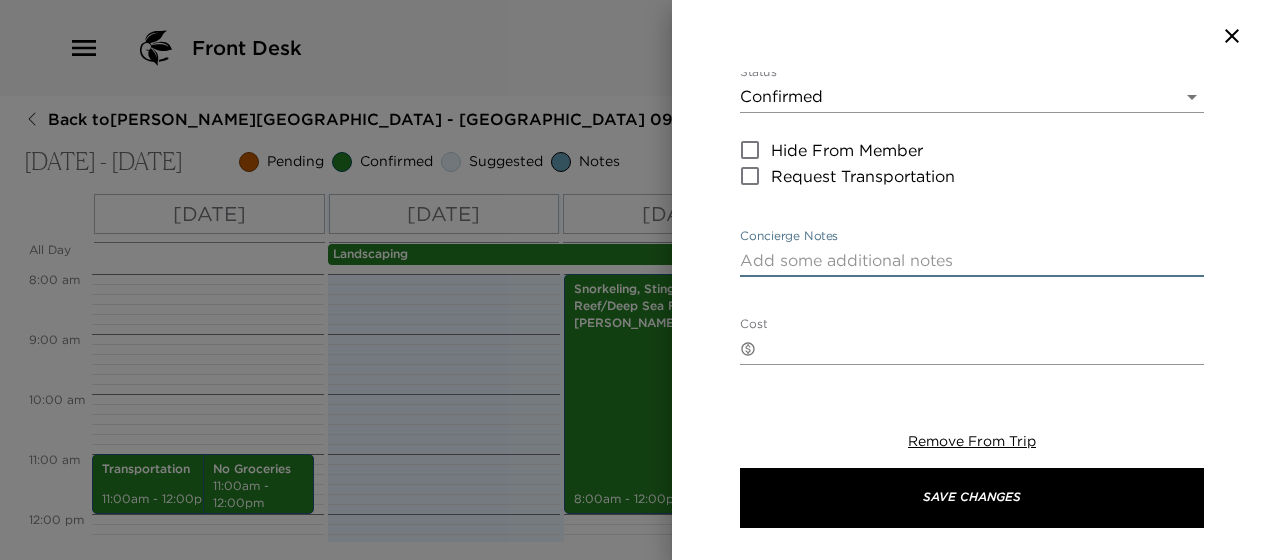 click on "Concierge Notes" at bounding box center (972, 260) 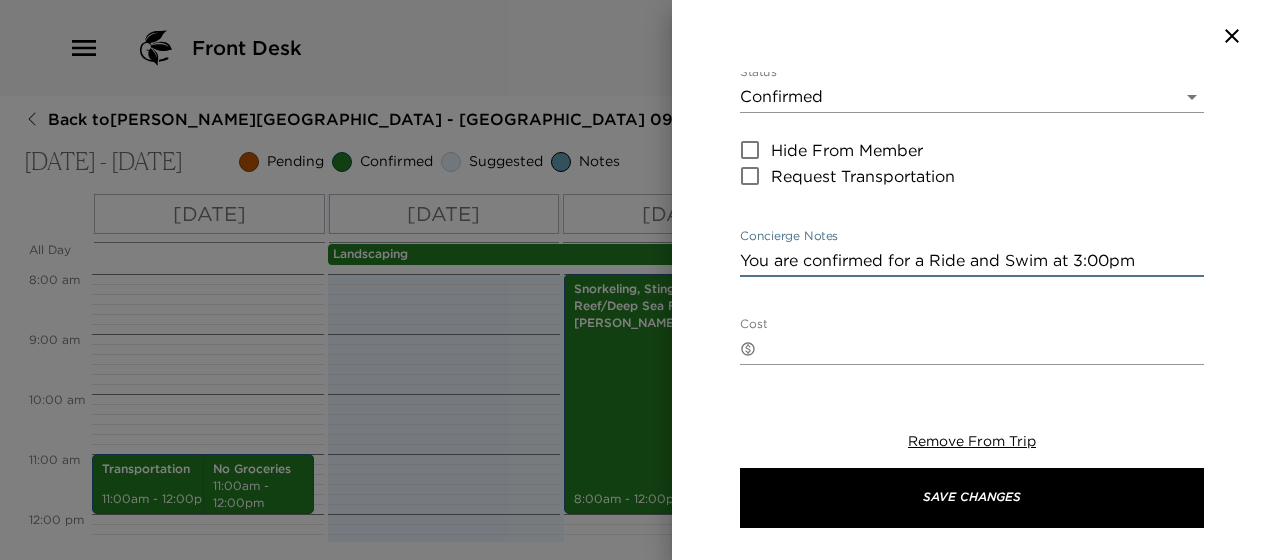 type on "You are confirmed for a Ride and Swim at 3:00pm" 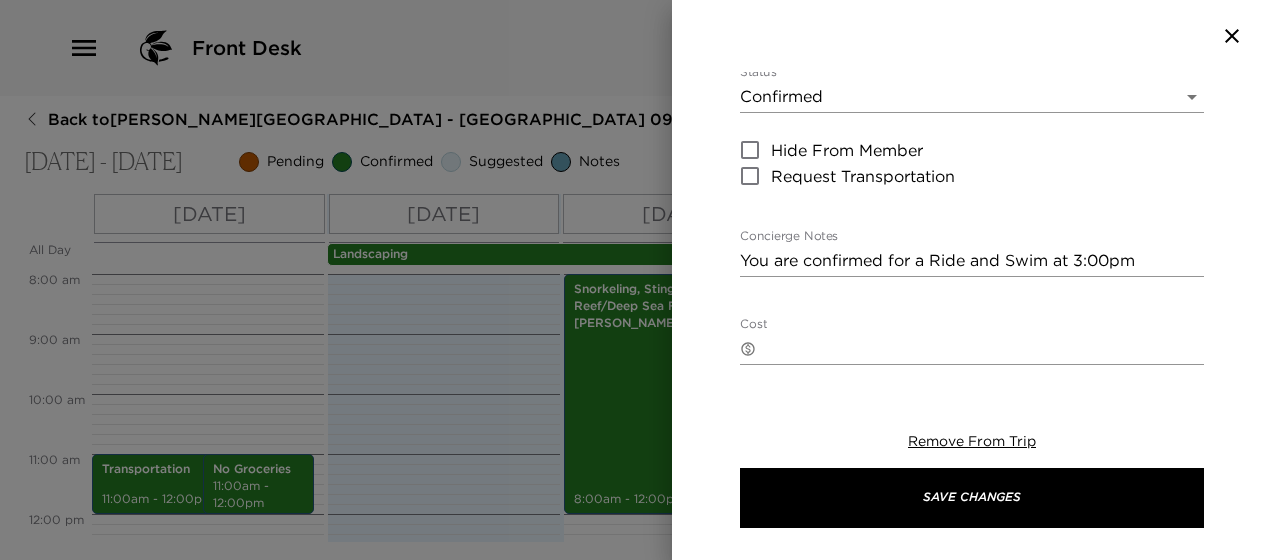 scroll, scrollTop: 60, scrollLeft: 0, axis: vertical 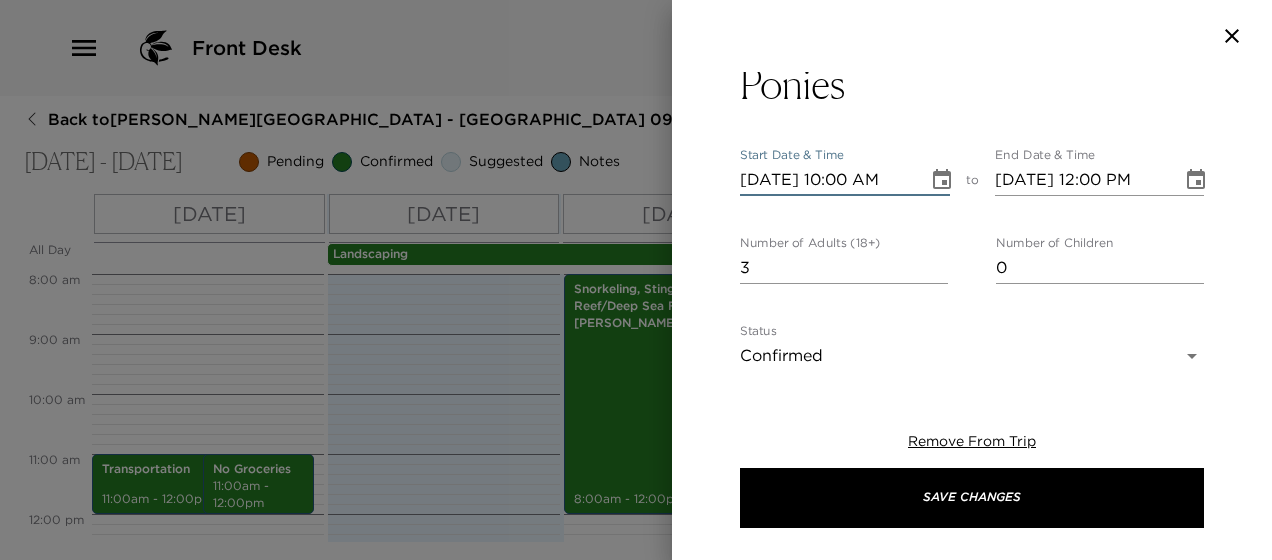 click on "07/14/2025 10:00 AM" at bounding box center [827, 180] 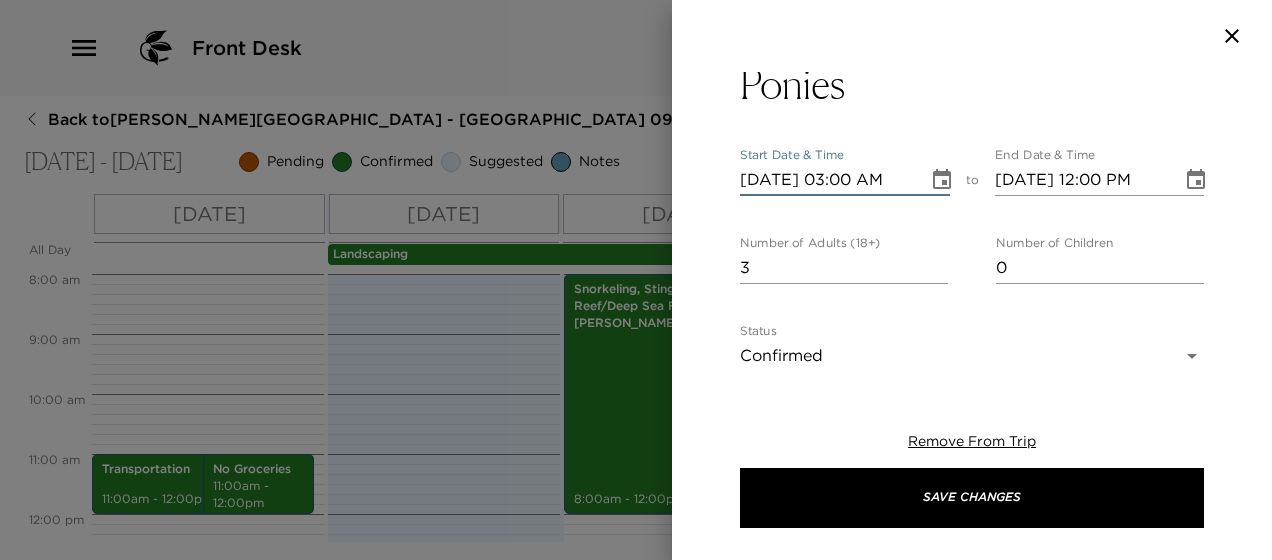 scroll, scrollTop: 0, scrollLeft: 0, axis: both 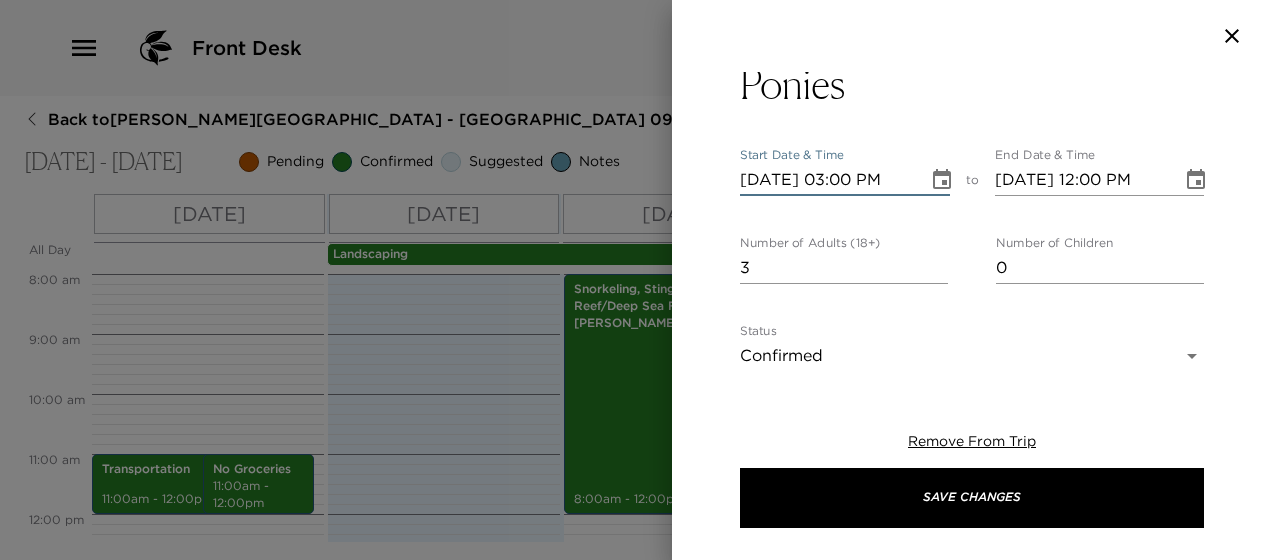 type on "07/14/2025 04:00 PM" 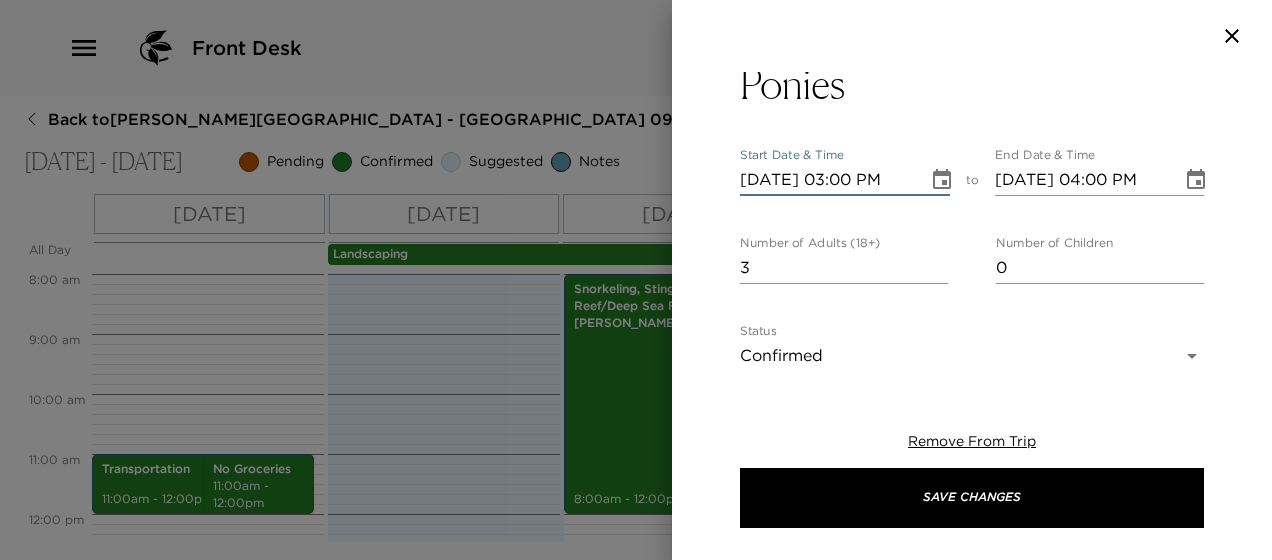 type on "07/14/2025 03:00 PM" 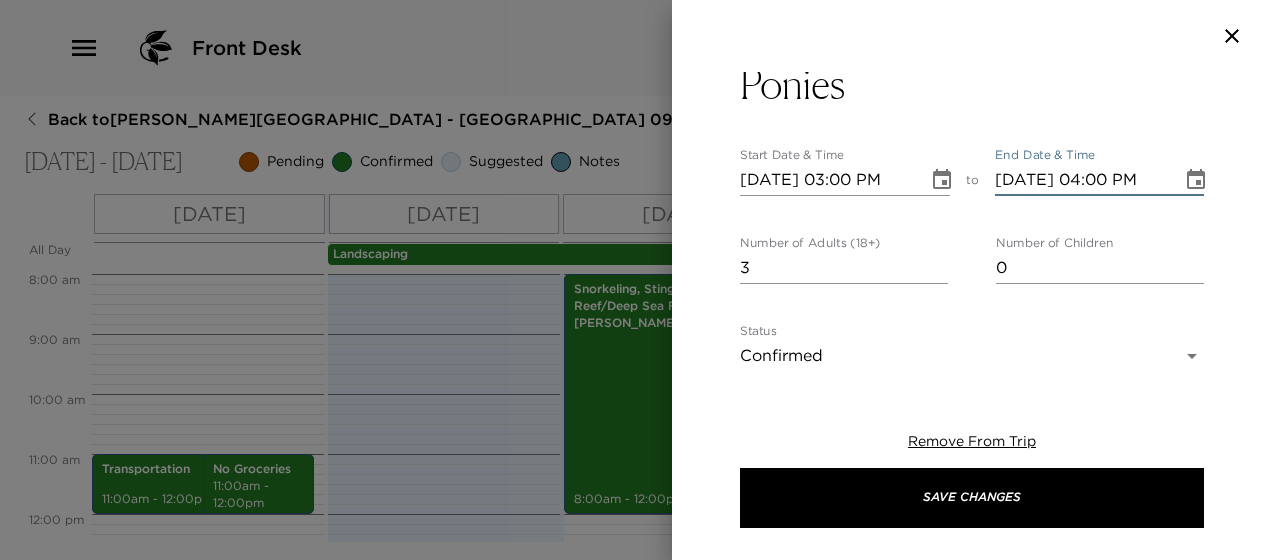 scroll, scrollTop: 0, scrollLeft: 0, axis: both 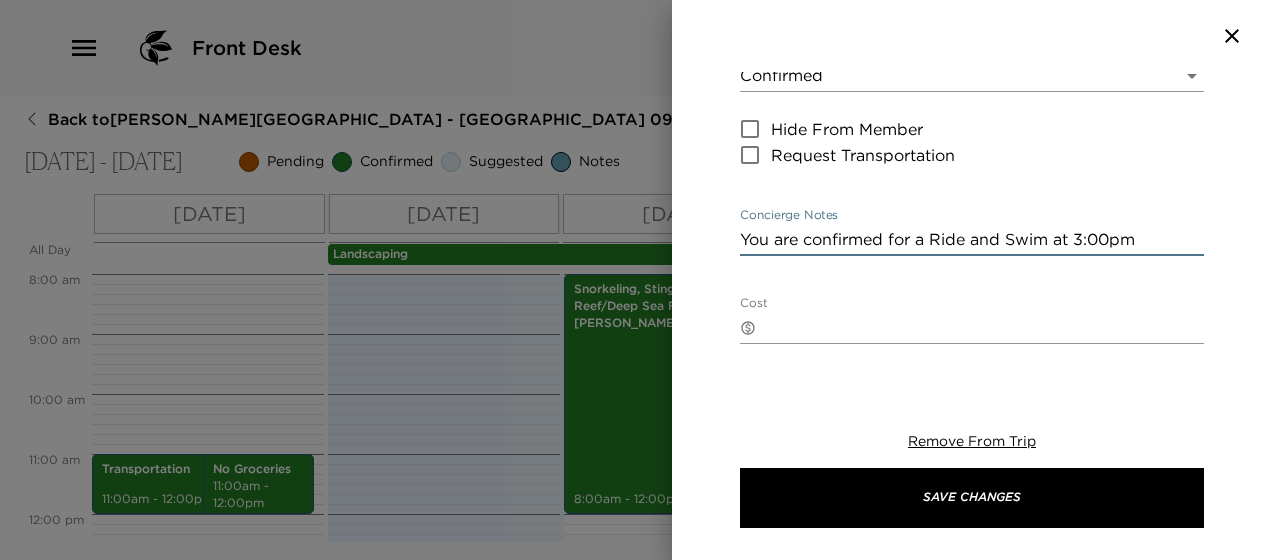 click on "You are confirmed for a Ride and Swim at 3:00pm" at bounding box center [972, 239] 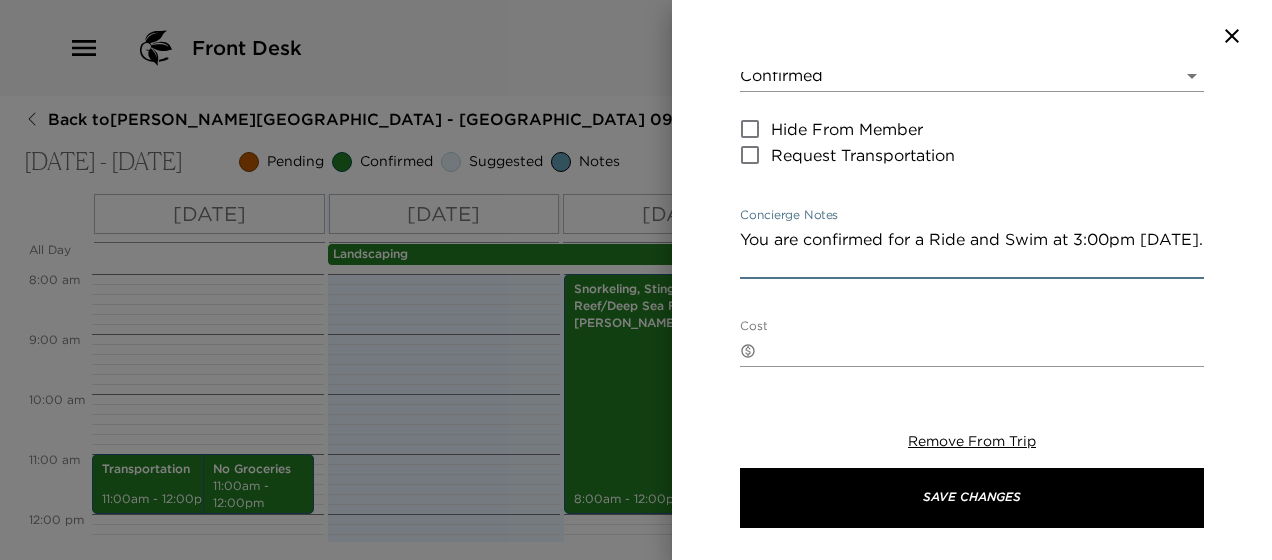 type on "You are confirmed for a Ride and Swim at 3:00pm on Monday." 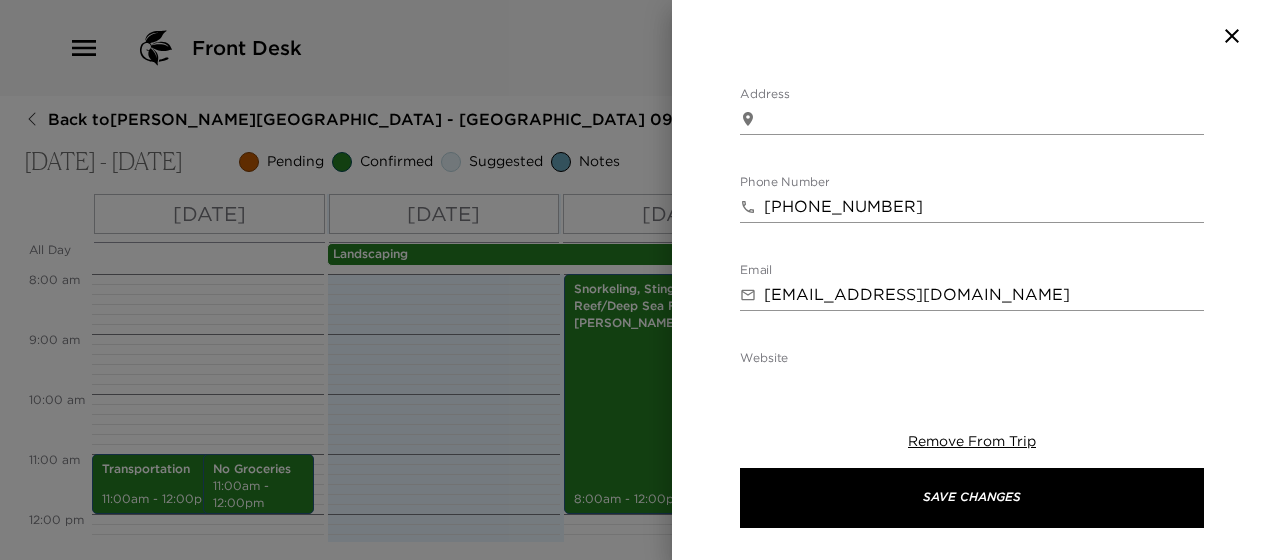 scroll, scrollTop: 833, scrollLeft: 0, axis: vertical 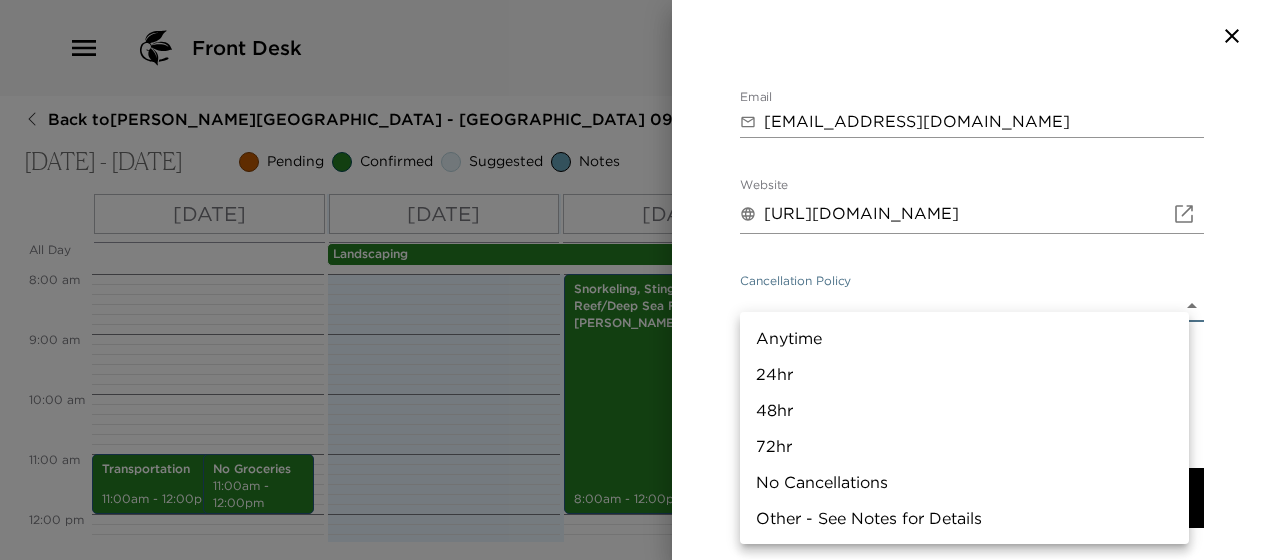 click on "Front Desk Back to  Dan Lota Reservation - Grand Cayman Villa 09 Grand Cayman Villas Jul 11 - Jul 20, 2025 Pending Confirmed Suggested Notes Trip View Agenda View PDF View Print All Day Fri 07/11 Sat 07/12 Sun 07/13 Mon 07/14 Tue 07/15 Wed 07/16 Thu 07/17 Fri 07/18 Sat 07/19 Sun 07/20   Landscaping 12:00 AM 1:00 AM 2:00 AM 3:00 AM 4:00 AM 5:00 AM 6:00 AM 7:00 AM 8:00 AM 9:00 AM 10:00 AM 11:00 AM 12:00 PM 1:00 PM 2:00 PM 3:00 PM 4:00 PM 5:00 PM 6:00 PM 7:00 PM 8:00 PM 9:00 PM 10:00 PM 11:00 PM Transportation 11:00am - 12:00pm Early Arrival 1:00pm - 2:00pm No Groceries 11:00am - 12:00pm Villa Is Ready for Check In! 4:00pm - 4:30pm Check-In Helpful Hints 4:30pm - 4:45pm Tillie's 6:30pm - 8:30pm Snorkeling, Stingray City and Reef/Deep Sea Fishing: Captain Mark Ebanks 8:00am - 12:00pm Pickle Ball - Glow in the Dark 7:30pm - 8:30pm Weekly Pool Service 8:00am - 12:00pm Tillie's 6:30pm - 7:30pm Tillie's 6:30pm - 8:30pm House Bill Review 10:30am - 11:00am Clone Custom pAMP ​ Results (1) Pampered Ponys to 3 0 Status" at bounding box center [636, 280] 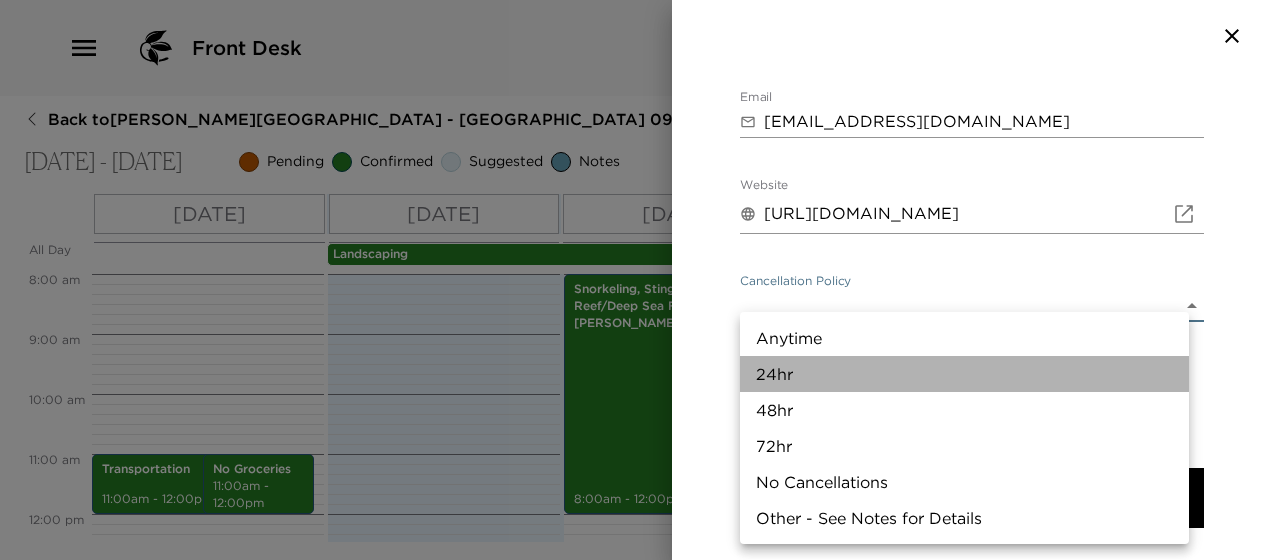 click on "24hr" at bounding box center (964, 374) 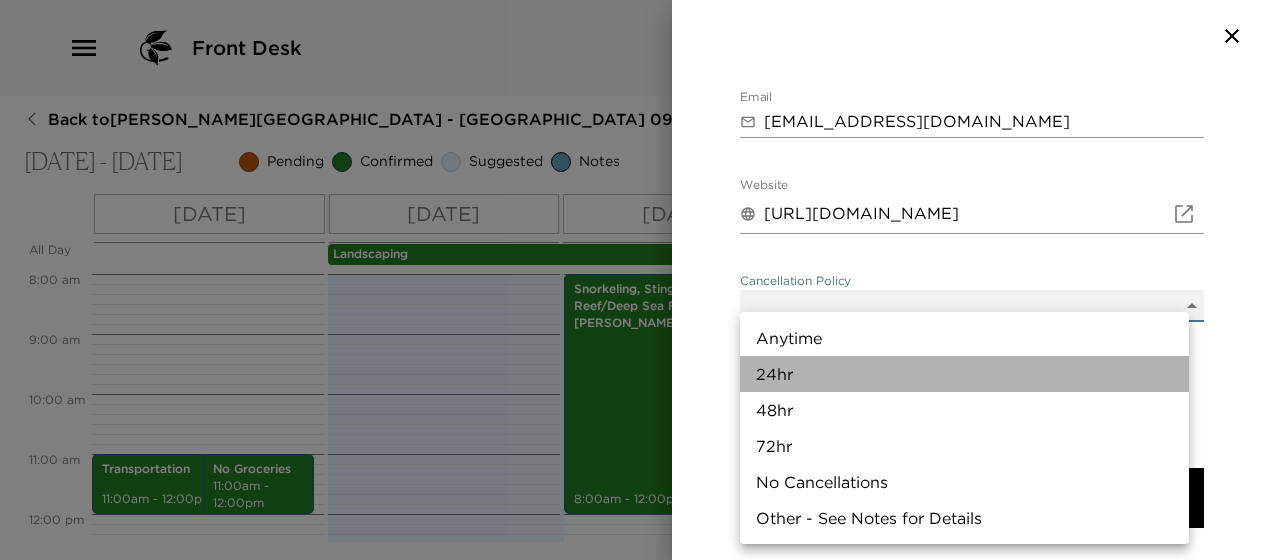 type on "24hr" 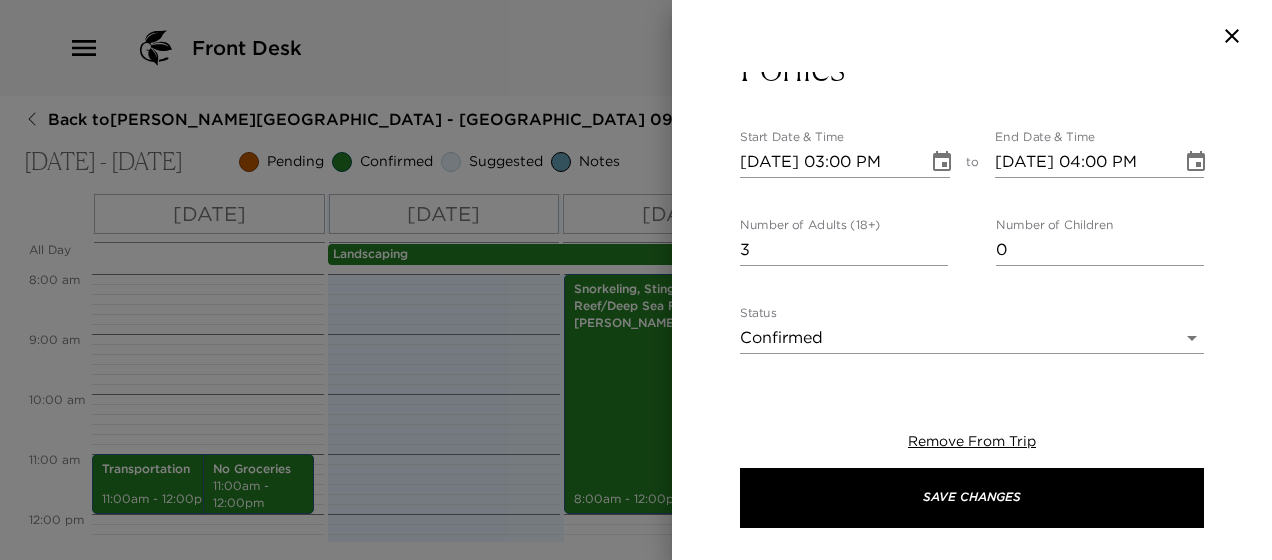 scroll, scrollTop: 57, scrollLeft: 0, axis: vertical 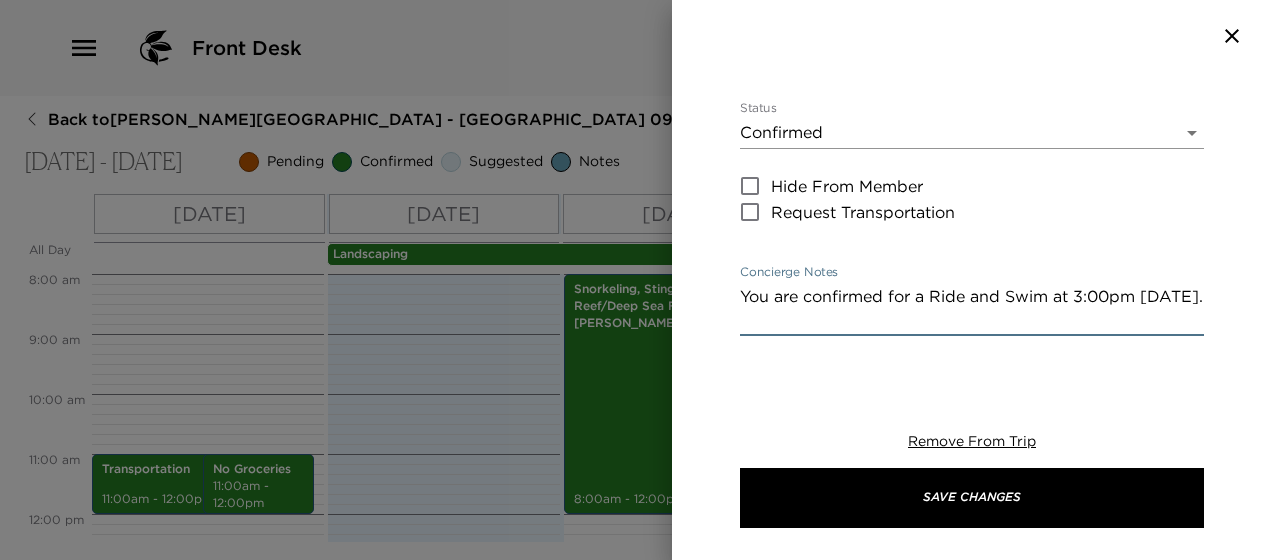 click on "You are confirmed for a Ride and Swim at 3:00pm on Monday." at bounding box center (972, 308) 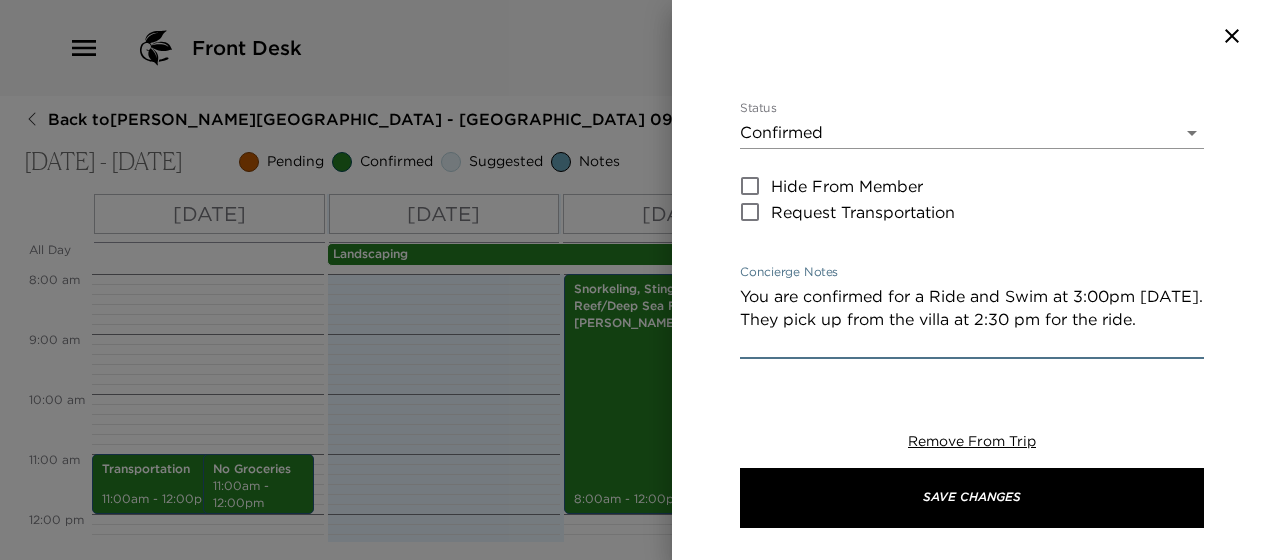 type on "You are confirmed for a Ride and Swim at 3:00pm on Monday. They pick up from the villa at 2:30 pm for the ride." 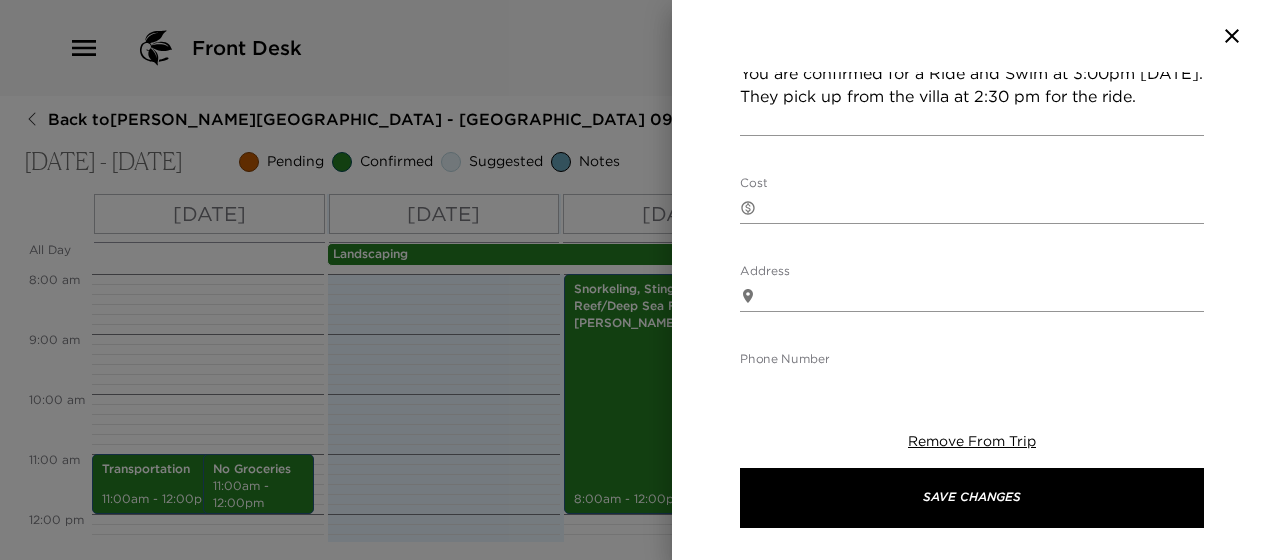 scroll, scrollTop: 523, scrollLeft: 0, axis: vertical 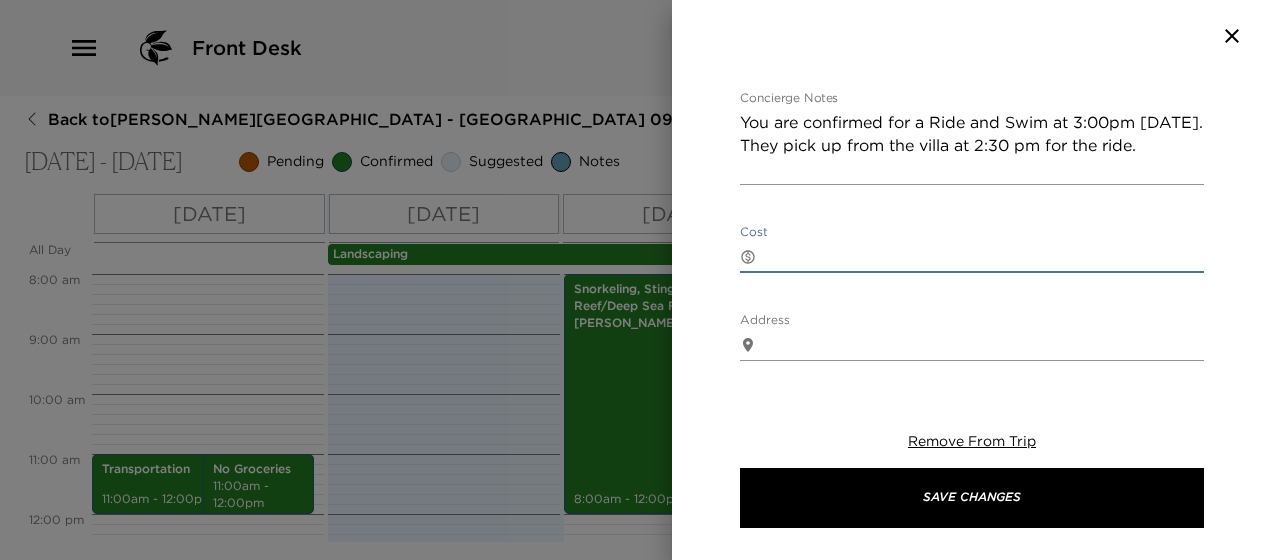 click on "Cost" at bounding box center (984, 256) 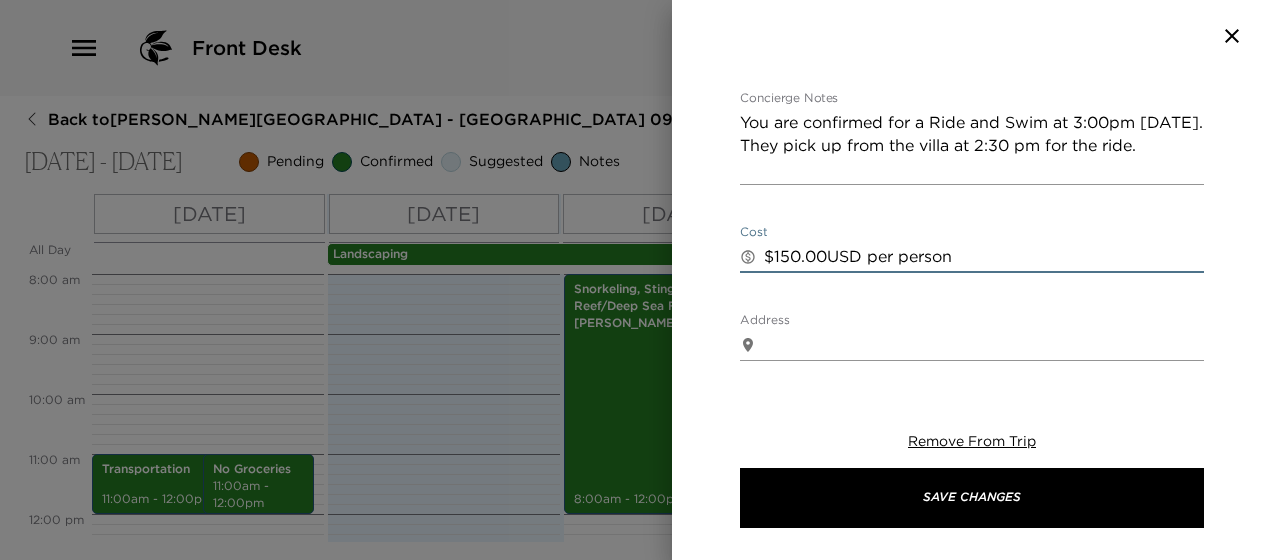 type on "$150.00USD per person" 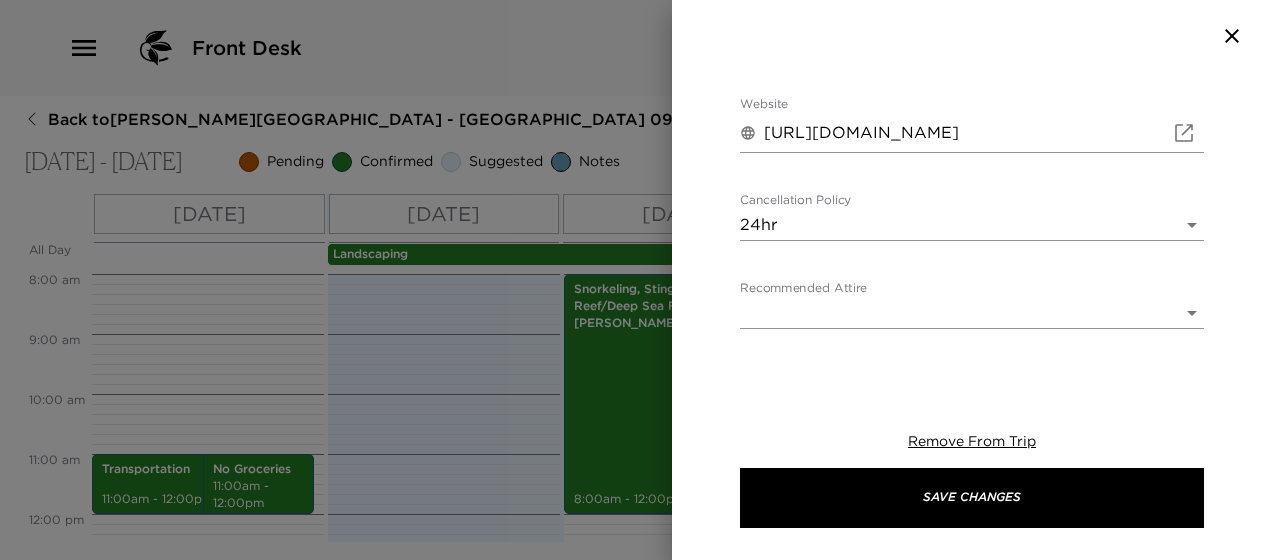 scroll, scrollTop: 986, scrollLeft: 0, axis: vertical 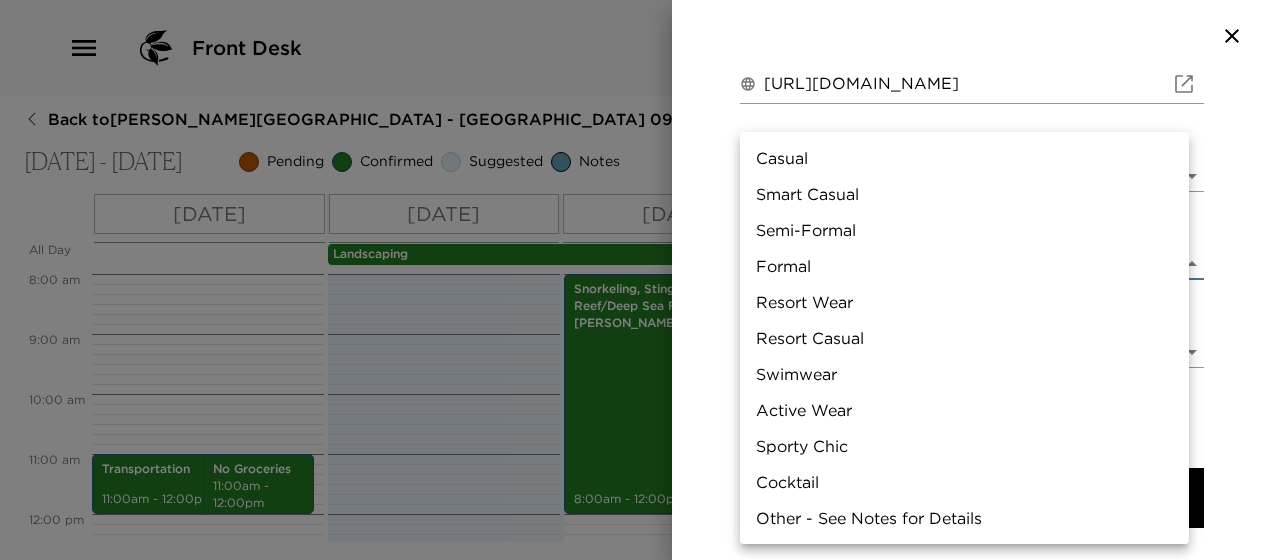 click on "Front Desk Back to  Dan Lota Reservation - Grand Cayman Villa 09 Grand Cayman Villas Jul 11 - Jul 20, 2025 Pending Confirmed Suggested Notes Trip View Agenda View PDF View Print All Day Fri 07/11 Sat 07/12 Sun 07/13 Mon 07/14 Tue 07/15 Wed 07/16 Thu 07/17 Fri 07/18 Sat 07/19 Sun 07/20   Landscaping 12:00 AM 1:00 AM 2:00 AM 3:00 AM 4:00 AM 5:00 AM 6:00 AM 7:00 AM 8:00 AM 9:00 AM 10:00 AM 11:00 AM 12:00 PM 1:00 PM 2:00 PM 3:00 PM 4:00 PM 5:00 PM 6:00 PM 7:00 PM 8:00 PM 9:00 PM 10:00 PM 11:00 PM Transportation 11:00am - 12:00pm Early Arrival 1:00pm - 2:00pm No Groceries 11:00am - 12:00pm Villa Is Ready for Check In! 4:00pm - 4:30pm Check-In Helpful Hints 4:30pm - 4:45pm Tillie's 6:30pm - 8:30pm Snorkeling, Stingray City and Reef/Deep Sea Fishing: Captain Mark Ebanks 8:00am - 12:00pm Pickle Ball - Glow in the Dark 7:30pm - 8:30pm Weekly Pool Service 8:00am - 12:00pm Tillie's 6:30pm - 7:30pm Tillie's 6:30pm - 8:30pm House Bill Review 10:30am - 11:00am Clone Custom pAMP ​ Results (1) Pampered Ponys to 3 0 Status" at bounding box center [636, 280] 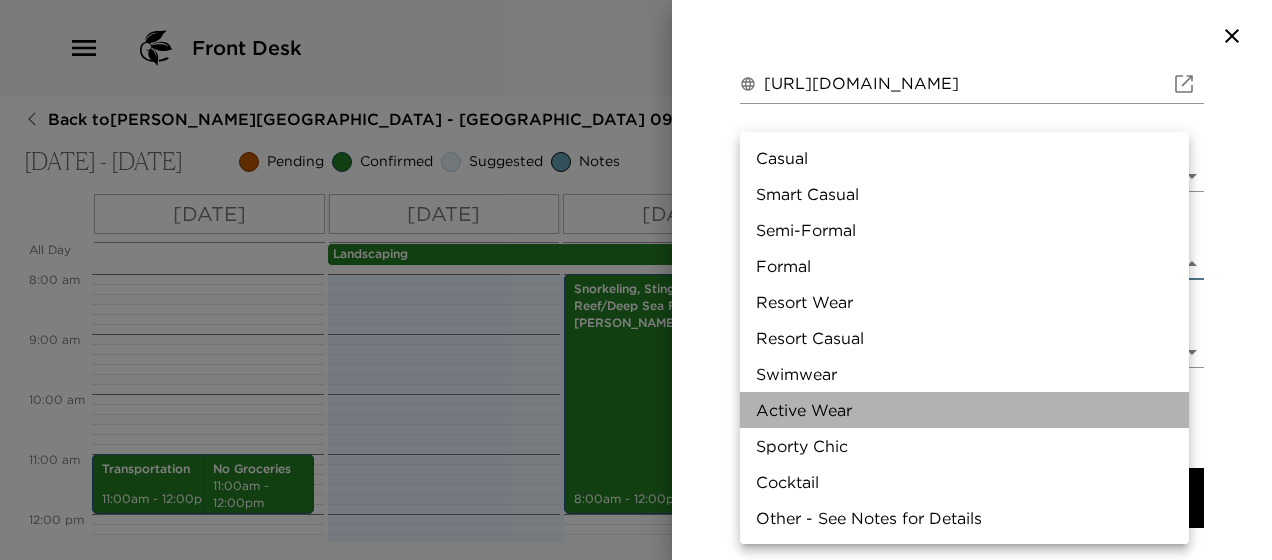 click on "Active Wear" at bounding box center (964, 410) 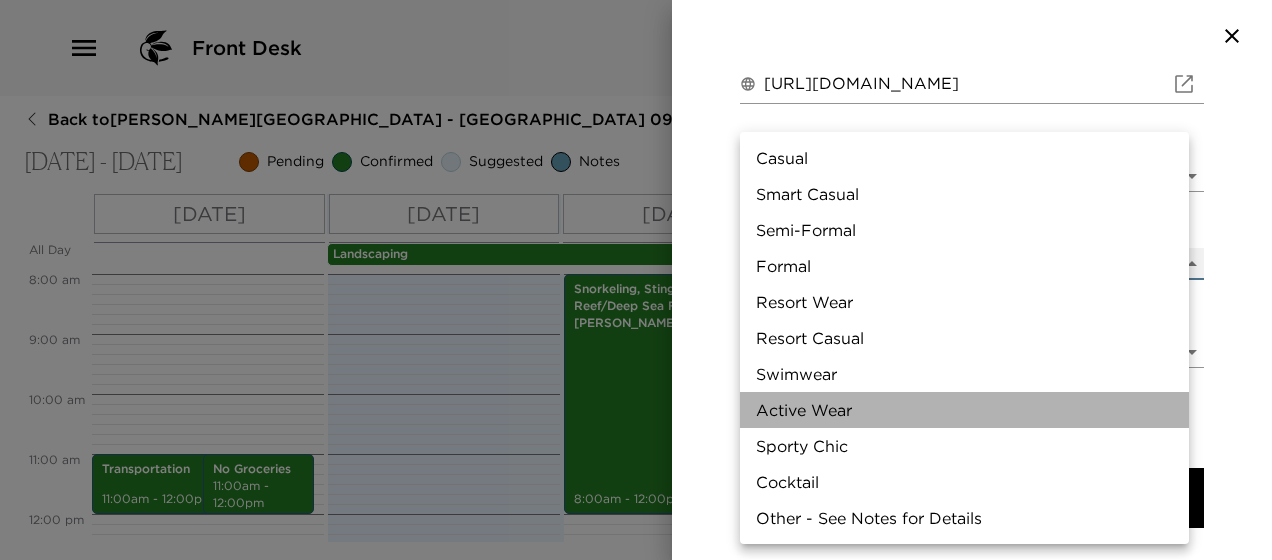 type on "Active Wear" 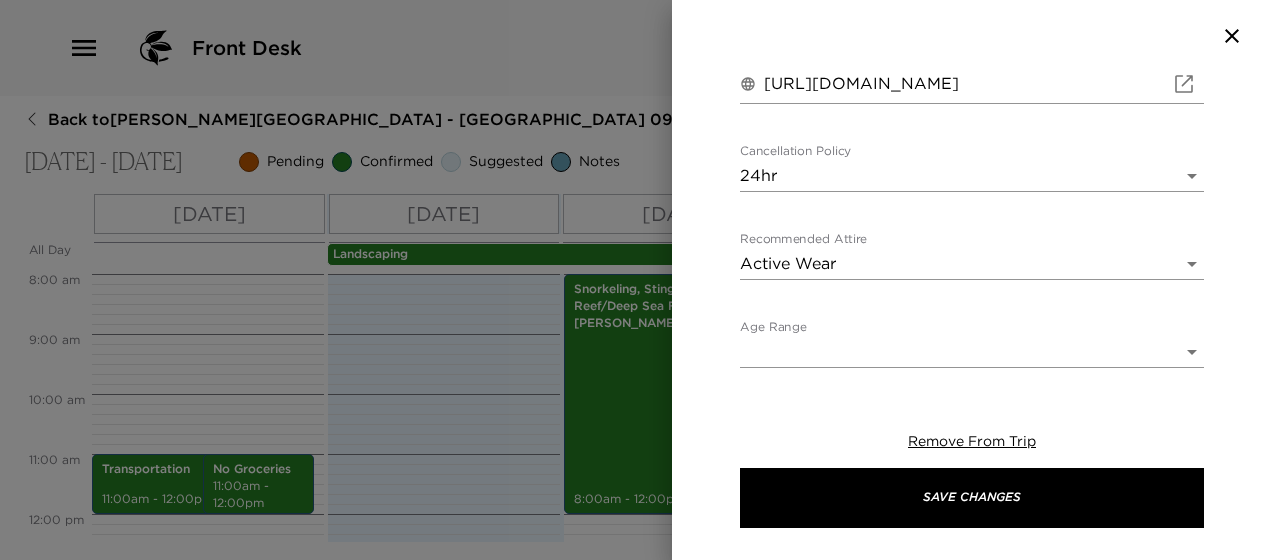 scroll, scrollTop: 727, scrollLeft: 0, axis: vertical 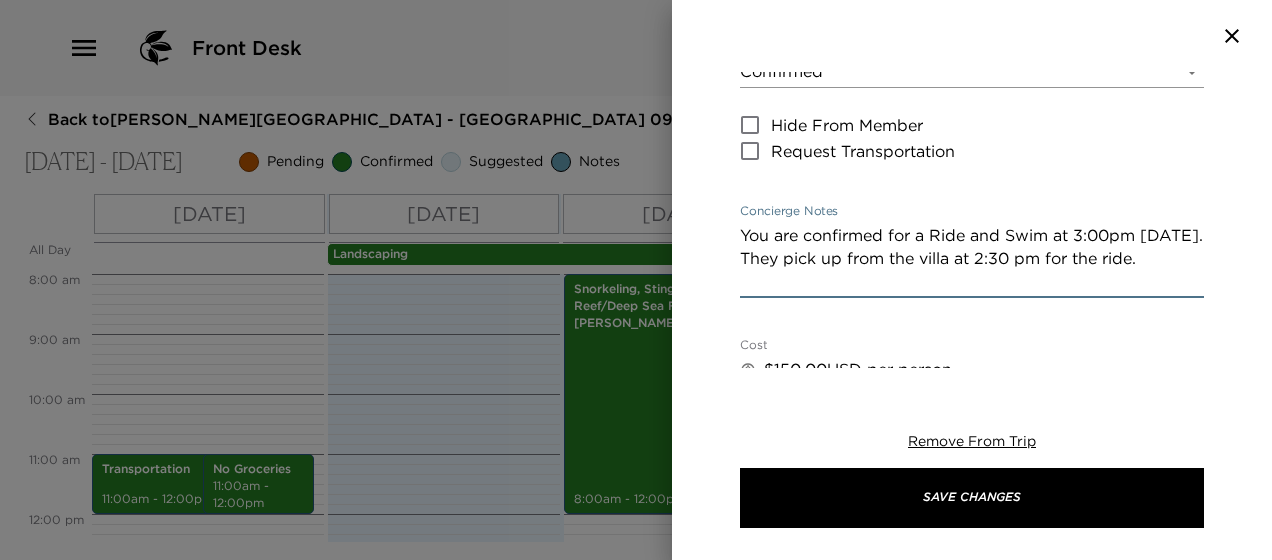 click on "You are confirmed for a Ride and Swim at 3:00pm on Monday. They pick up from the villa at 2:30 pm for the ride." at bounding box center [972, 258] 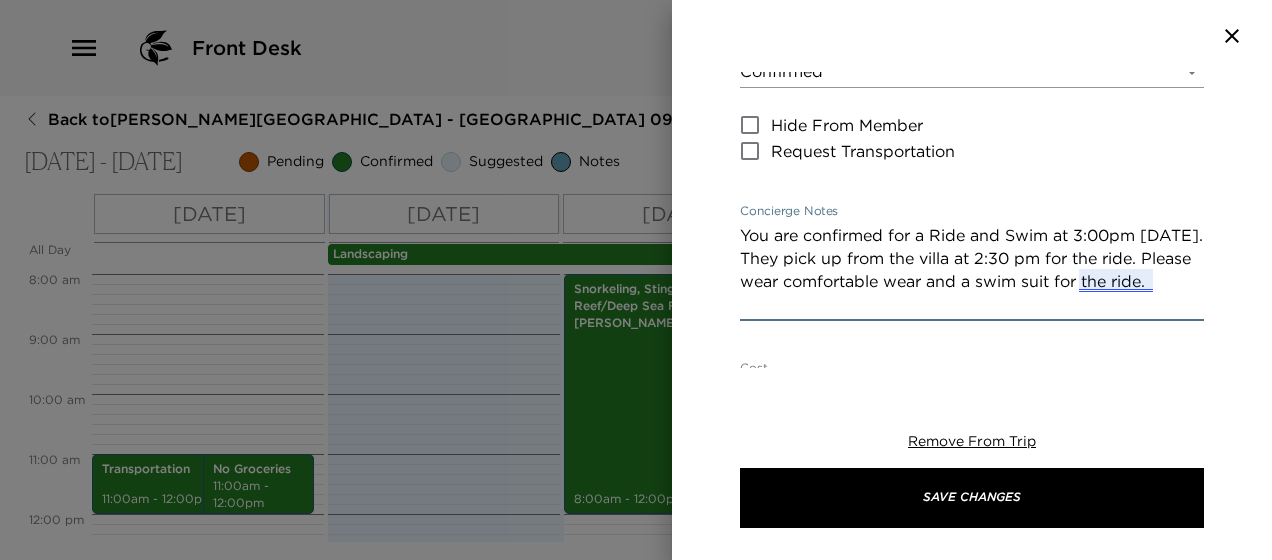 click on "You are confirmed for a Ride and Swim at 3:00pm on Monday. They pick up from the villa at 2:30 pm for the ride. Please wear comfortable wear and a swim suit for the ride." at bounding box center [972, 270] 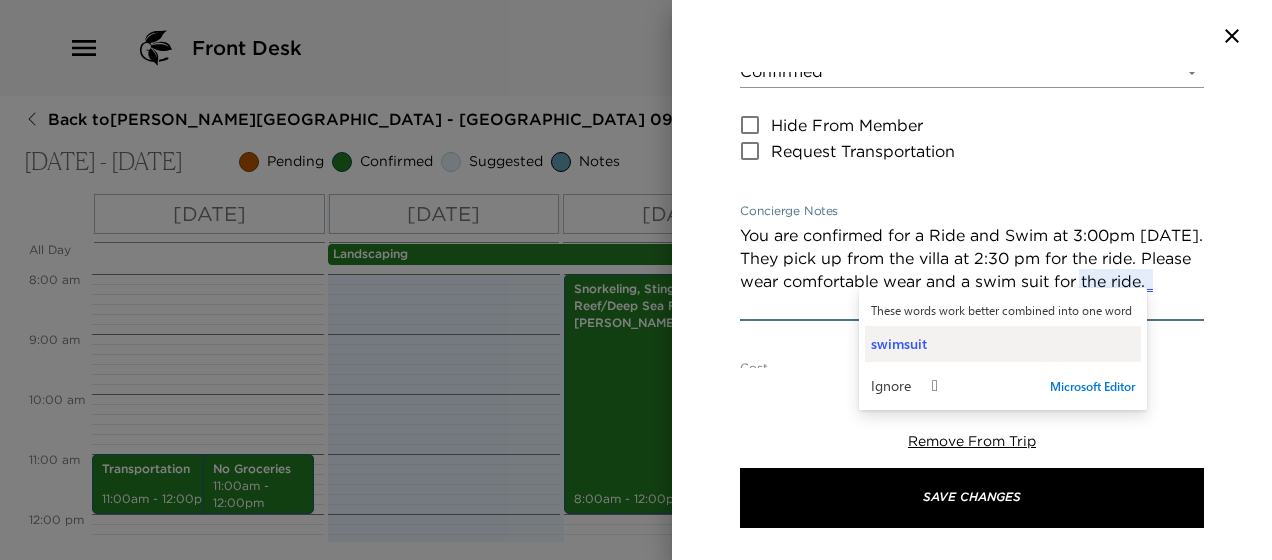 type on "You are confirmed for a Ride and Swim at 3:00pm on Monday. They pick up from the villa at 2:30 pm for the ride. Please wear comfortable wear and a swim suit for the ride." 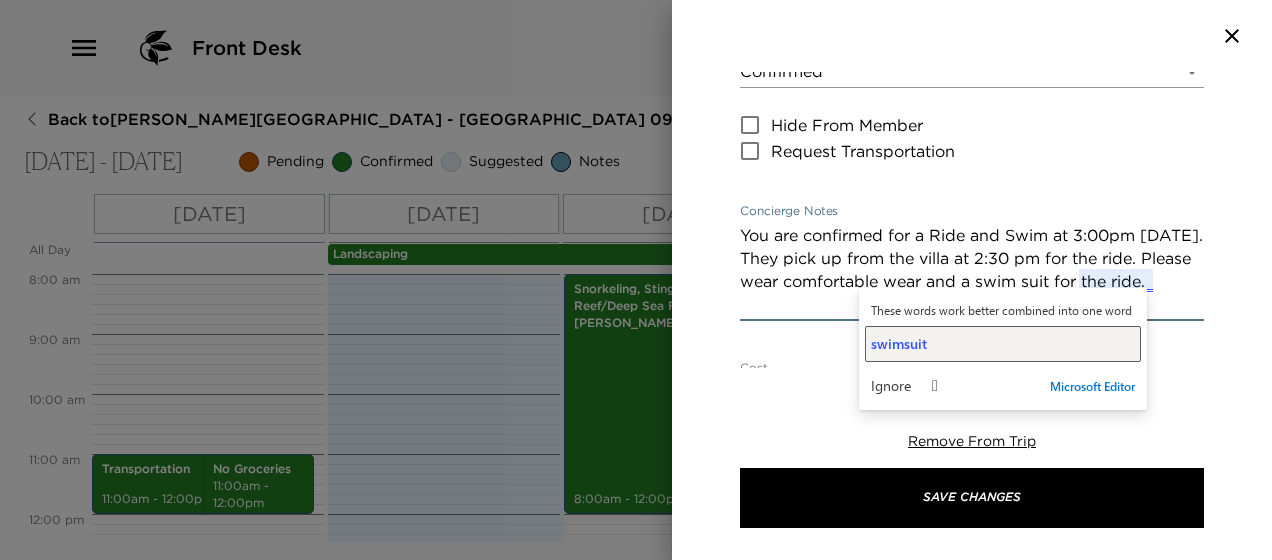 click on "swimsuit" at bounding box center [1003, 343] 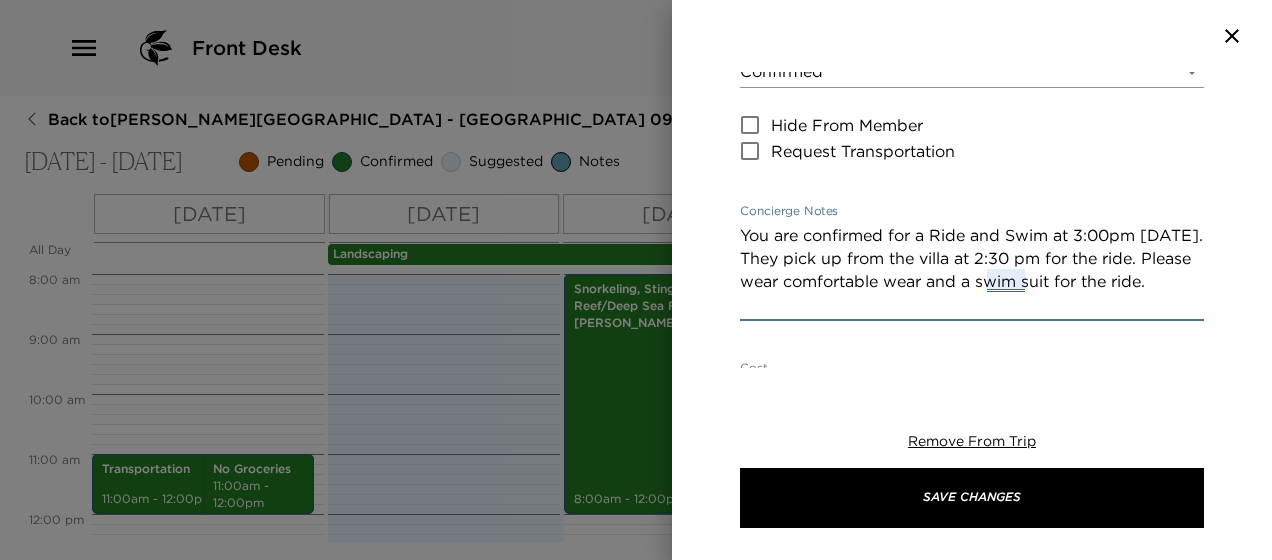 click on "You are confirmed for a Ride and Swim at 3:00pm on Monday. They pick up from the villa at 2:30 pm for the ride. Please wear comfortable wear and a swimsuit for the ride." at bounding box center (972, 270) 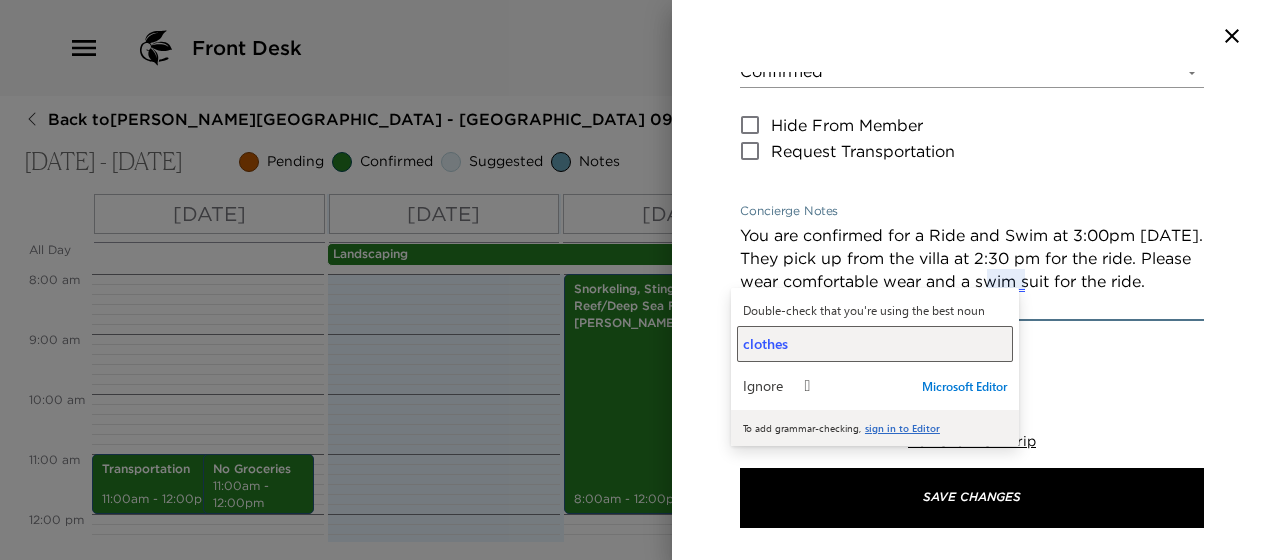click on "clothes" at bounding box center [875, 343] 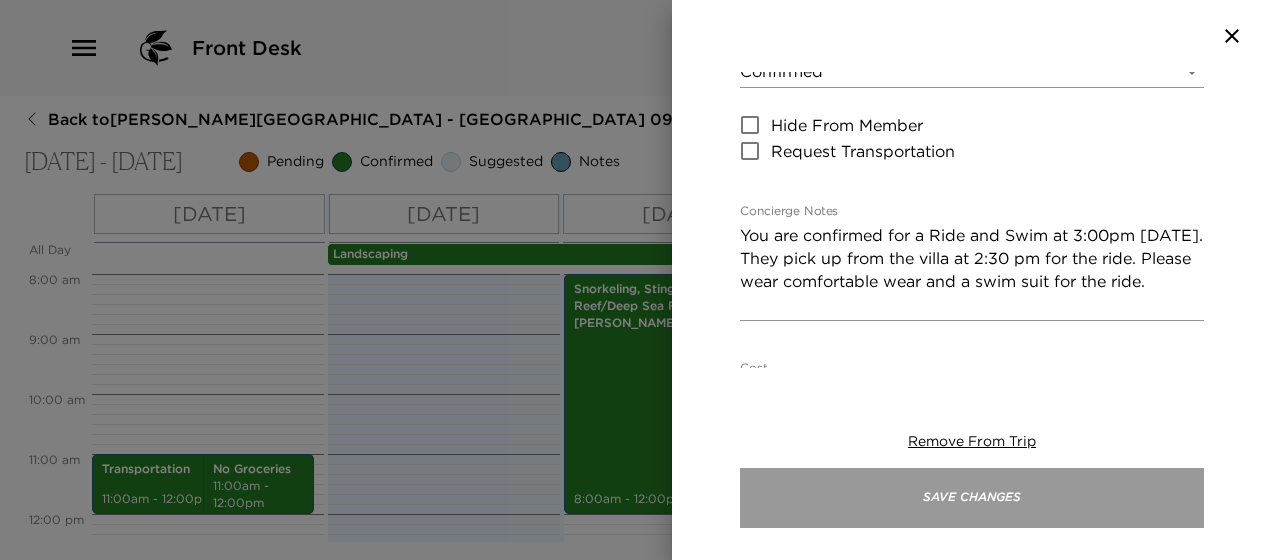 click on "Save Changes" at bounding box center [972, 498] 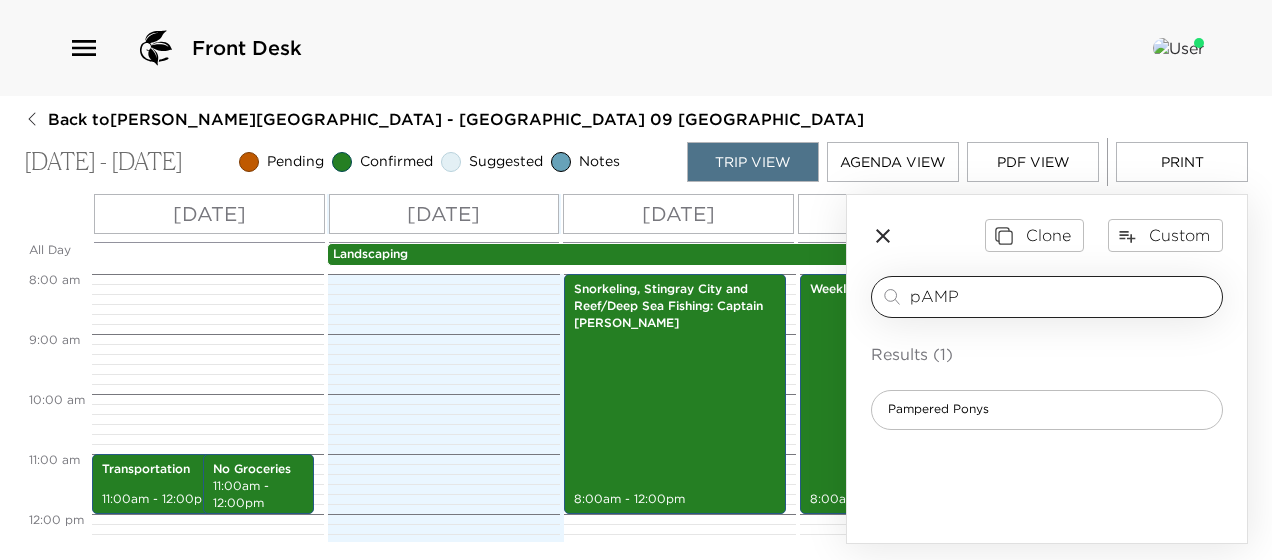 click on "pAMP" at bounding box center [1062, 296] 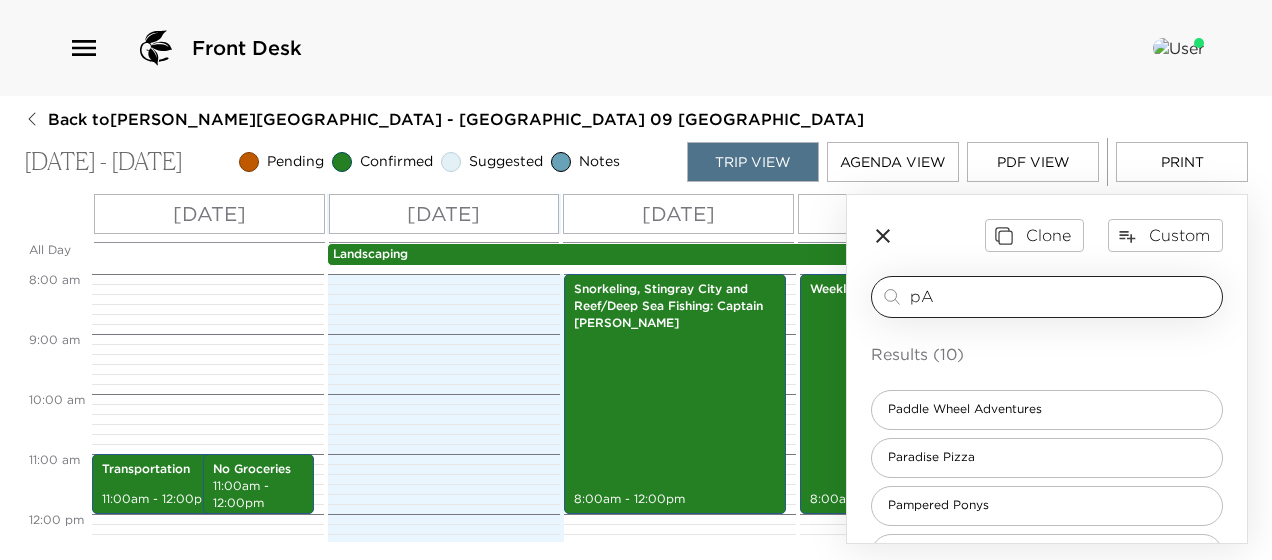 type on "p" 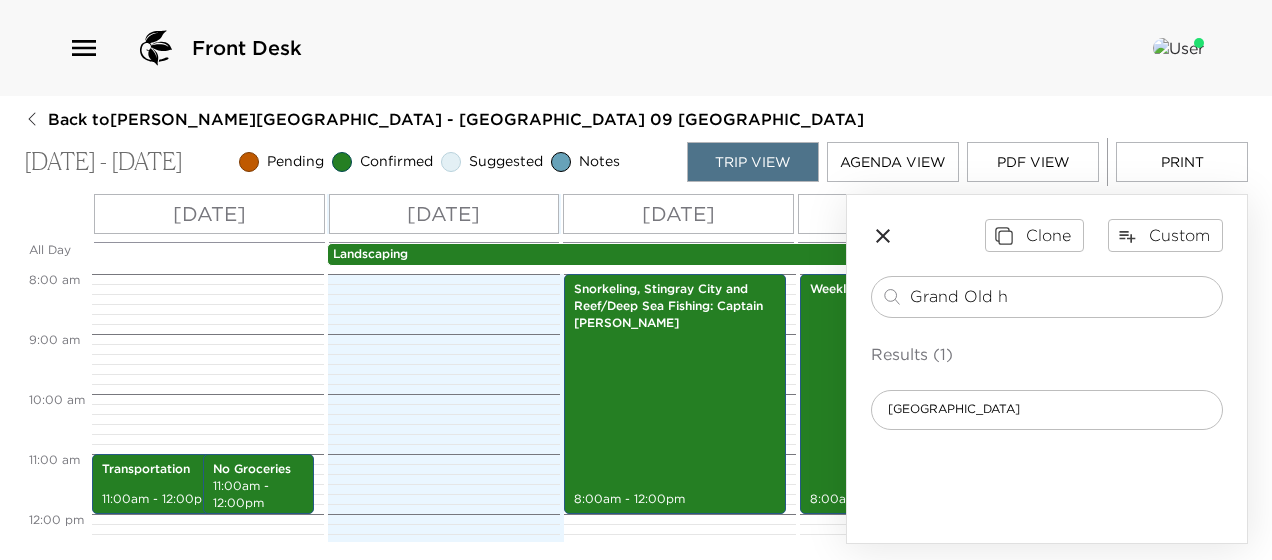 type on "Grand Old h" 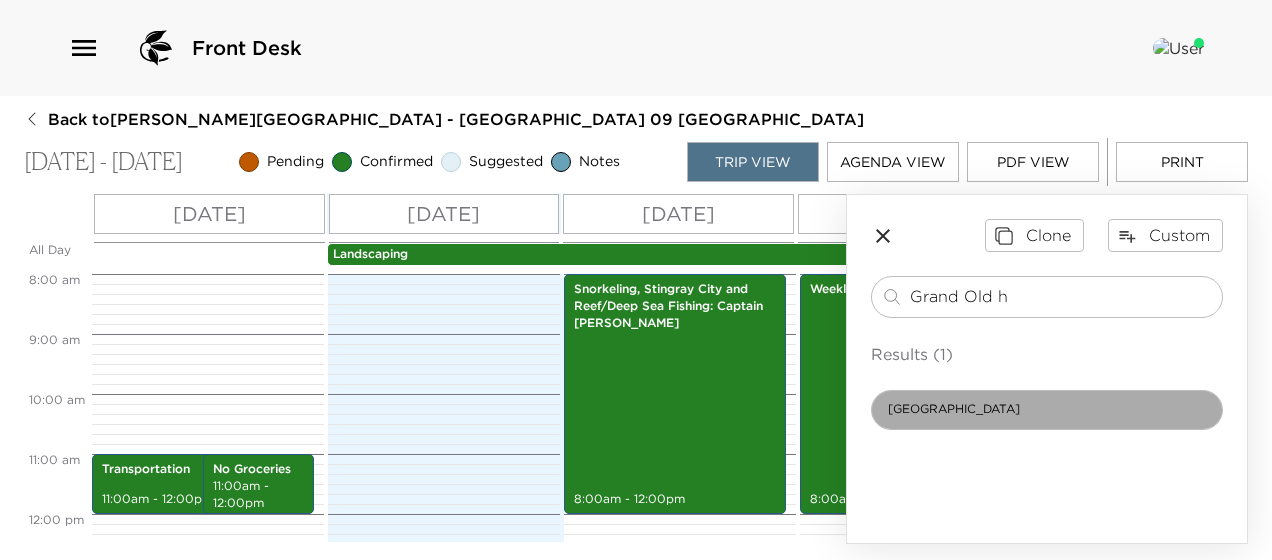 click on "Grand Old House" at bounding box center (1047, 410) 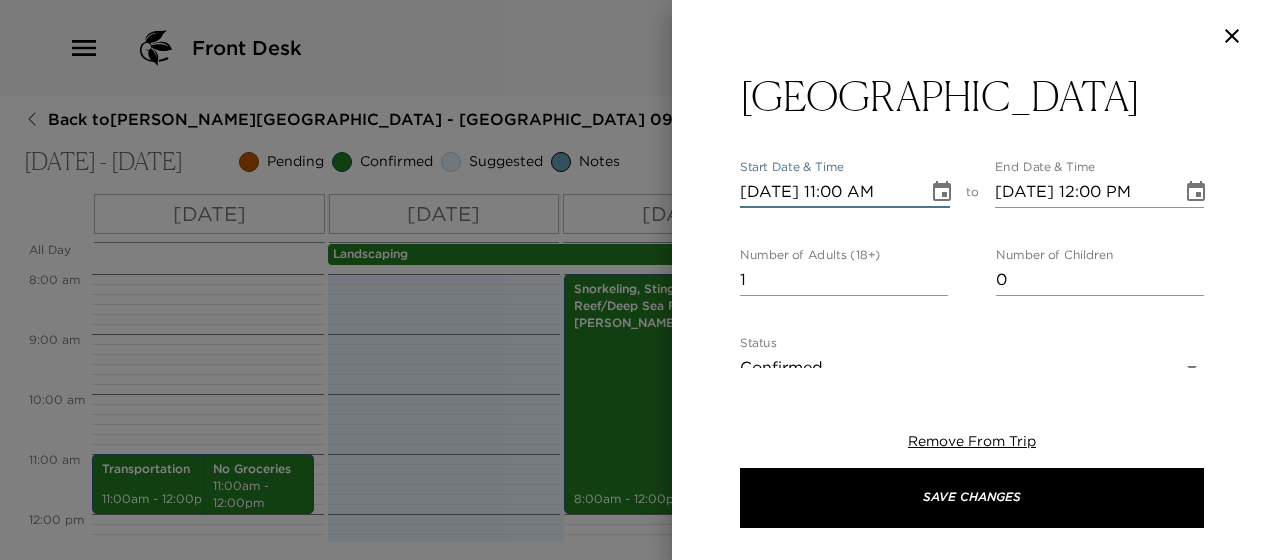 click on "07/11/2025 11:00 AM" at bounding box center [827, 192] 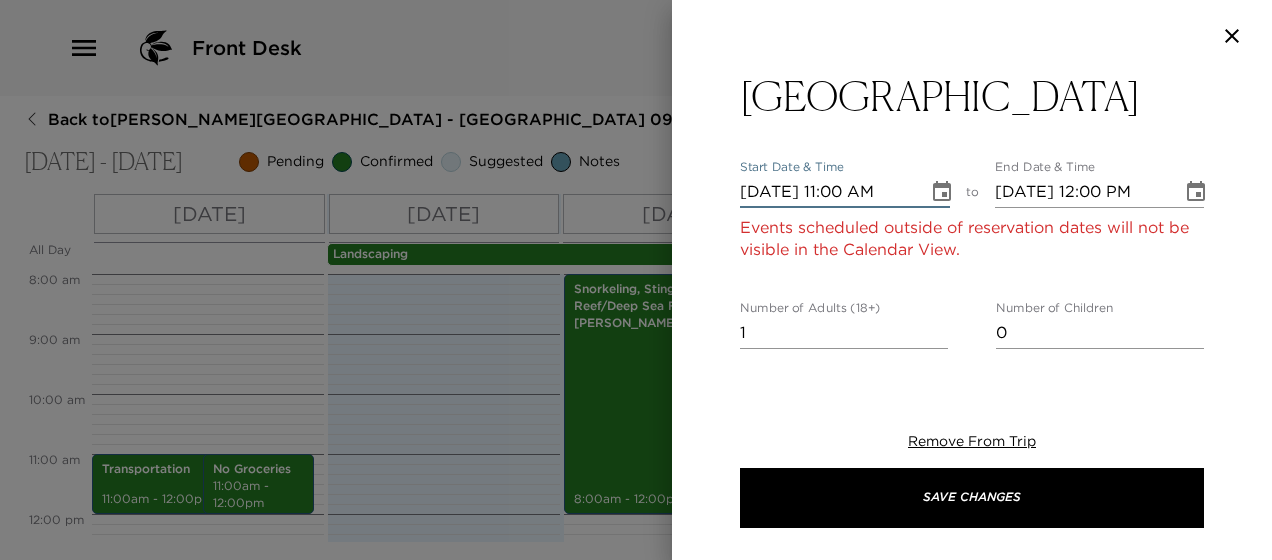 type on "07/13/2025 11:00 AM" 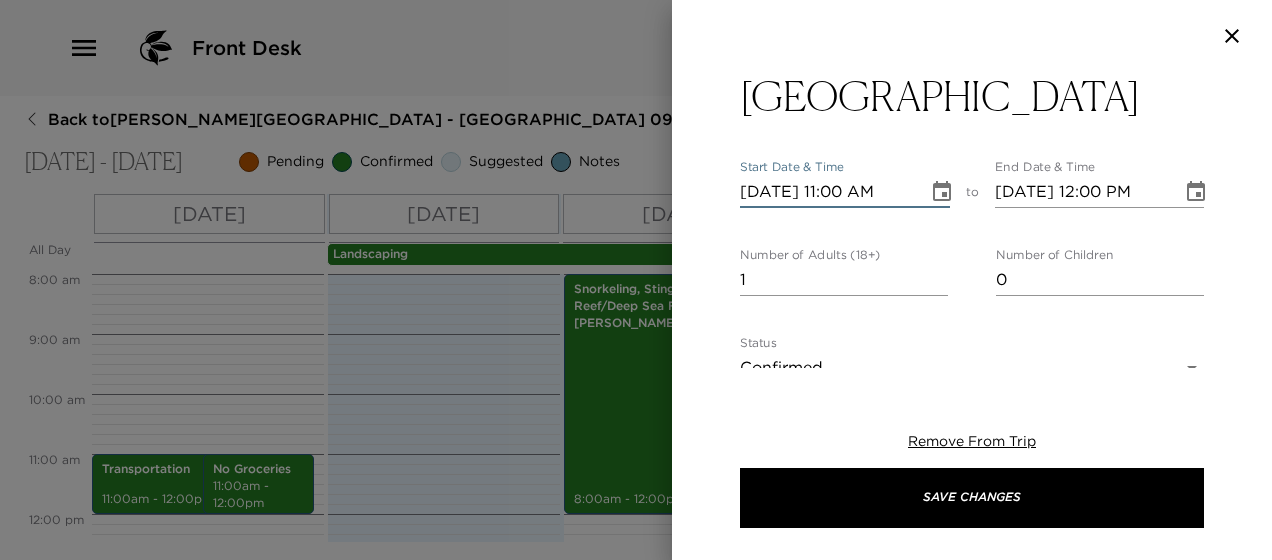 click on "07/13/2025 11:00 AM" at bounding box center [827, 192] 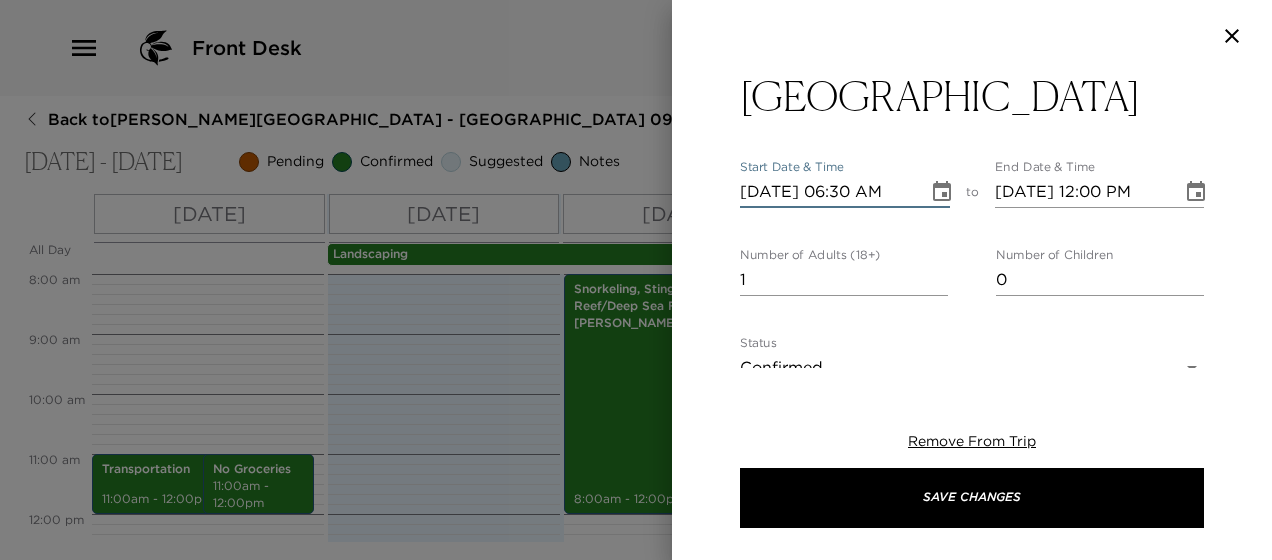 scroll, scrollTop: 0, scrollLeft: 0, axis: both 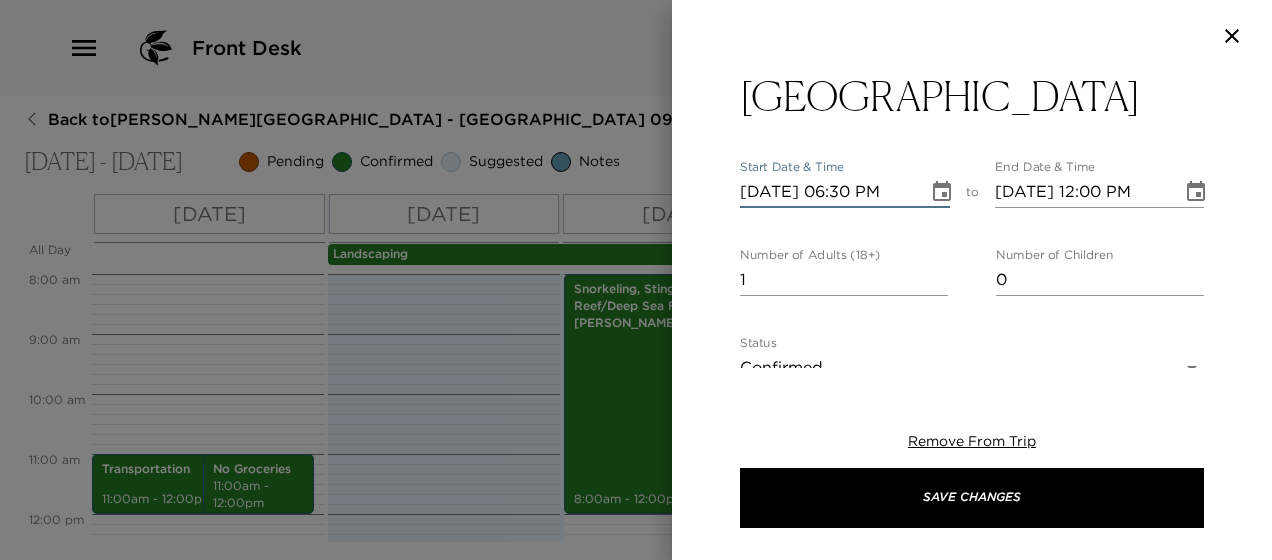 type on "07/13/2025 07:30 PM" 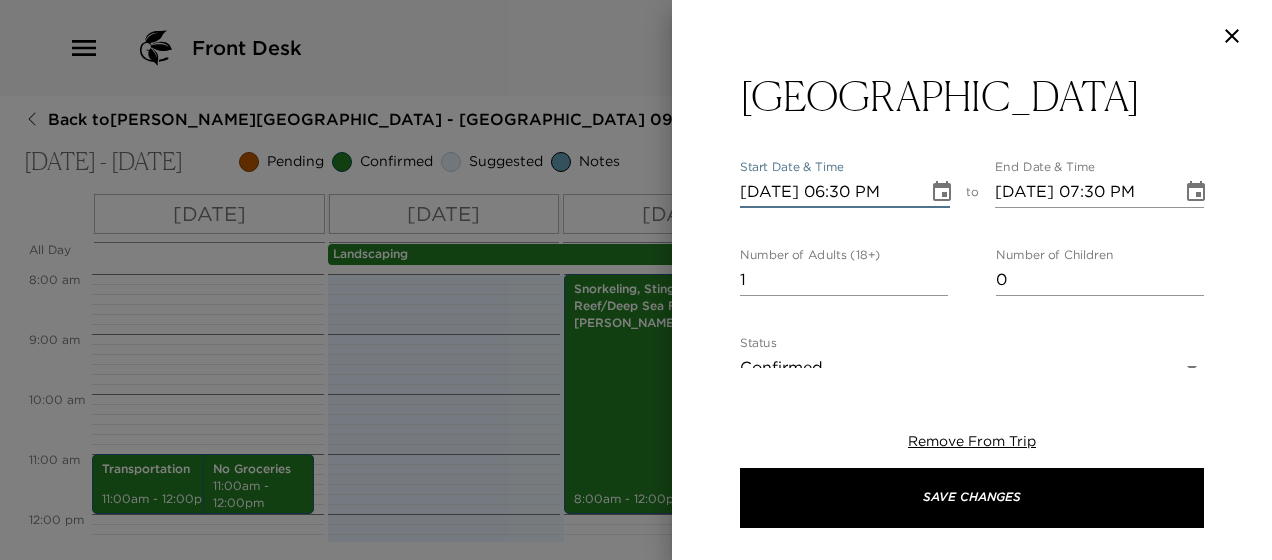 type on "07/13/2025 06:30 PM" 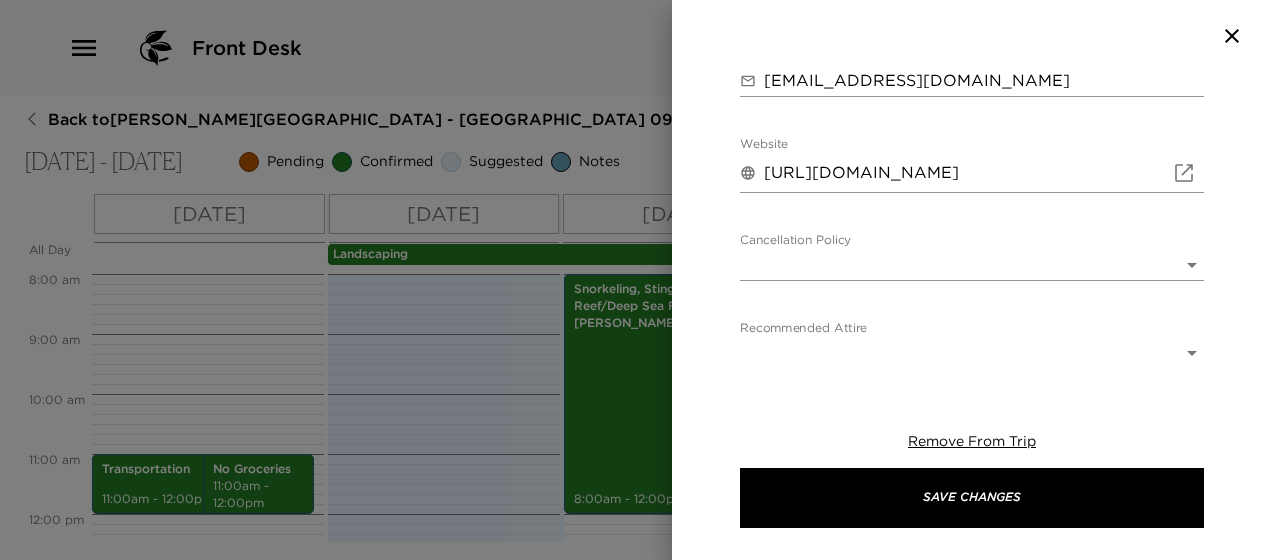 scroll, scrollTop: 915, scrollLeft: 0, axis: vertical 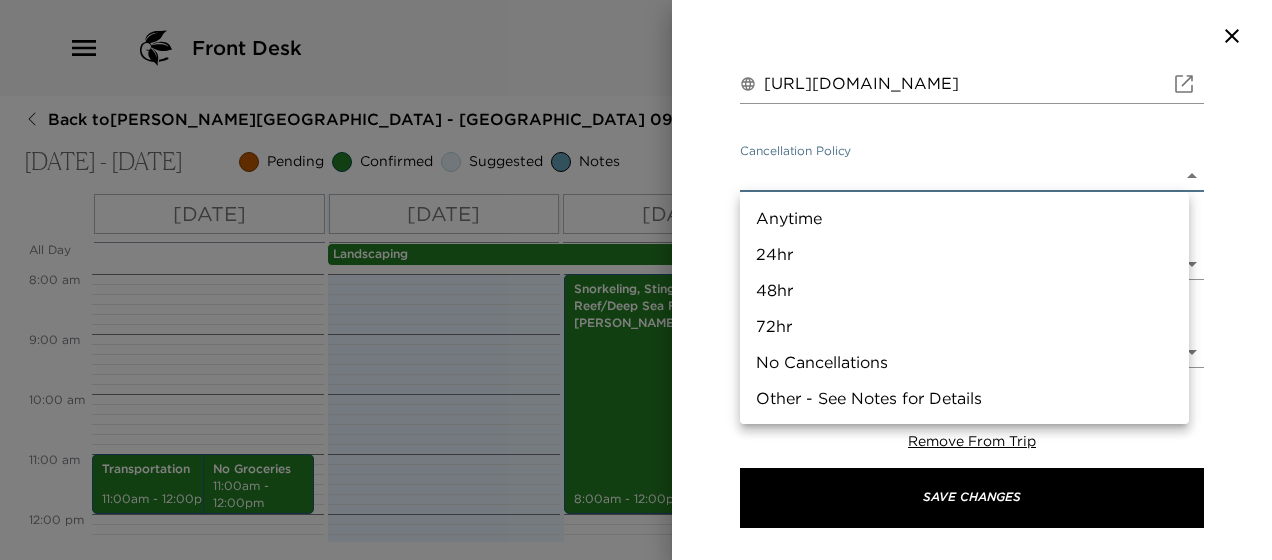 click on "Front Desk Back to  Dan Lota Reservation - Grand Cayman Villa 09 Grand Cayman Villas Jul 11 - Jul 20, 2025 Pending Confirmed Suggested Notes Trip View Agenda View PDF View Print All Day Fri 07/11 Sat 07/12 Sun 07/13 Mon 07/14 Tue 07/15 Wed 07/16 Thu 07/17 Fri 07/18 Sat 07/19 Sun 07/20   Landscaping 12:00 AM 1:00 AM 2:00 AM 3:00 AM 4:00 AM 5:00 AM 6:00 AM 7:00 AM 8:00 AM 9:00 AM 10:00 AM 11:00 AM 12:00 PM 1:00 PM 2:00 PM 3:00 PM 4:00 PM 5:00 PM 6:00 PM 7:00 PM 8:00 PM 9:00 PM 10:00 PM 11:00 PM Transportation 11:00am - 12:00pm Early Arrival 1:00pm - 2:00pm No Groceries 11:00am - 12:00pm Villa Is Ready for Check In! 4:00pm - 4:30pm Check-In Helpful Hints 4:30pm - 4:45pm Tillie's 6:30pm - 8:30pm Snorkeling, Stingray City and Reef/Deep Sea Fishing: Captain Mark Ebanks 8:00am - 12:00pm Pickle Ball - Glow in the Dark 7:30pm - 8:30pm Weekly Pool Service 8:00am - 12:00pm Horseback Ride: Pampered Ponies 3:00pm - 4:00pm Tillie's 6:30pm - 7:30pm Tillie's 6:30pm - 8:30pm House Bill Review 10:30am - 11:00am Clone Custom to" at bounding box center (636, 280) 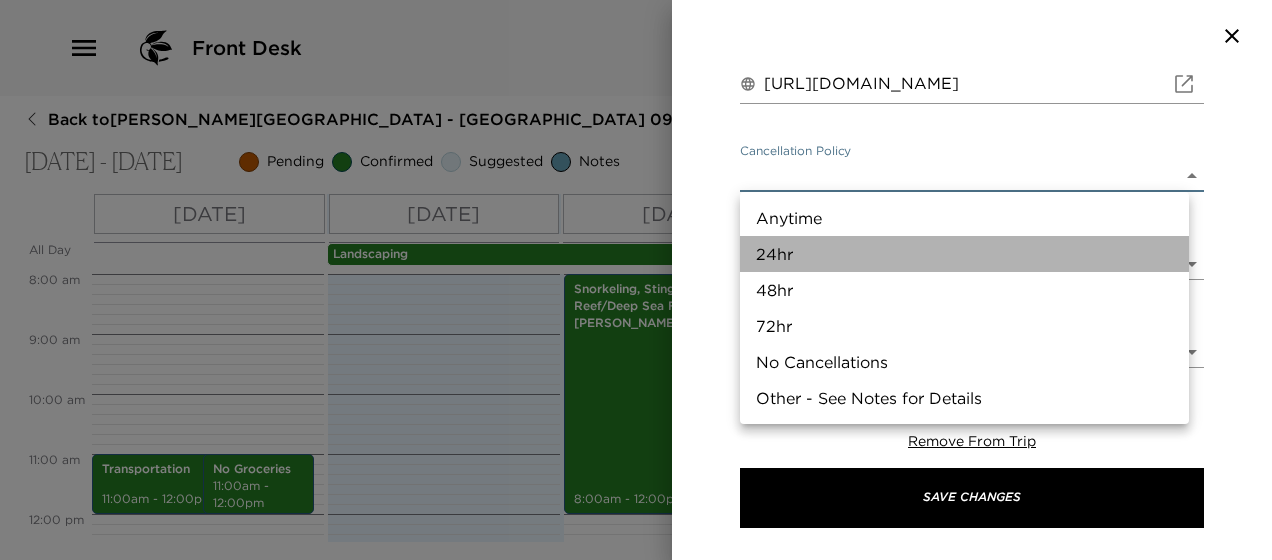 click on "24hr" at bounding box center (964, 254) 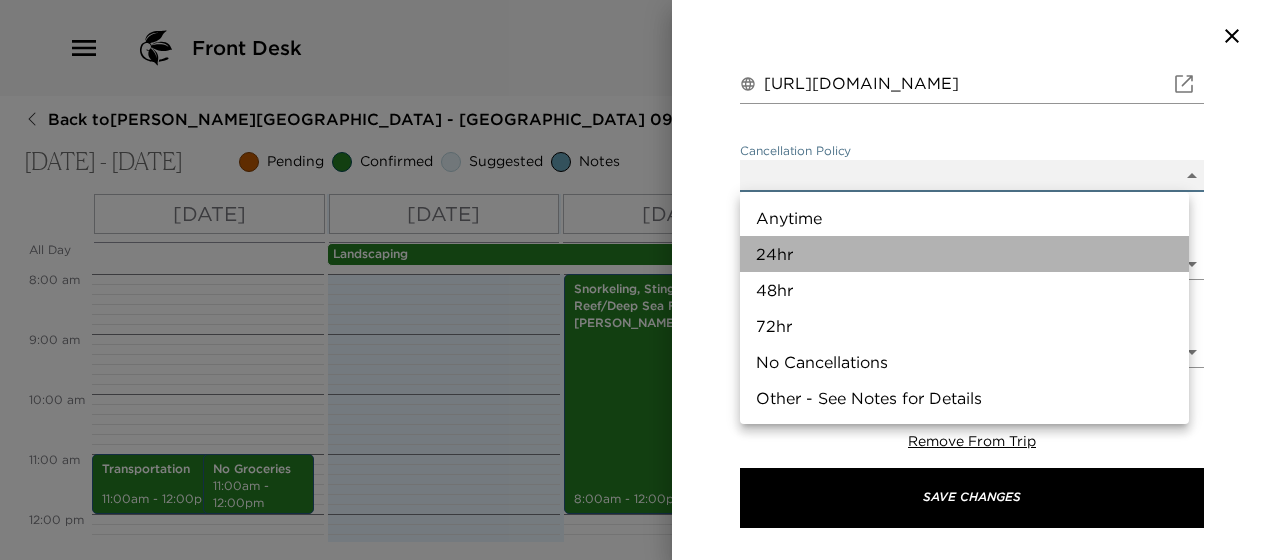 type on "24hr" 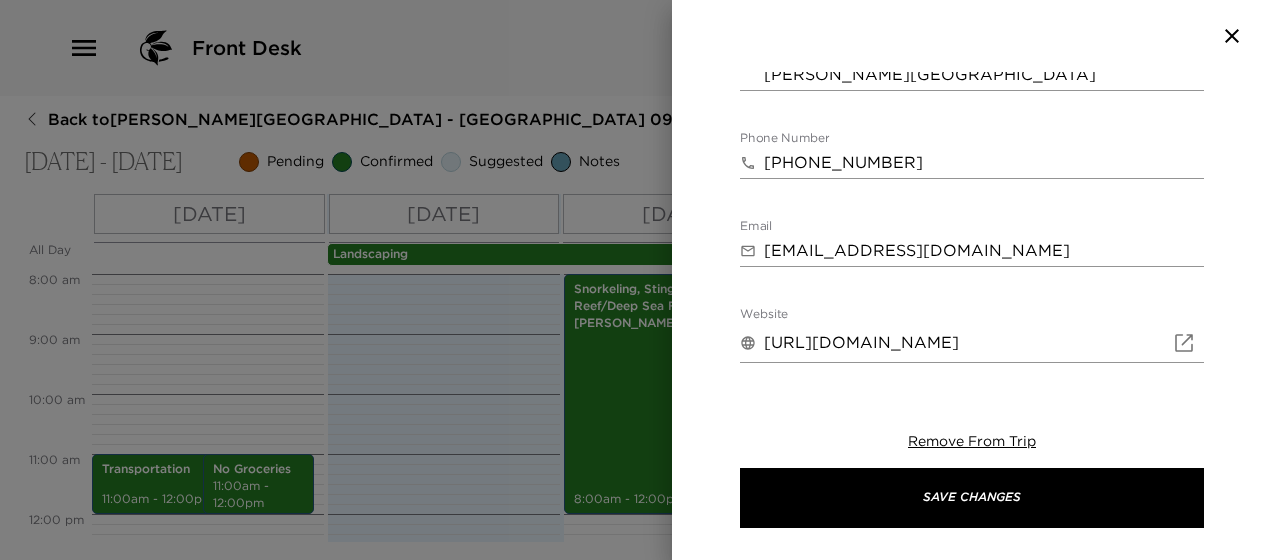 scroll, scrollTop: 53, scrollLeft: 0, axis: vertical 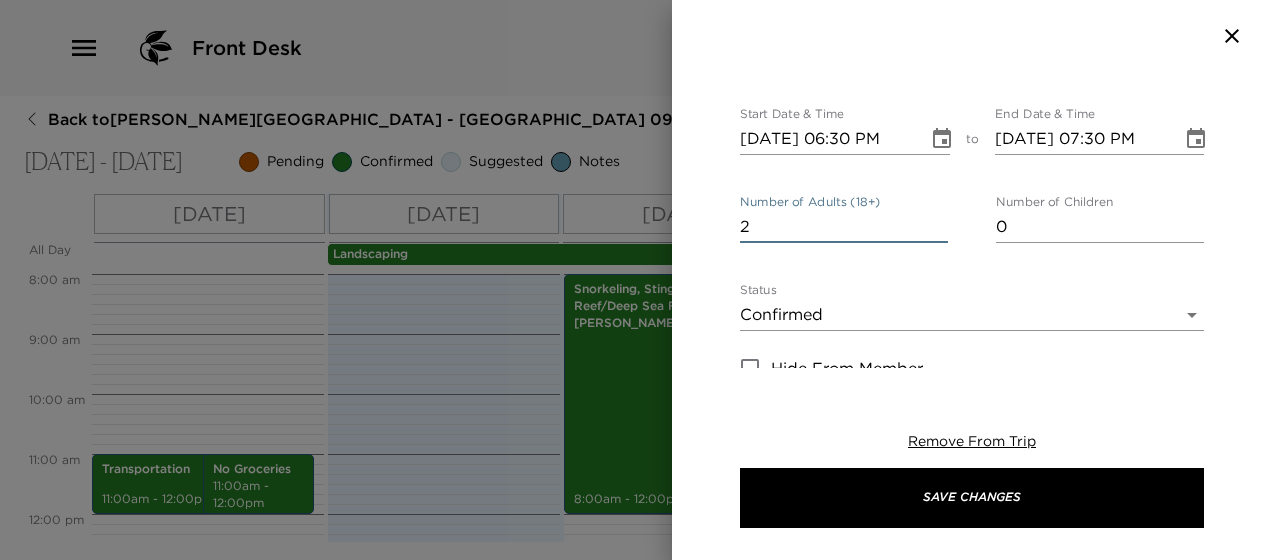 click on "2" at bounding box center (844, 227) 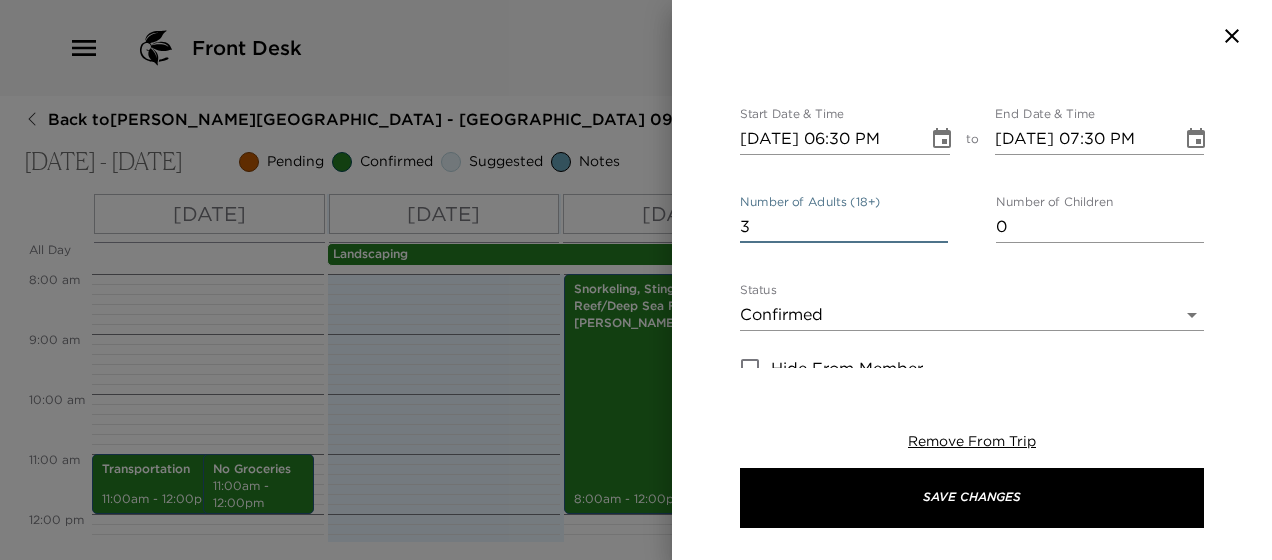 click on "3" at bounding box center [844, 227] 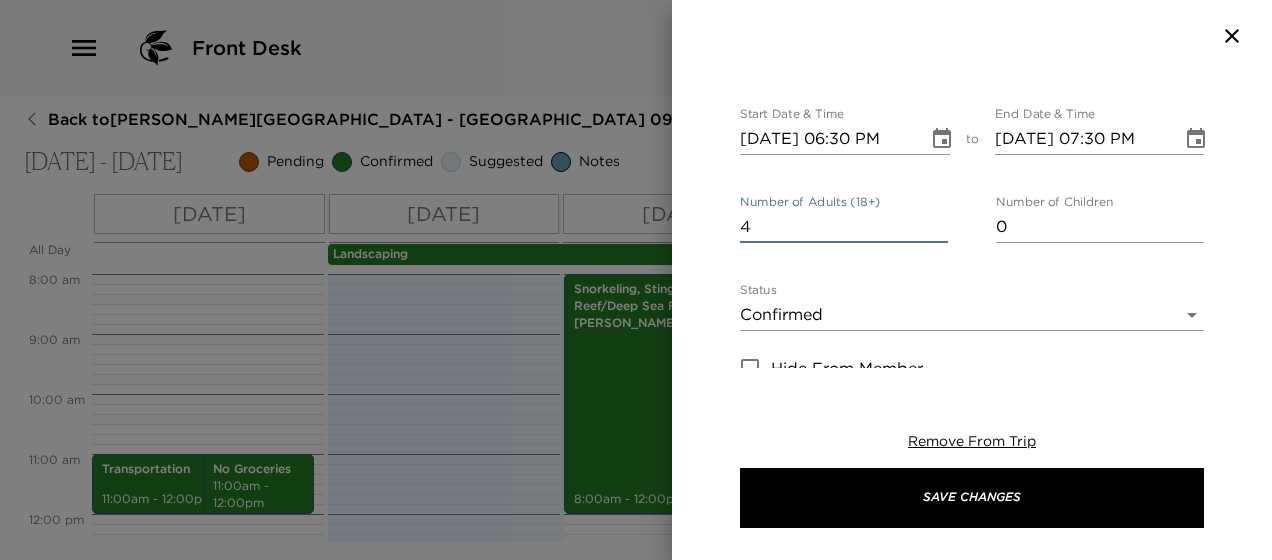 click on "4" at bounding box center [844, 227] 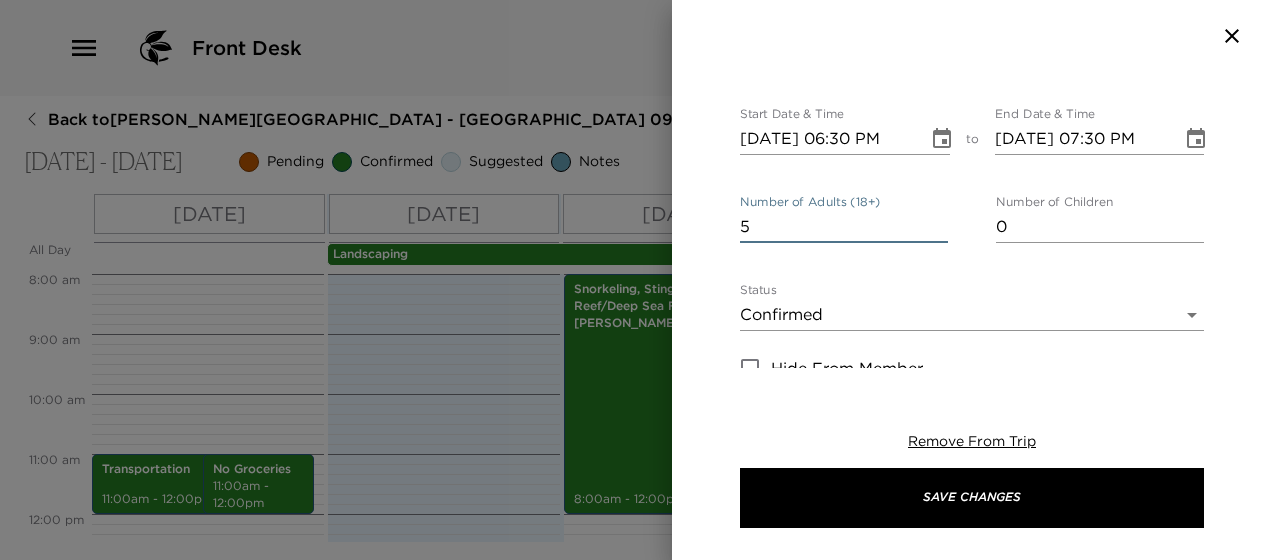 click on "5" at bounding box center [844, 227] 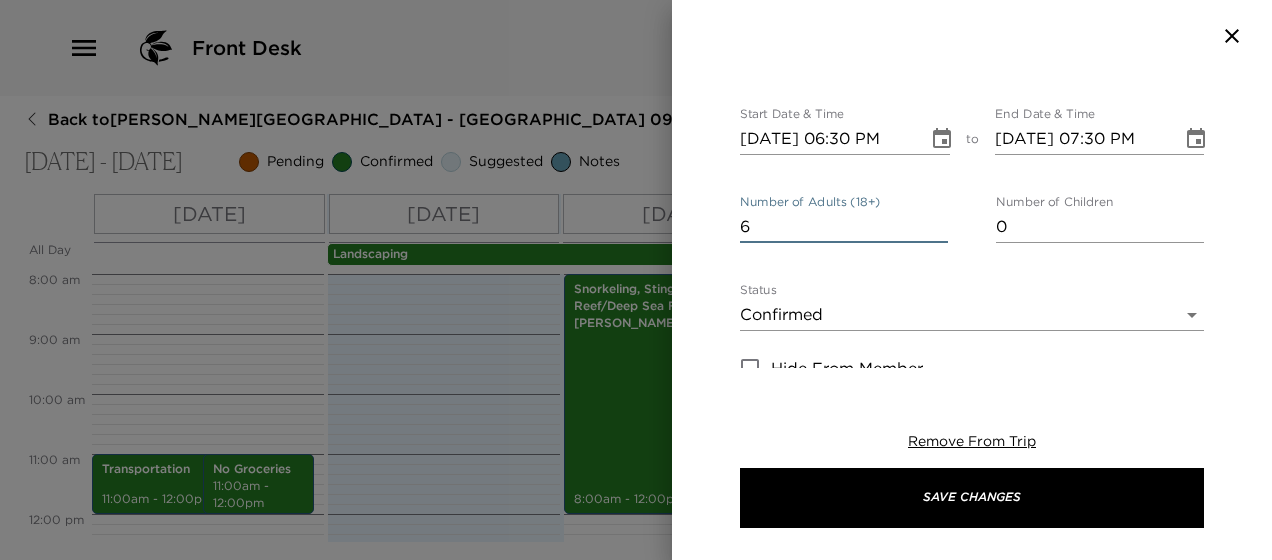 click on "7" at bounding box center [844, 227] 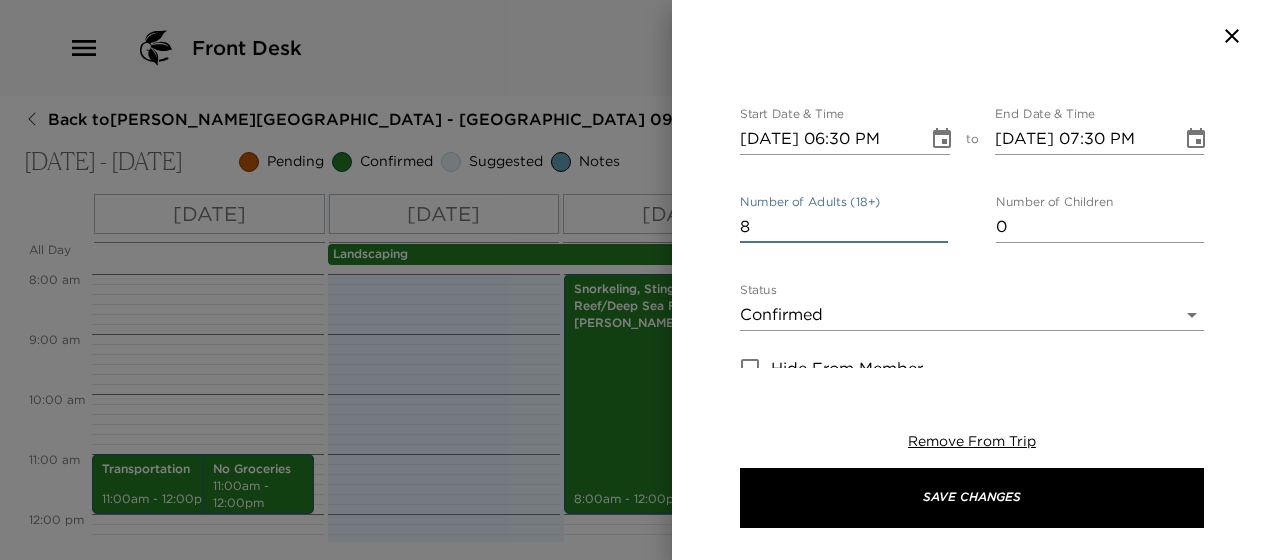 click on "8" at bounding box center (844, 227) 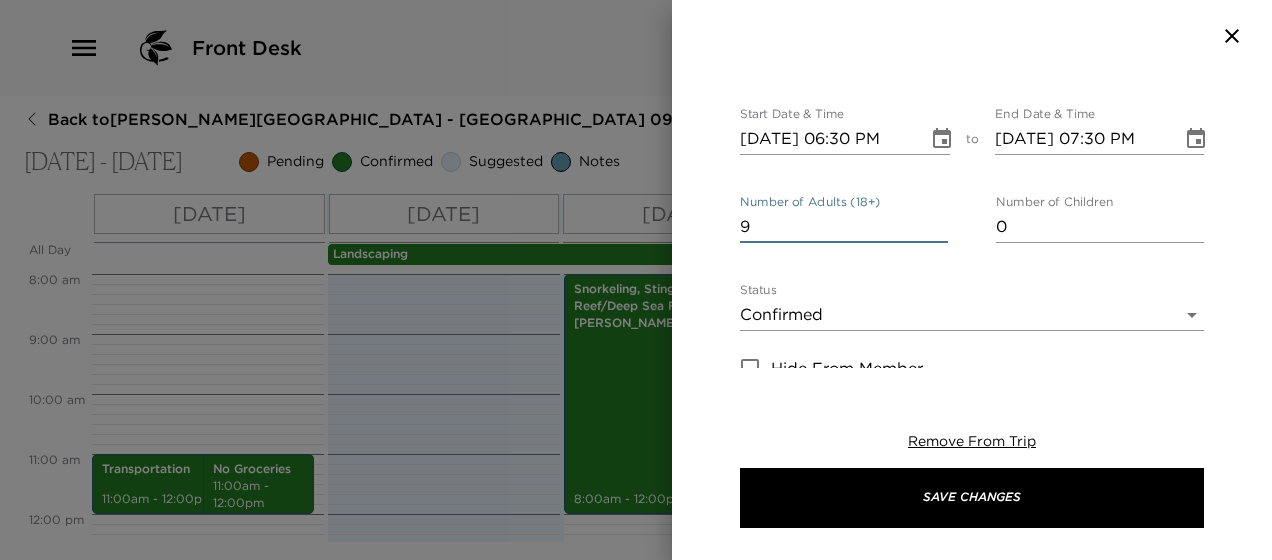 type on "9" 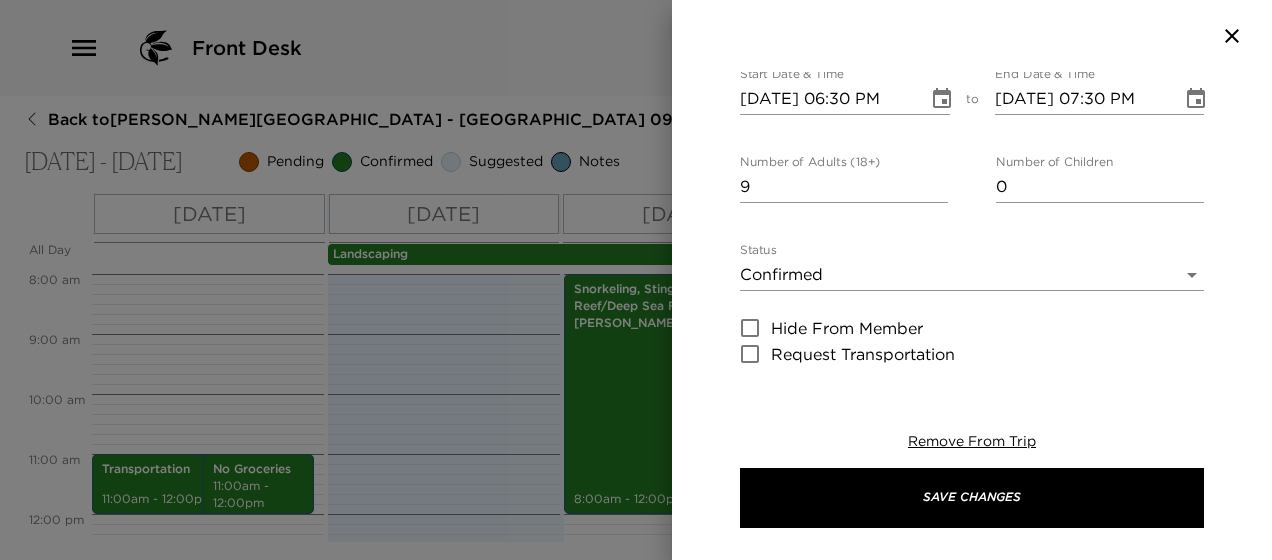 scroll, scrollTop: 133, scrollLeft: 0, axis: vertical 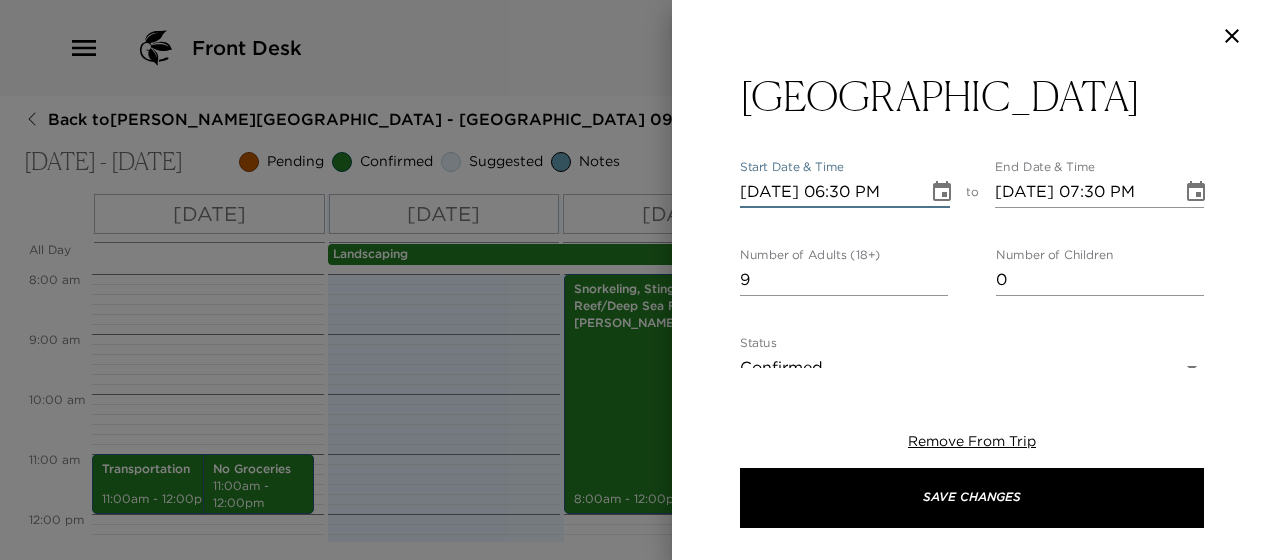 click on "07/13/2025 06:30 PM" at bounding box center (827, 192) 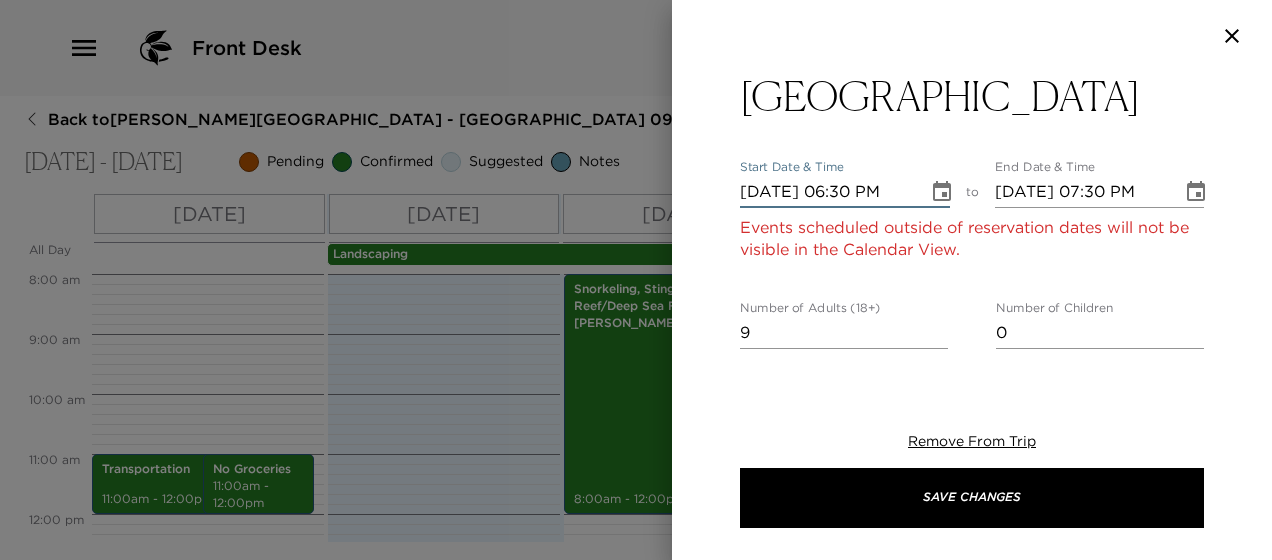 type on "07/14/2025 06:30 PM" 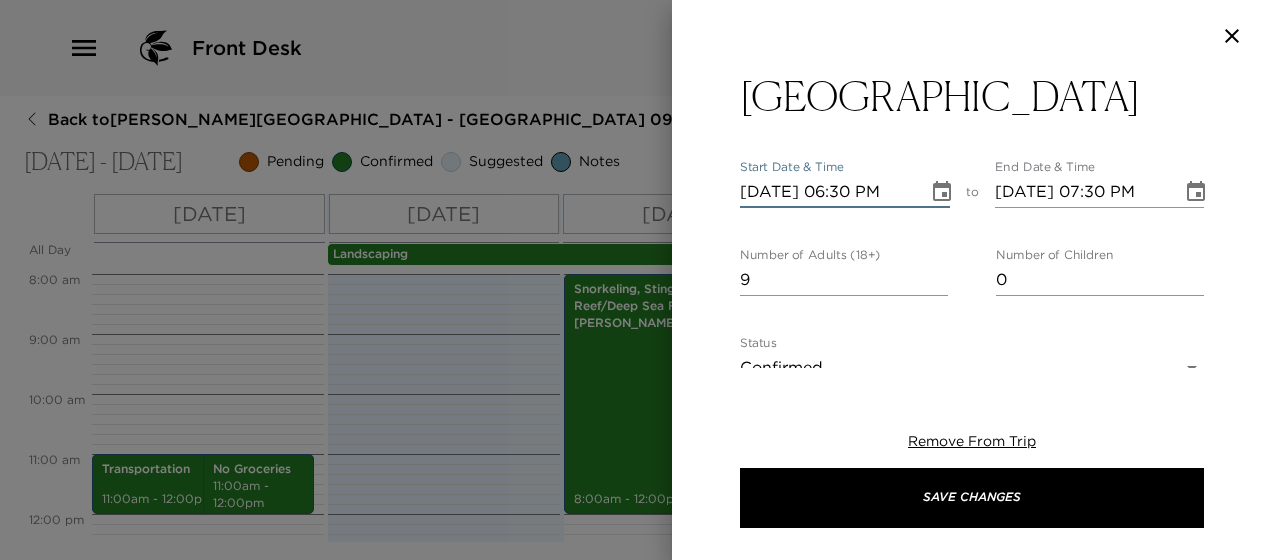 type on "07/14/2025 06:30 PM" 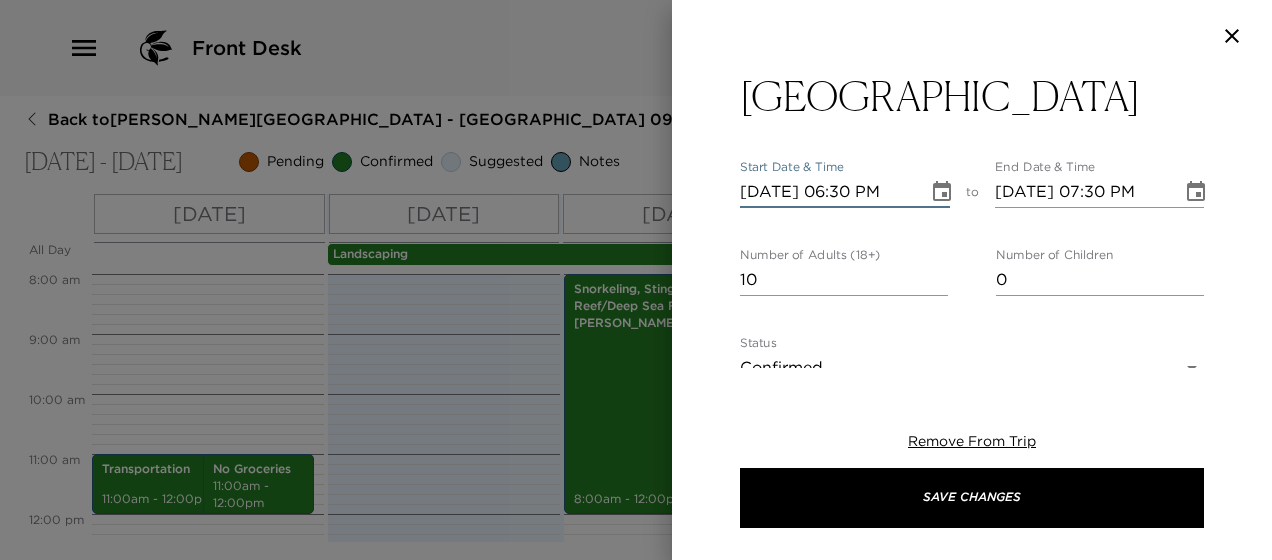 click on "10" at bounding box center (844, 280) 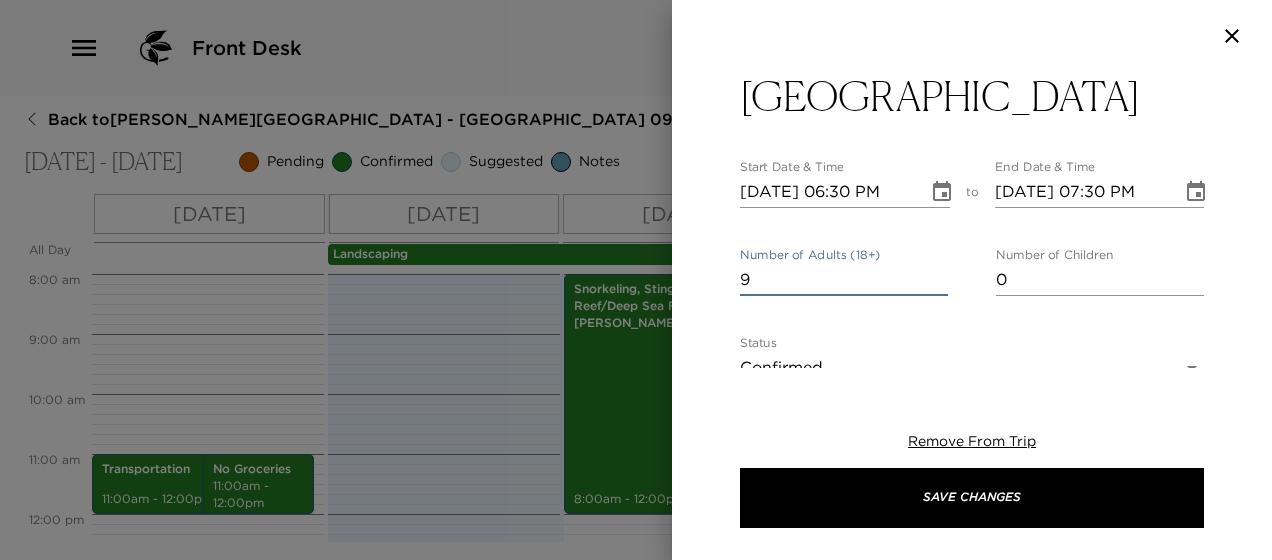 click on "9" at bounding box center (844, 280) 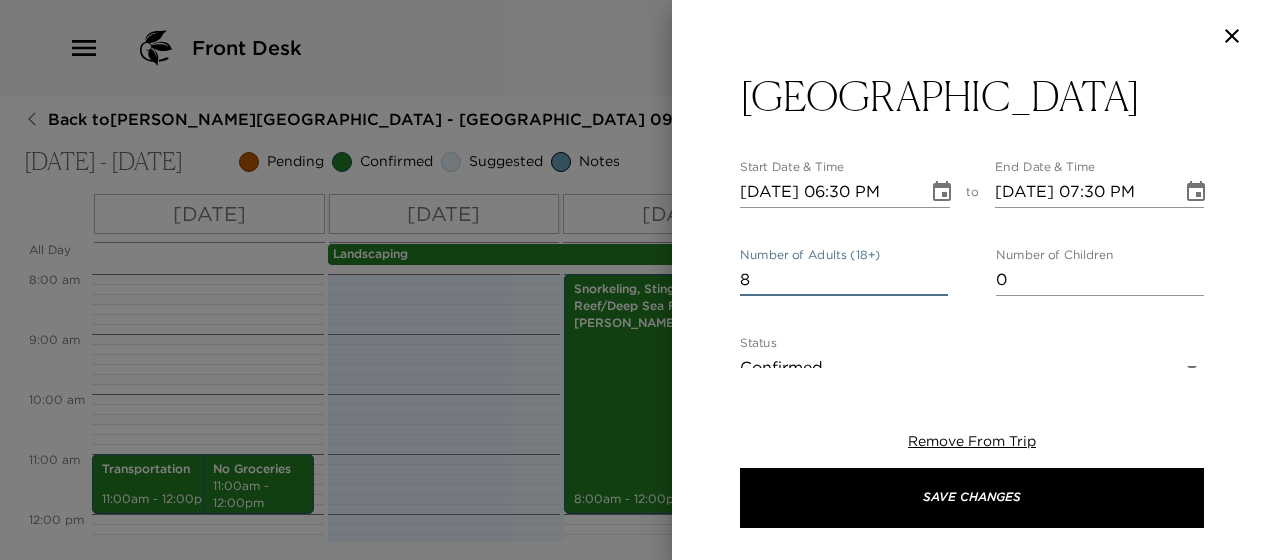 type on "8" 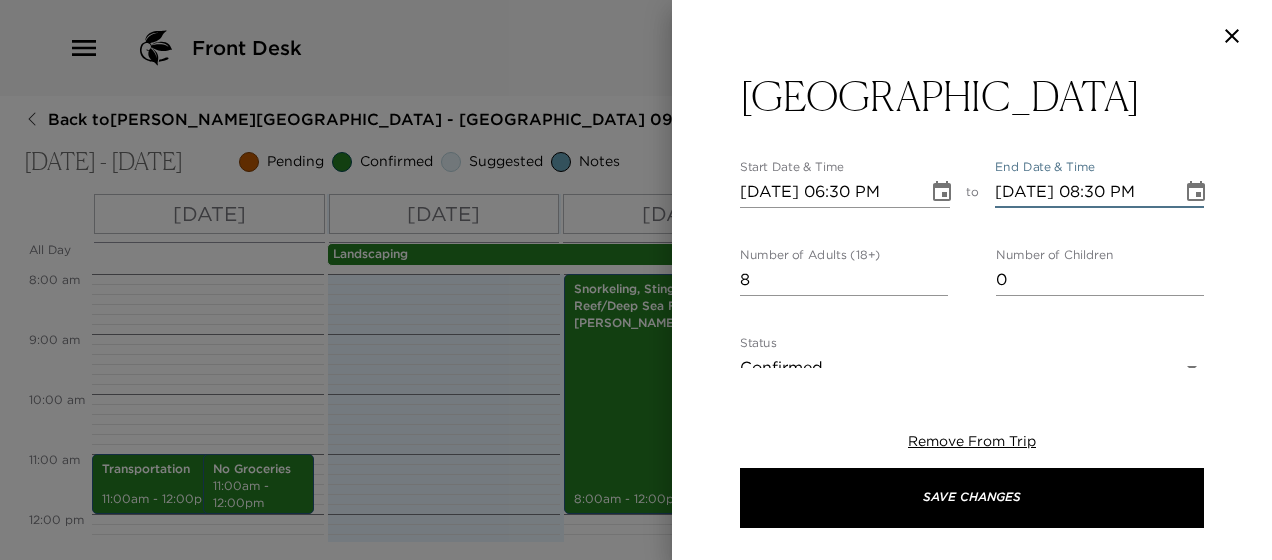type on "07/14/2025 08:30 PM" 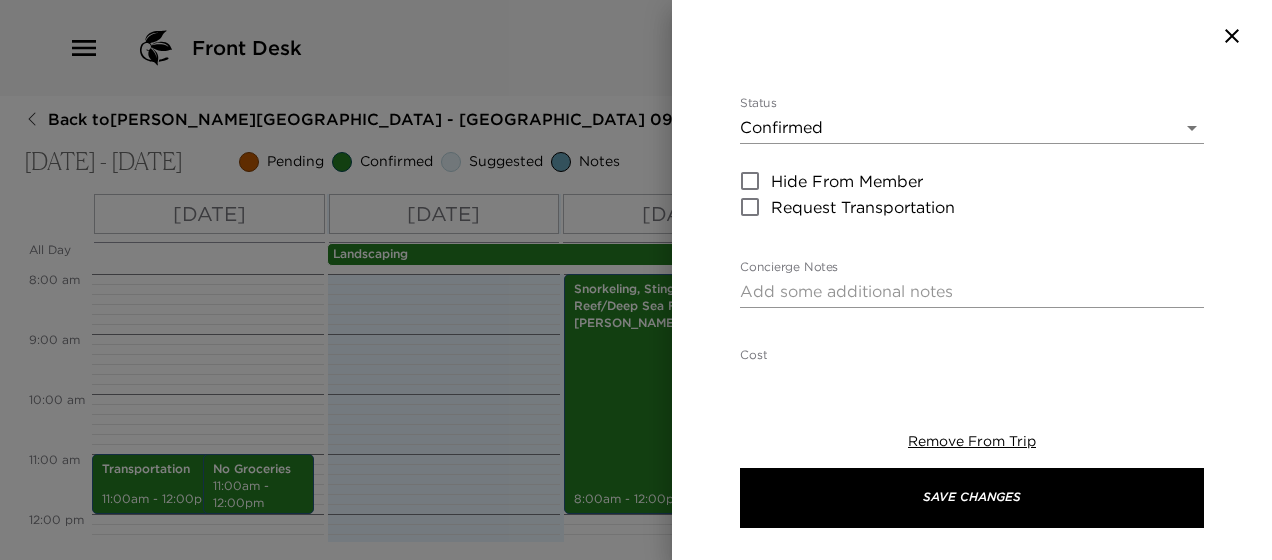 scroll, scrollTop: 280, scrollLeft: 0, axis: vertical 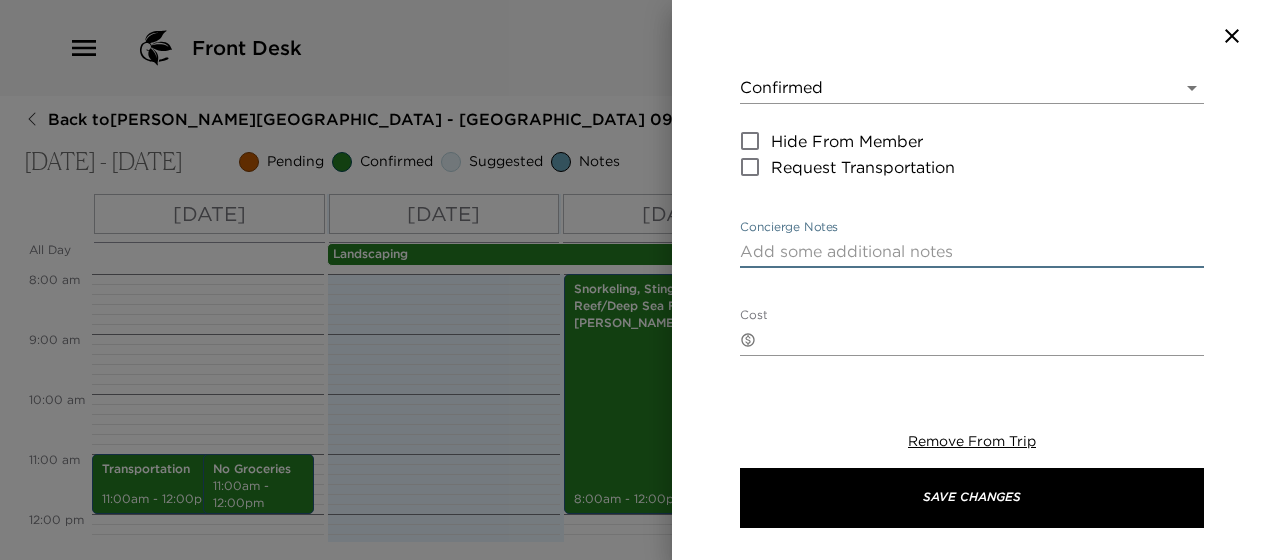 click on "Concierge Notes" at bounding box center (972, 251) 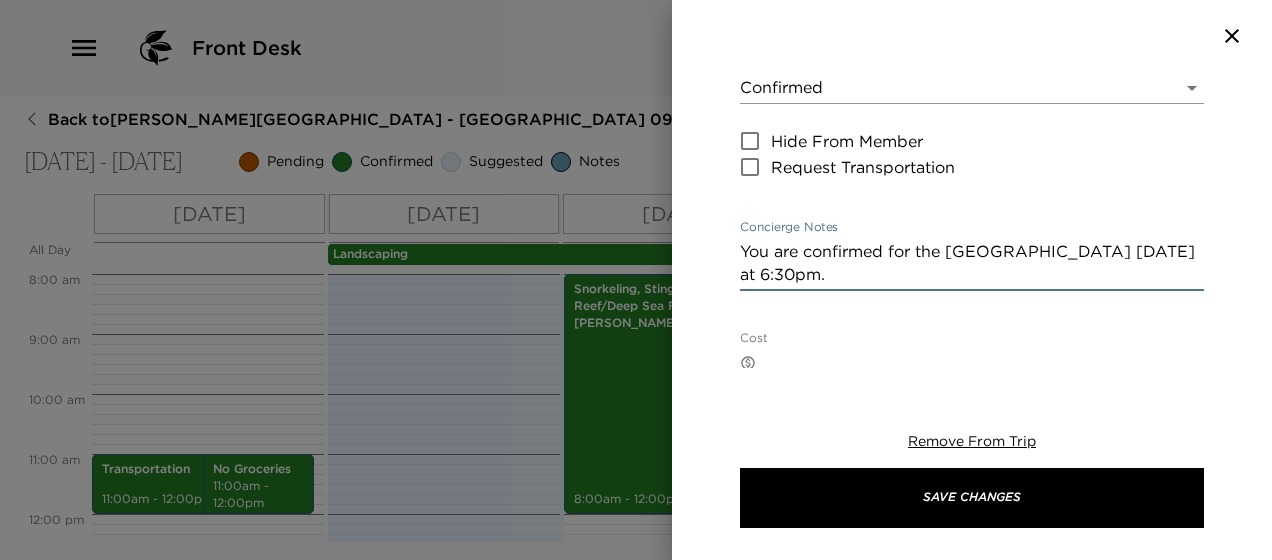 type on "You are confirmed for the Grand Old House on Monday at 6:30pm." 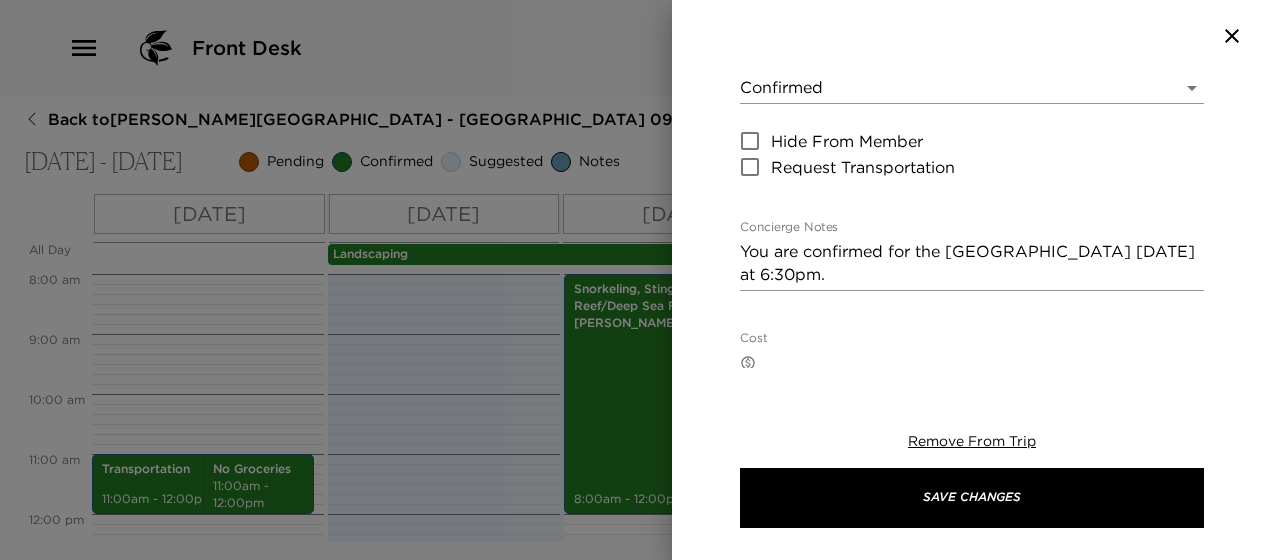 scroll, scrollTop: 21, scrollLeft: 0, axis: vertical 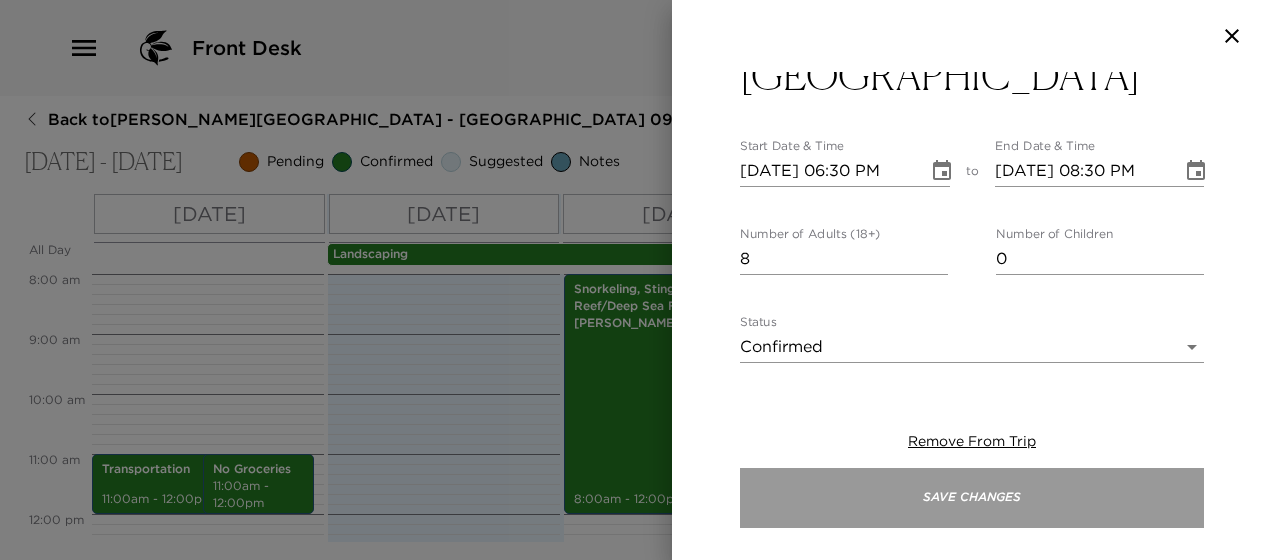 click on "Save Changes" at bounding box center [972, 498] 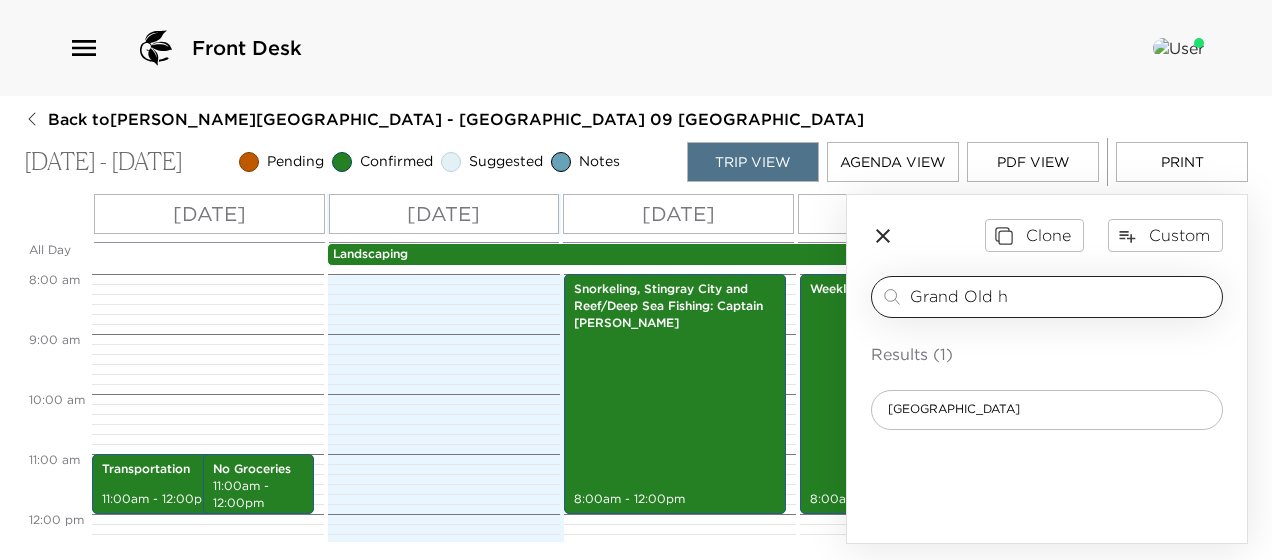 click on "Grand Old h" at bounding box center [1062, 296] 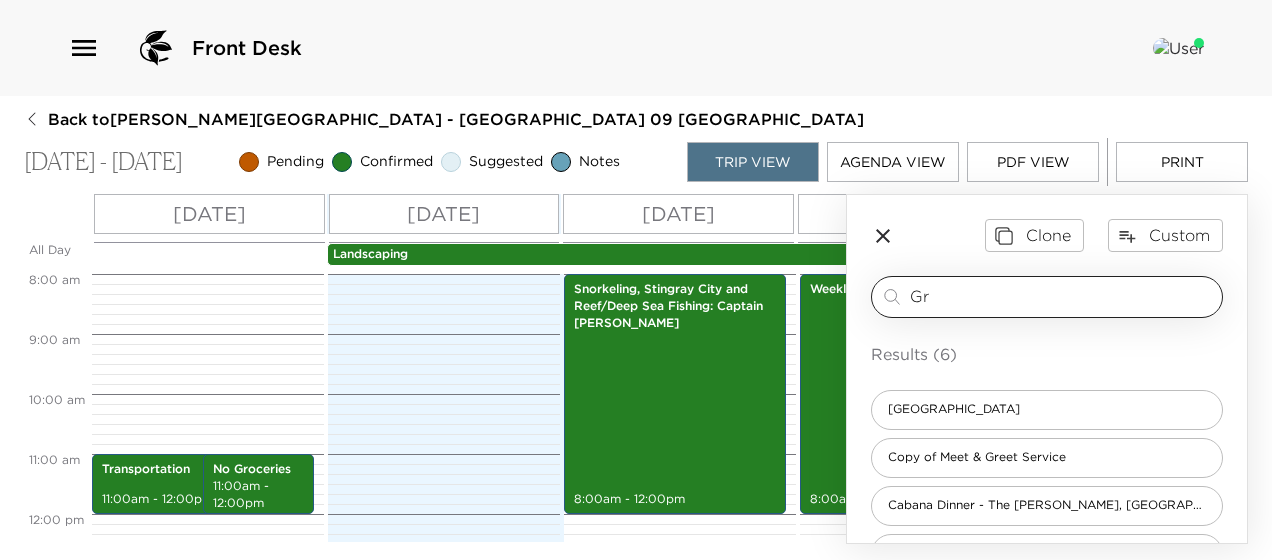 type on "G" 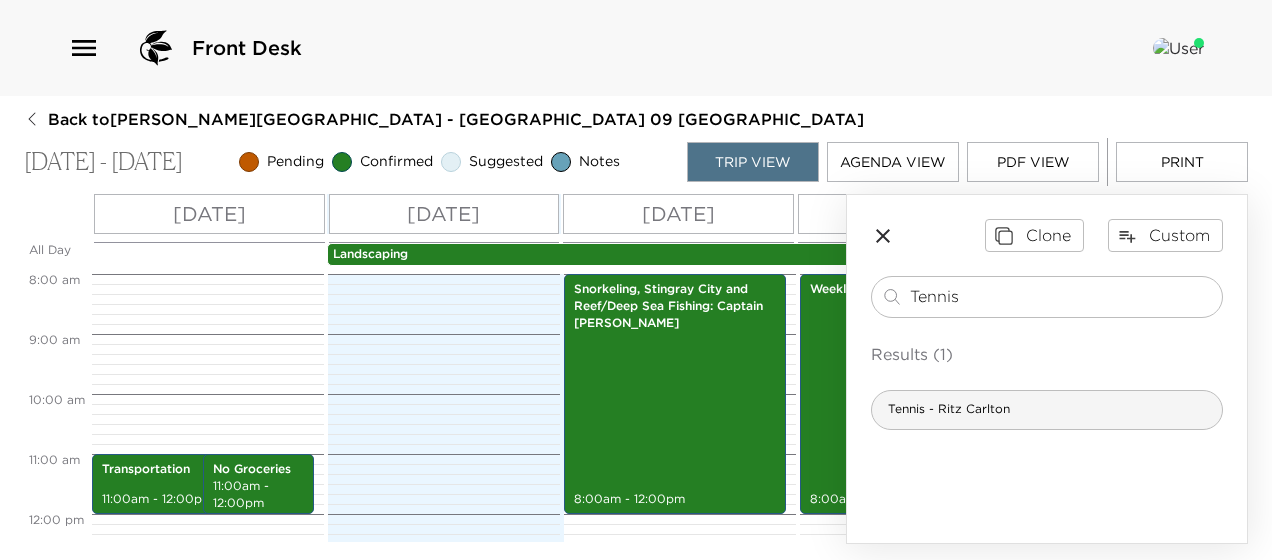 type on "Tennis" 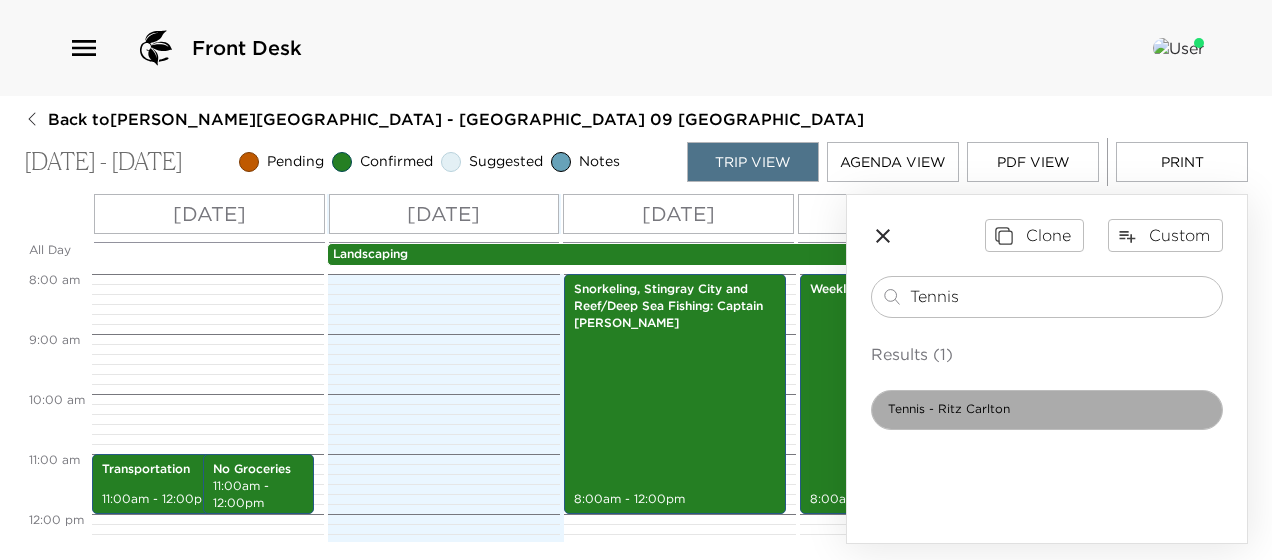 click on "Tennis - Ritz Carlton" at bounding box center [1047, 410] 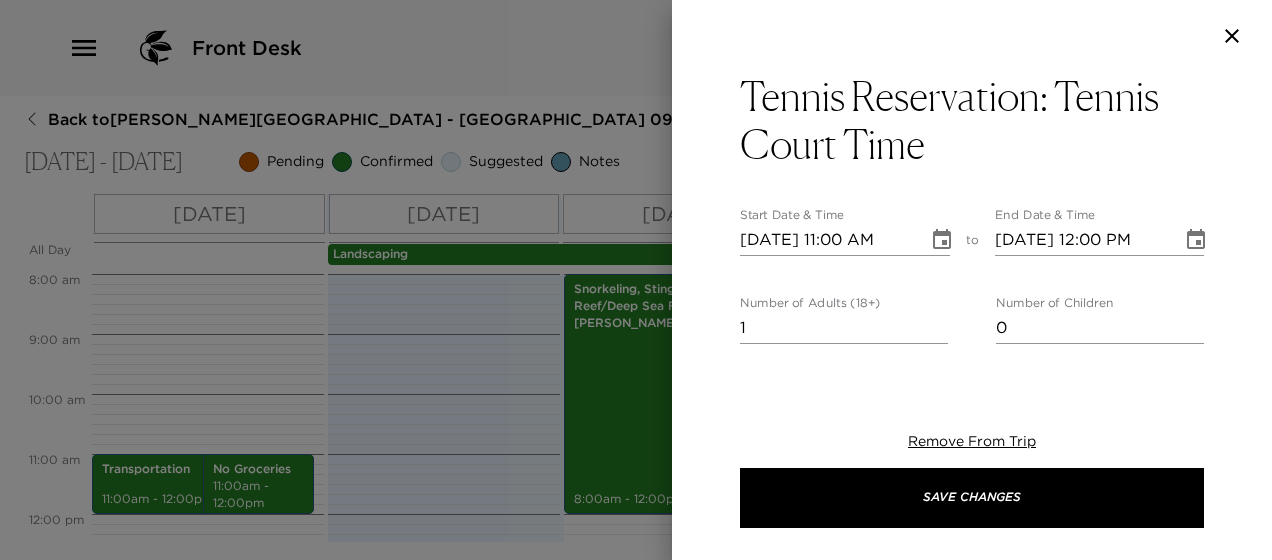 click on "07/11/2025 11:00 AM" at bounding box center [827, 240] 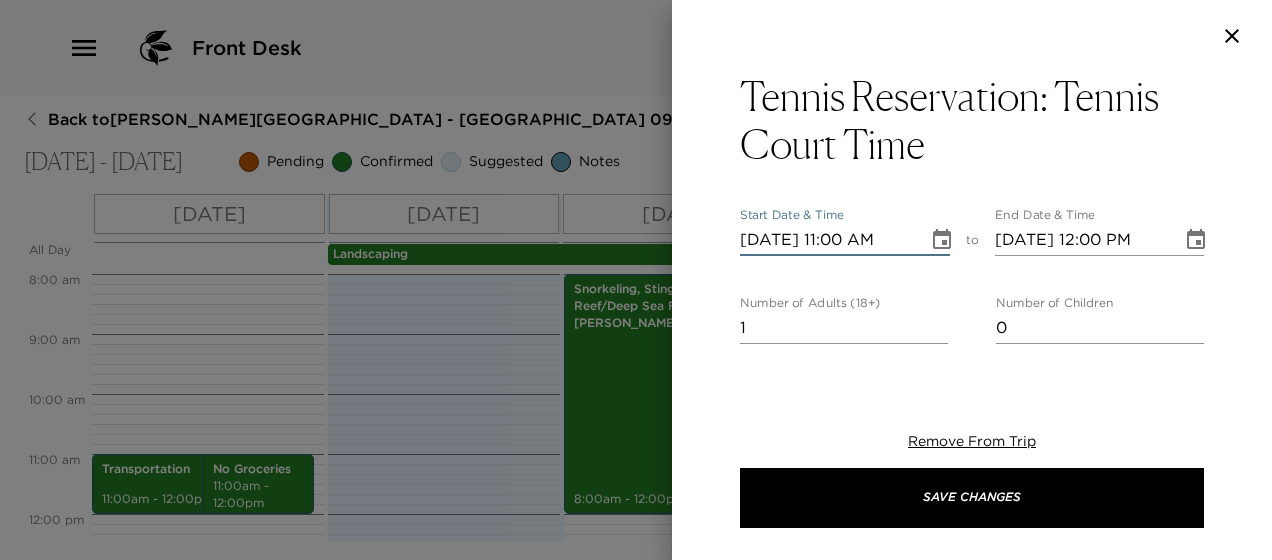 type on "07/01/2025 11:00 AM" 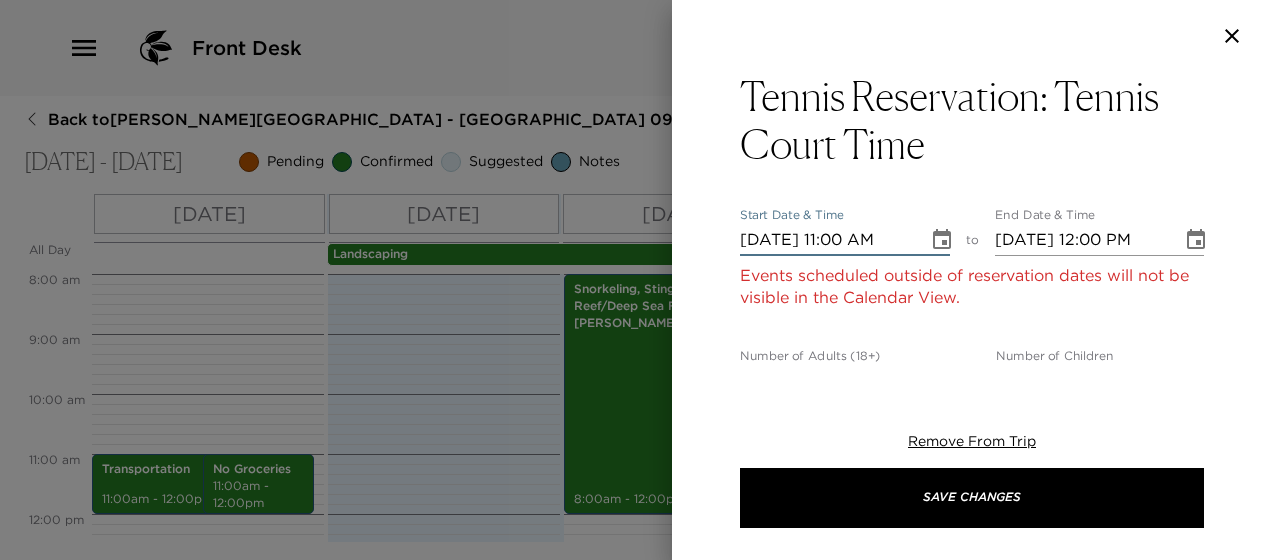type on "07/15/2025 11:00 AM" 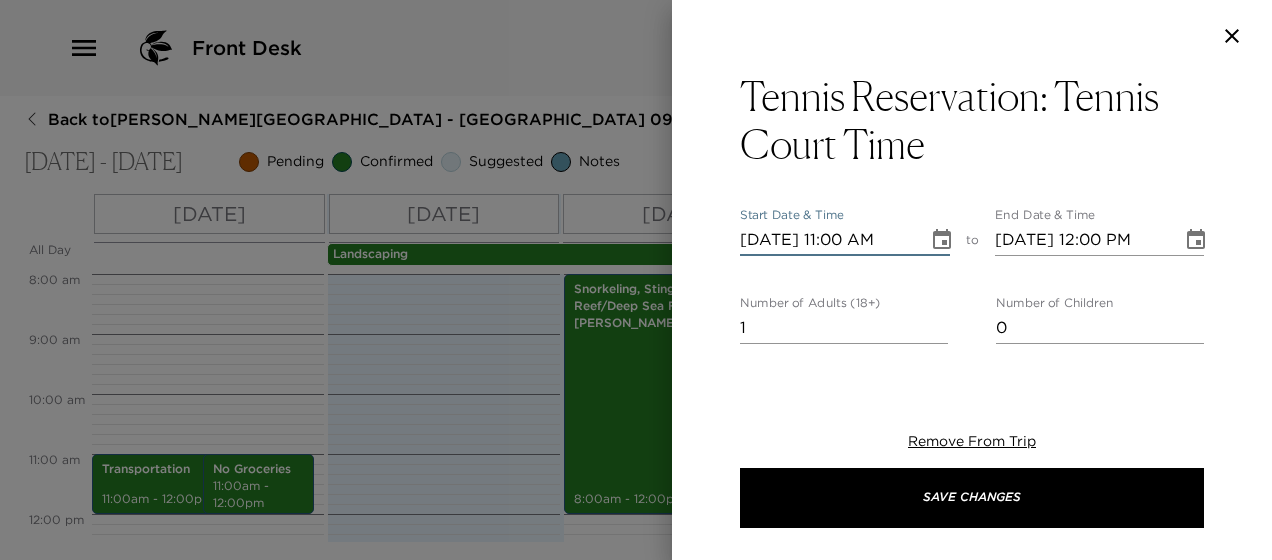click on "07/15/2025 11:00 AM" at bounding box center (827, 240) 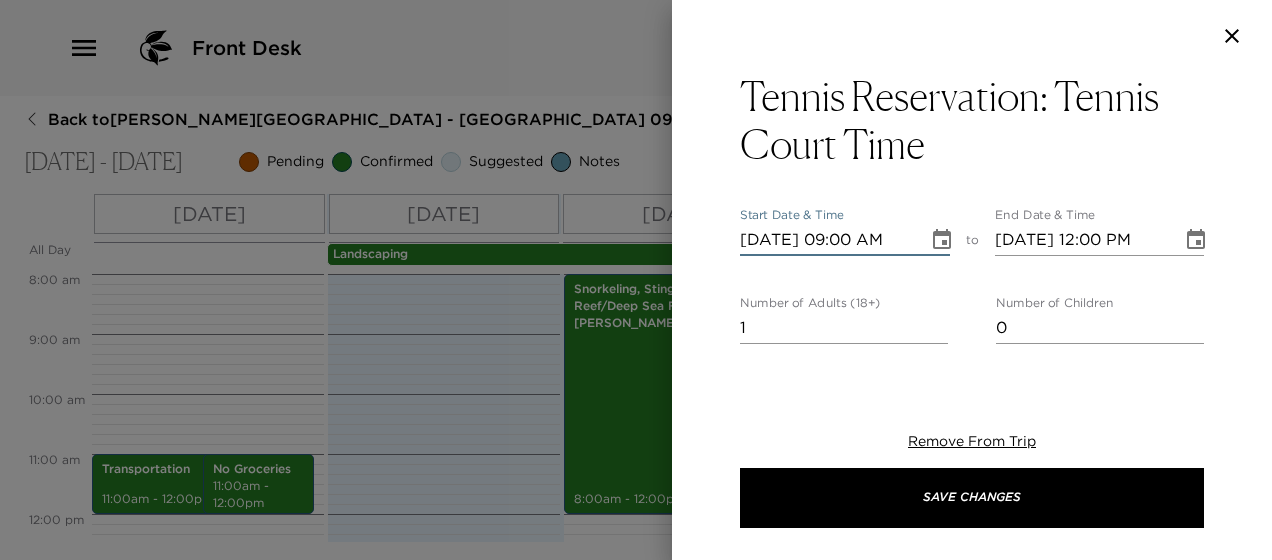 type on "07/15/2025 09:00 AM" 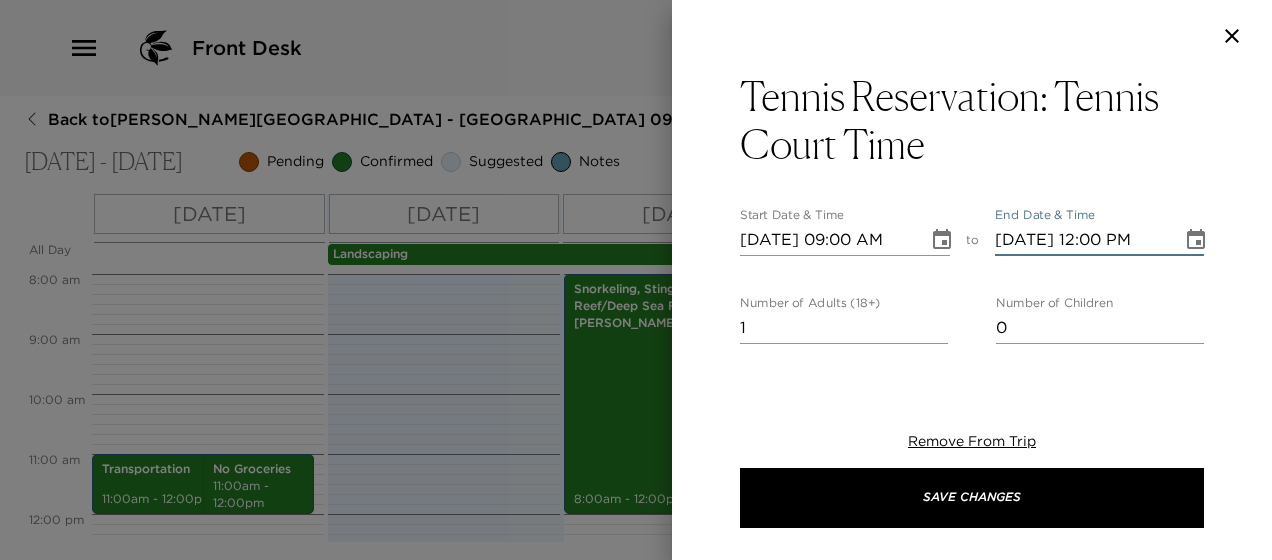 click on "07/15/2025 12:00 PM" at bounding box center (1082, 240) 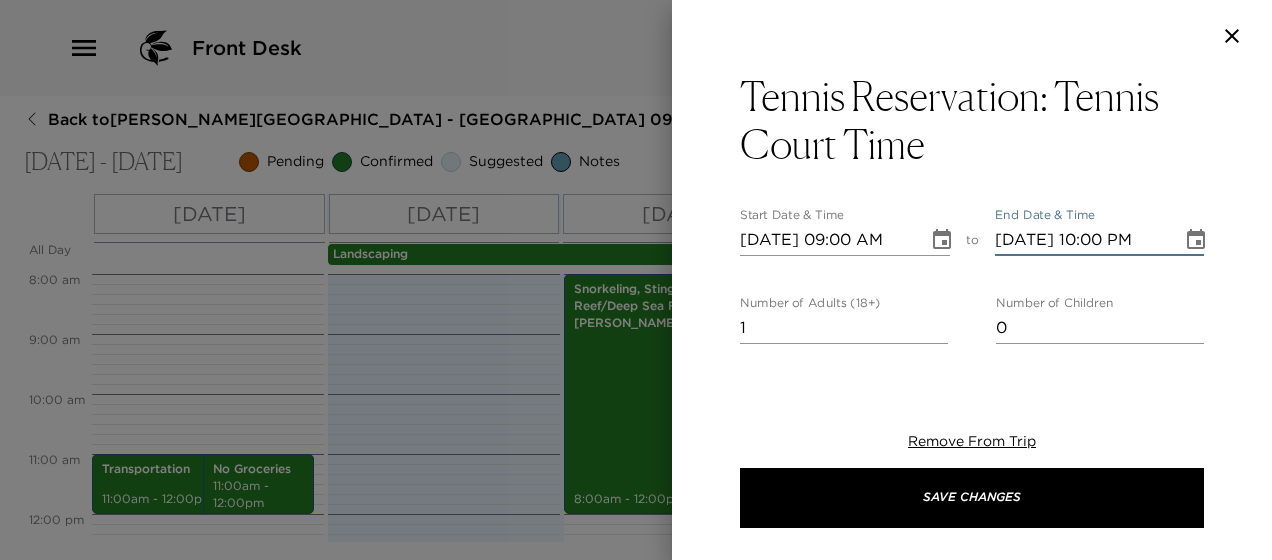 click on "07/15/2025 10:00 PM" at bounding box center [1082, 240] 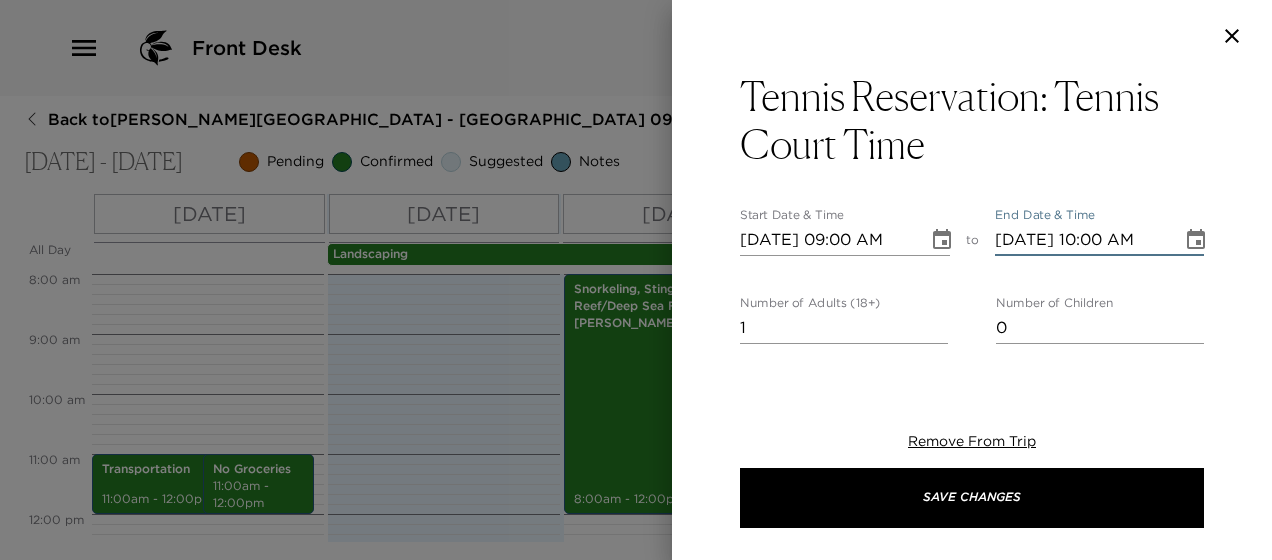 type on "07/15/2025 10:00 AM" 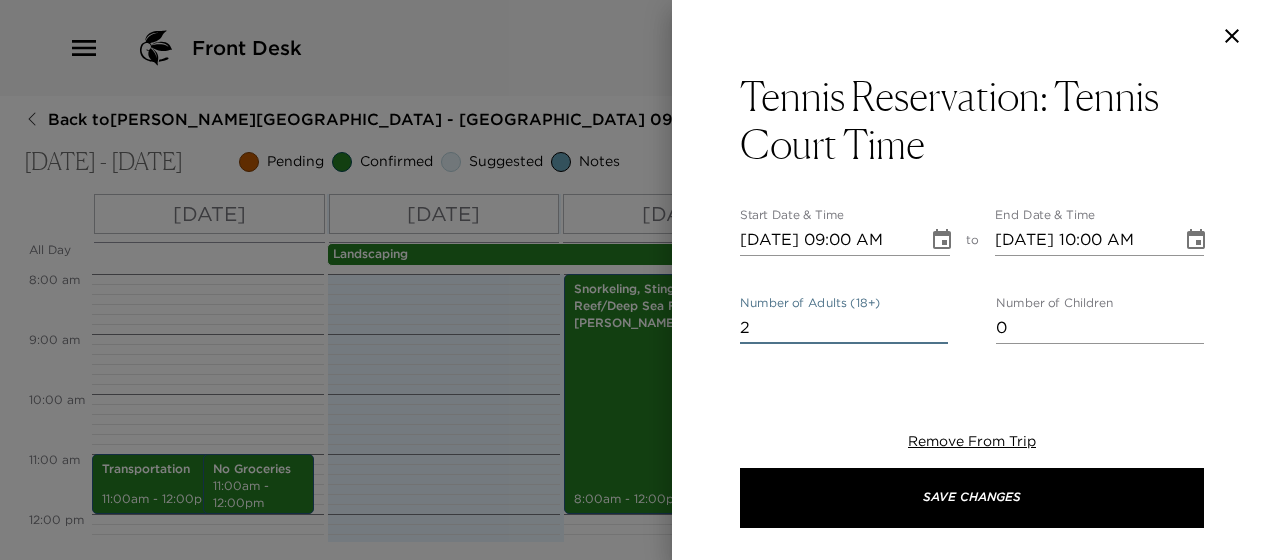 type on "2" 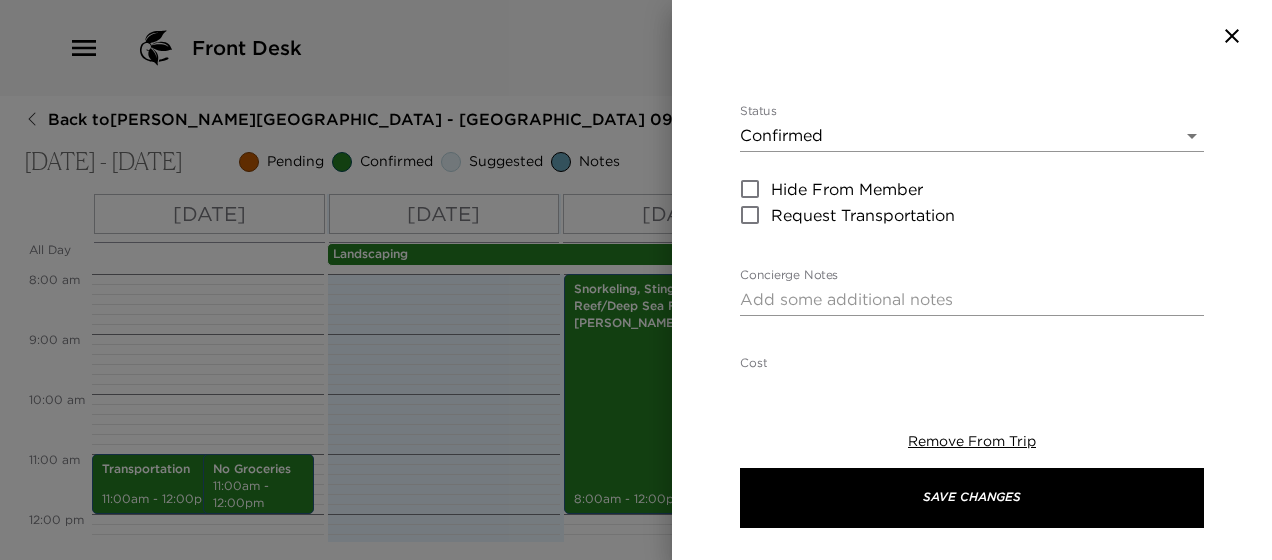 scroll, scrollTop: 320, scrollLeft: 0, axis: vertical 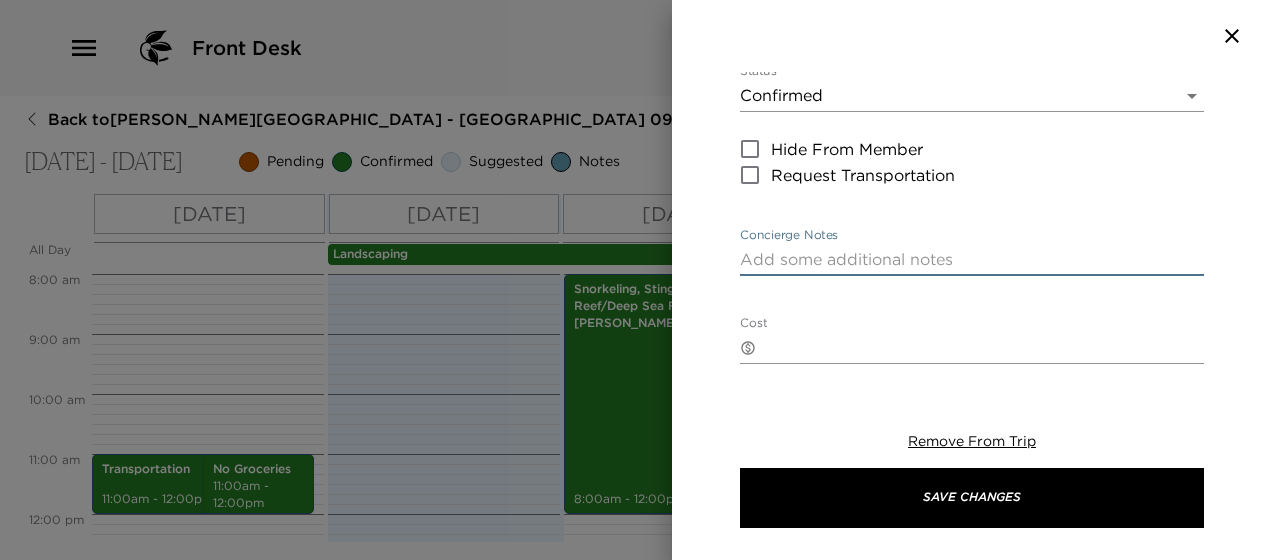 click on "Concierge Notes" at bounding box center [972, 259] 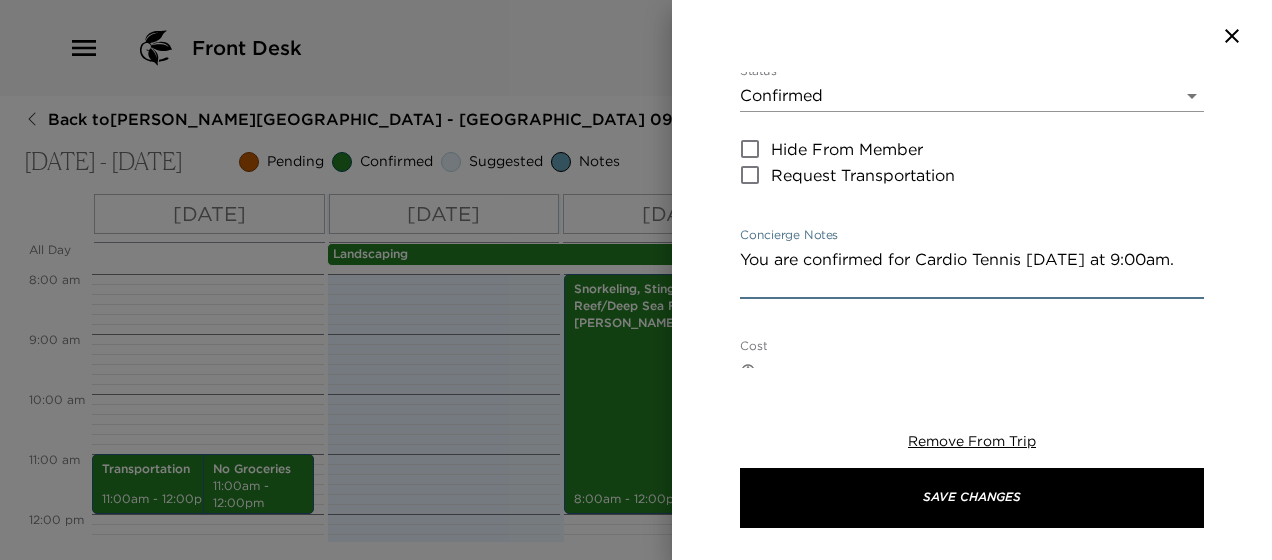 type on "You are confirmed for Cardio Tennis on Tuesday at 9:00am." 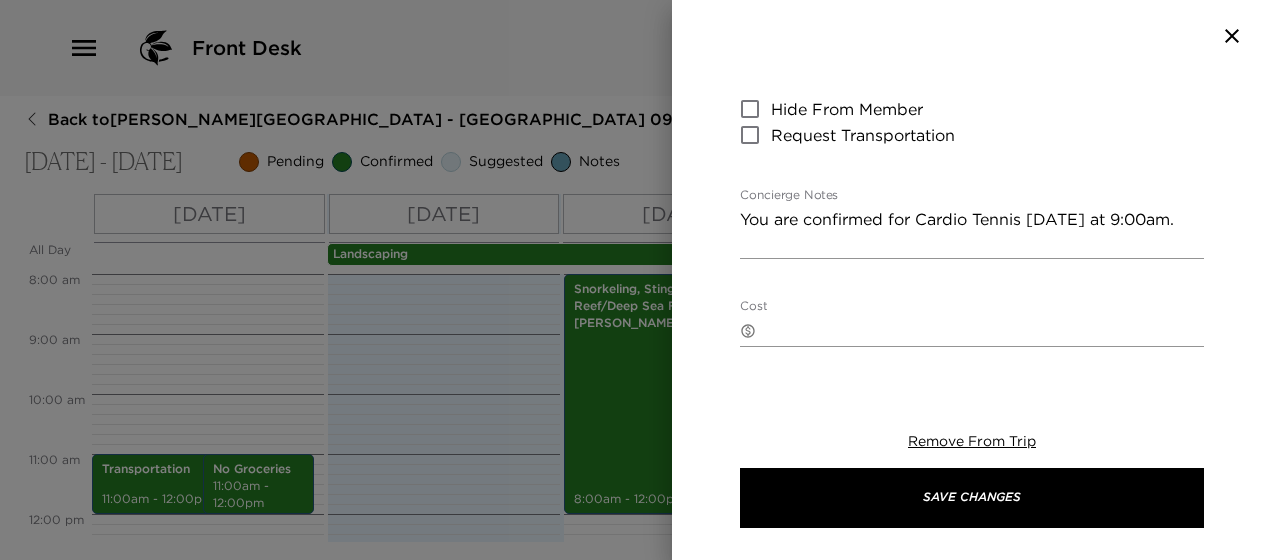 scroll, scrollTop: 440, scrollLeft: 0, axis: vertical 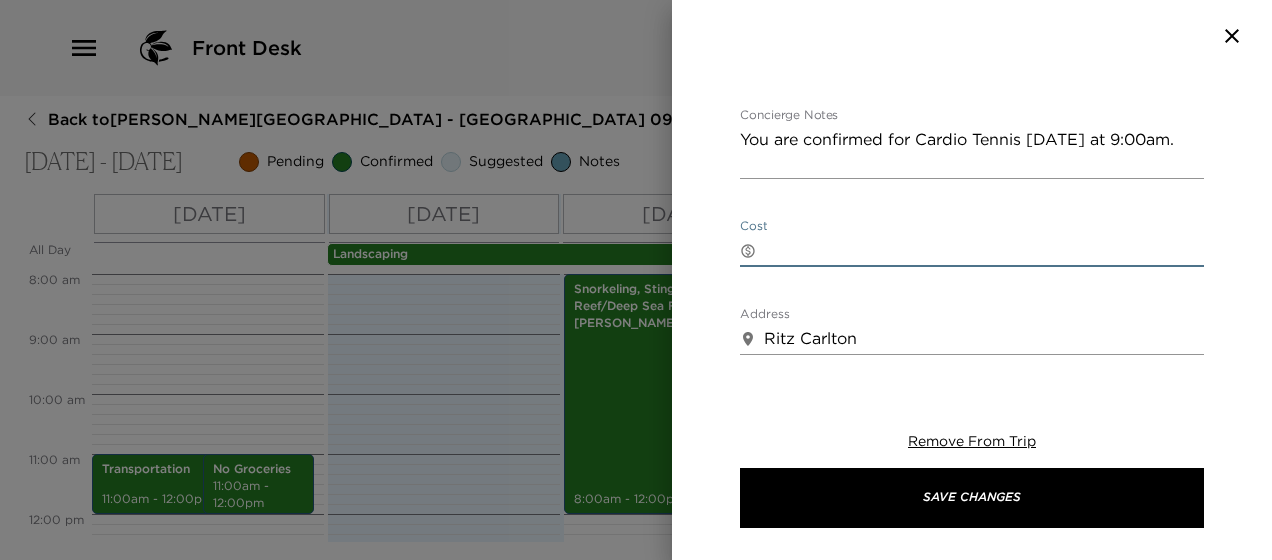 click on "Cost" at bounding box center [984, 250] 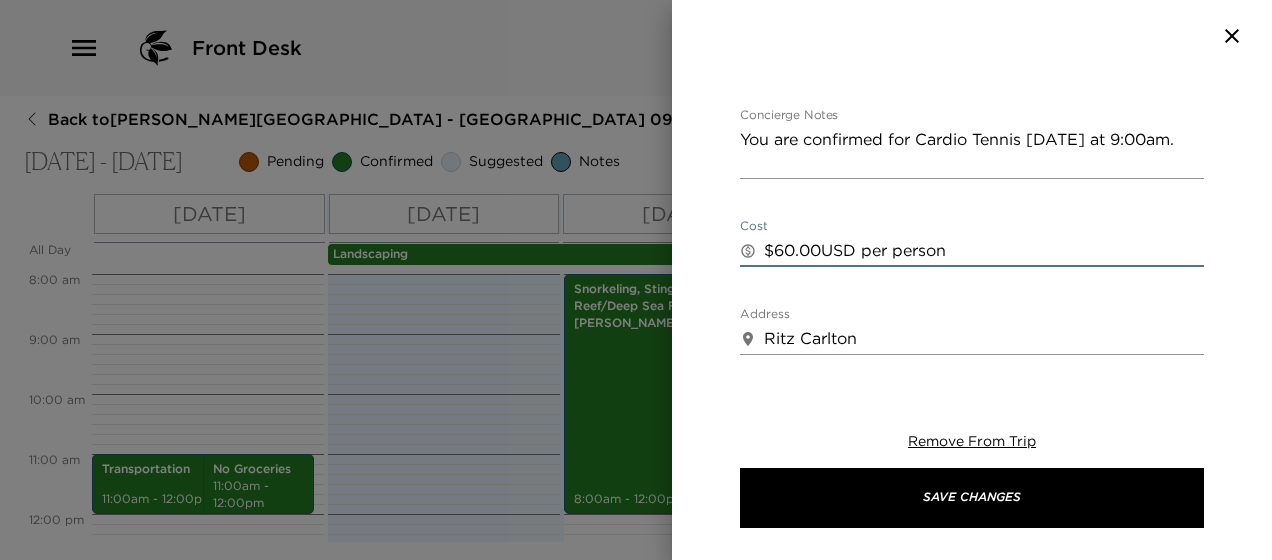 type on "$60.00USD per person" 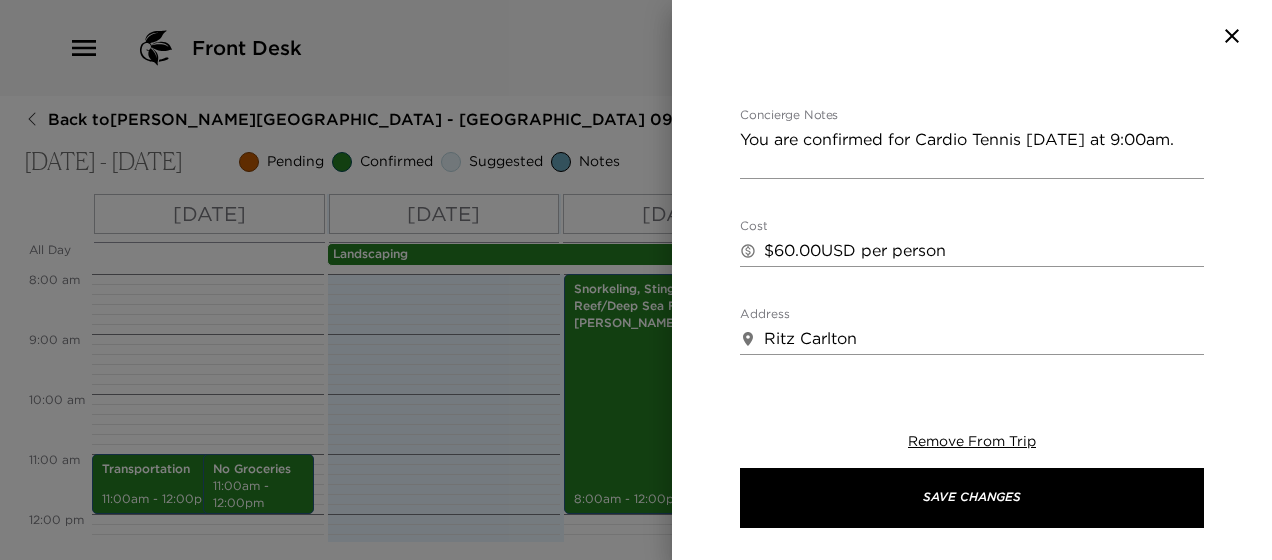 click on "Tennis Reservation: Tennis Court Time Start Date & Time 07/15/2025 09:00 AM to End Date & Time 07/15/2025 10:00 AM Number of Adults (18+) 2 Number of Children 0 Status Confirmed Confirmed Hide From Member Request Transportation Concierge Notes You are confirmed for Cardio Tennis on Tuesday at 9:00am. x Cost ​ $60.00USD per person x Address ​ Ritz Carlton x Phone Number ​ (345) 323-0049 Email ​ Website ​ http://www.ritzcarlton.com/en/Properties/GrandCayman/Recreation/Tennis.htm Cancellation Policy ​ 24 hours in advance, or the full amount will be charged. Recommended Attire ​ Proper Tennis Attire Age Range ​ 4 years - adults Remove From Trip Save Changes" at bounding box center (972, 280) 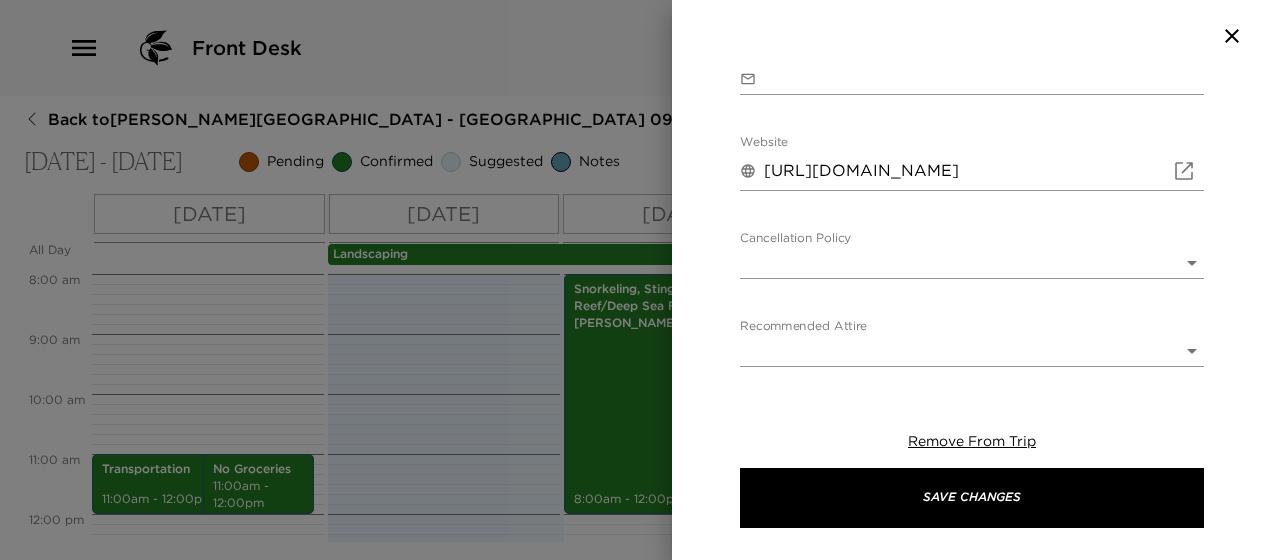 scroll, scrollTop: 894, scrollLeft: 0, axis: vertical 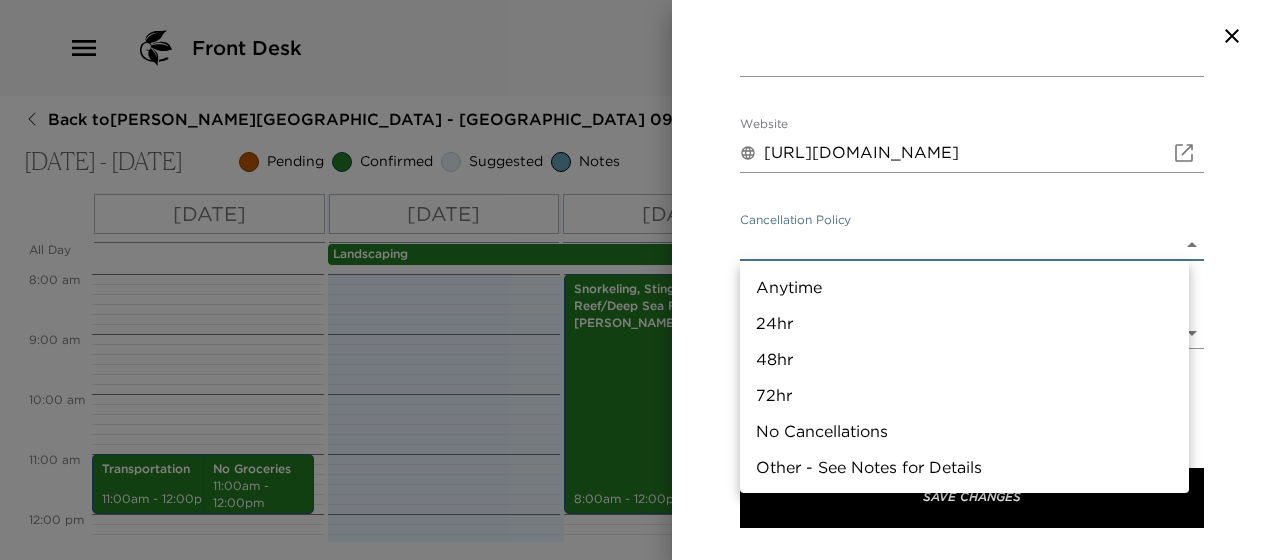 click on "Front Desk Back to  Dan Lota Reservation - Grand Cayman Villa 09 Grand Cayman Villas Jul 11 - Jul 20, 2025 Pending Confirmed Suggested Notes Trip View Agenda View PDF View Print All Day Fri 07/11 Sat 07/12 Sun 07/13 Mon 07/14 Tue 07/15 Wed 07/16 Thu 07/17 Fri 07/18 Sat 07/19 Sun 07/20   Landscaping 12:00 AM 1:00 AM 2:00 AM 3:00 AM 4:00 AM 5:00 AM 6:00 AM 7:00 AM 8:00 AM 9:00 AM 10:00 AM 11:00 AM 12:00 PM 1:00 PM 2:00 PM 3:00 PM 4:00 PM 5:00 PM 6:00 PM 7:00 PM 8:00 PM 9:00 PM 10:00 PM 11:00 PM Transportation 11:00am - 12:00pm Early Arrival 1:00pm - 2:00pm No Groceries 11:00am - 12:00pm Villa Is Ready for Check In! 4:00pm - 4:30pm Check-In Helpful Hints 4:30pm - 4:45pm Tillie's 6:30pm - 8:30pm Snorkeling, Stingray City and Reef/Deep Sea Fishing: Captain Mark Ebanks 8:00am - 12:00pm Pickle Ball - Glow in the Dark 7:30pm - 8:30pm Weekly Pool Service 8:00am - 12:00pm Horseback Ride: Pampered Ponies 3:00pm - 4:00pm Grand Old House 6:30pm - 8:30pm Tillie's 6:30pm - 7:30pm Tillie's 6:30pm - 8:30pm House Bill Review 2" at bounding box center [636, 280] 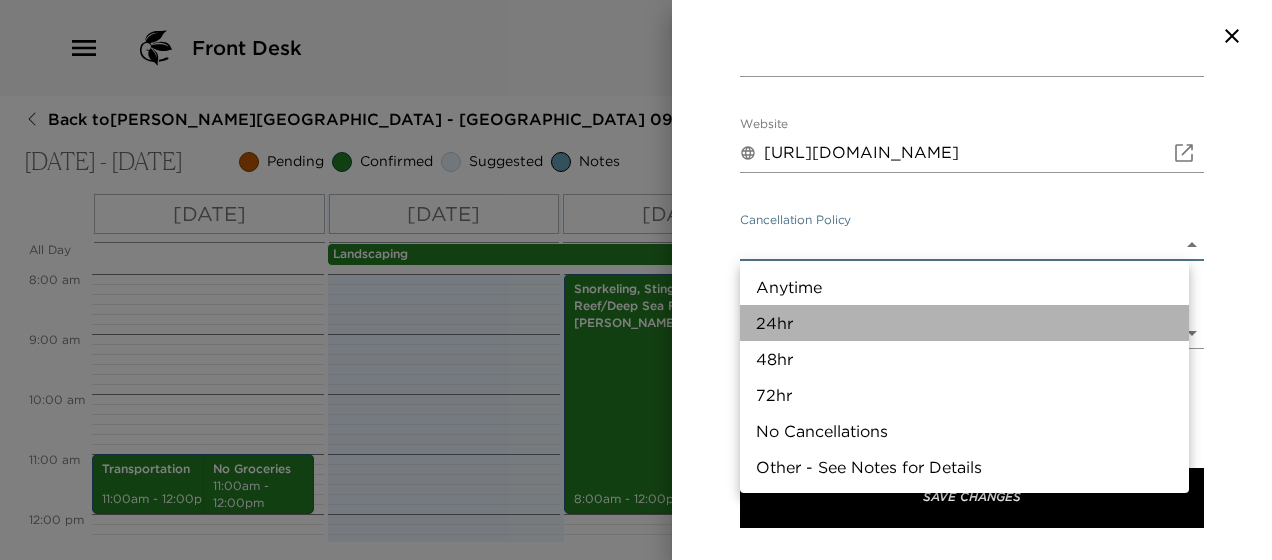 click on "24hr" at bounding box center [964, 323] 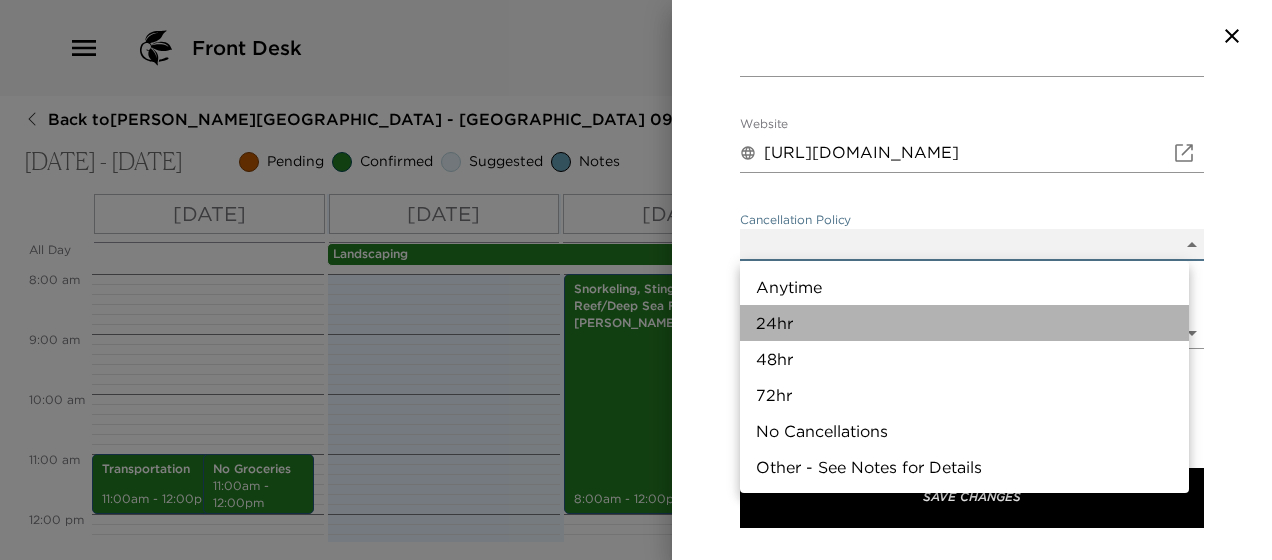 type on "24hr" 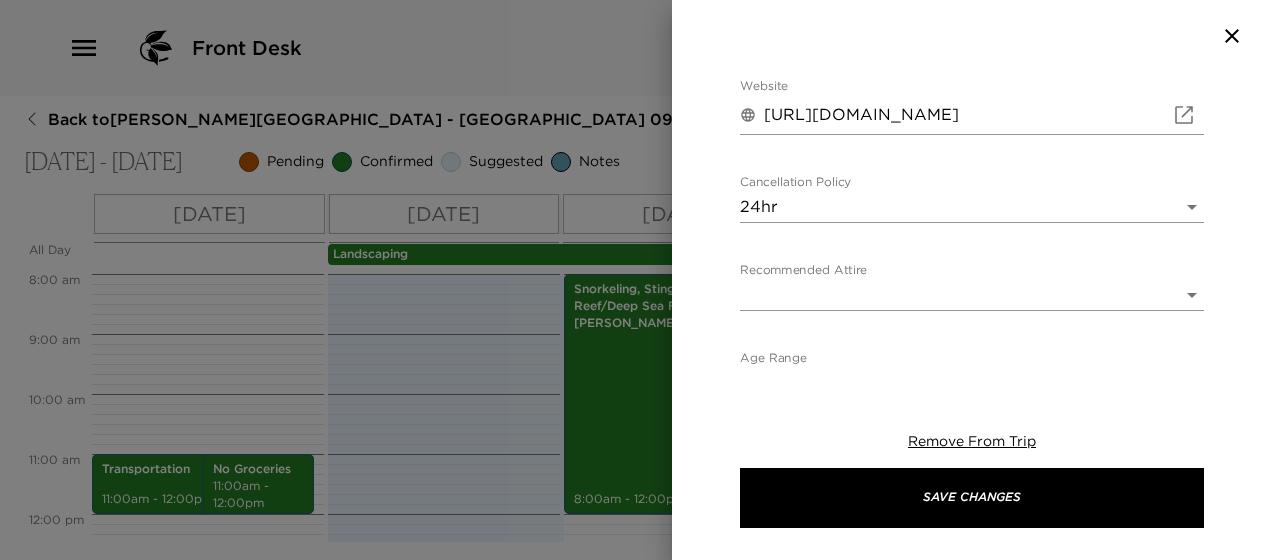 scroll, scrollTop: 934, scrollLeft: 0, axis: vertical 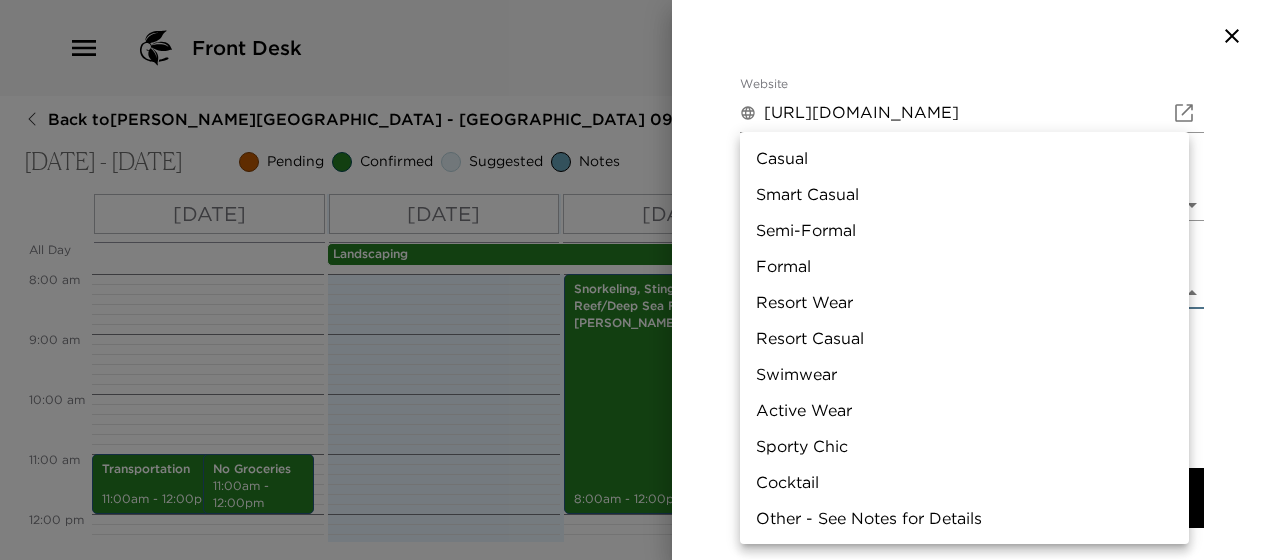 click on "Front Desk Back to  Dan Lota Reservation - Grand Cayman Villa 09 Grand Cayman Villas Jul 11 - Jul 20, 2025 Pending Confirmed Suggested Notes Trip View Agenda View PDF View Print All Day Fri 07/11 Sat 07/12 Sun 07/13 Mon 07/14 Tue 07/15 Wed 07/16 Thu 07/17 Fri 07/18 Sat 07/19 Sun 07/20   Landscaping 12:00 AM 1:00 AM 2:00 AM 3:00 AM 4:00 AM 5:00 AM 6:00 AM 7:00 AM 8:00 AM 9:00 AM 10:00 AM 11:00 AM 12:00 PM 1:00 PM 2:00 PM 3:00 PM 4:00 PM 5:00 PM 6:00 PM 7:00 PM 8:00 PM 9:00 PM 10:00 PM 11:00 PM Transportation 11:00am - 12:00pm Early Arrival 1:00pm - 2:00pm No Groceries 11:00am - 12:00pm Villa Is Ready for Check In! 4:00pm - 4:30pm Check-In Helpful Hints 4:30pm - 4:45pm Tillie's 6:30pm - 8:30pm Snorkeling, Stingray City and Reef/Deep Sea Fishing: Captain Mark Ebanks 8:00am - 12:00pm Pickle Ball - Glow in the Dark 7:30pm - 8:30pm Weekly Pool Service 8:00am - 12:00pm Horseback Ride: Pampered Ponies 3:00pm - 4:00pm Grand Old House 6:30pm - 8:30pm Tillie's 6:30pm - 7:30pm Tillie's 6:30pm - 8:30pm House Bill Review 2" at bounding box center (636, 280) 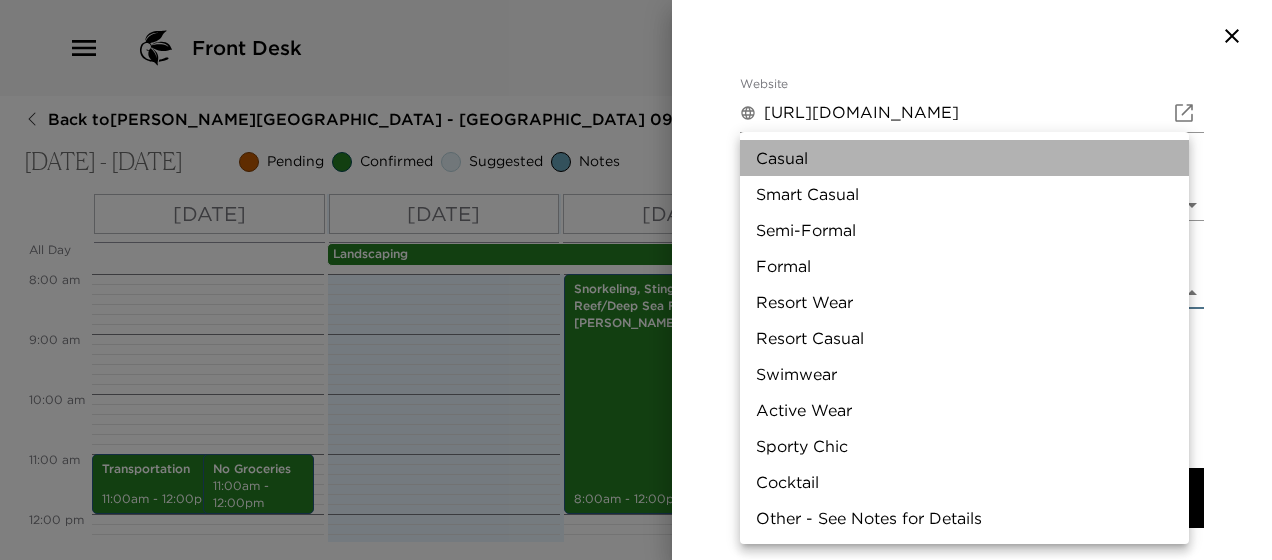 click on "Casual" at bounding box center [964, 158] 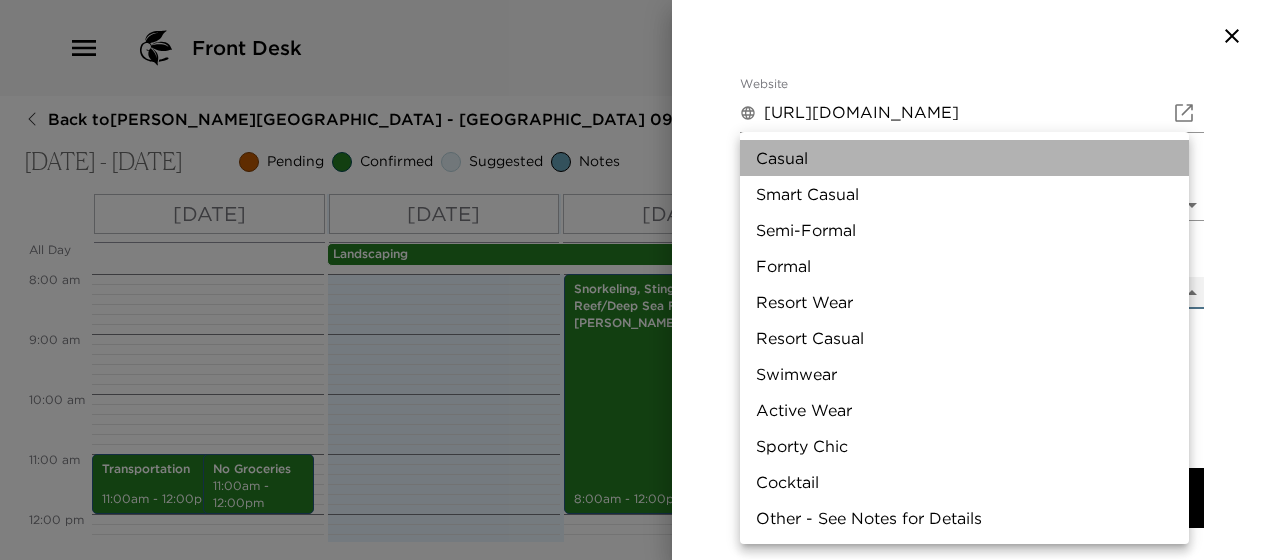 type on "Casual" 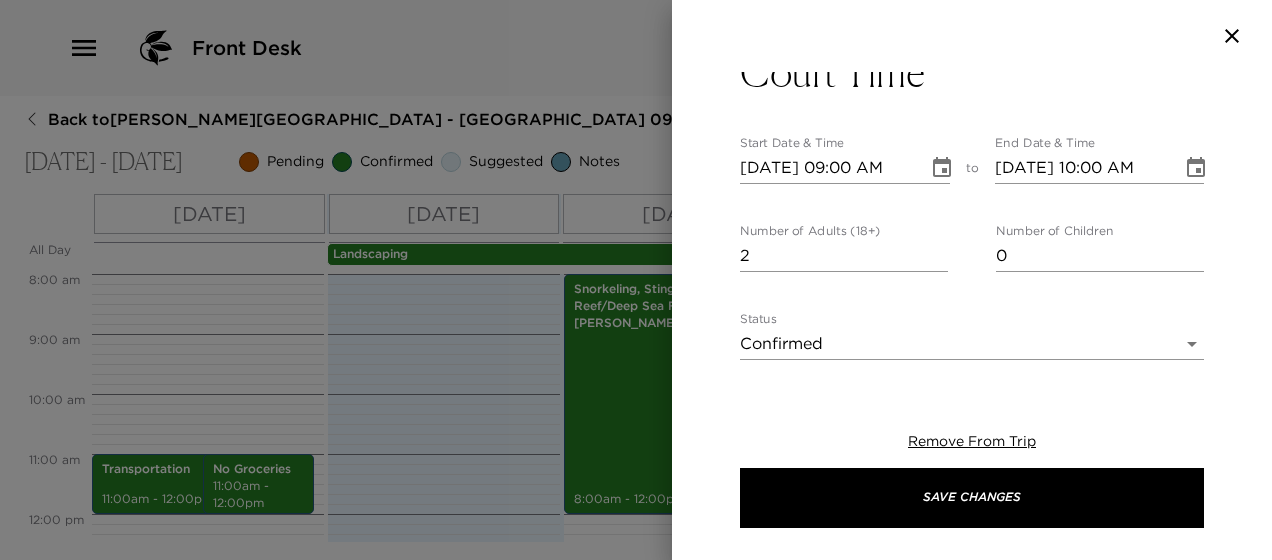 scroll, scrollTop: 0, scrollLeft: 0, axis: both 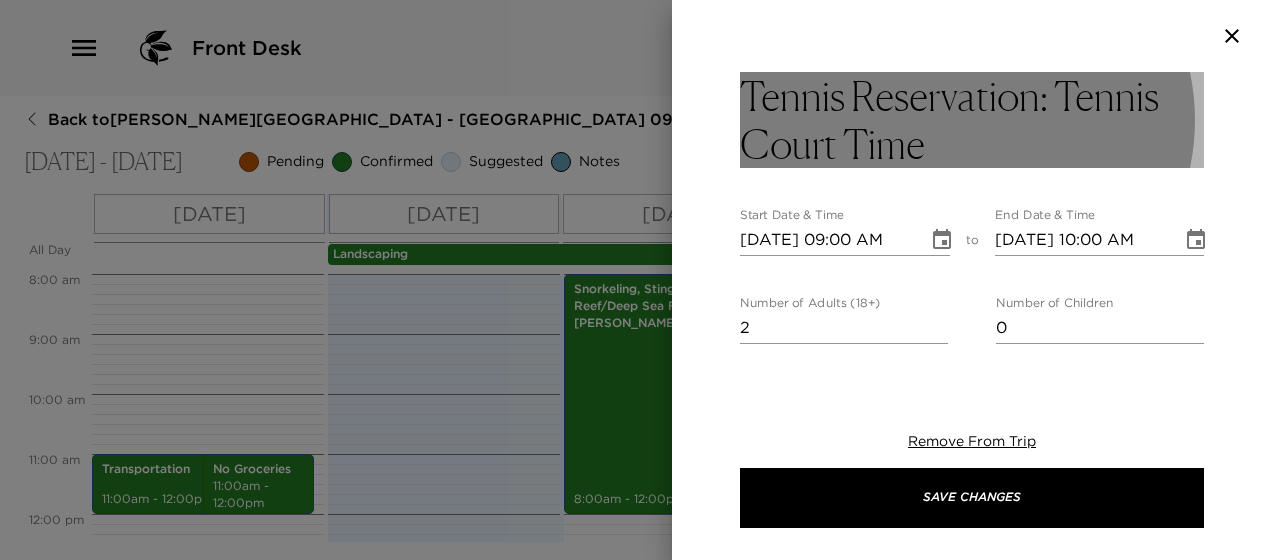 click on "Tennis Reservation: Tennis Court Time" at bounding box center [972, 120] 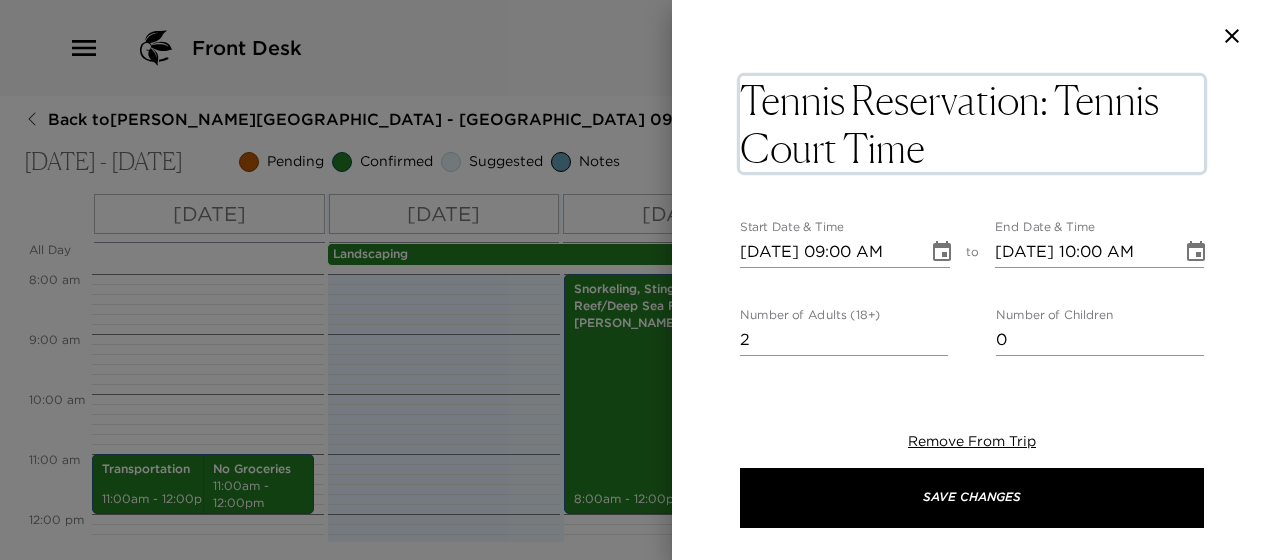 click on "Tennis Reservation: Tennis Court Time" at bounding box center [972, 124] 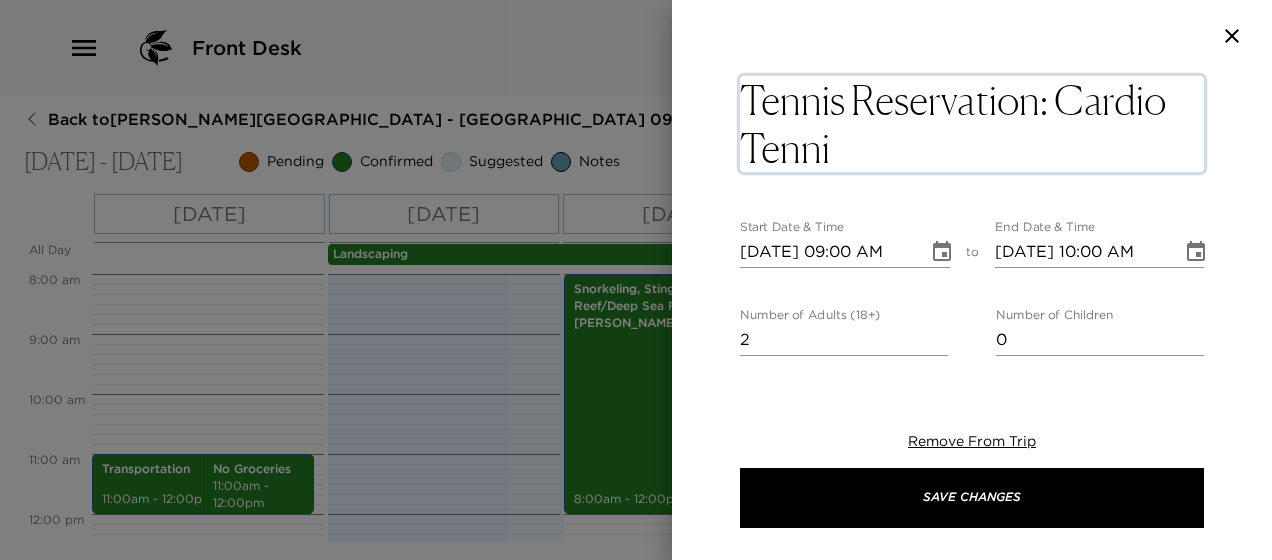 type on "Tennis Reservation: Cardio Tennis" 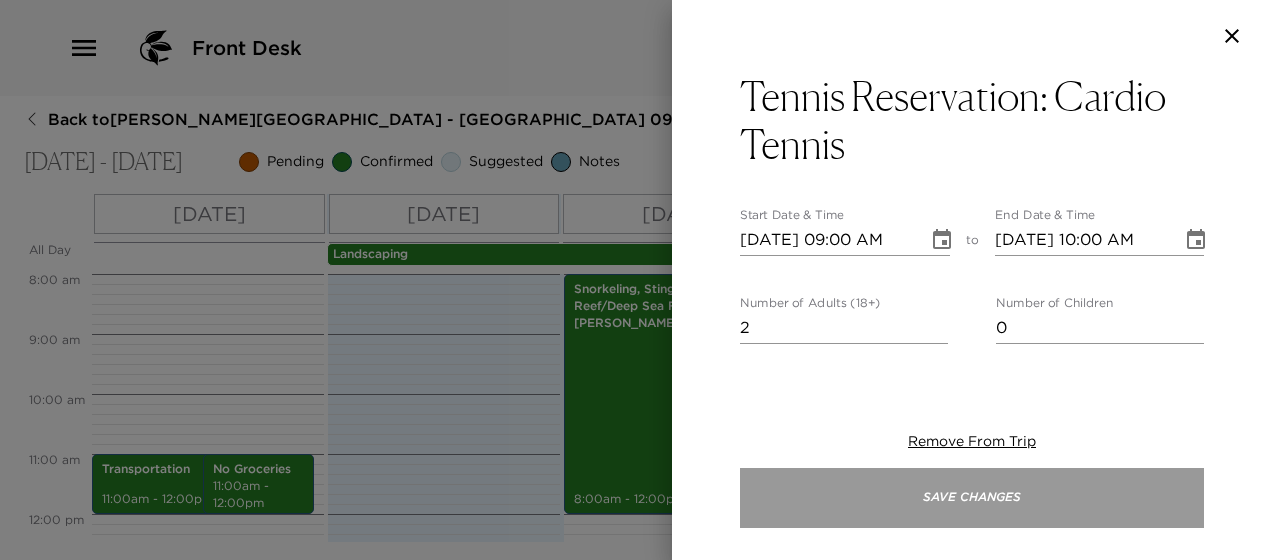 click on "Save Changes" at bounding box center [972, 498] 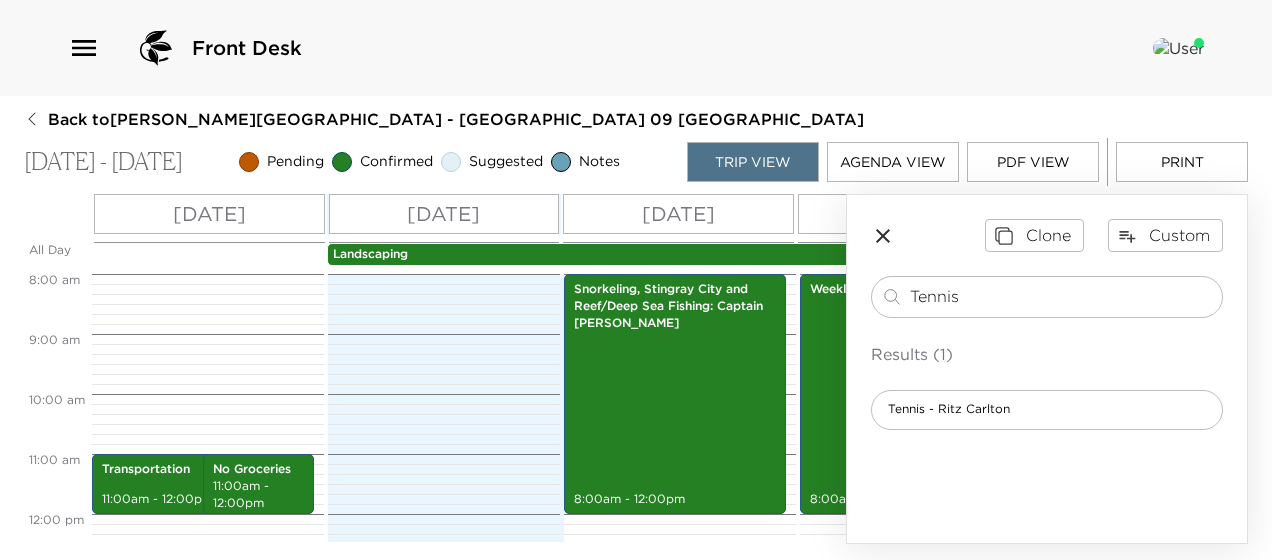 click 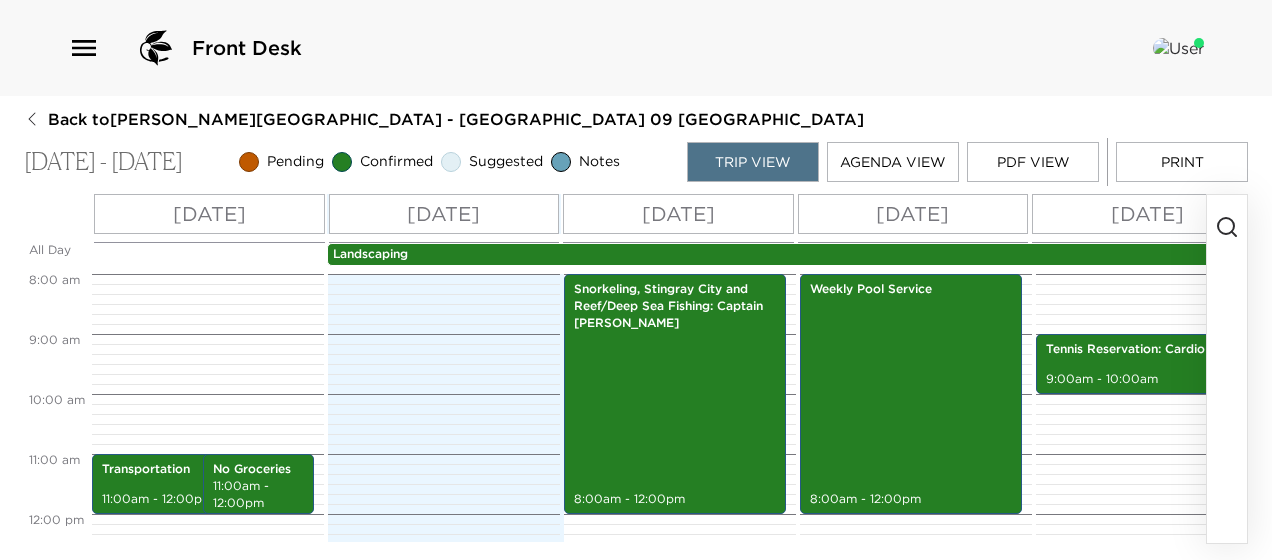 click 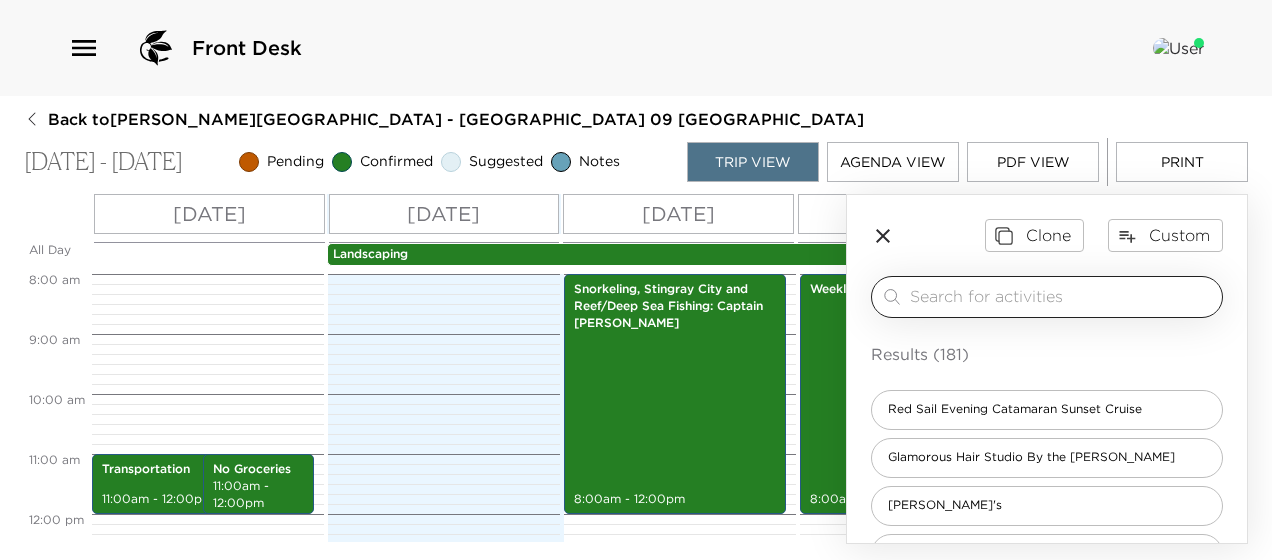 click at bounding box center (1062, 296) 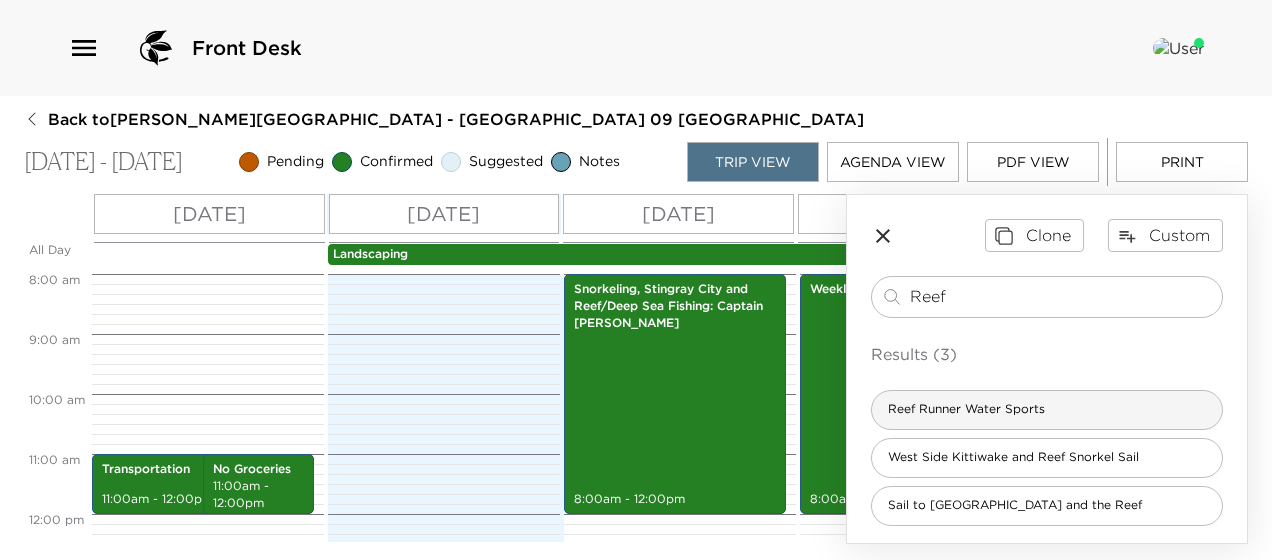 type on "Reef" 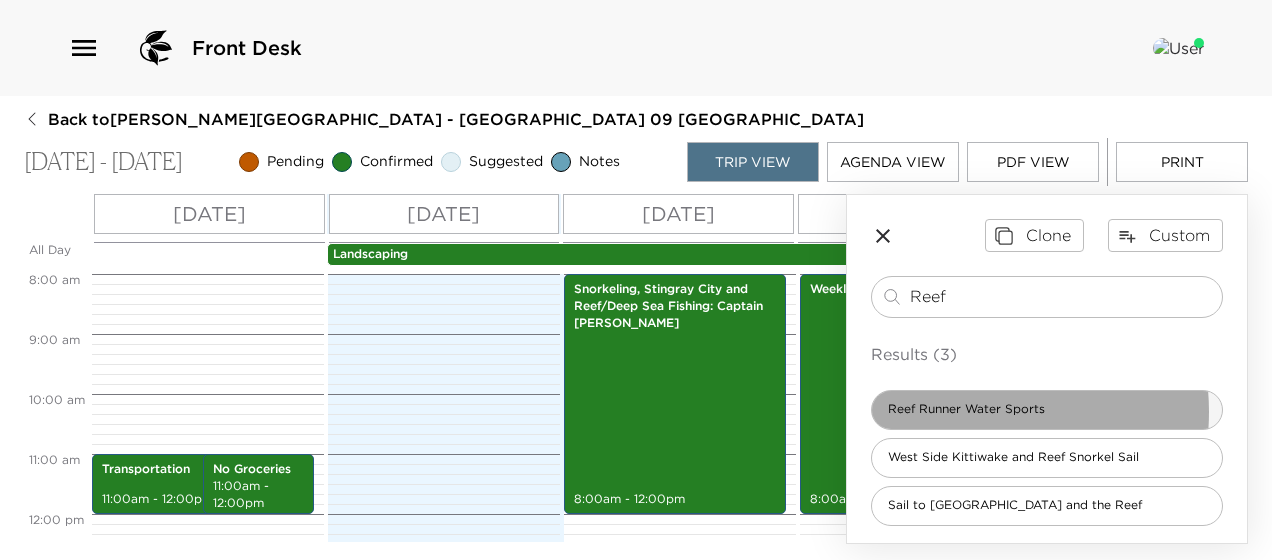 click on "Reef  Runner Water Sports" at bounding box center (966, 409) 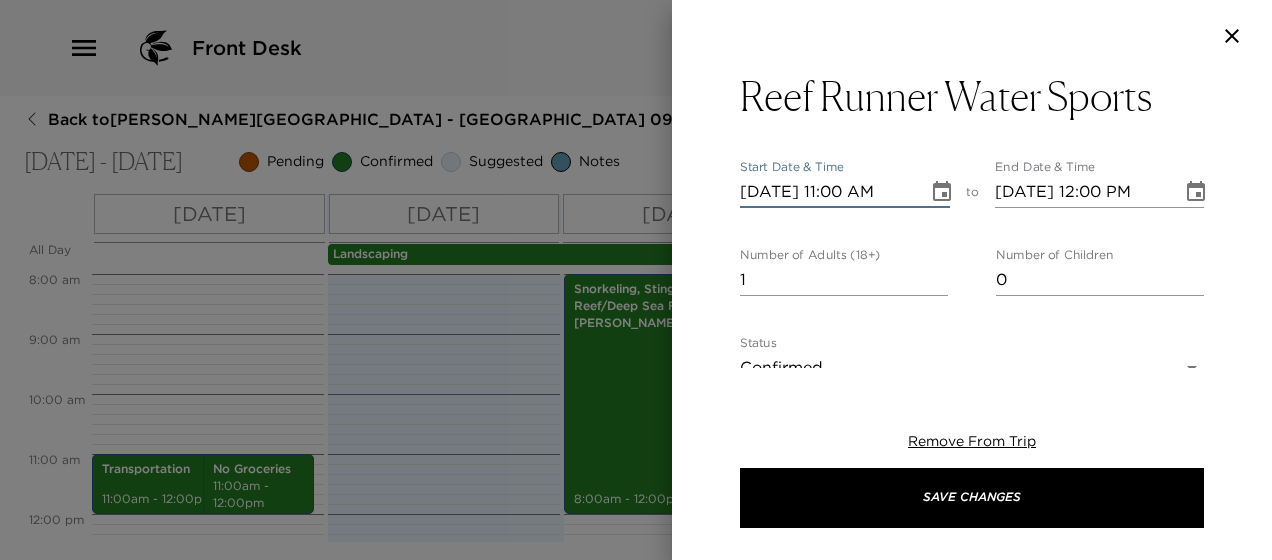 click on "07/11/2025 11:00 AM" at bounding box center [827, 192] 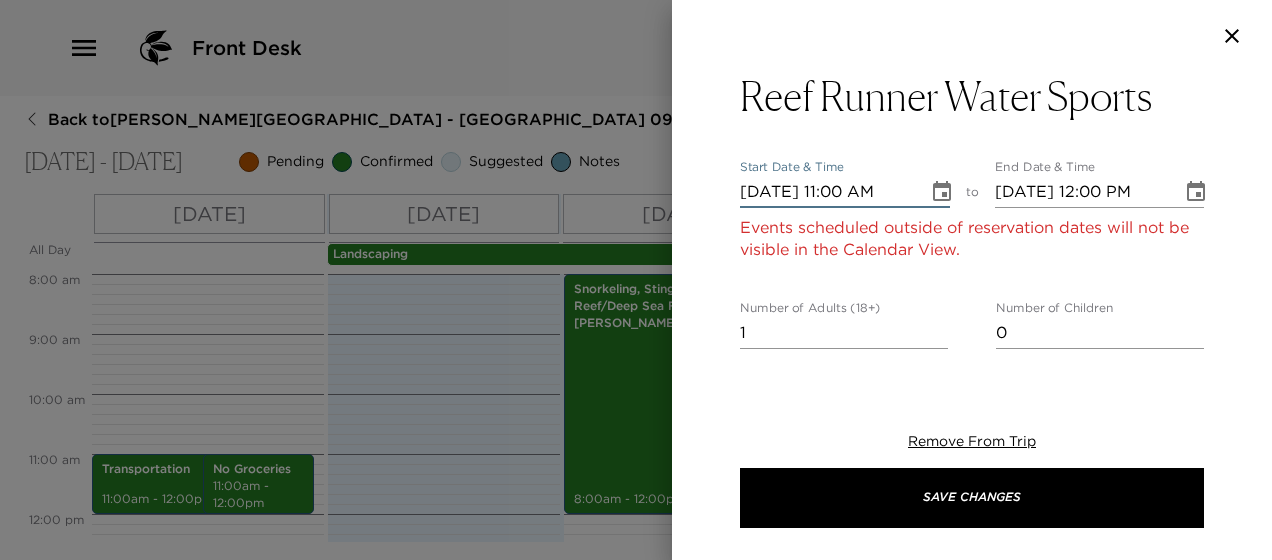type on "07/16/2025 11:00 AM" 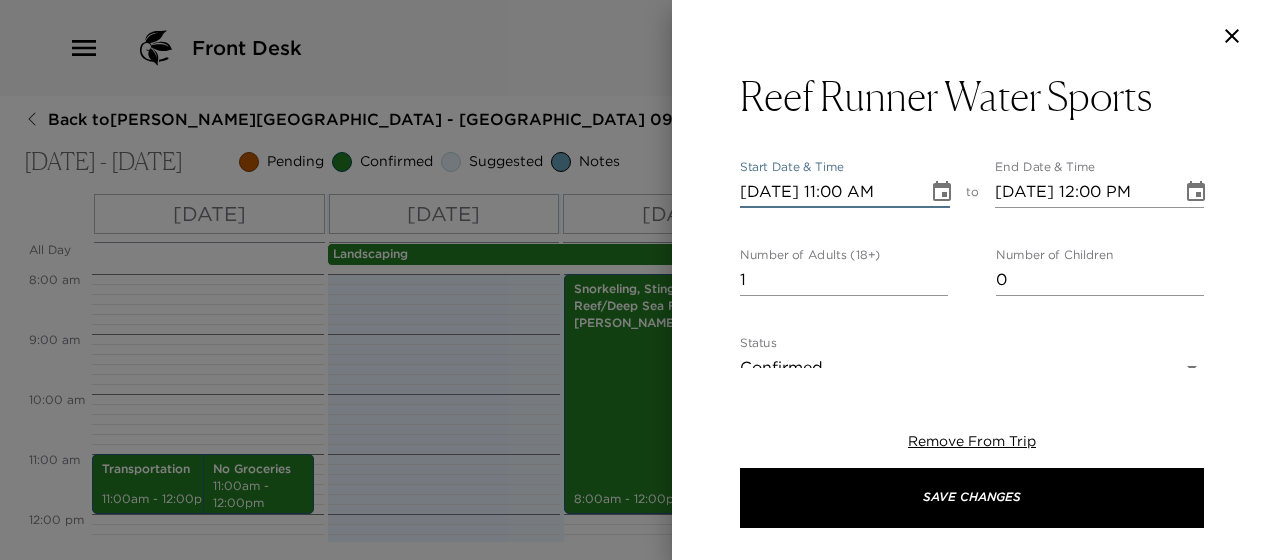 click on "07/16/2025 11:00 AM" at bounding box center (827, 192) 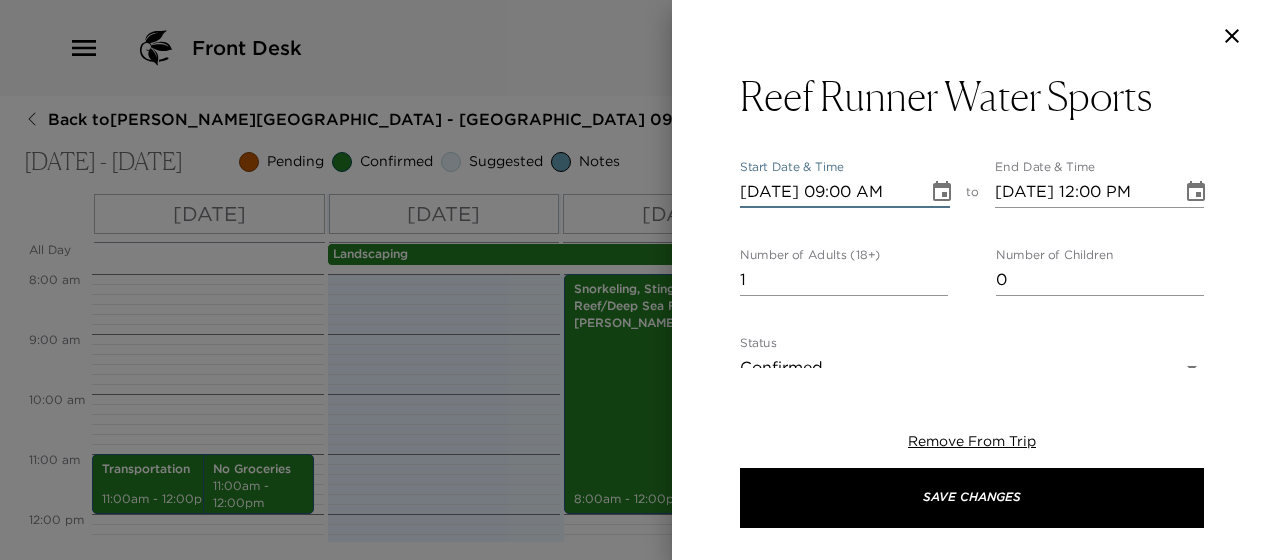 type on "07/16/2025 09:00 AM" 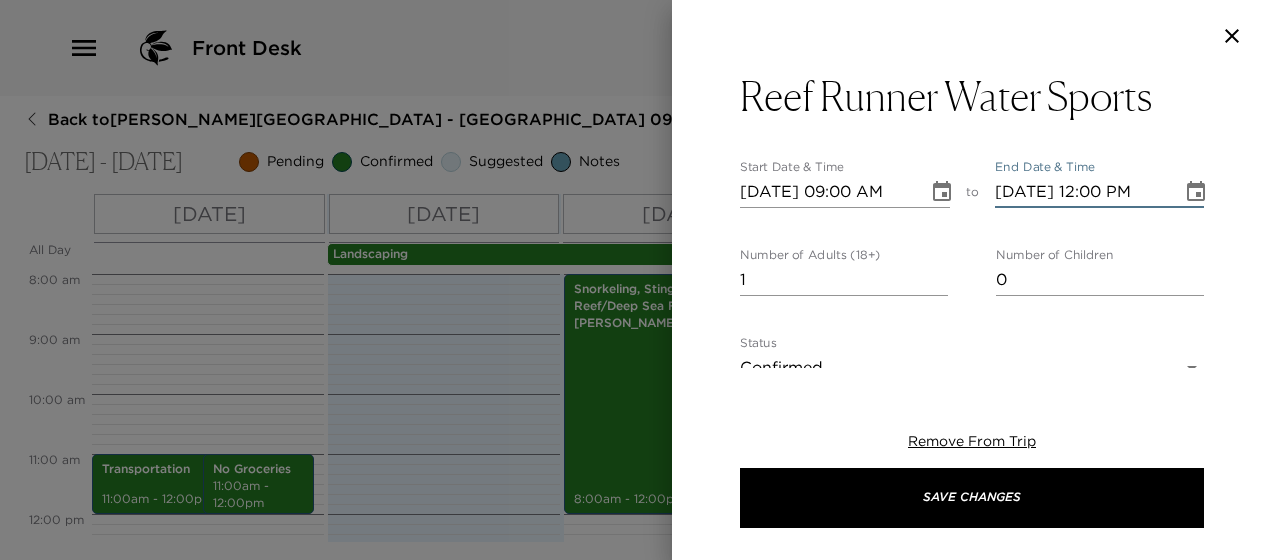 click on "07/16/2025 12:00 PM" at bounding box center [1082, 192] 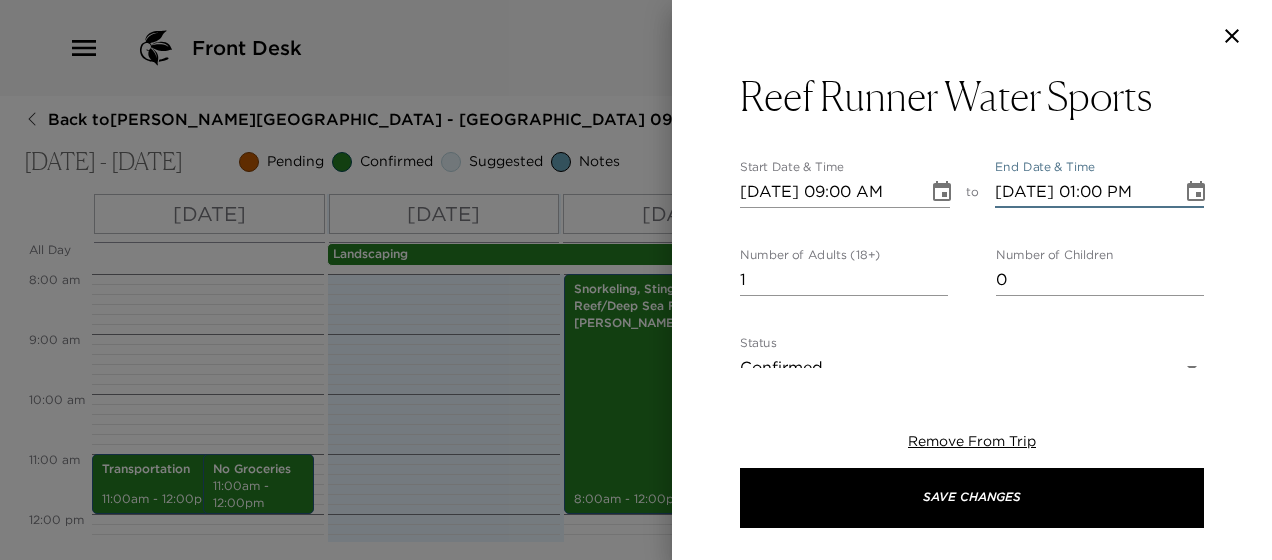 type on "07/16/2025 01:00 PM" 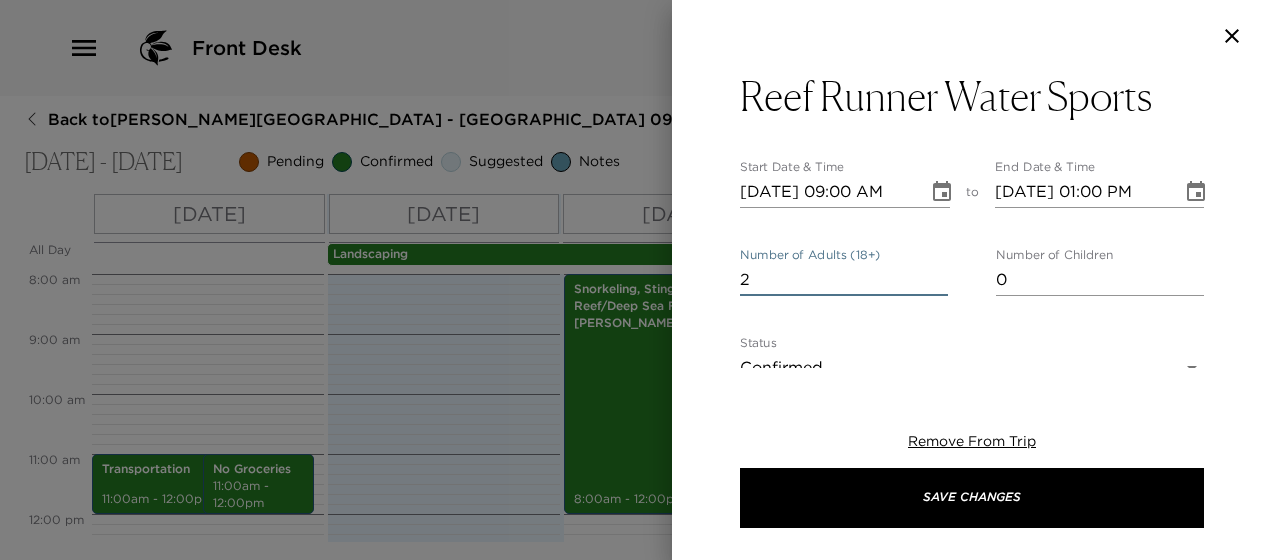 click on "2" at bounding box center [844, 280] 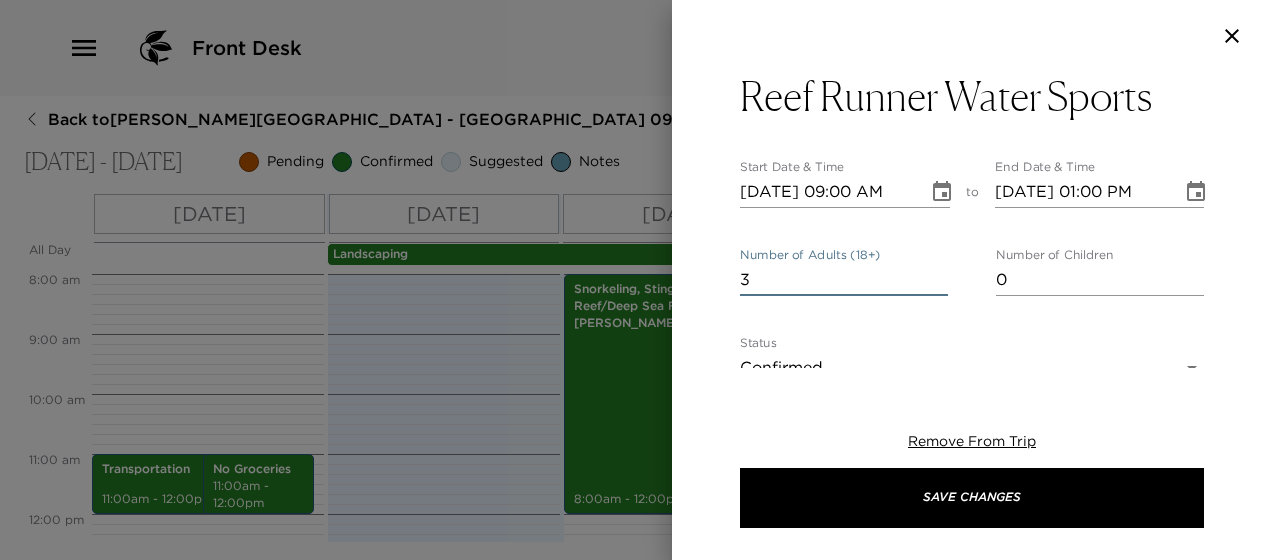 click on "3" at bounding box center (844, 280) 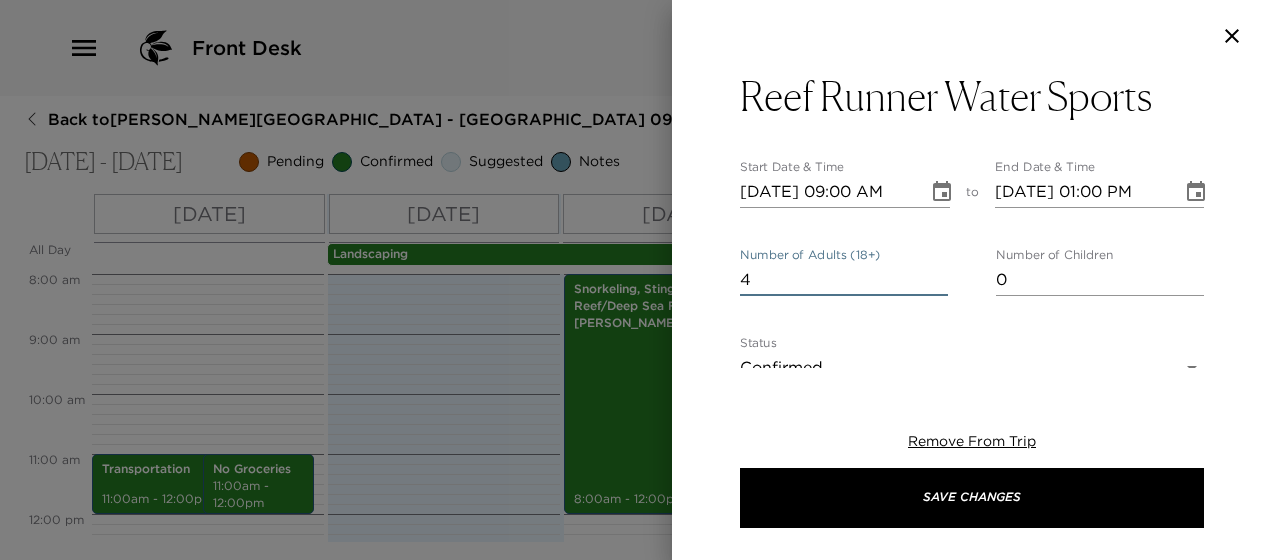 click on "4" at bounding box center [844, 280] 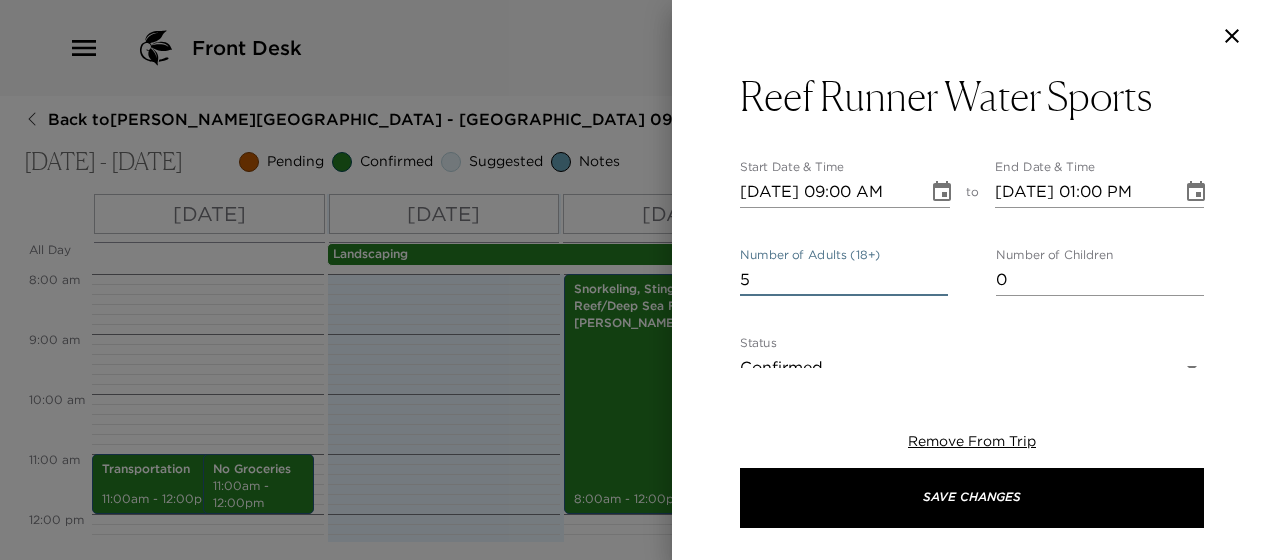 click on "5" at bounding box center [844, 280] 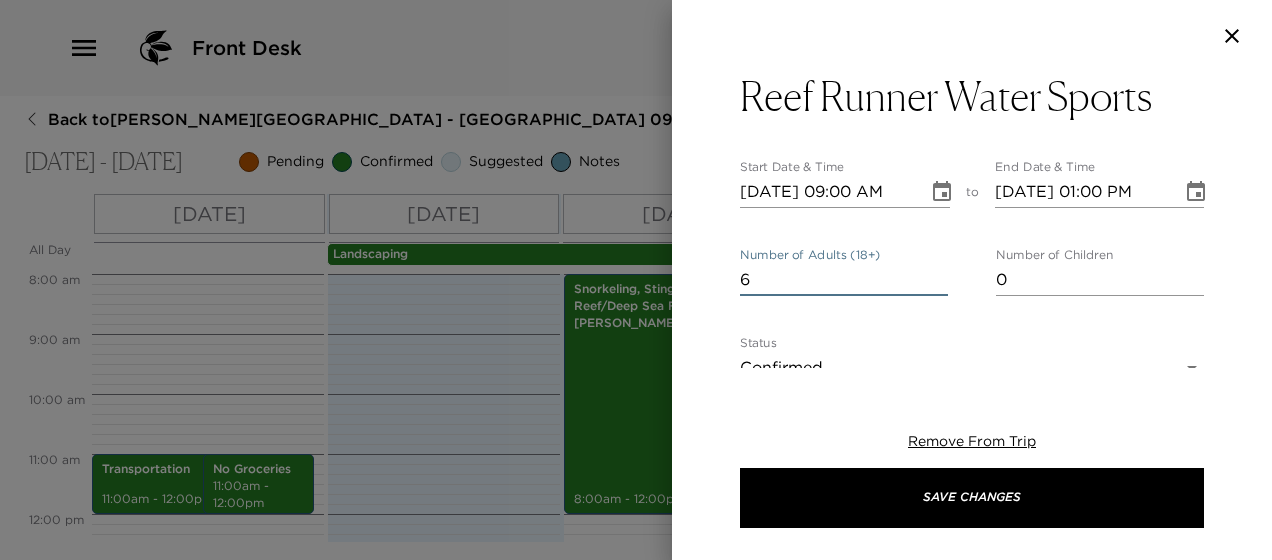 click on "6" at bounding box center (844, 280) 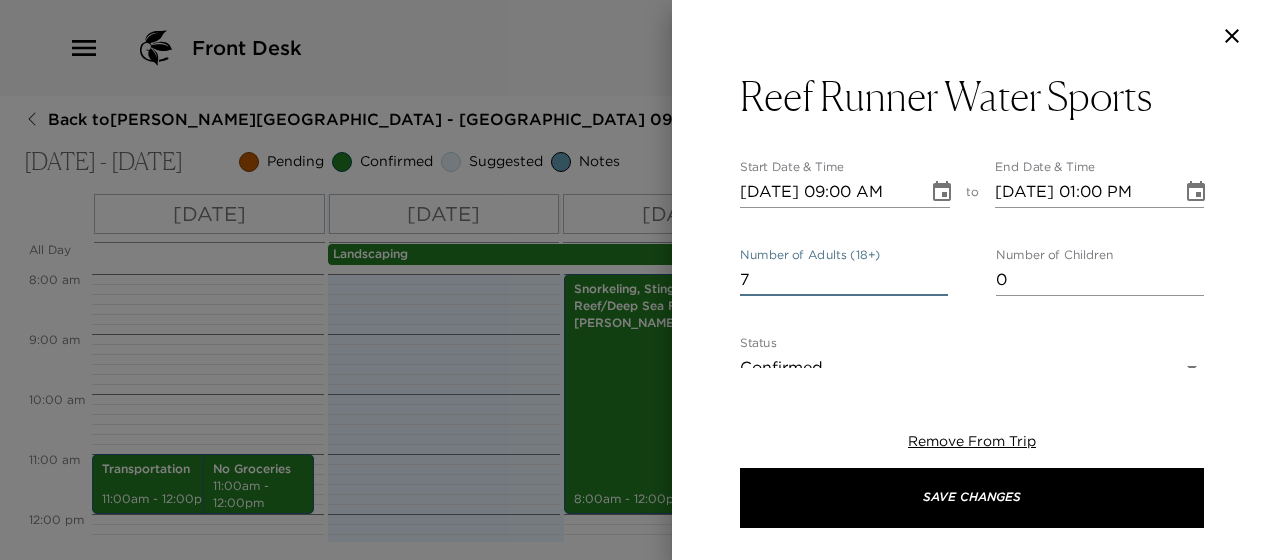 click on "7" at bounding box center (844, 280) 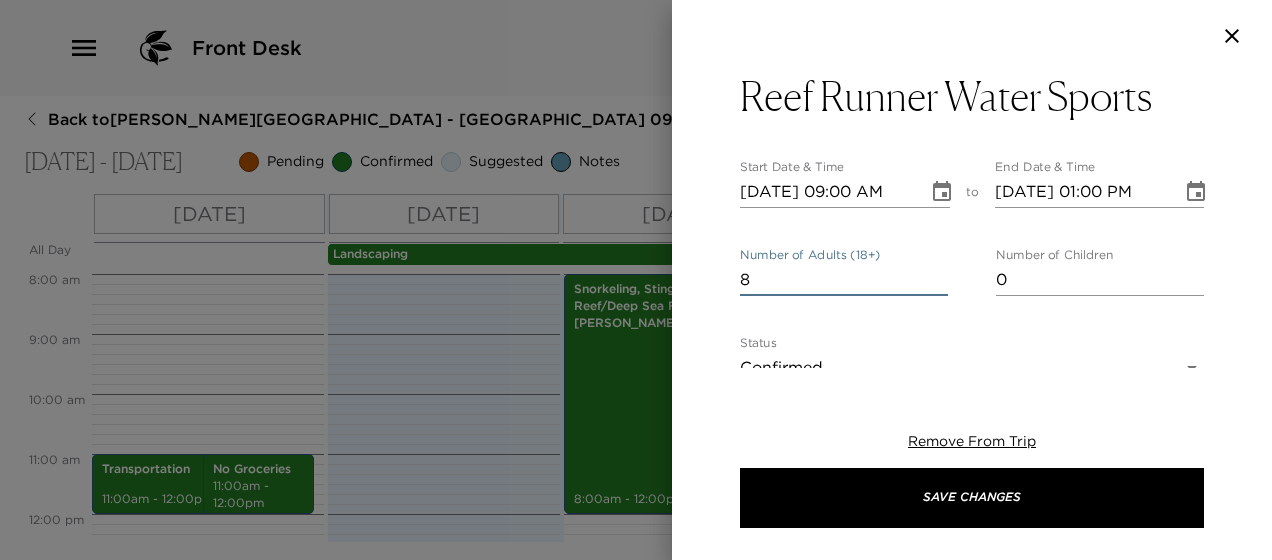 click on "8" at bounding box center [844, 280] 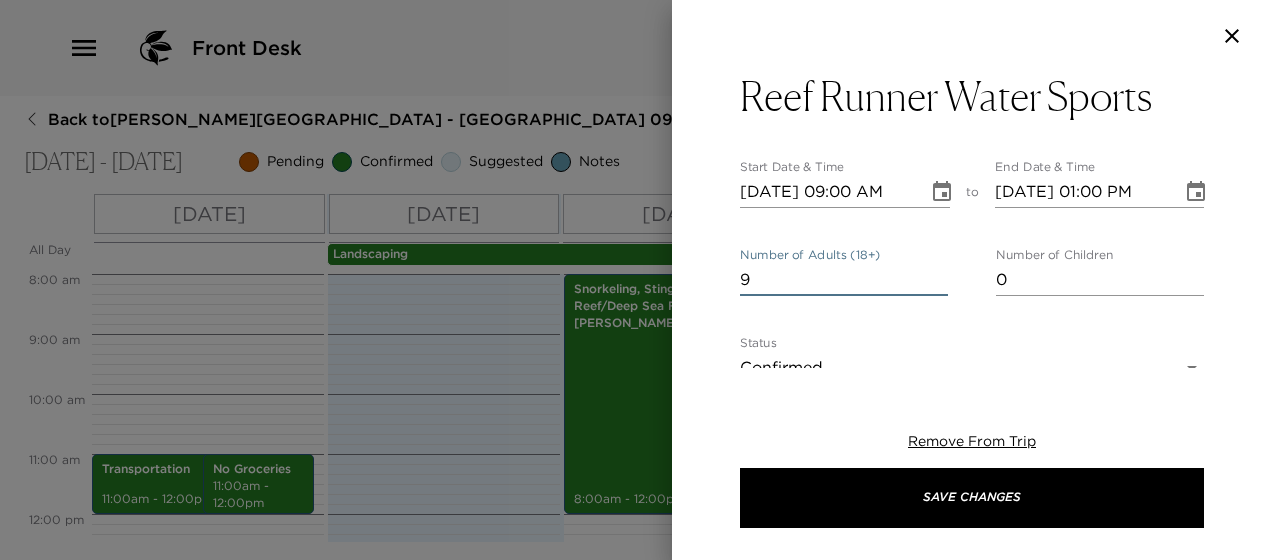click on "9" at bounding box center [844, 280] 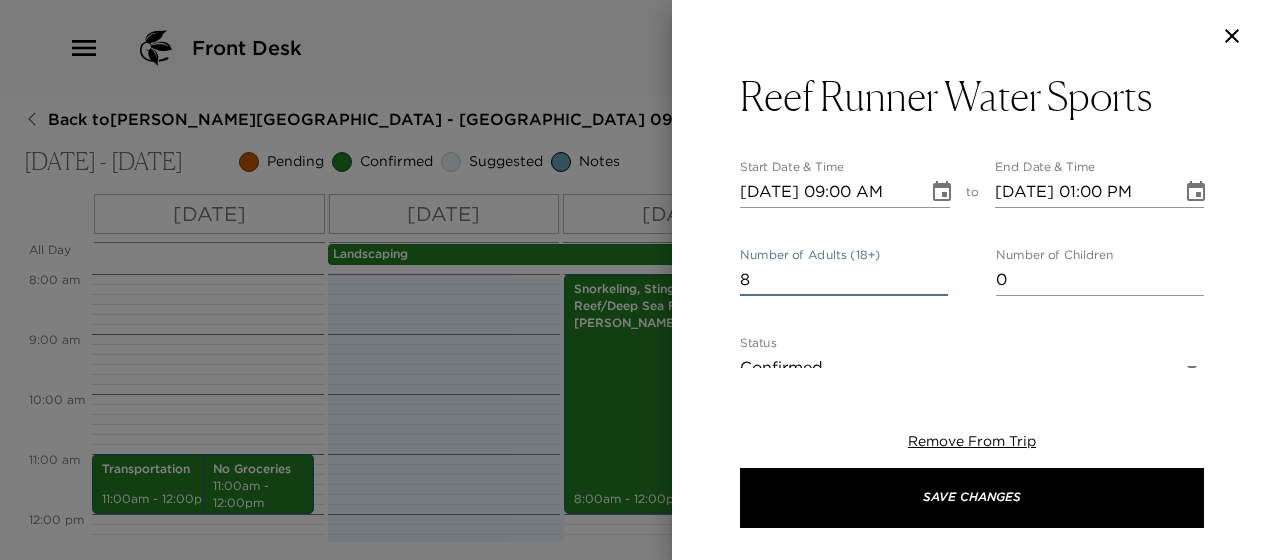 click on "8" at bounding box center (844, 280) 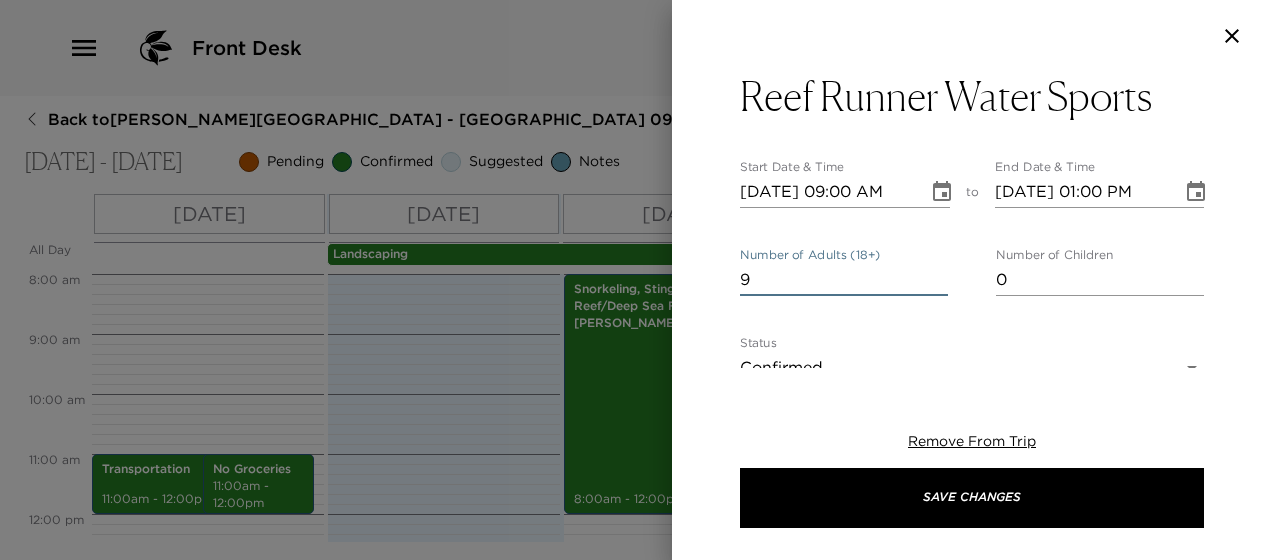 type on "9" 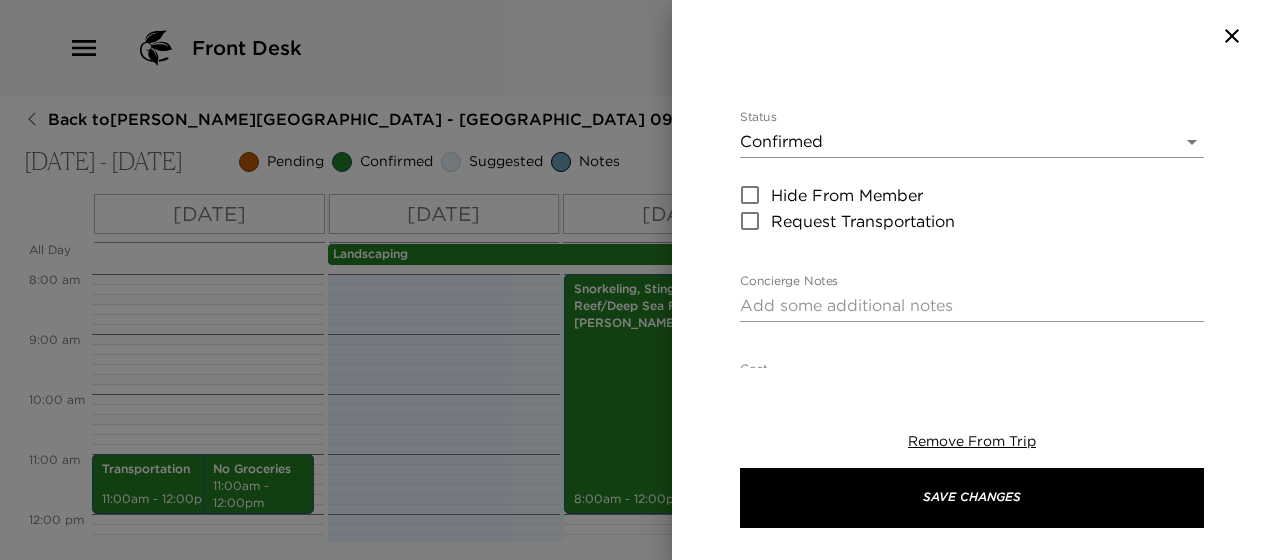 scroll, scrollTop: 266, scrollLeft: 0, axis: vertical 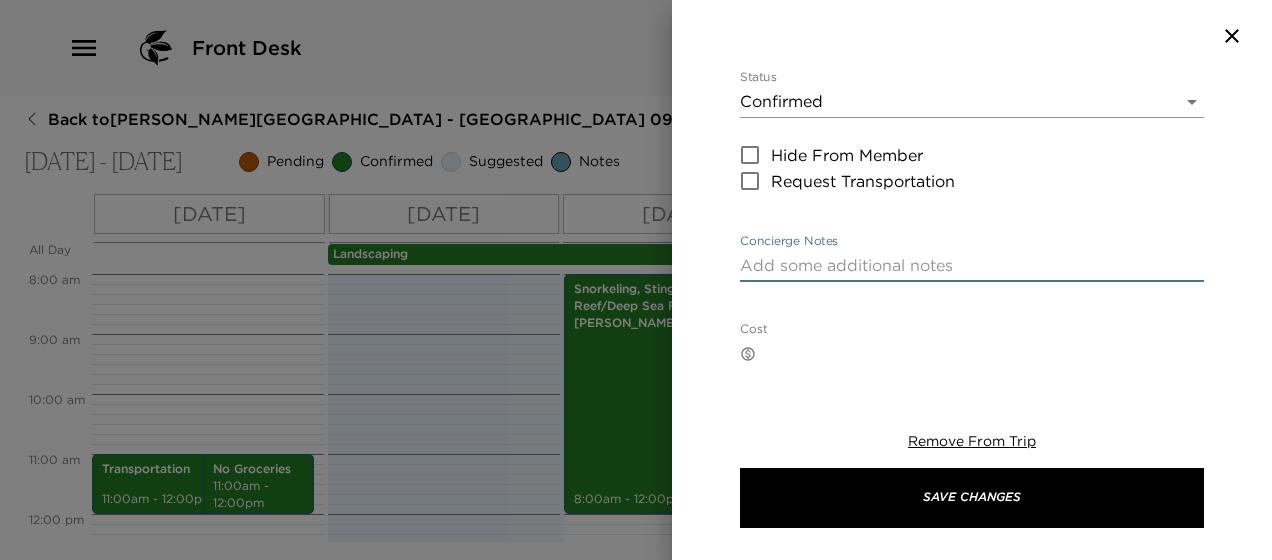 click on "Concierge Notes" at bounding box center [972, 265] 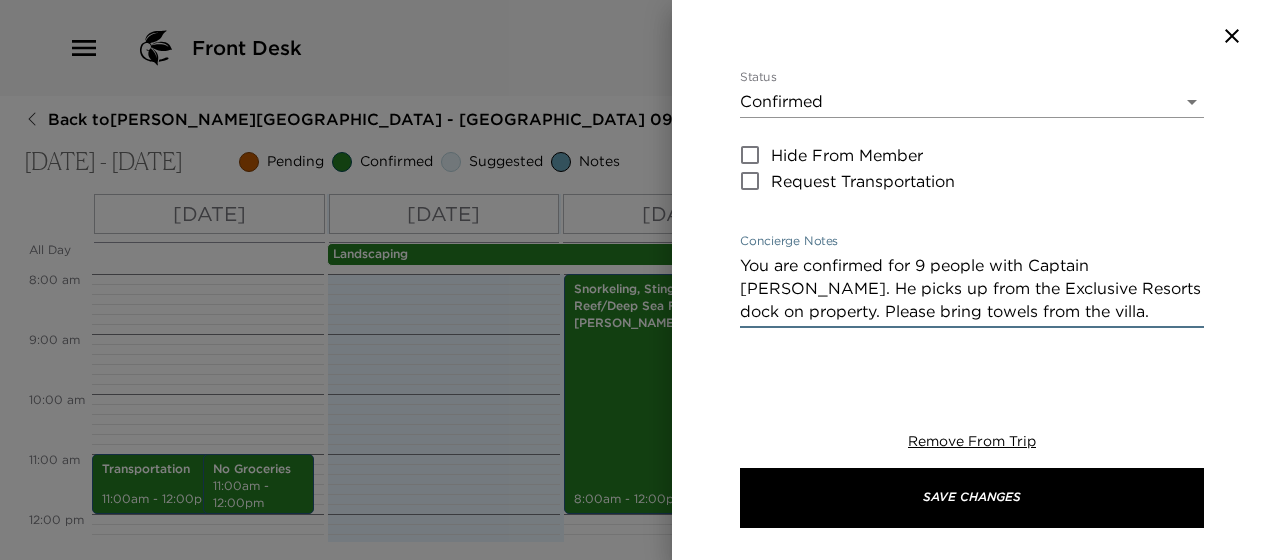 type on "You are confirmed for 9 people with Captain Eric. He picks up from the Exclusive Resorts dock on property. Please bring towels from the villa." 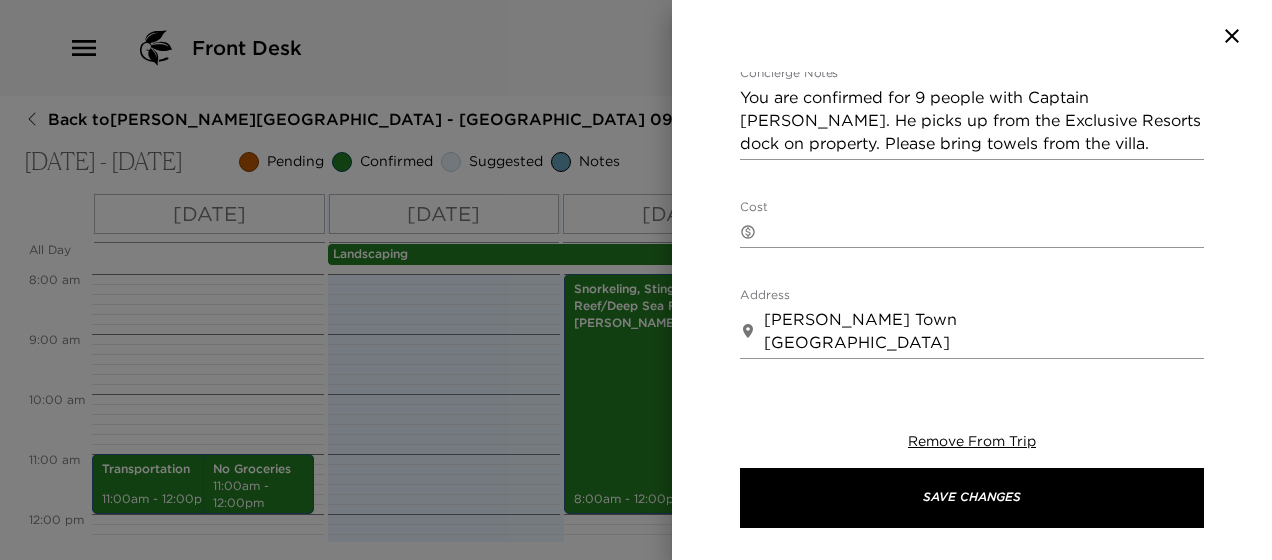 scroll, scrollTop: 453, scrollLeft: 0, axis: vertical 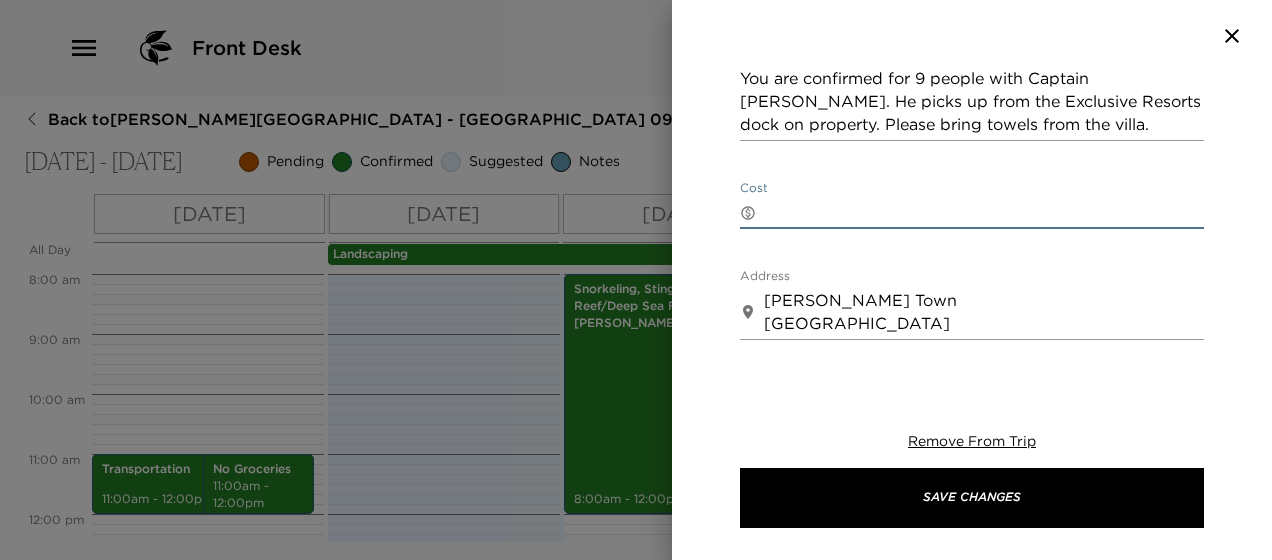 click on "Cost" at bounding box center (984, 212) 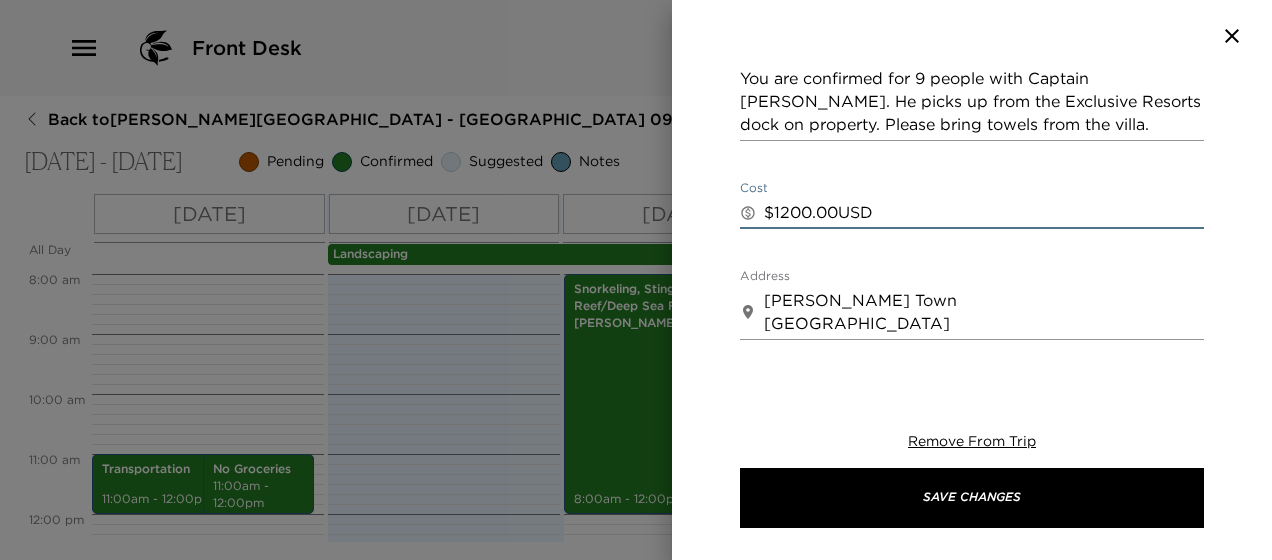 type on "$1200.00USD" 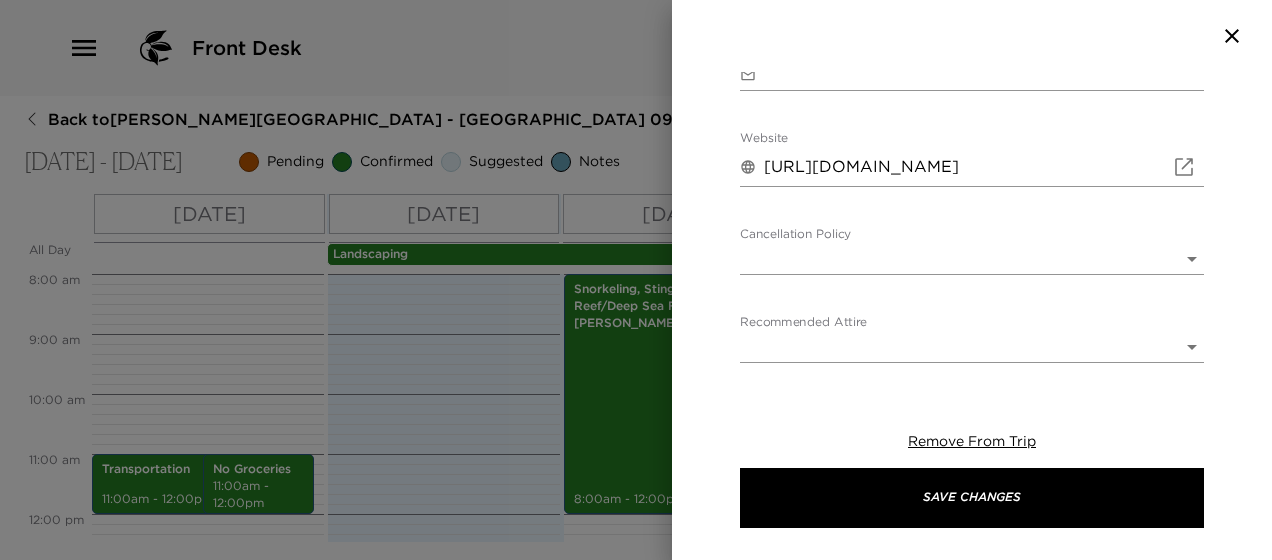 scroll, scrollTop: 879, scrollLeft: 0, axis: vertical 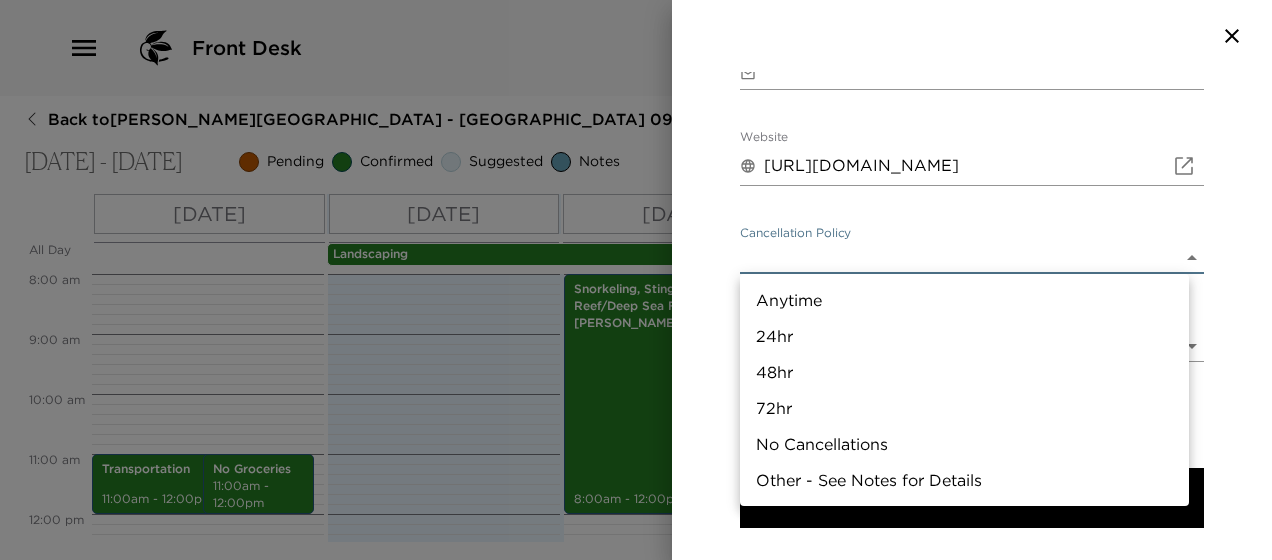 click on "Front Desk Back to  Dan Lota Reservation - Grand Cayman Villa 09 Grand Cayman Villas Jul 11 - Jul 20, 2025 Pending Confirmed Suggested Notes Trip View Agenda View PDF View Print All Day Fri 07/11 Sat 07/12 Sun 07/13 Mon 07/14 Tue 07/15 Wed 07/16 Thu 07/17 Fri 07/18 Sat 07/19 Sun 07/20   Landscaping 12:00 AM 1:00 AM 2:00 AM 3:00 AM 4:00 AM 5:00 AM 6:00 AM 7:00 AM 8:00 AM 9:00 AM 10:00 AM 11:00 AM 12:00 PM 1:00 PM 2:00 PM 3:00 PM 4:00 PM 5:00 PM 6:00 PM 7:00 PM 8:00 PM 9:00 PM 10:00 PM 11:00 PM Transportation 11:00am - 12:00pm Early Arrival 1:00pm - 2:00pm No Groceries 11:00am - 12:00pm Villa Is Ready for Check In! 4:00pm - 4:30pm Check-In Helpful Hints 4:30pm - 4:45pm Tillie's 6:30pm - 8:30pm Snorkeling, Stingray City and Reef/Deep Sea Fishing: Captain Mark Ebanks 8:00am - 12:00pm Pickle Ball - Glow in the Dark 7:30pm - 8:30pm Weekly Pool Service 8:00am - 12:00pm Horseback Ride: Pampered Ponies 3:00pm - 4:00pm Grand Old House 6:30pm - 8:30pm Tennis Reservation: Cardio Tennis 9:00am - 10:00am Tillie's Tillie's" at bounding box center (636, 280) 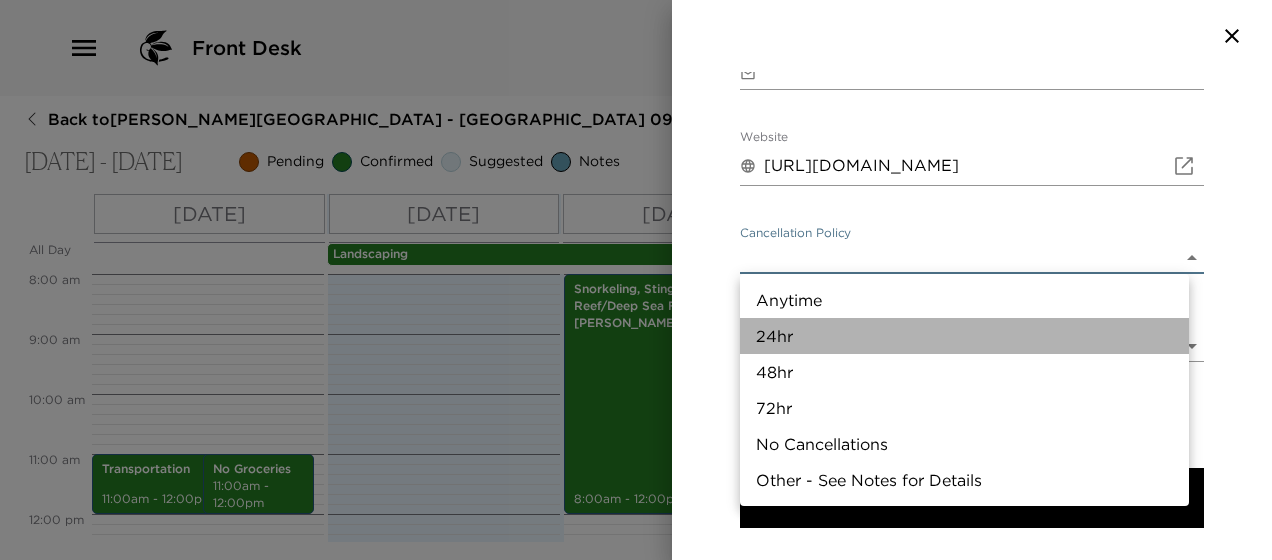 click on "24hr" at bounding box center (964, 336) 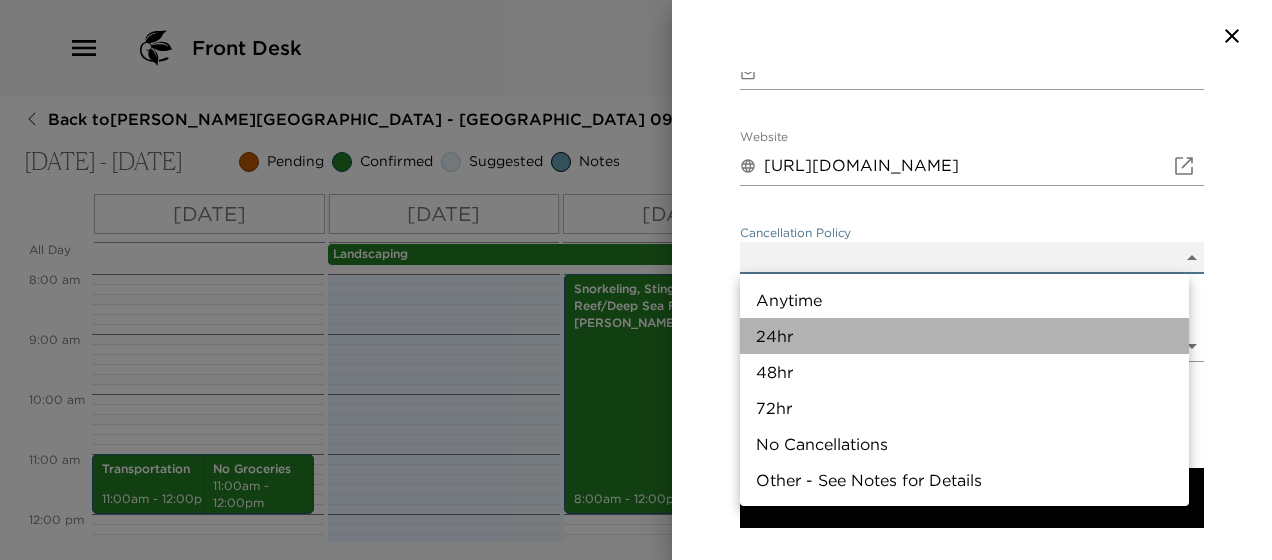 type on "24hr" 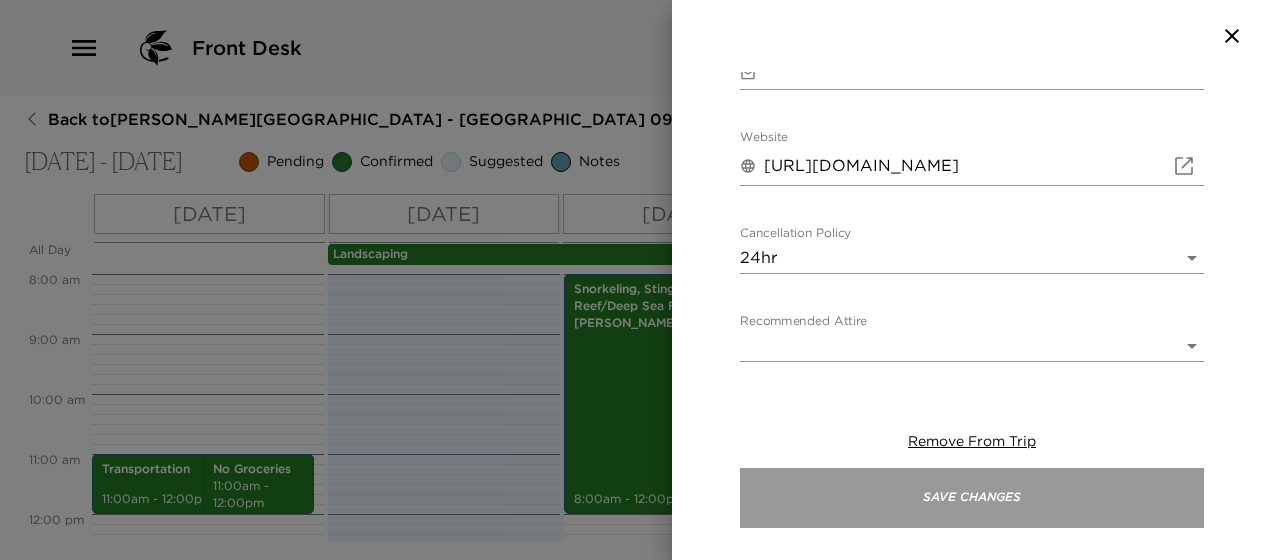 click on "Save Changes" at bounding box center (972, 498) 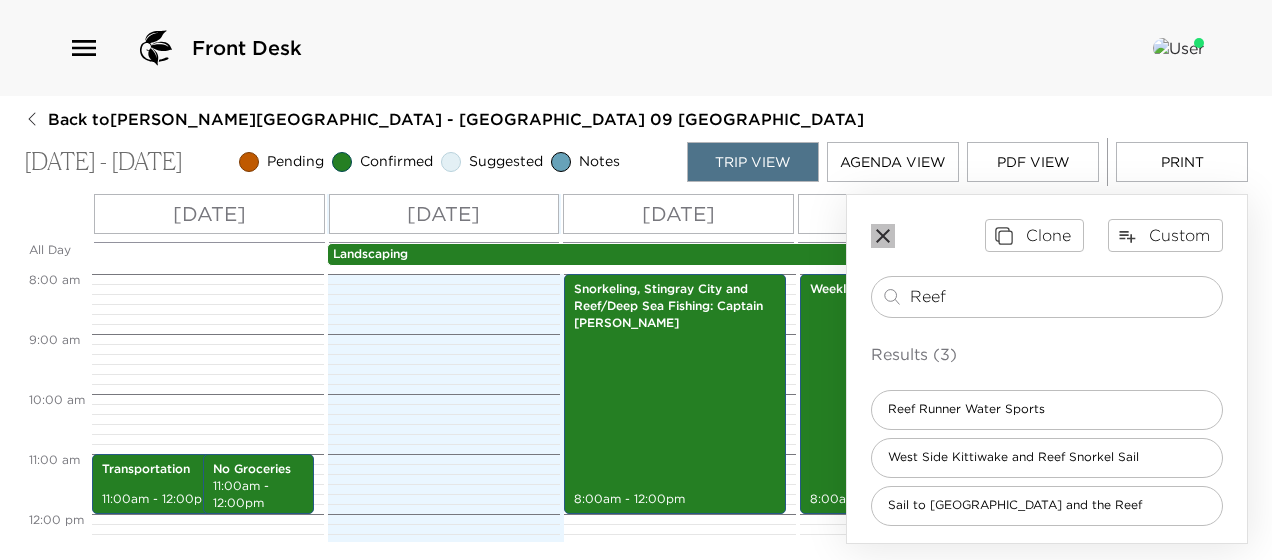click 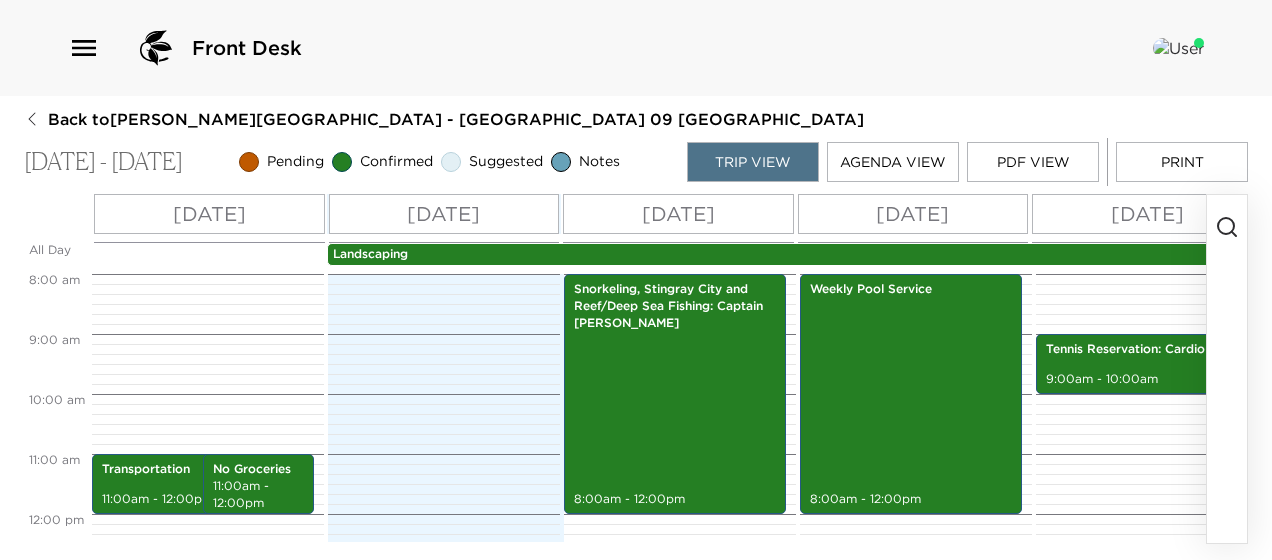 click 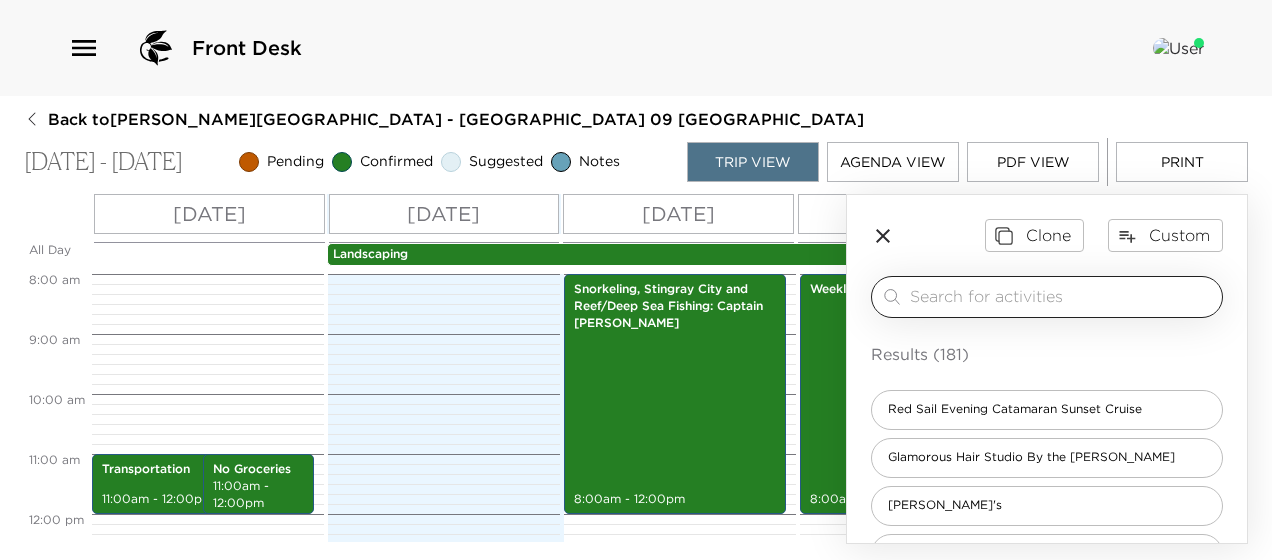 click at bounding box center (1062, 296) 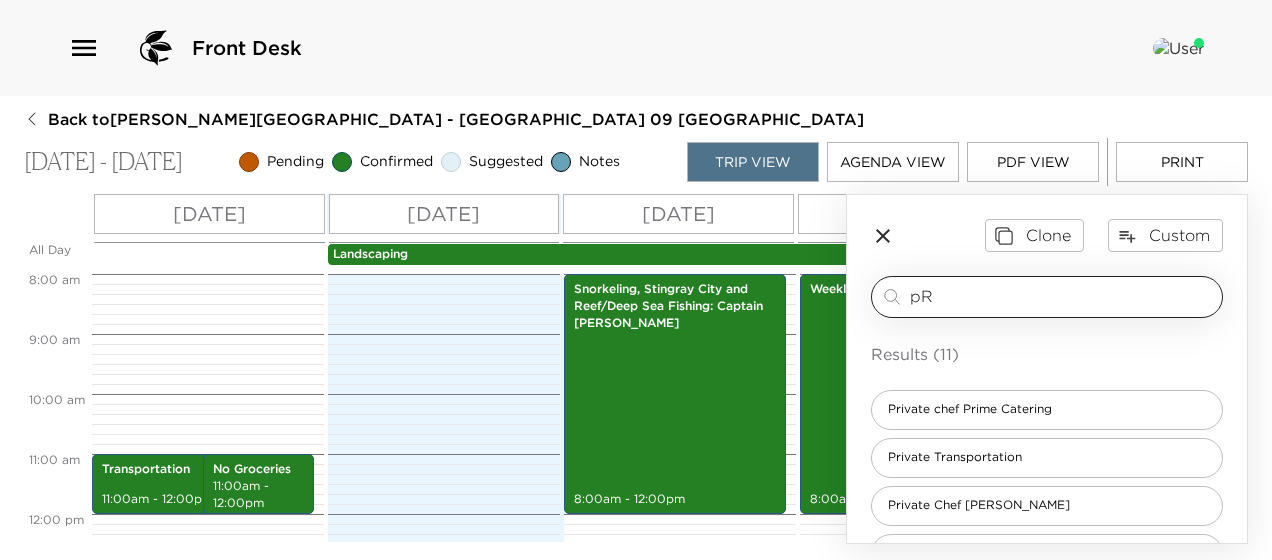 type on "p" 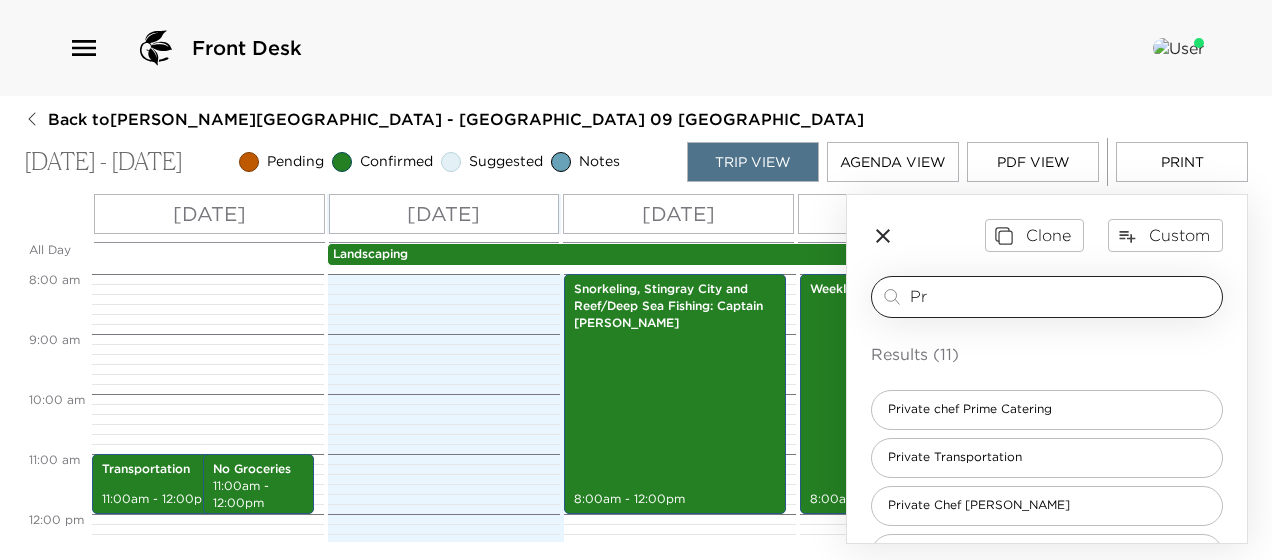 type on "P" 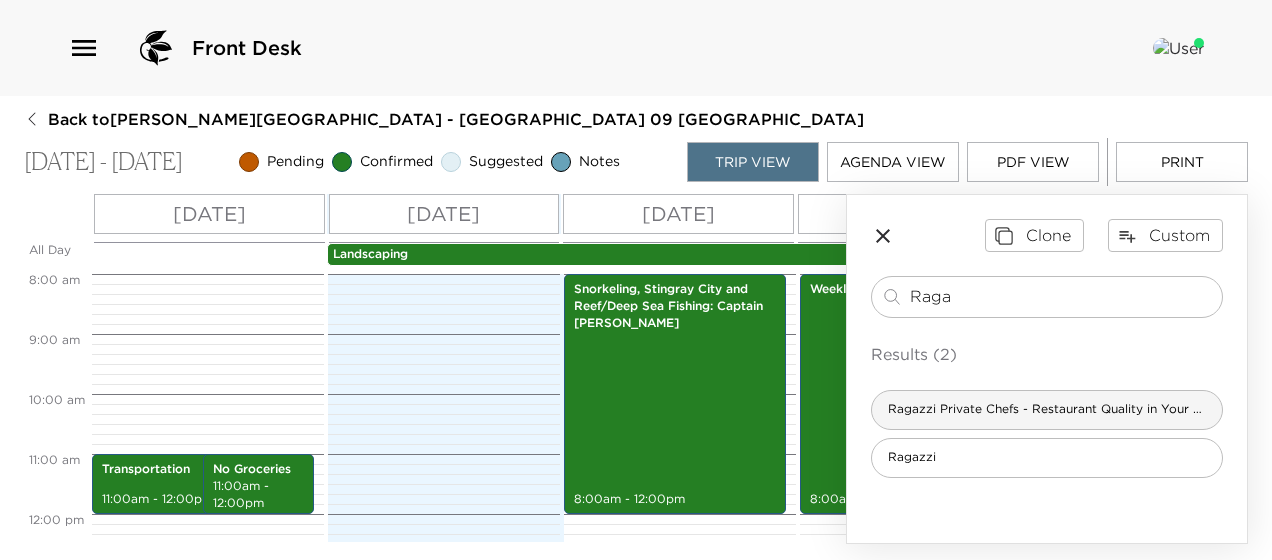 type on "Raga" 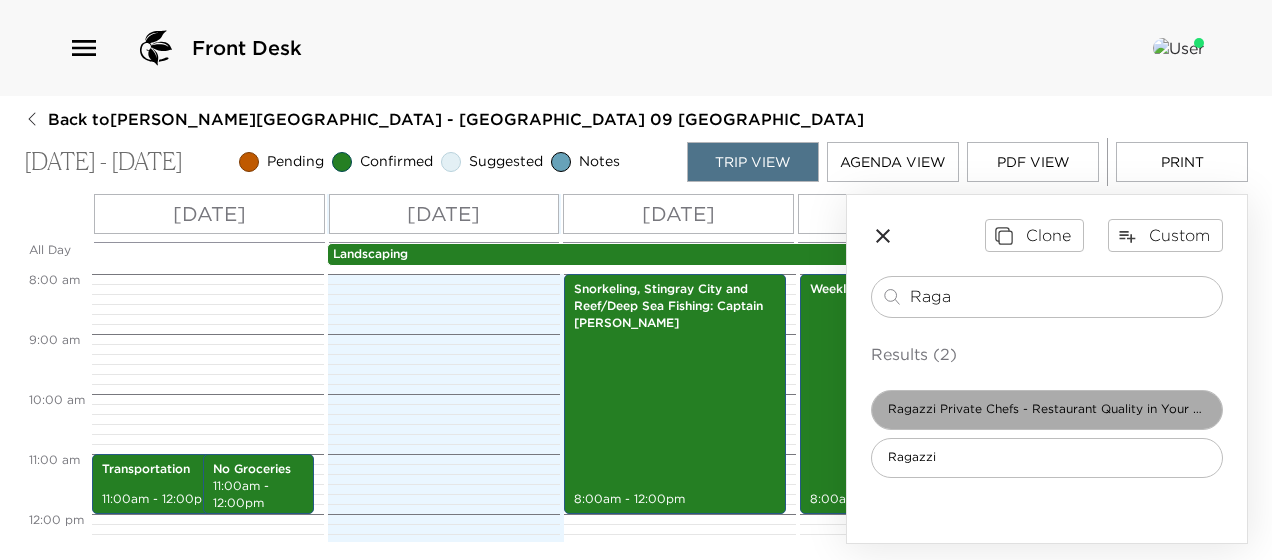 click on "Ragazzi Private Chefs - Restaurant Quality in Your Dining Room" at bounding box center [1047, 409] 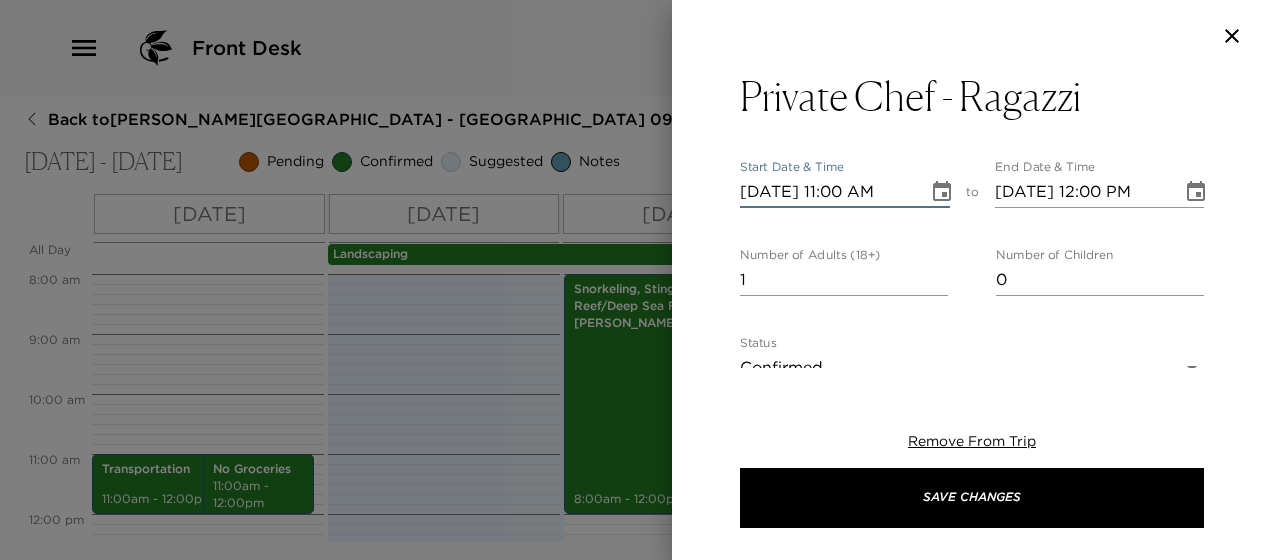 click on "07/11/2025 11:00 AM" at bounding box center (827, 192) 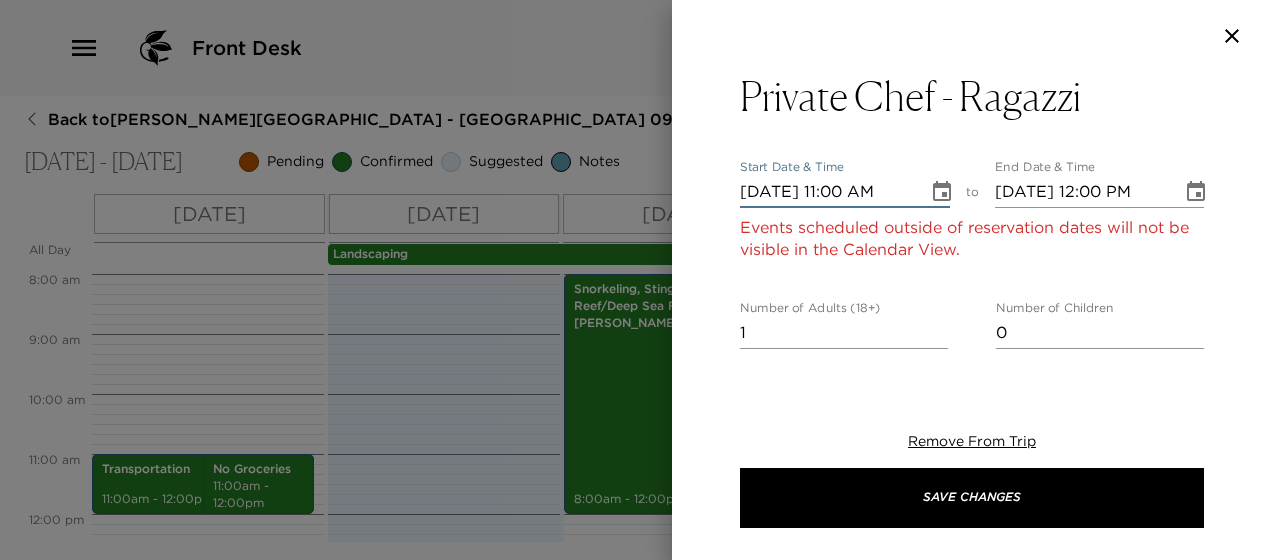 type on "07/01/2025 12:00 PM" 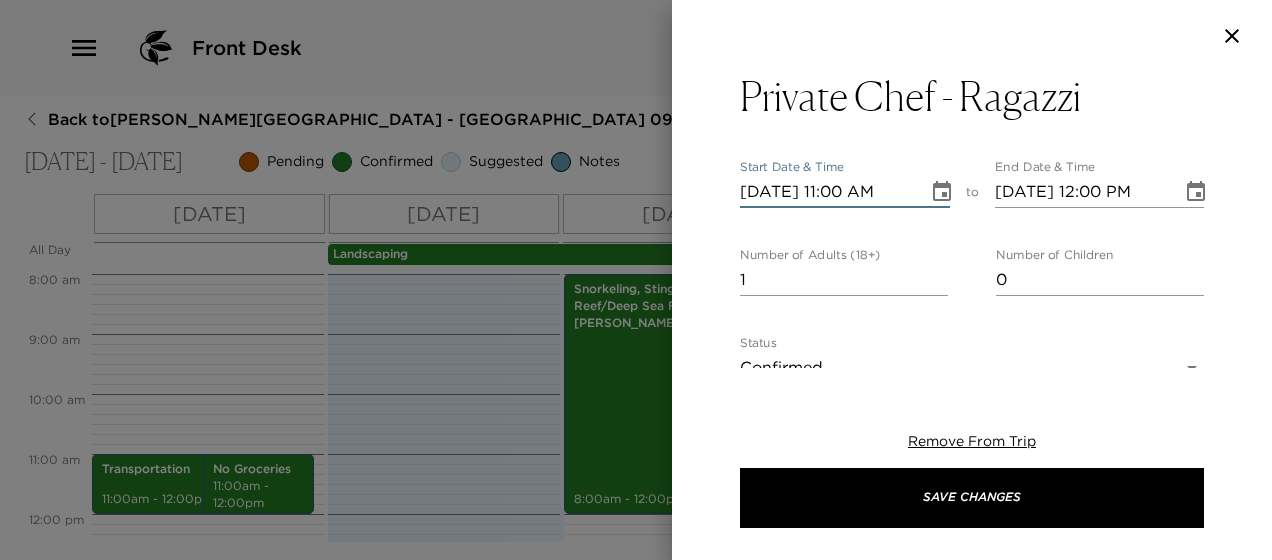 click on "07/15/2025 11:00 AM" at bounding box center [827, 192] 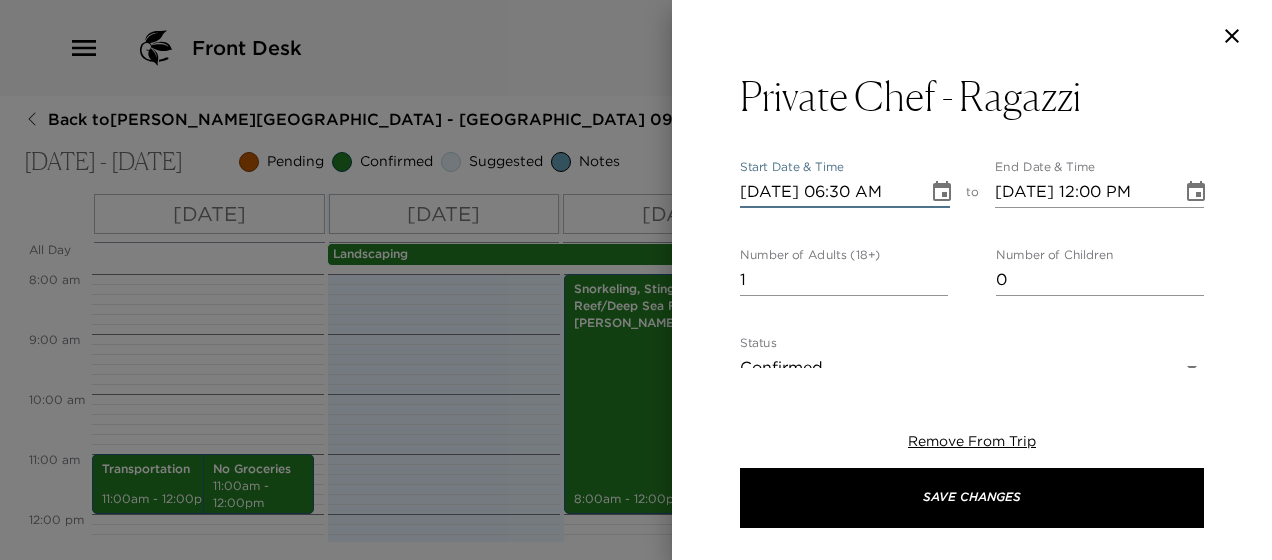scroll, scrollTop: 0, scrollLeft: 0, axis: both 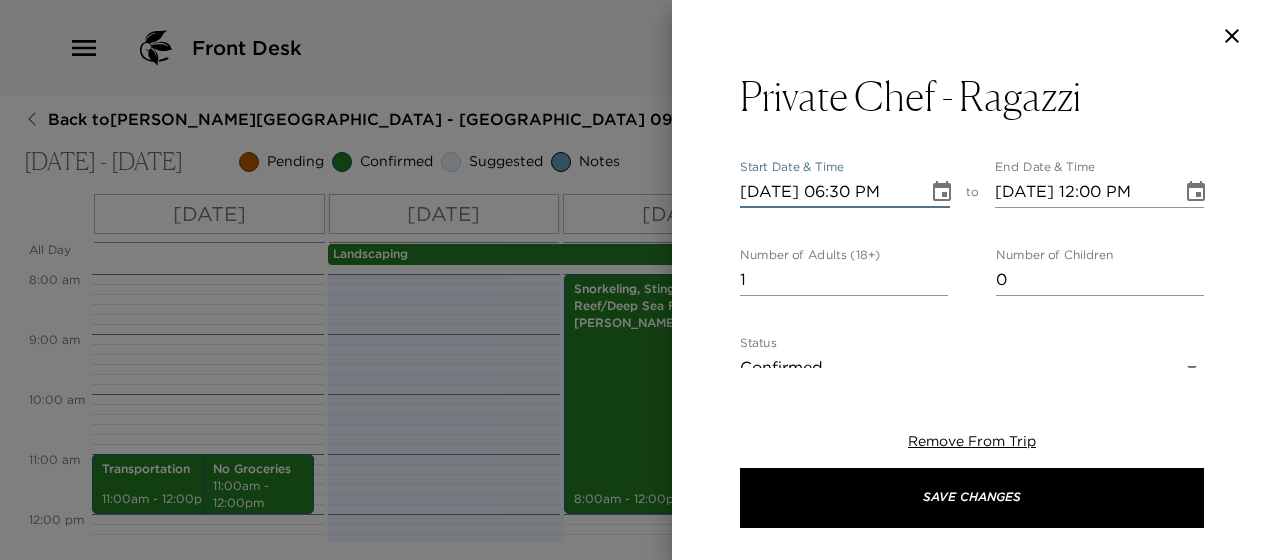 type on "07/15/2025 07:30 PM" 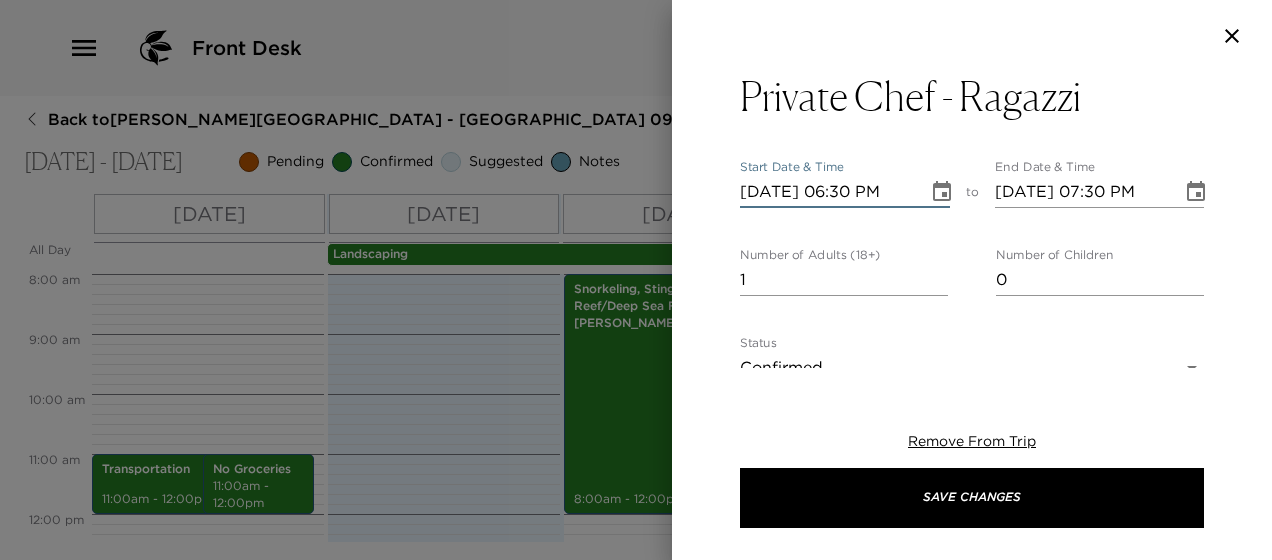 type on "07/15/2025 06:30 PM" 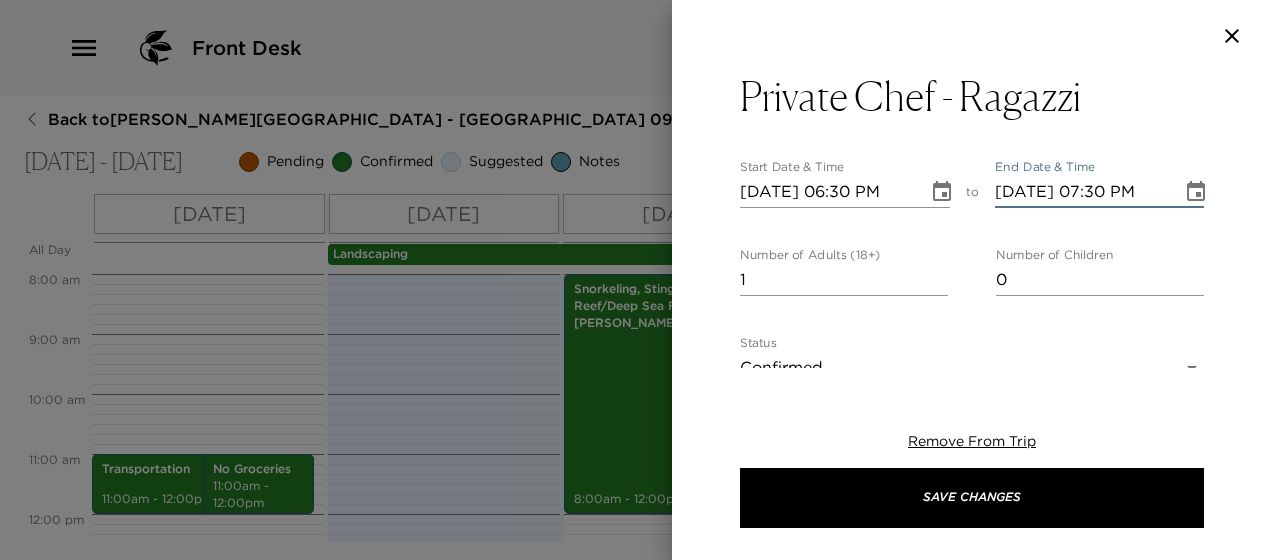 click on "07/15/2025 07:30 PM" at bounding box center [1082, 192] 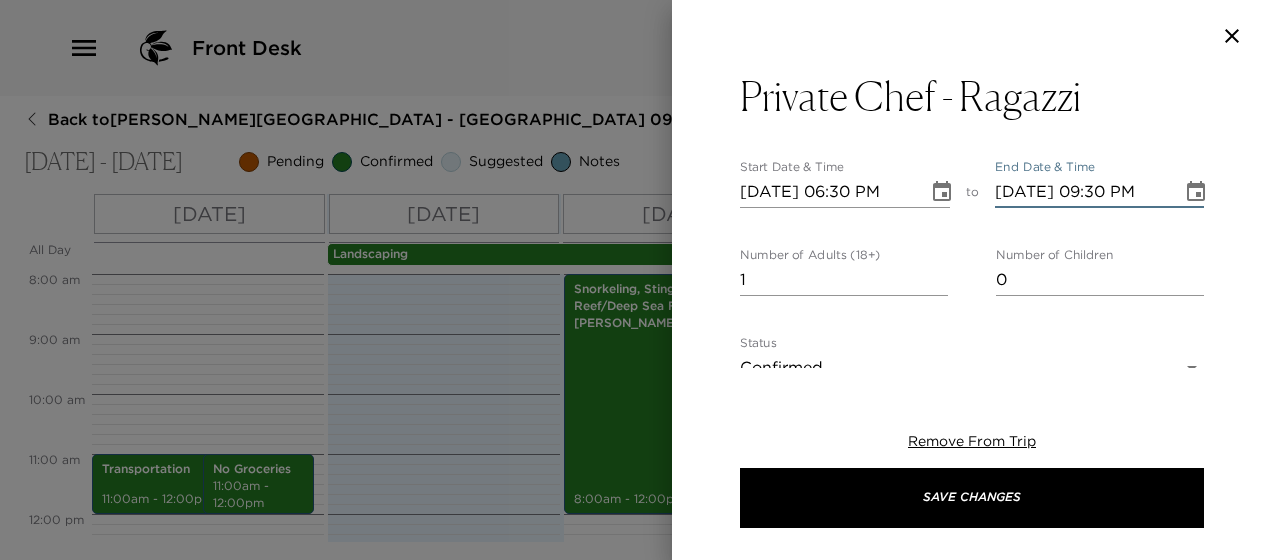 type on "07/15/2025 09:30 PM" 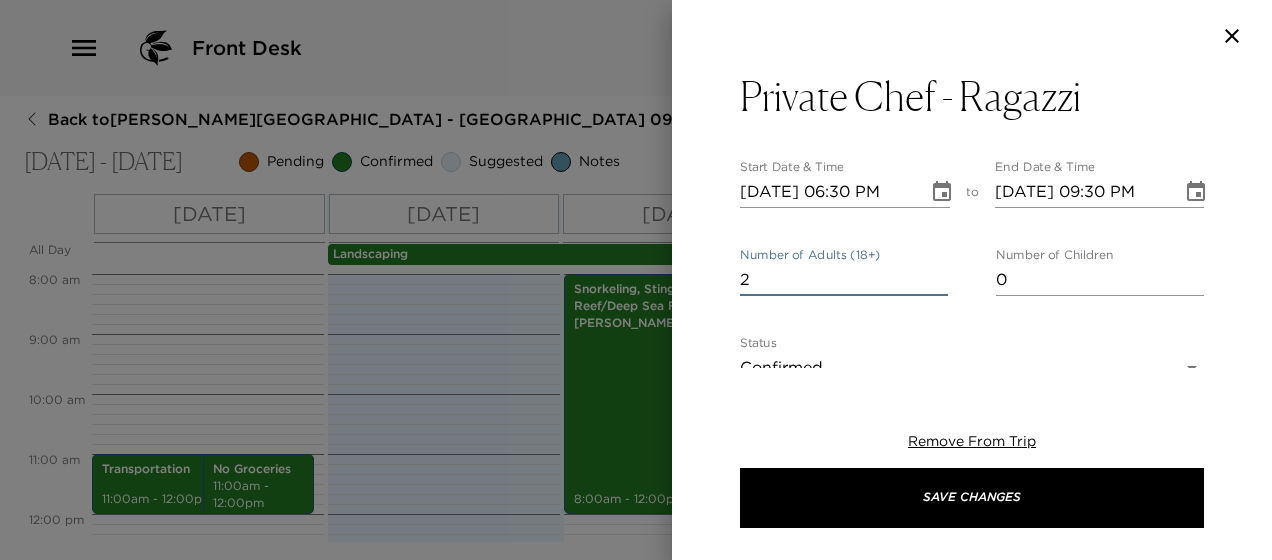 click on "2" at bounding box center (844, 280) 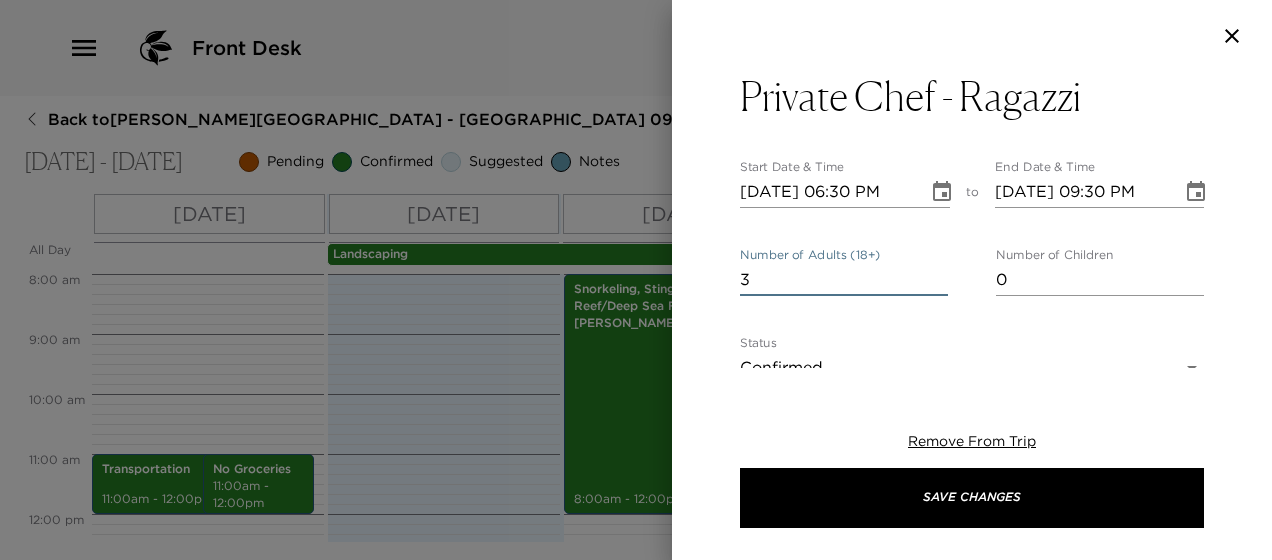 click on "3" at bounding box center [844, 280] 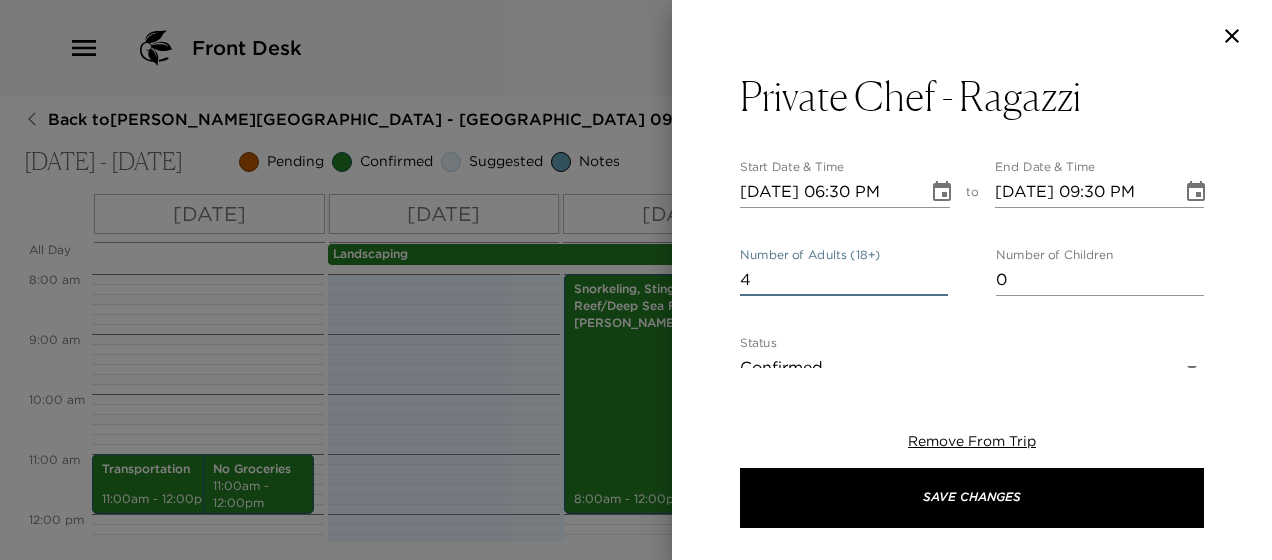 click on "4" at bounding box center (844, 280) 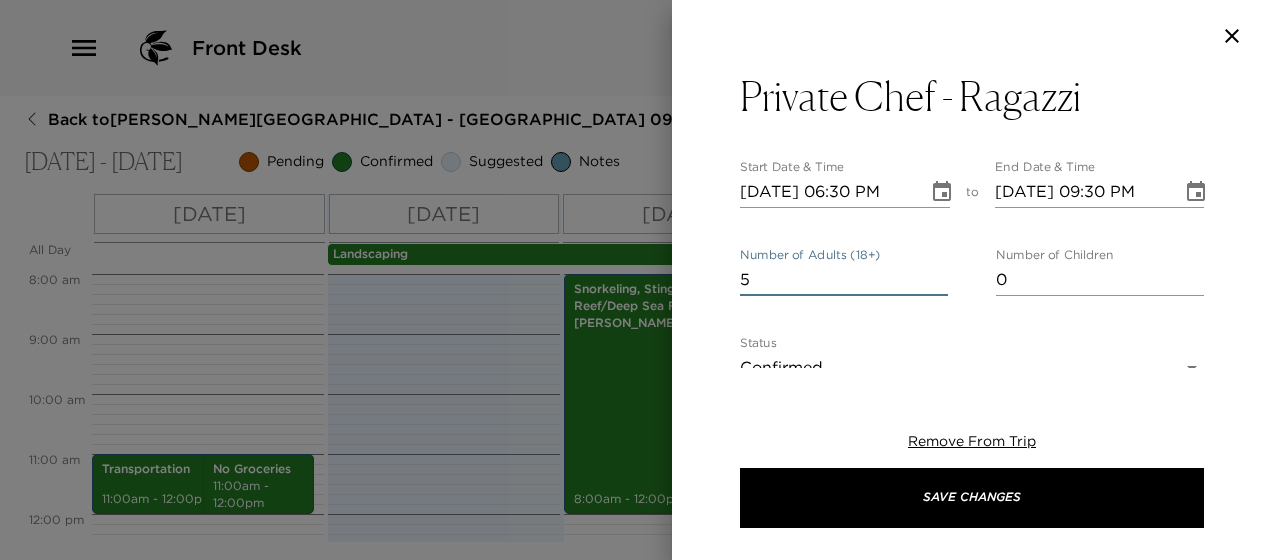 click on "5" at bounding box center [844, 280] 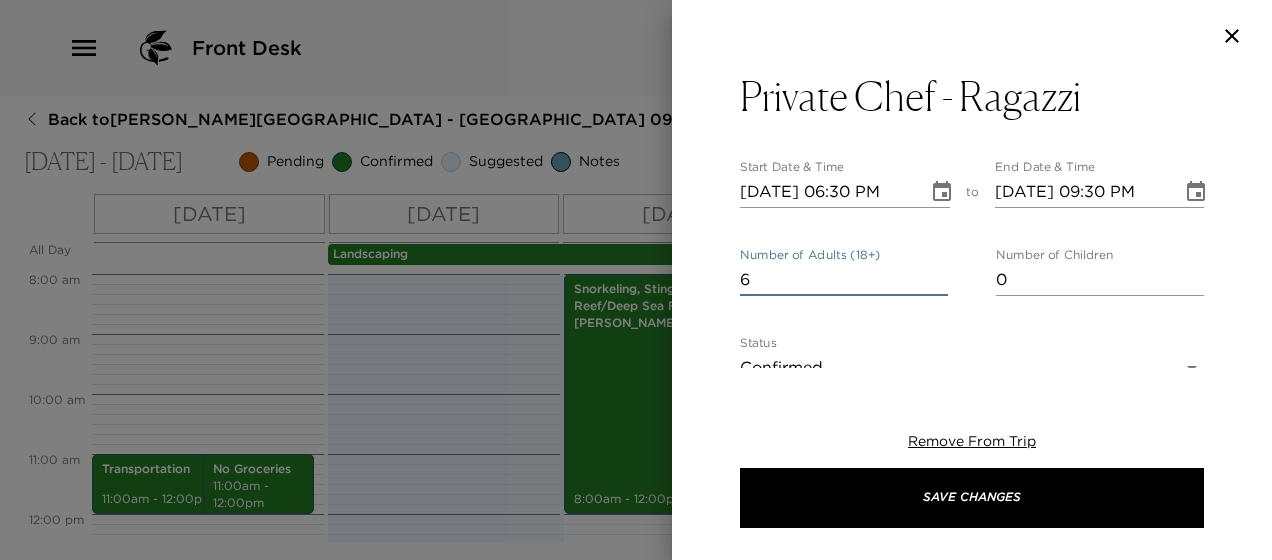 click on "6" at bounding box center [844, 280] 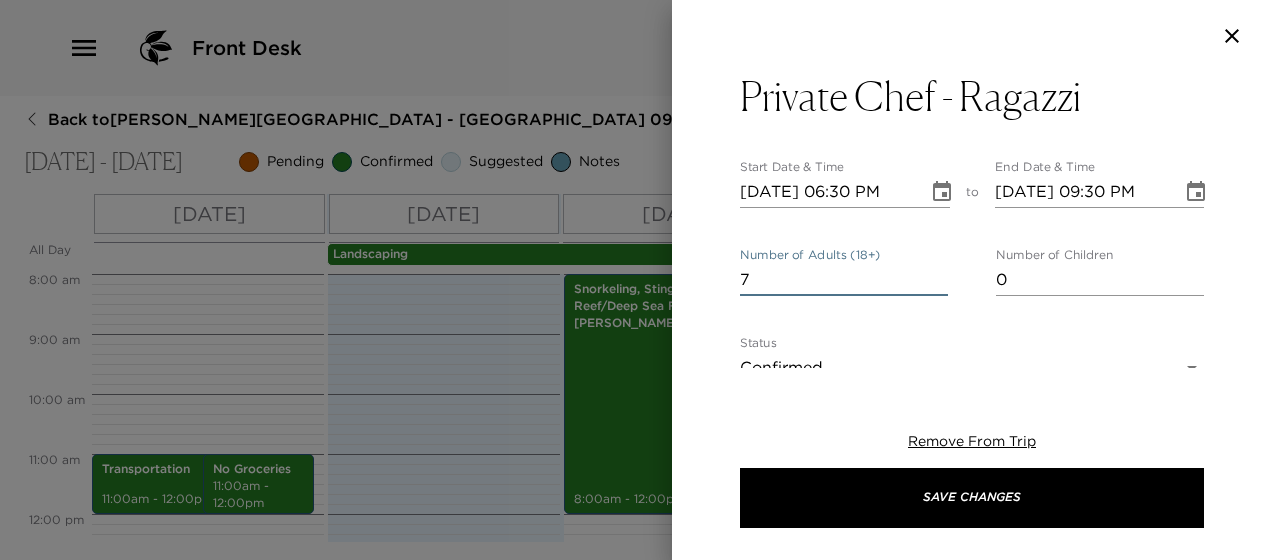 click on "7" at bounding box center (844, 280) 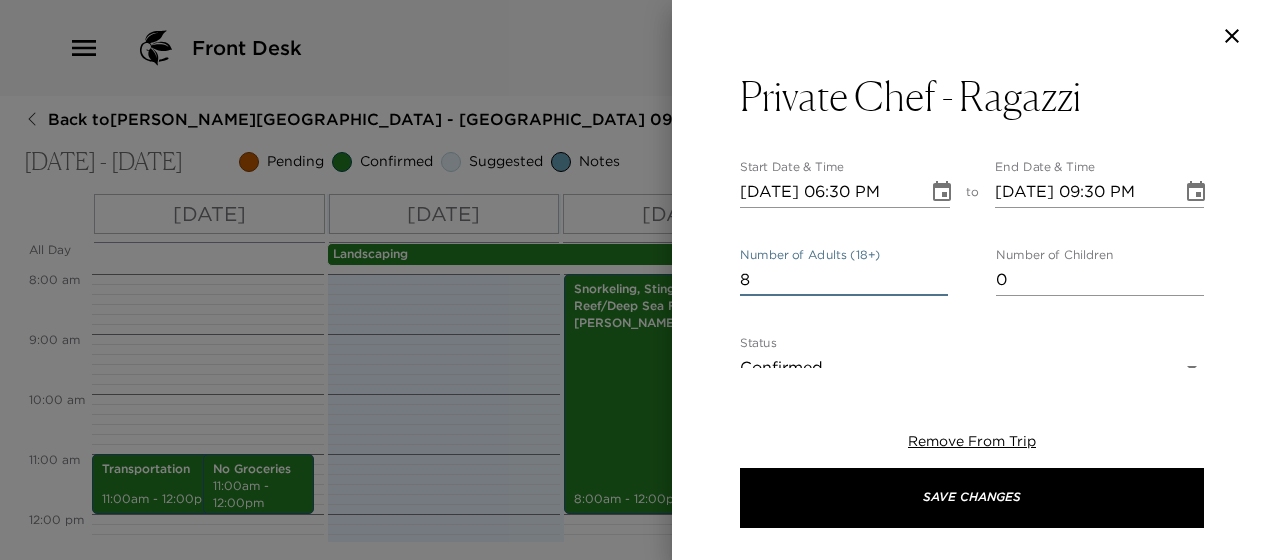 click on "8" at bounding box center (844, 280) 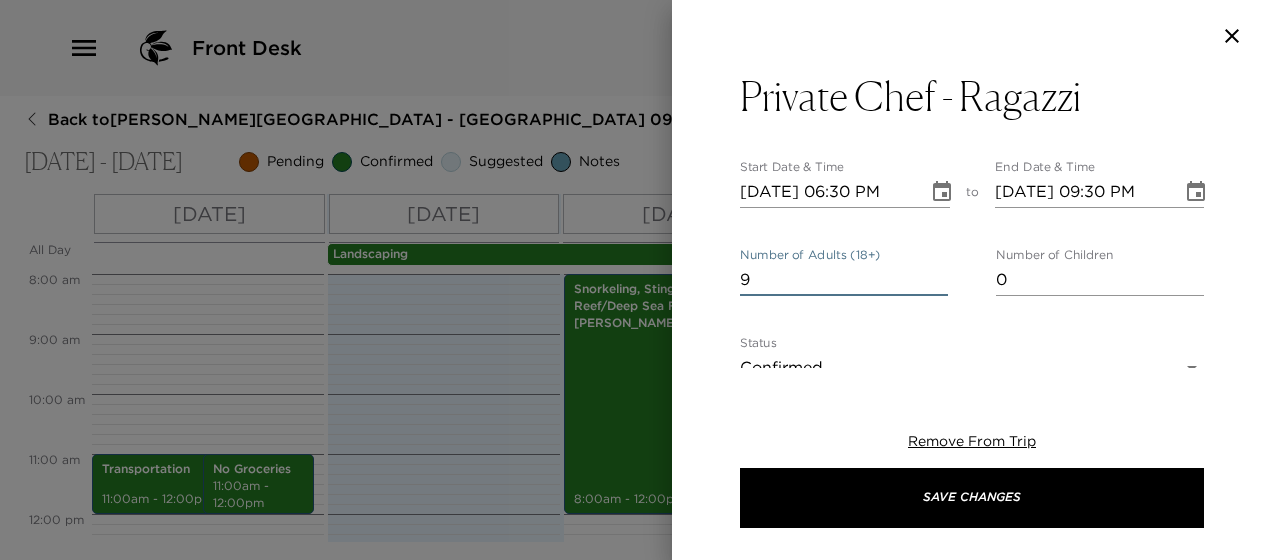 click on "9" at bounding box center (844, 280) 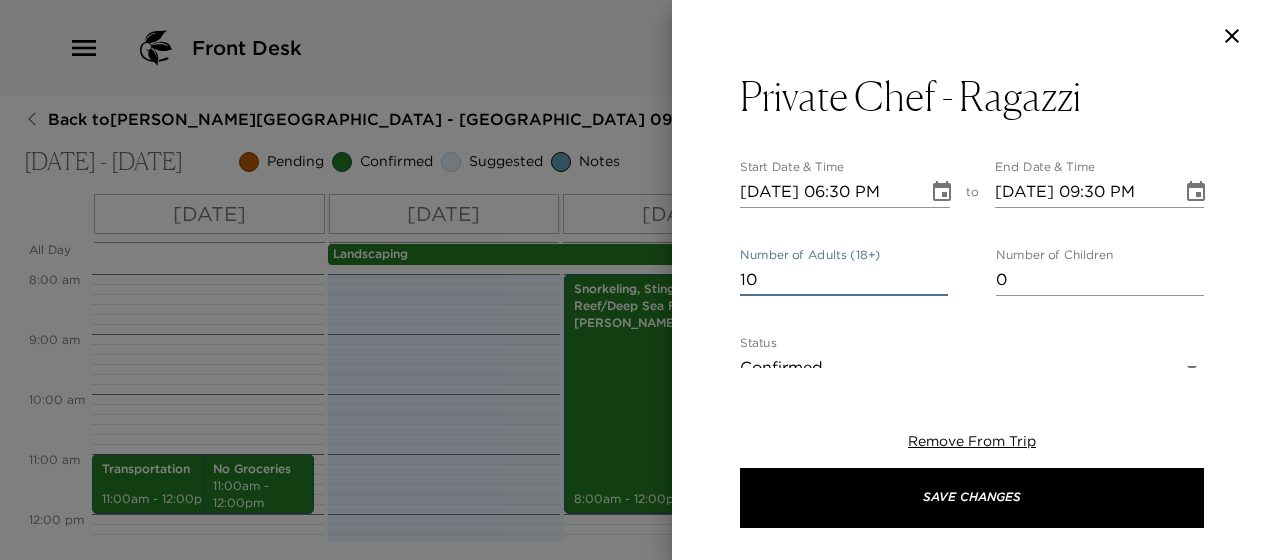click on "10" at bounding box center (844, 280) 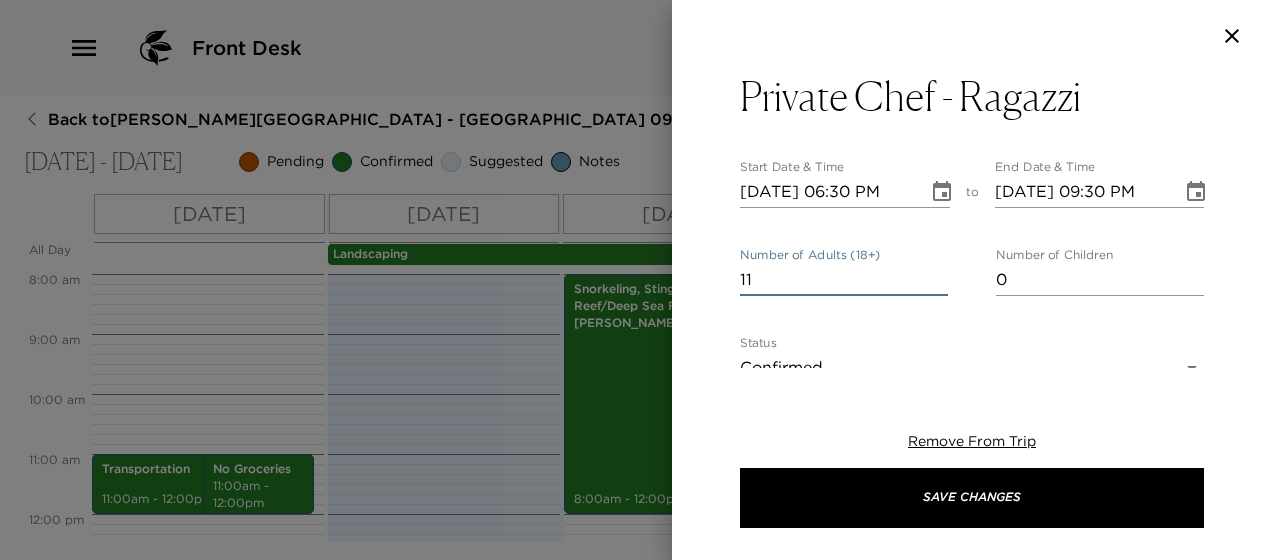 click on "11" at bounding box center (844, 280) 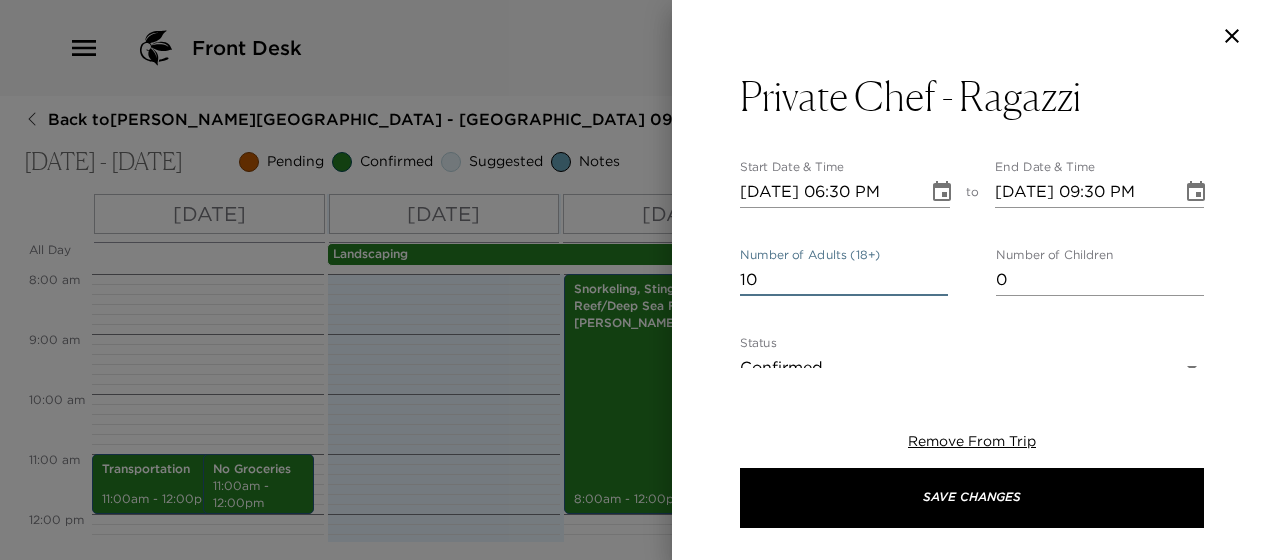 click on "10" at bounding box center (844, 280) 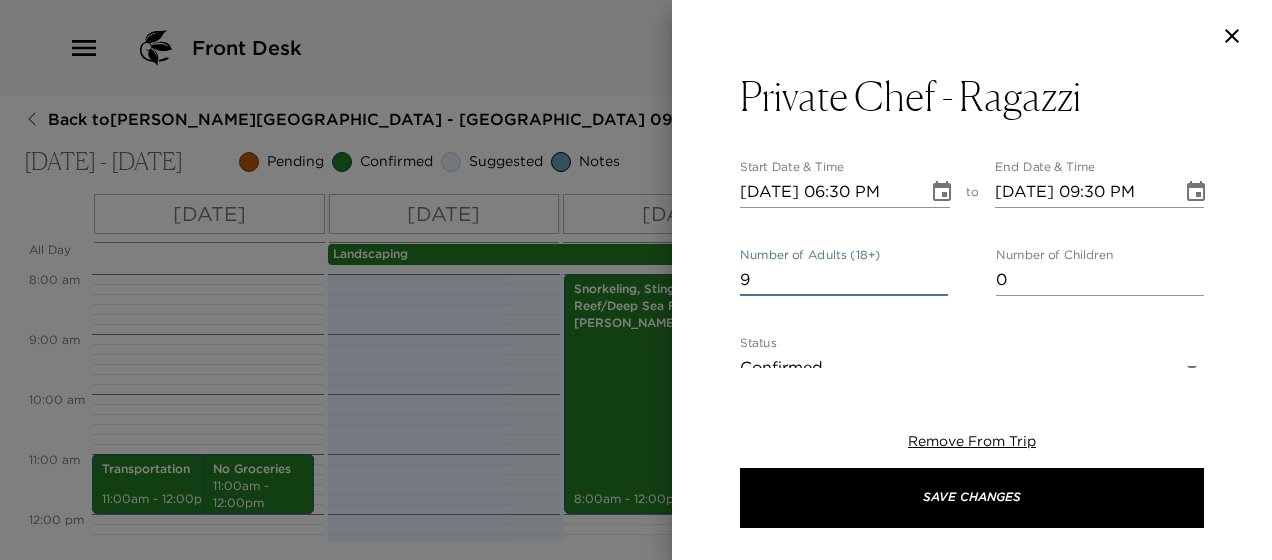 type on "9" 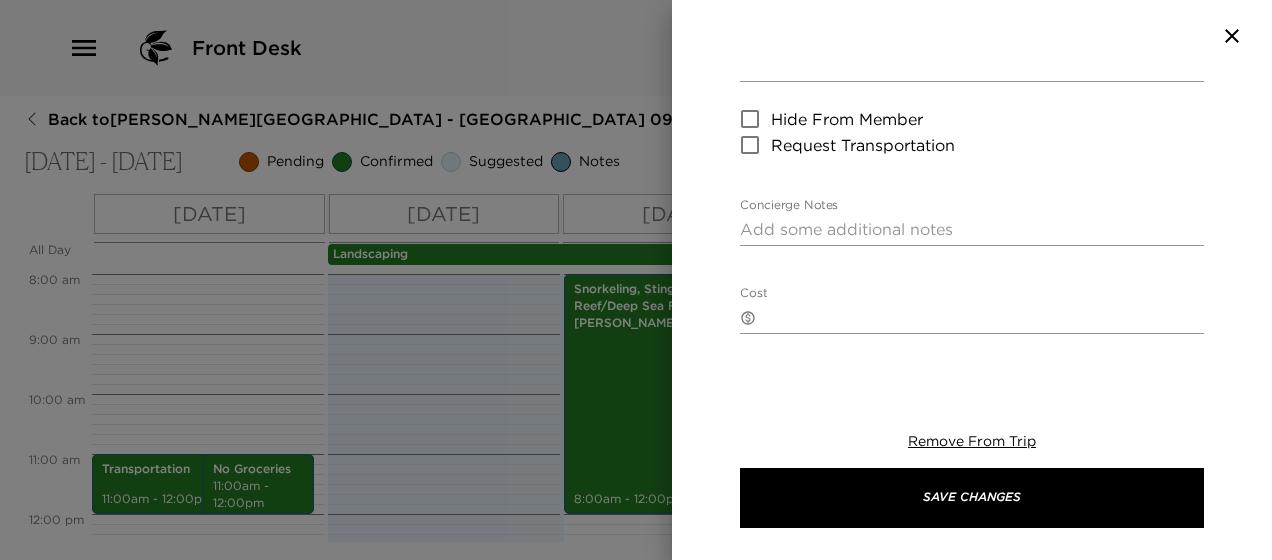 scroll, scrollTop: 320, scrollLeft: 0, axis: vertical 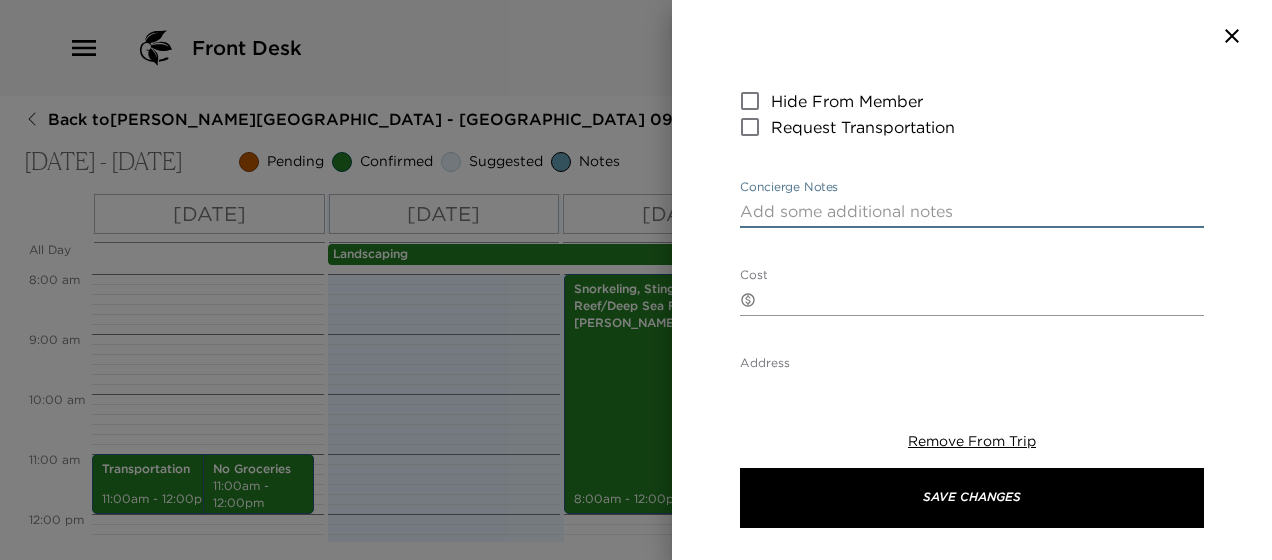 click on "Concierge Notes" at bounding box center [972, 211] 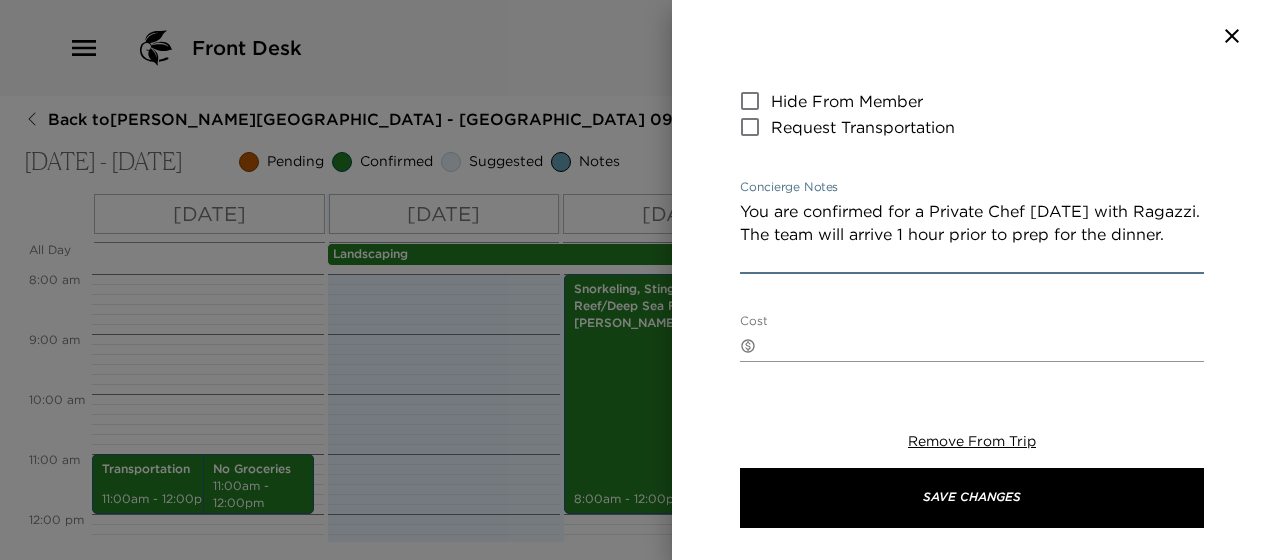 type on "You are confirmed for a Private Chef on Tuesday with Ragazzi. The team will arrive 1 hour prior to prep for the dinner." 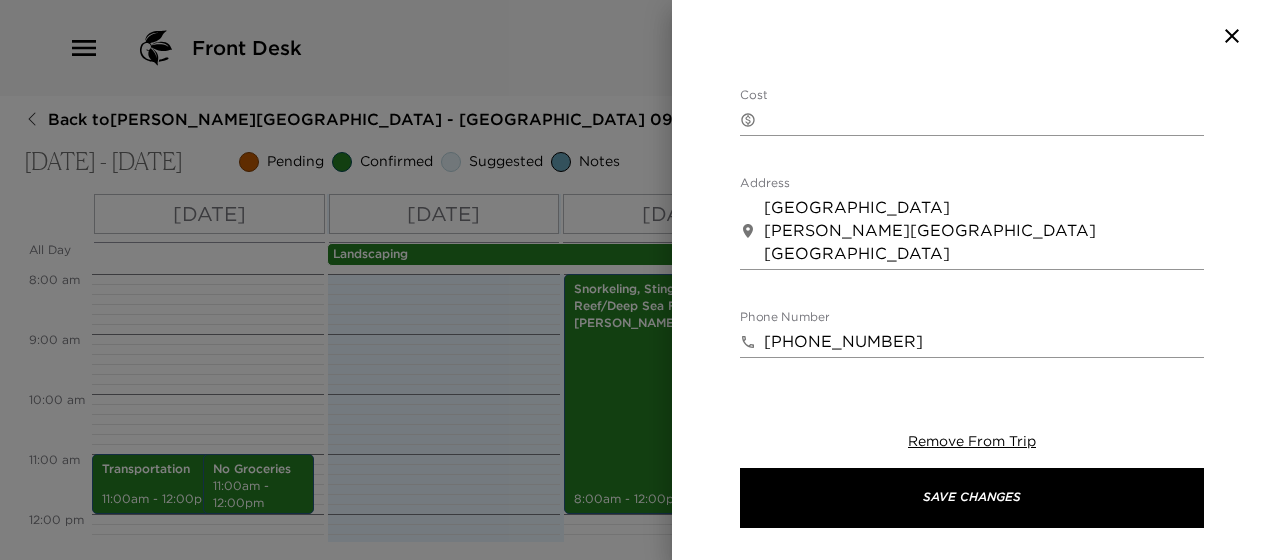scroll, scrollTop: 600, scrollLeft: 0, axis: vertical 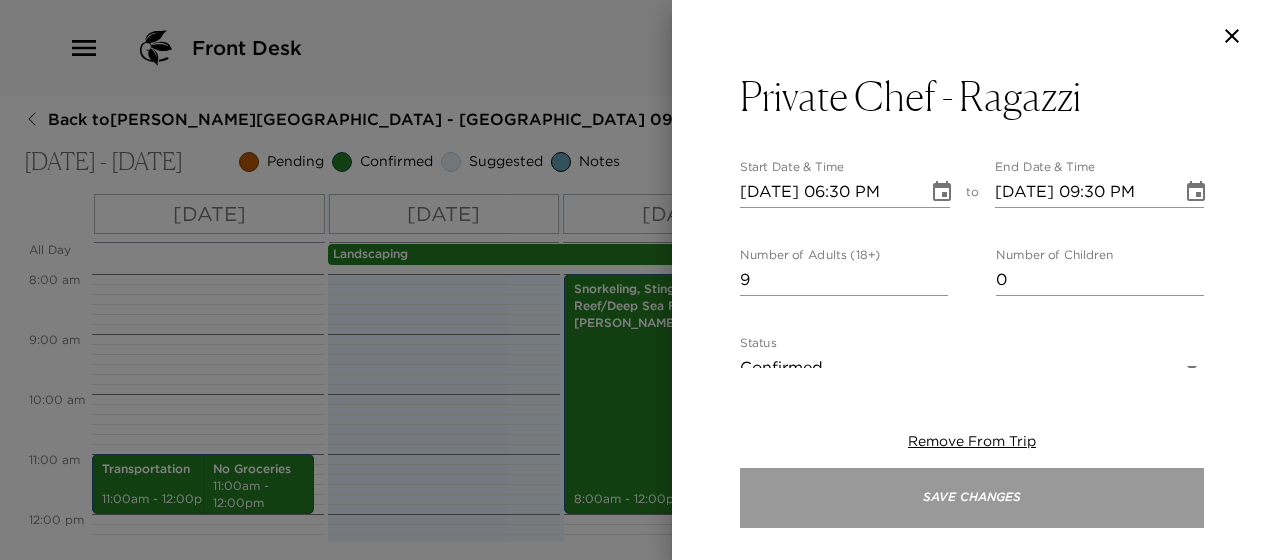 click on "Save Changes" at bounding box center (972, 498) 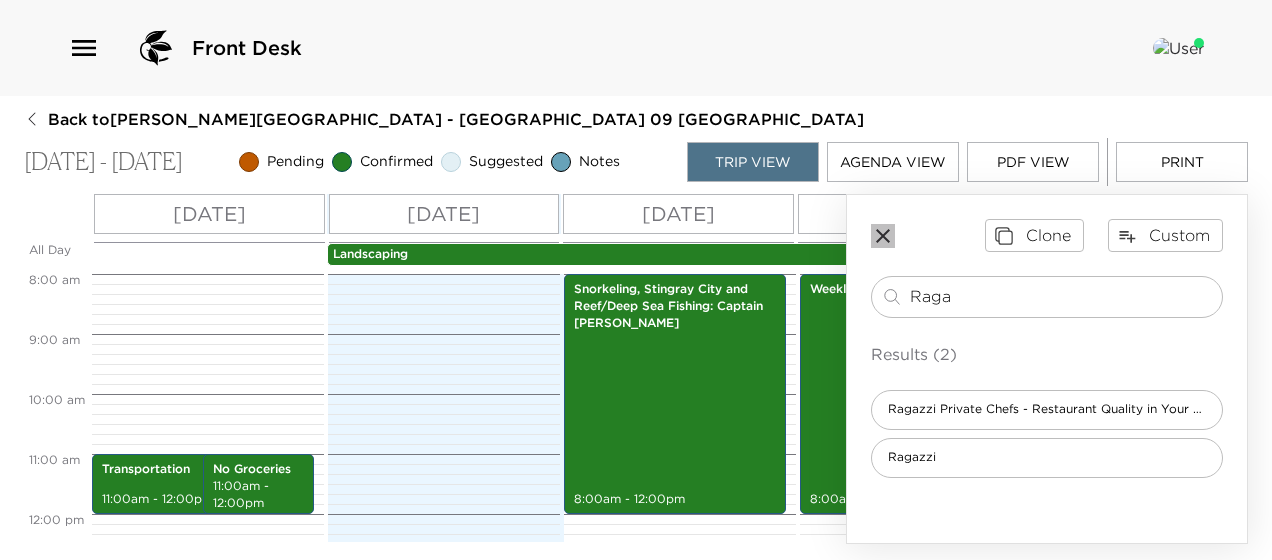 click 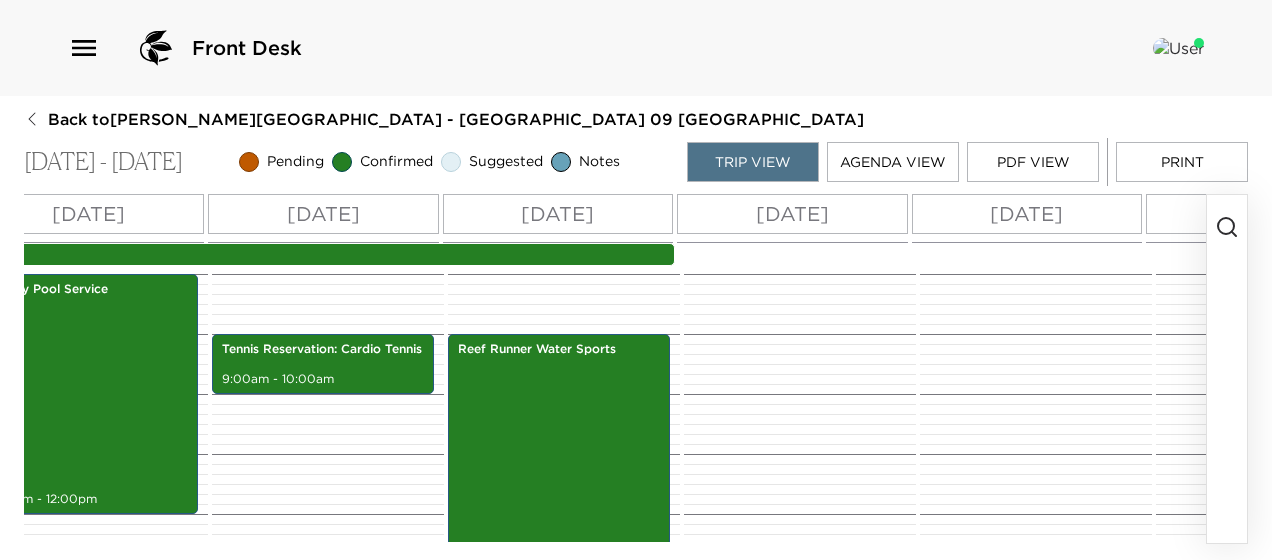scroll, scrollTop: 0, scrollLeft: 880, axis: horizontal 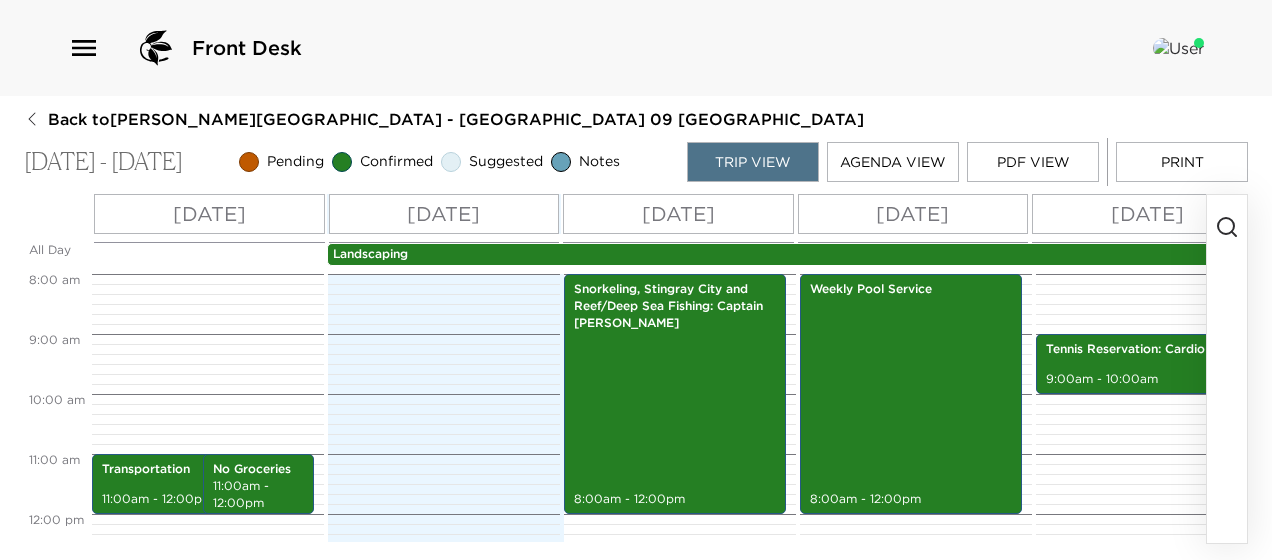 click 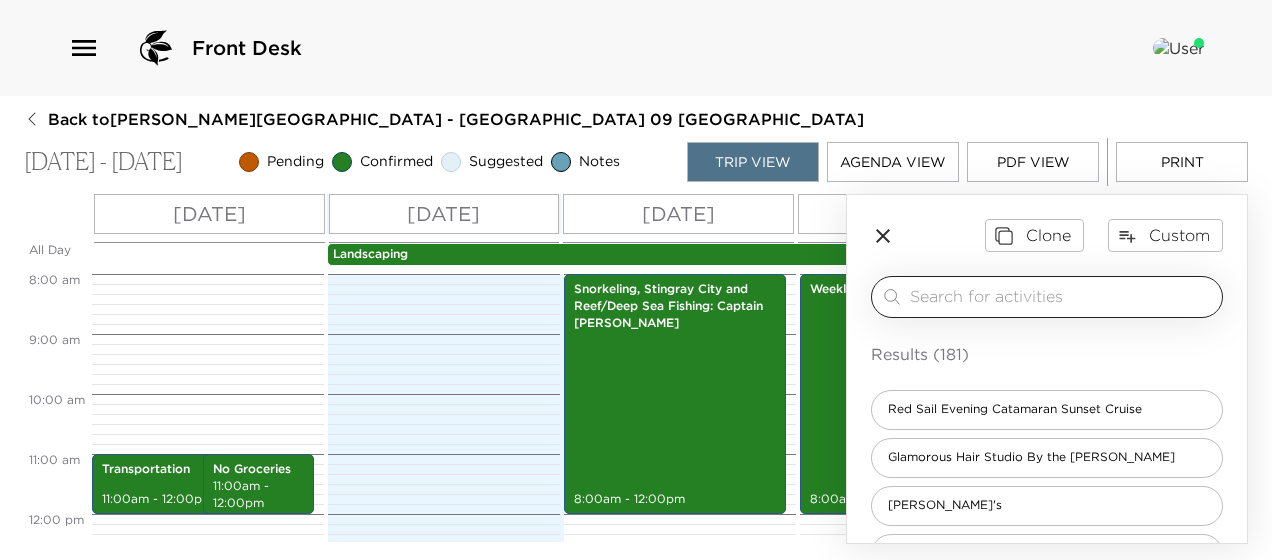 click at bounding box center [1062, 296] 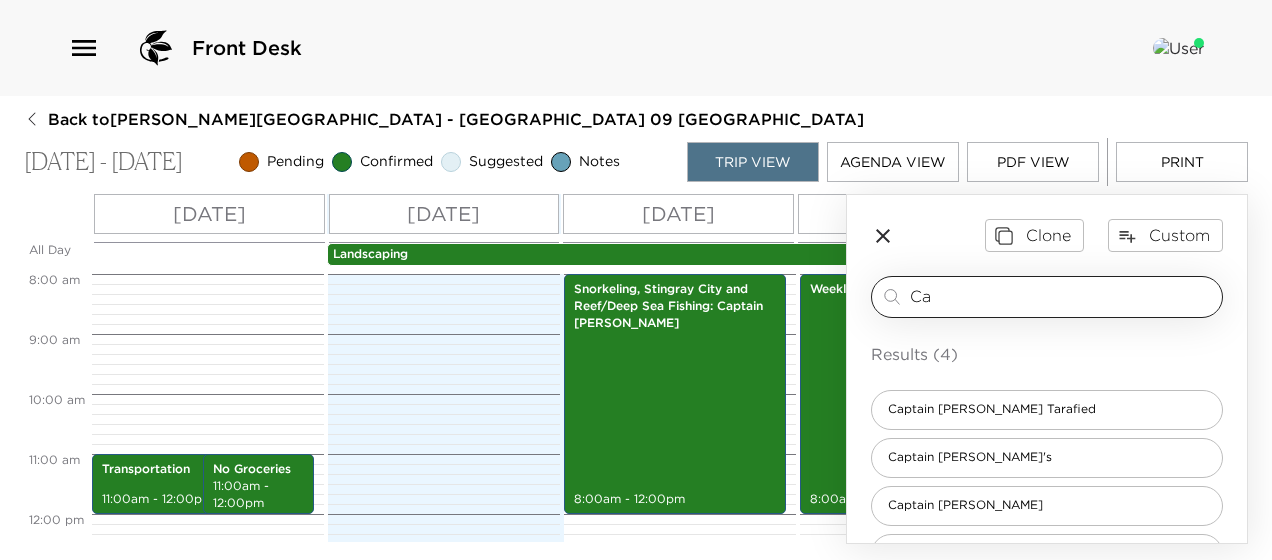 type on "C" 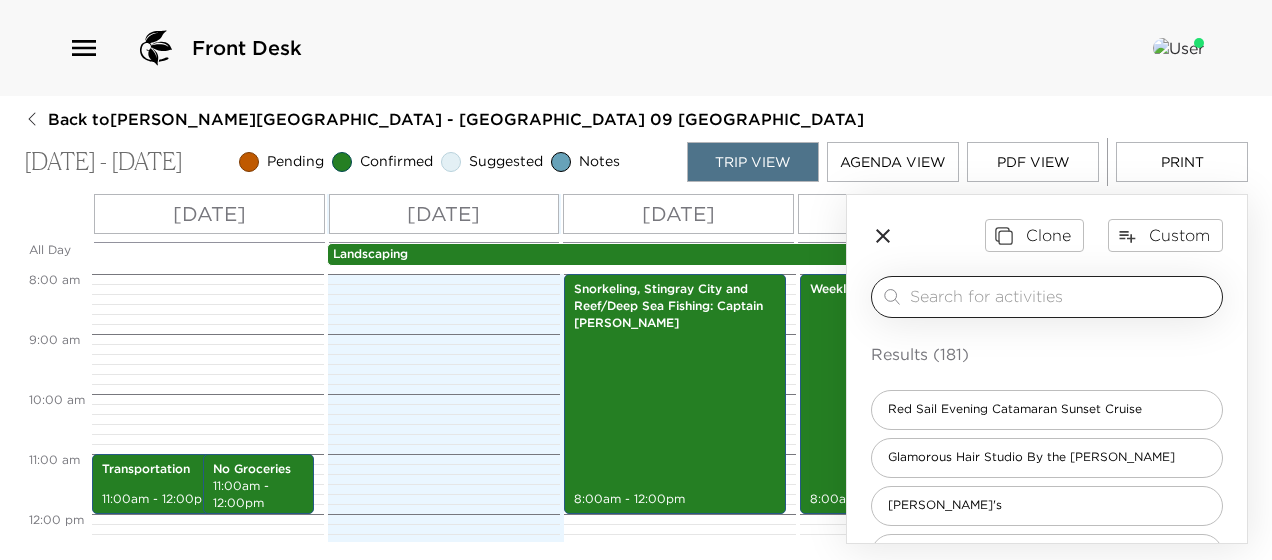 type on "A" 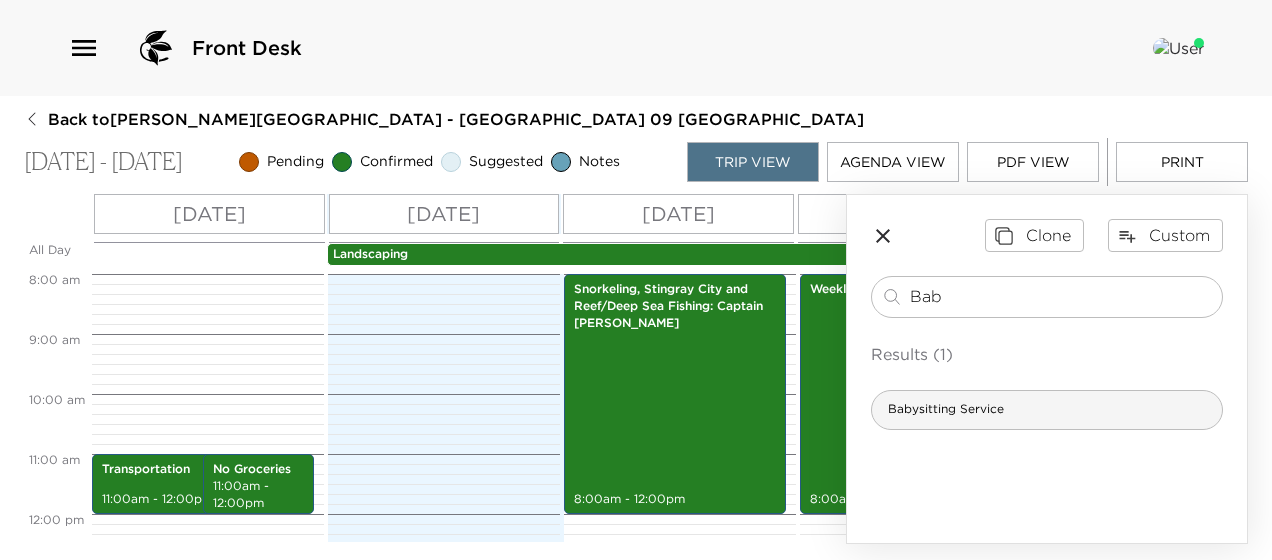 type on "Bab" 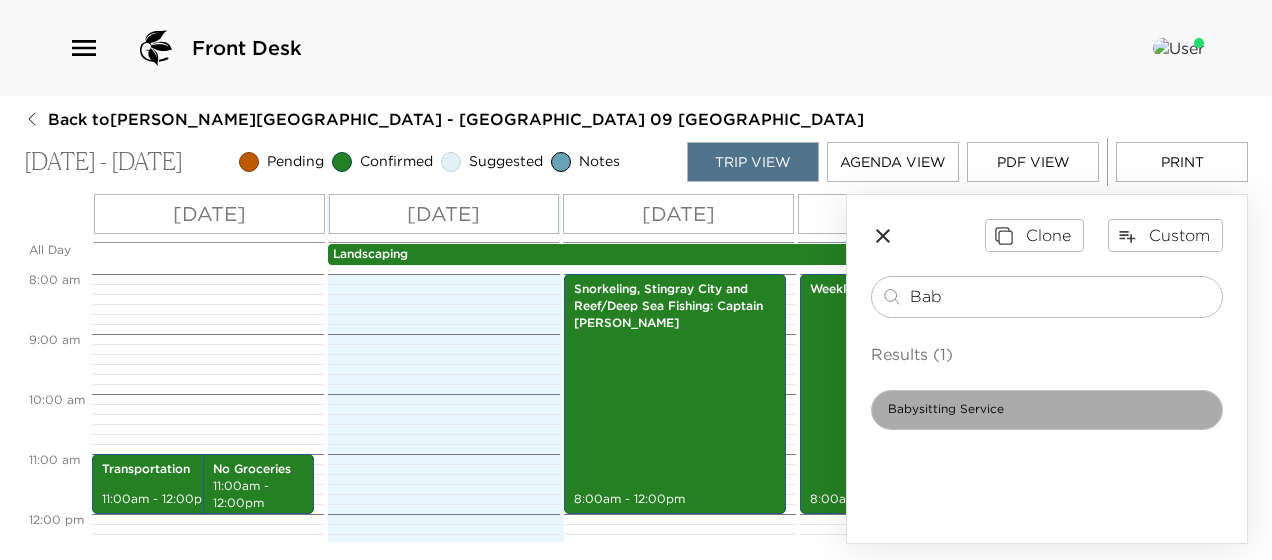 click on "Babysitting Service" at bounding box center [1047, 410] 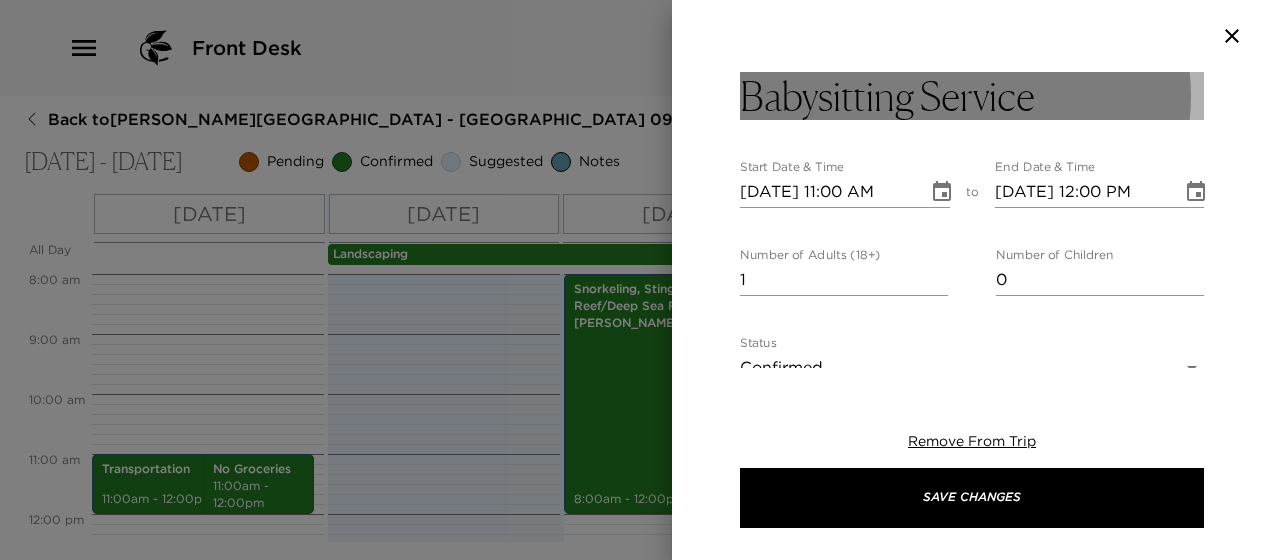 click on "Babysitting Service" at bounding box center (972, 96) 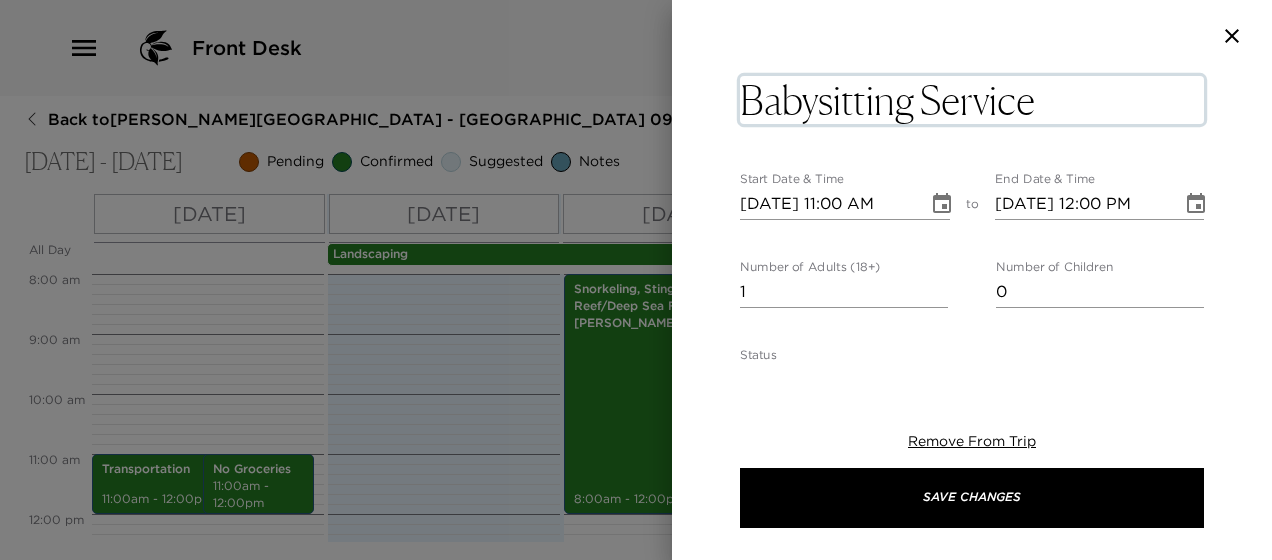 click on "Babysitting Service" at bounding box center (972, 100) 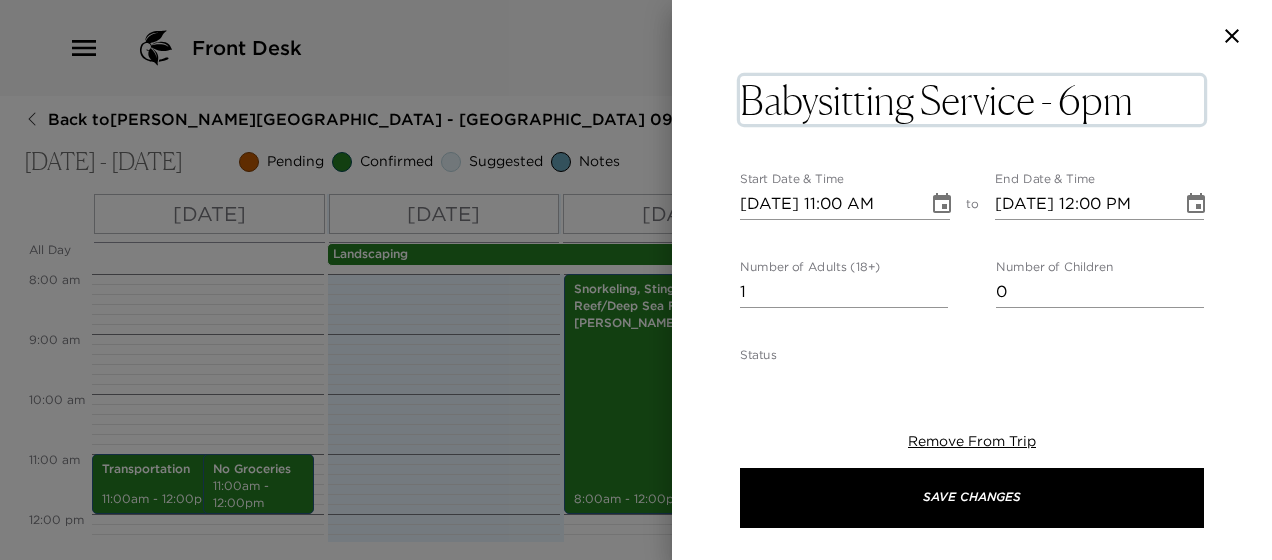 type on "Babysitting Service - 6pm" 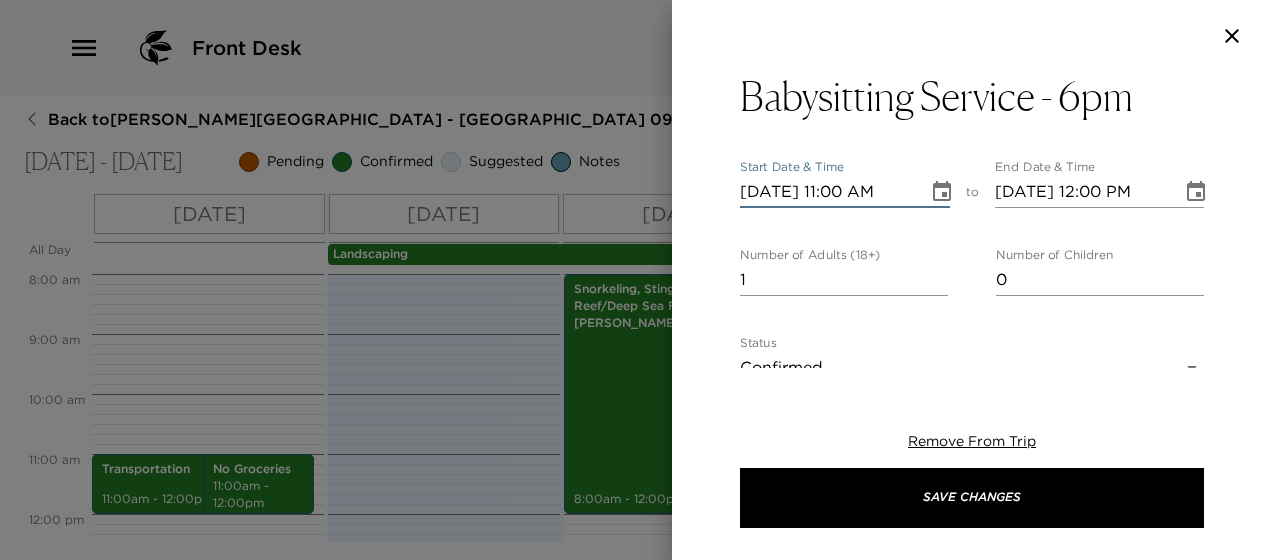 click on "07/11/2025 11:00 AM" at bounding box center (827, 192) 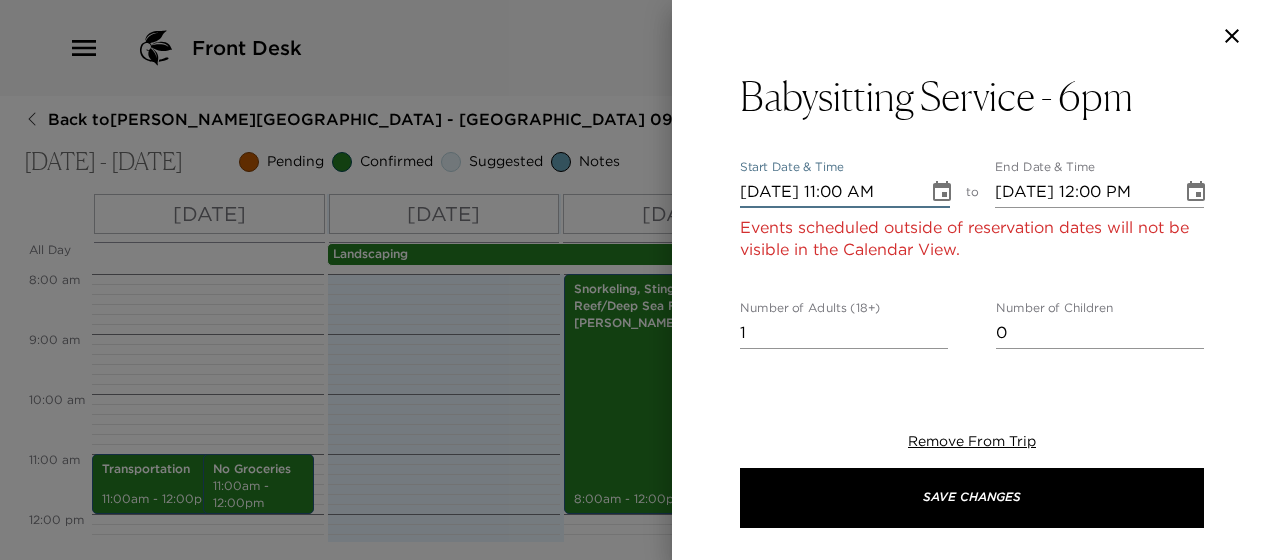 click on "07/06/2025 11:00 AM" at bounding box center (827, 192) 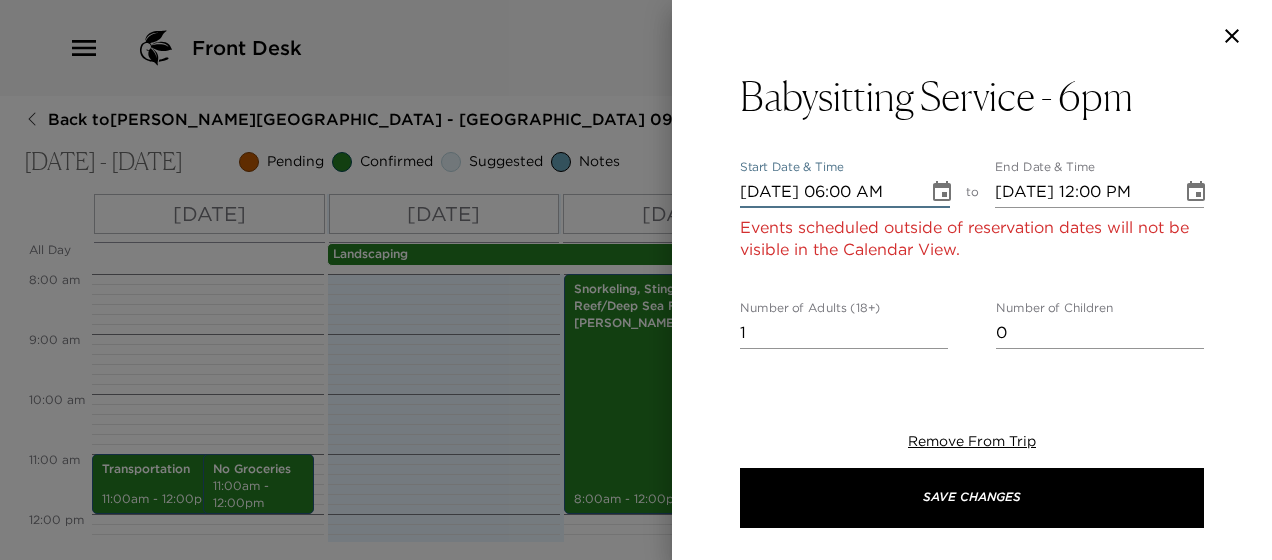 scroll, scrollTop: 0, scrollLeft: 0, axis: both 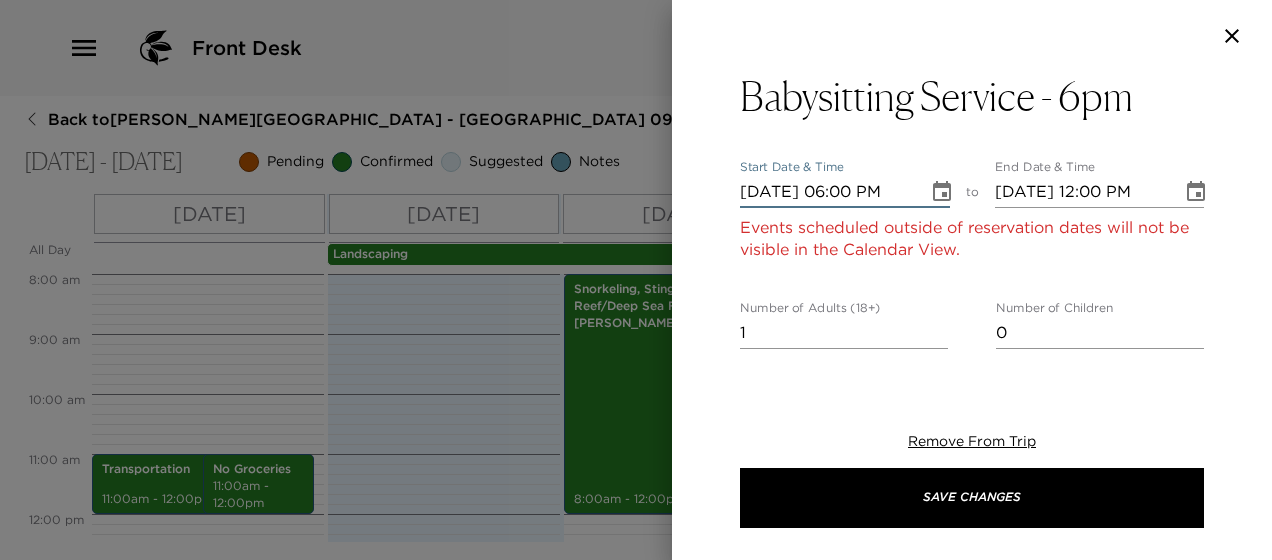 type on "07/06/2025 07:00 PM" 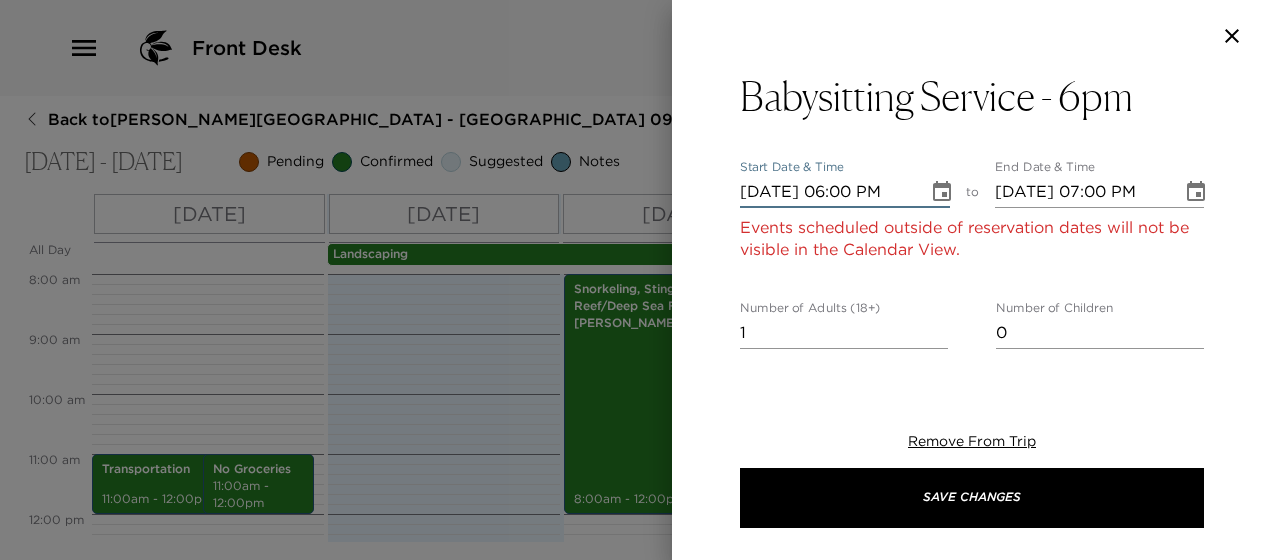 scroll, scrollTop: 0, scrollLeft: 1, axis: horizontal 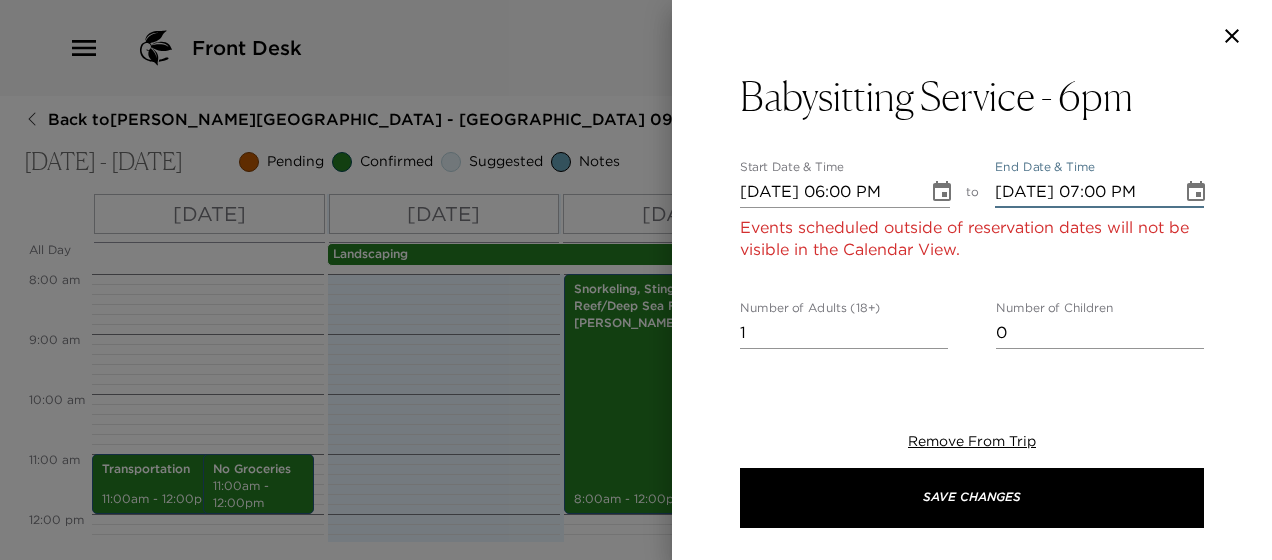click on "07/06/2025 07:00 PM" at bounding box center [1082, 192] 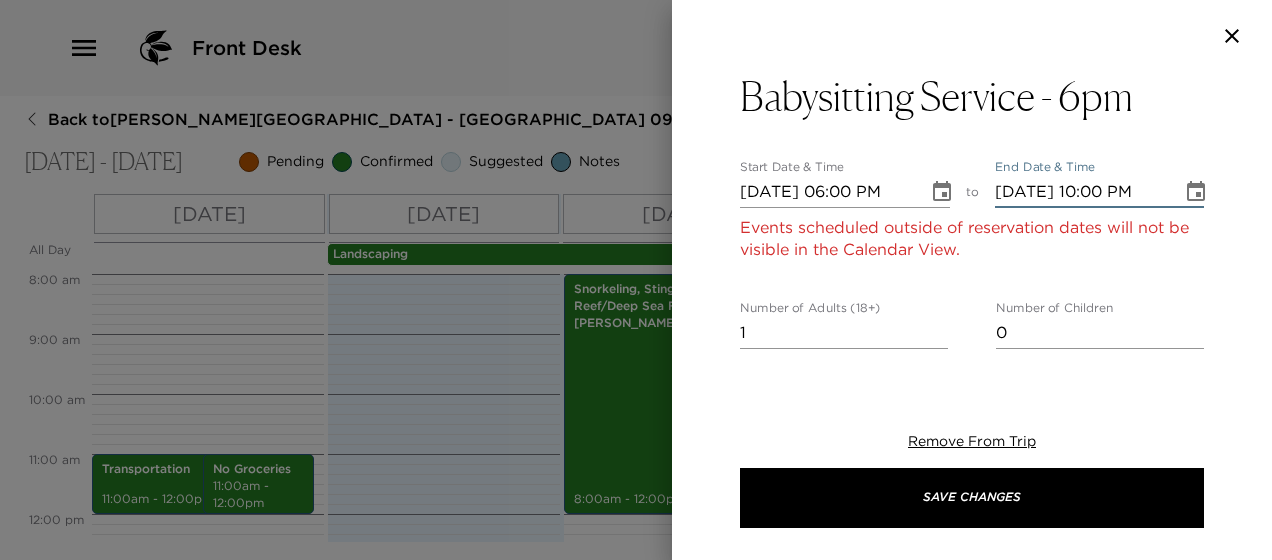 type on "07/06/2025 10:00 PM" 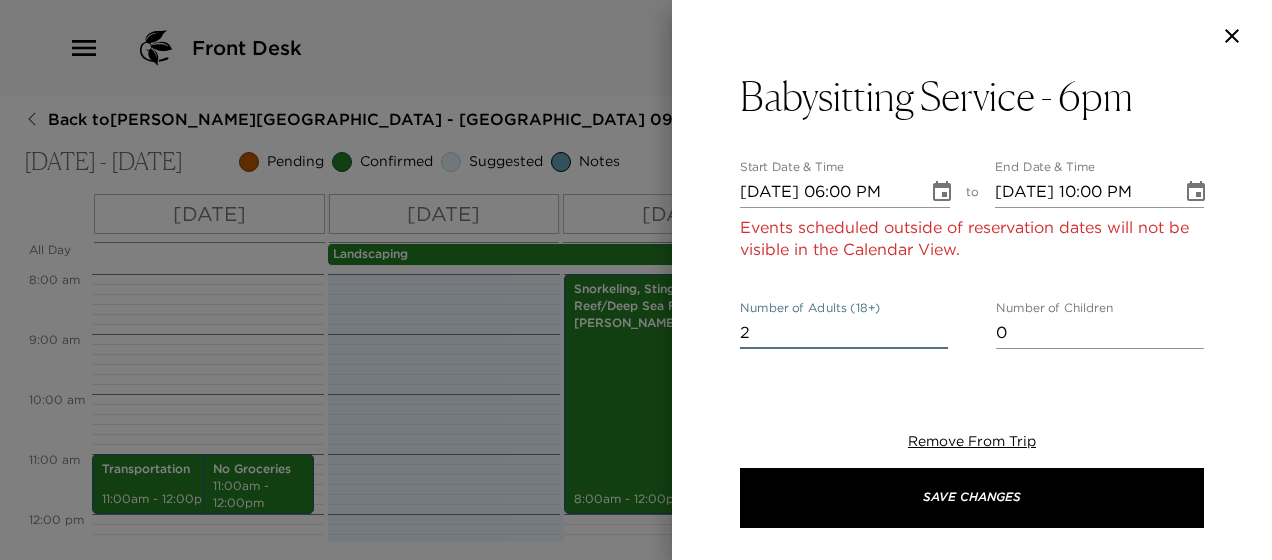 click on "2" at bounding box center (844, 333) 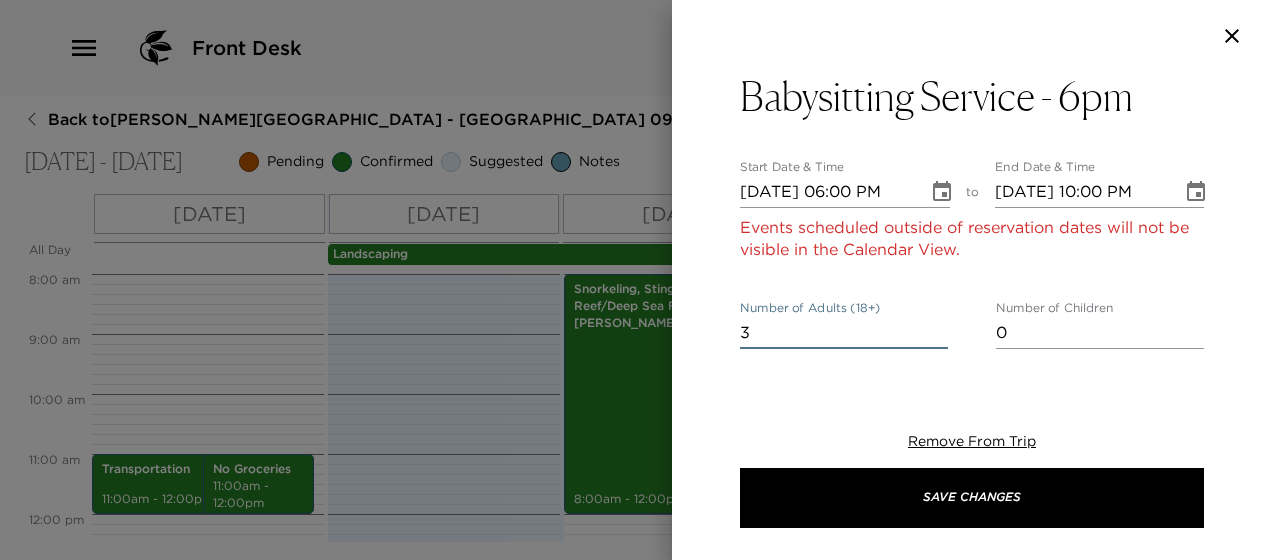 click on "3" at bounding box center (844, 333) 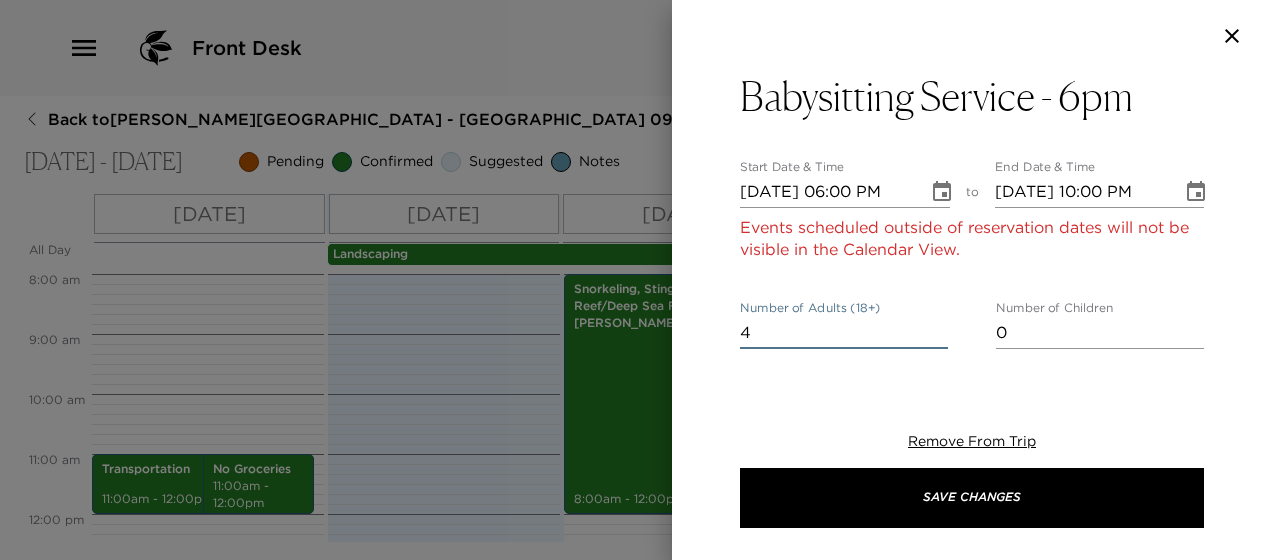 click on "4" at bounding box center (844, 333) 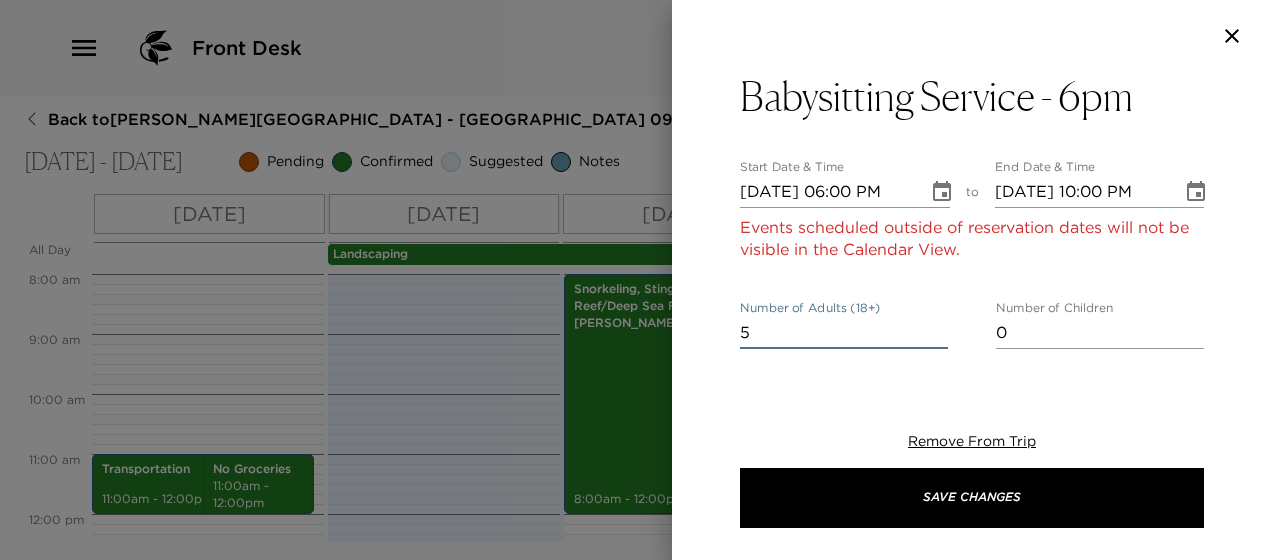 click on "5" at bounding box center [844, 333] 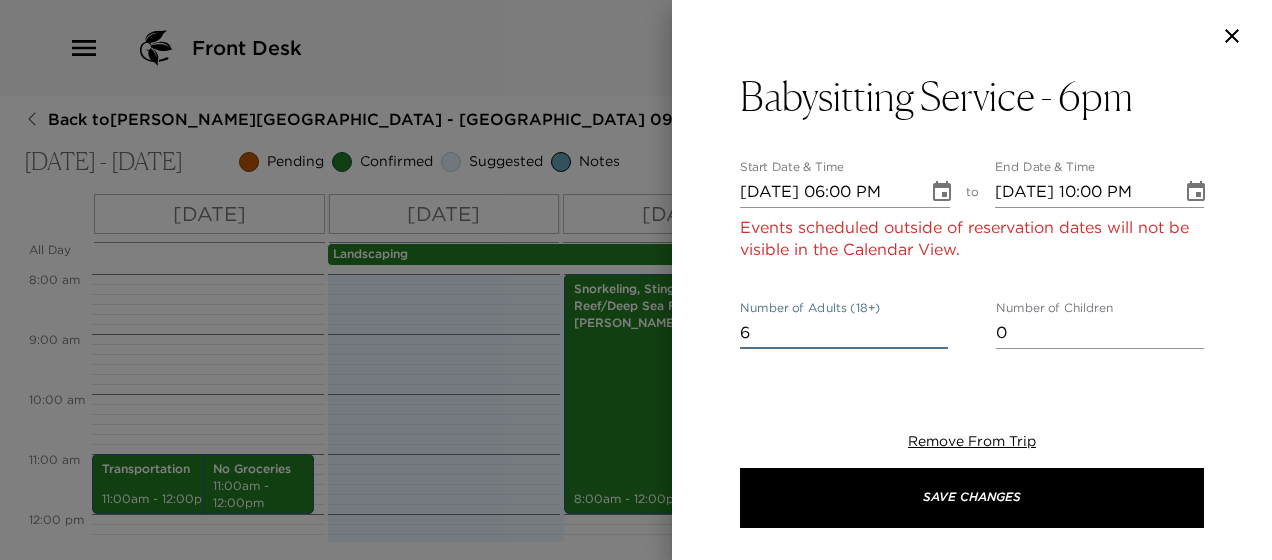 type on "6" 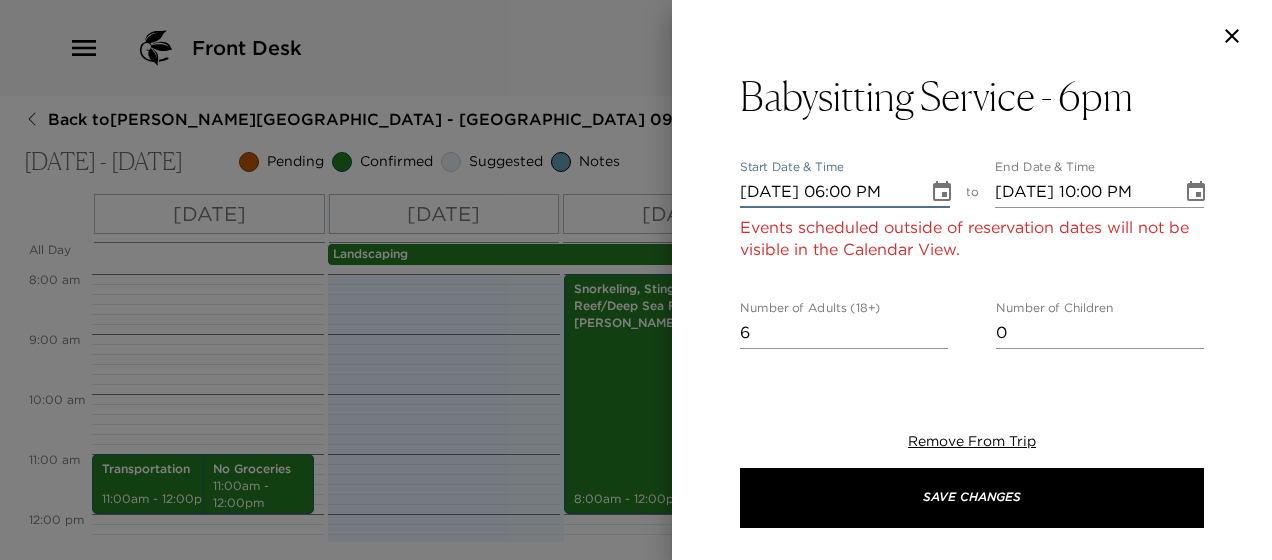 click on "07/06/2025 06:00 PM" at bounding box center [827, 192] 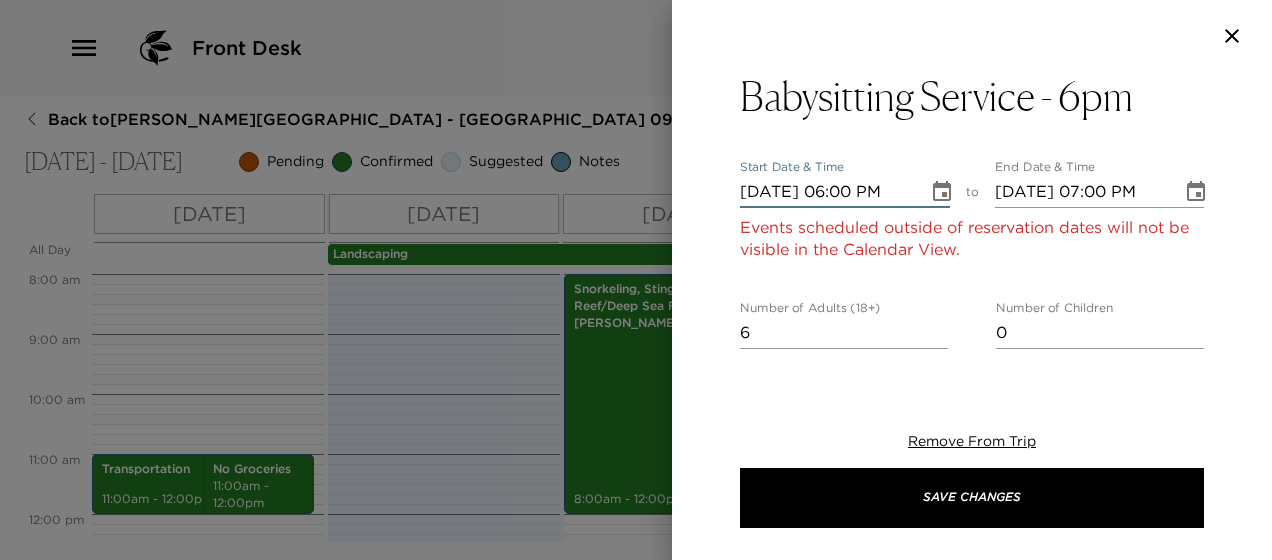 type on "07/14/2025 06:00 PM" 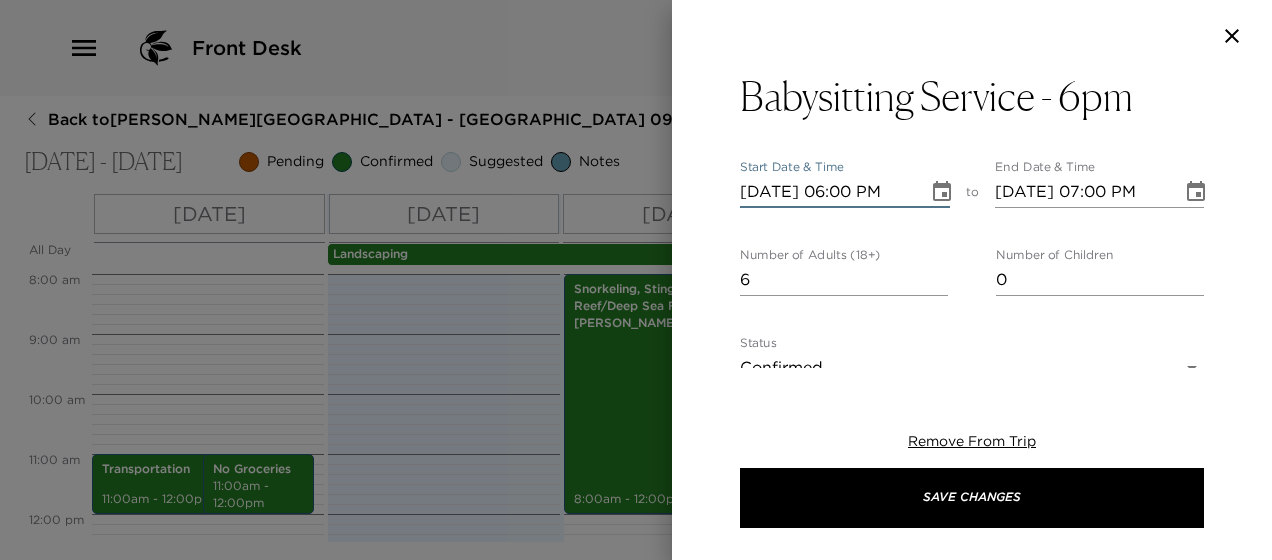 click on "07/14/2025 06:00 PM" at bounding box center (827, 192) 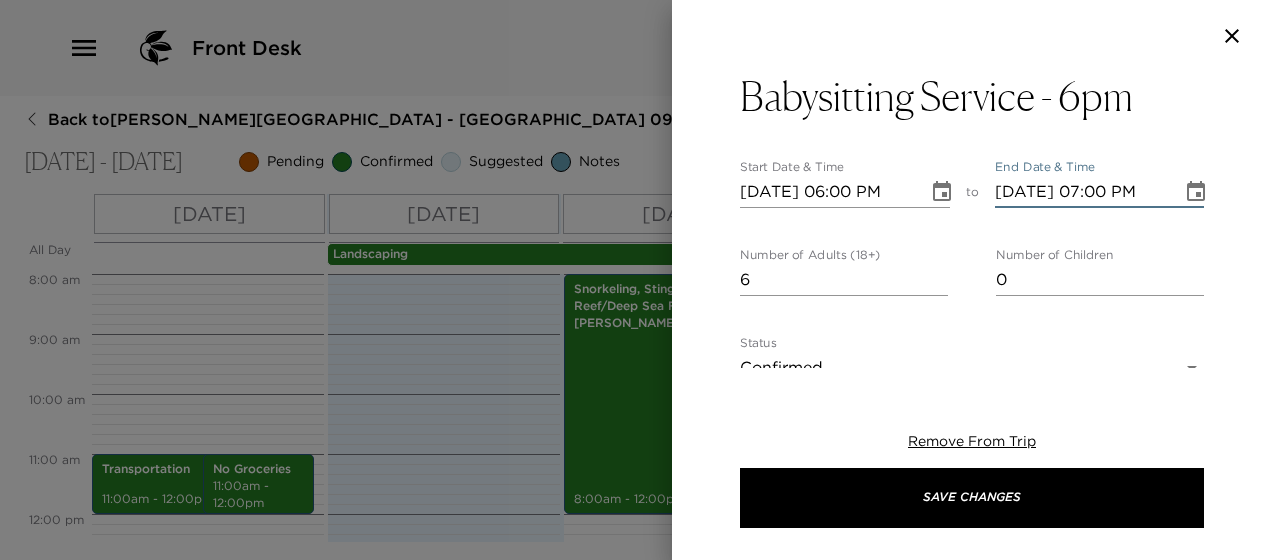 click on "07/14/2025 07:00 PM" at bounding box center (1082, 192) 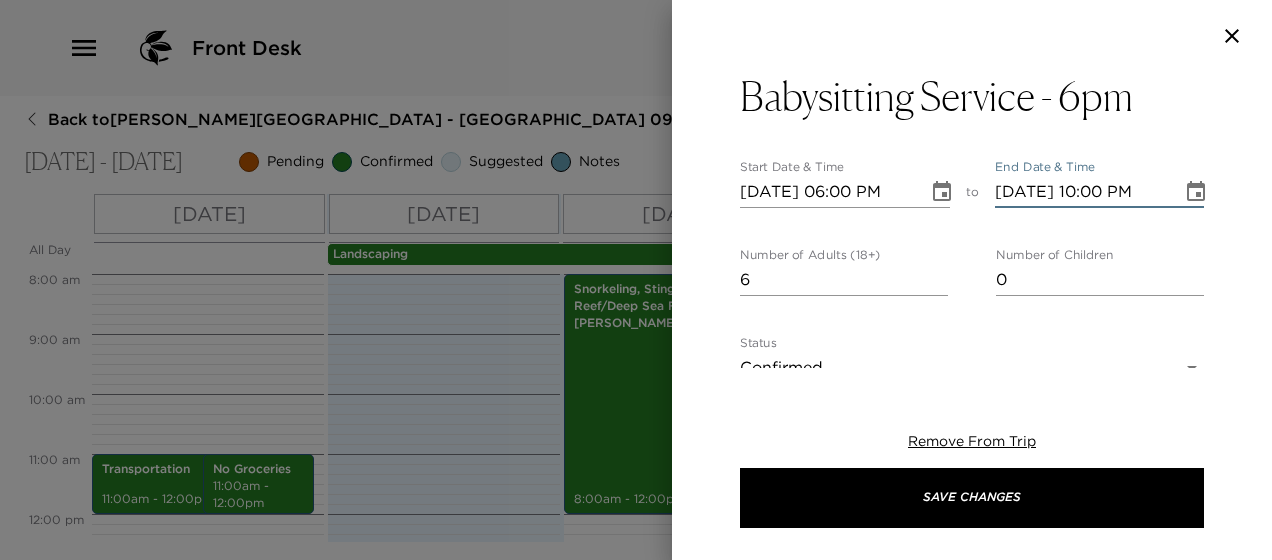 type on "07/14/2025 10:00 PM" 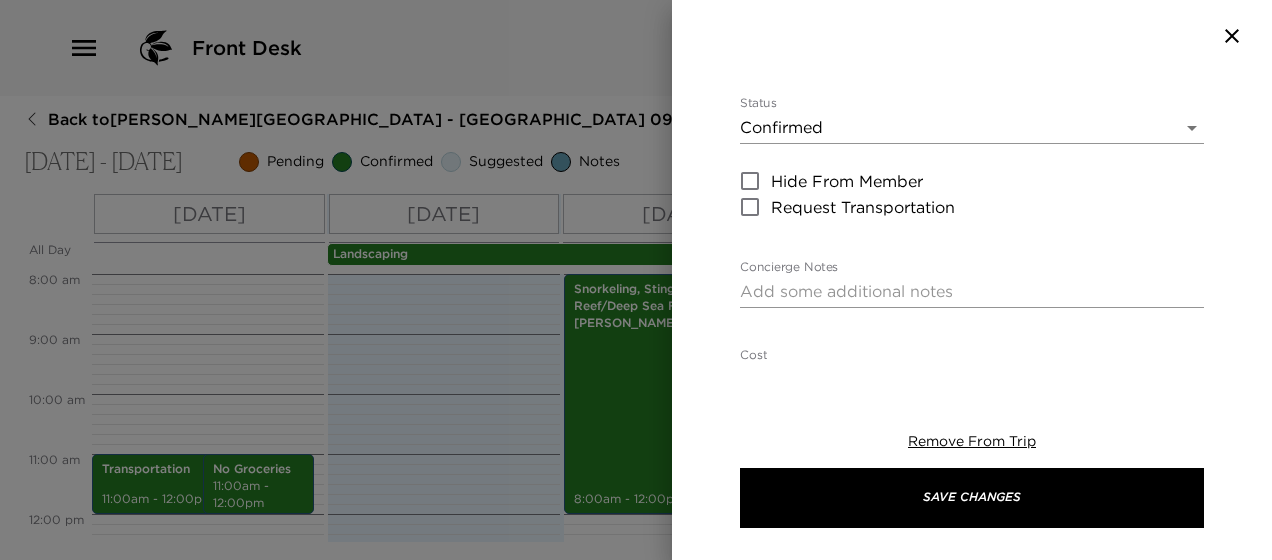 scroll, scrollTop: 279, scrollLeft: 0, axis: vertical 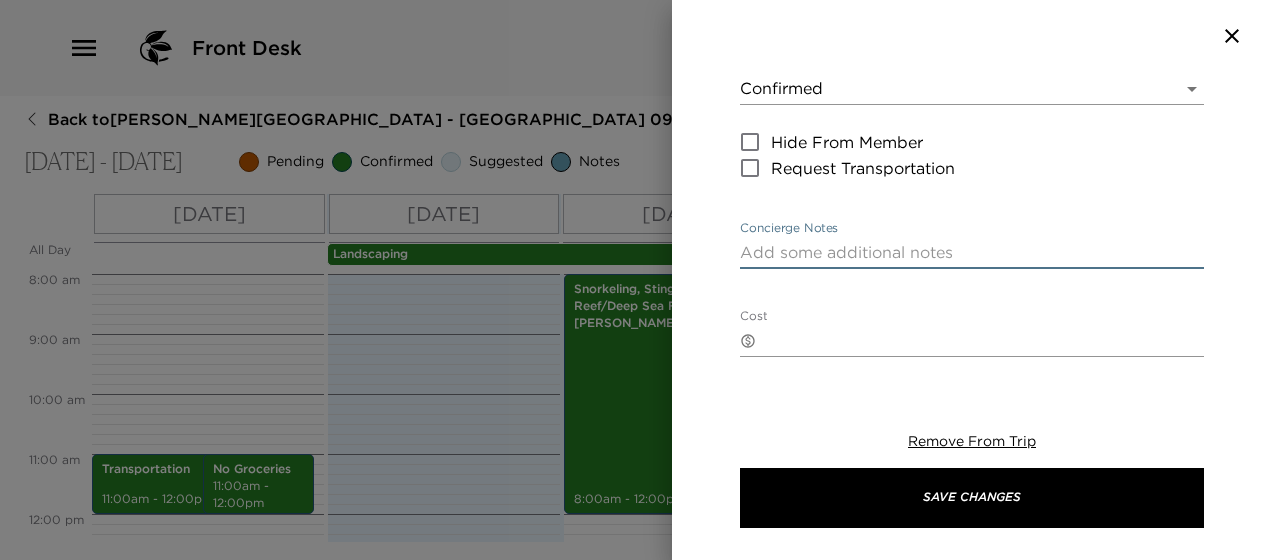 click on "Concierge Notes" at bounding box center [972, 252] 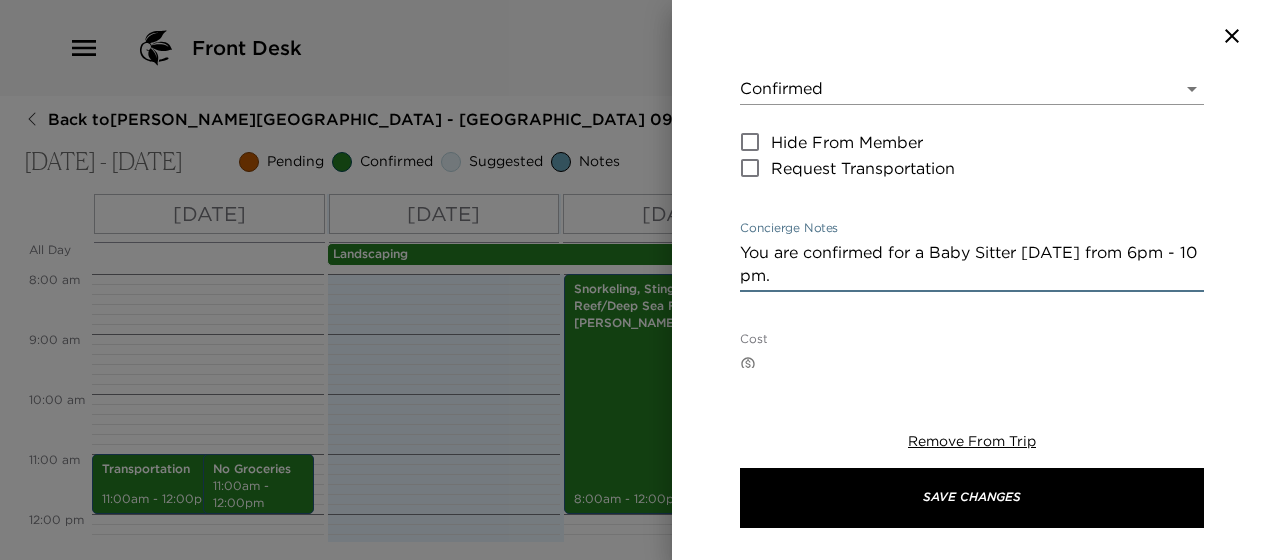 type on "You are confirmed for a Baby Sitter on Monday from 6pm - 10 pm." 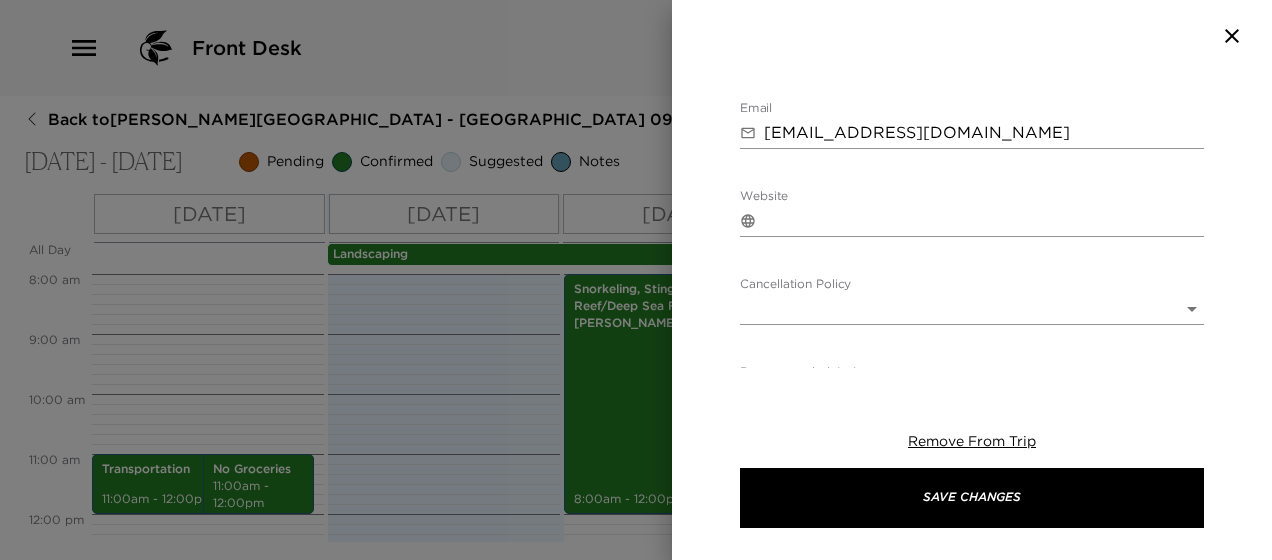 scroll, scrollTop: 839, scrollLeft: 0, axis: vertical 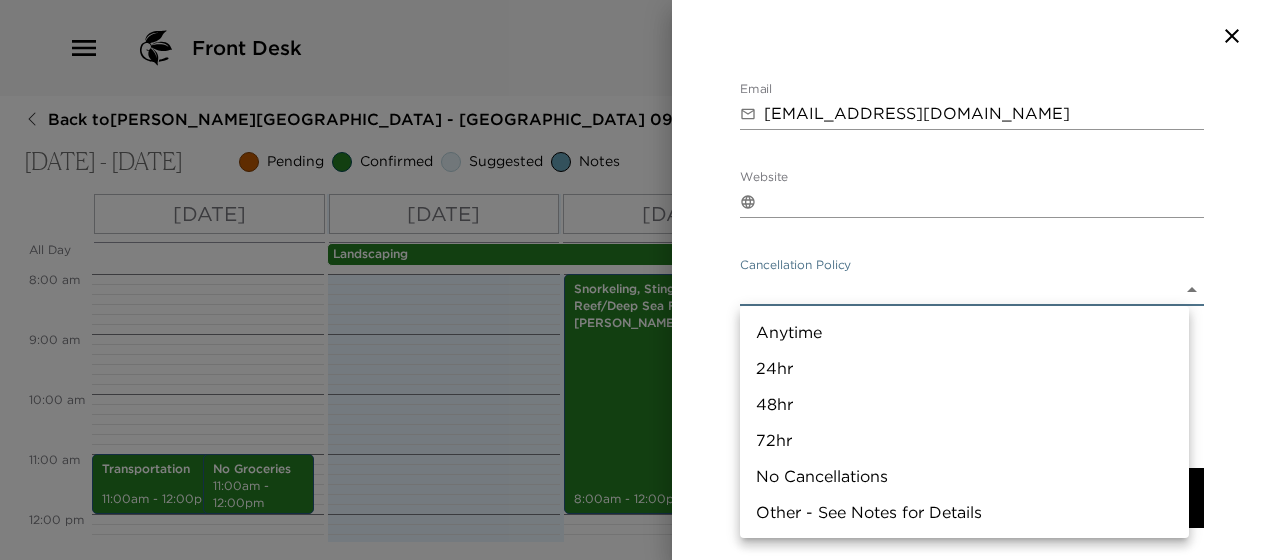 click on "Front Desk Back to  Dan Lota Reservation - Grand Cayman Villa 09 Grand Cayman Villas Jul 11 - Jul 20, 2025 Pending Confirmed Suggested Notes Trip View Agenda View PDF View Print All Day Fri 07/11 Sat 07/12 Sun 07/13 Mon 07/14 Tue 07/15 Wed 07/16 Thu 07/17 Fri 07/18 Sat 07/19 Sun 07/20   Landscaping 12:00 AM 1:00 AM 2:00 AM 3:00 AM 4:00 AM 5:00 AM 6:00 AM 7:00 AM 8:00 AM 9:00 AM 10:00 AM 11:00 AM 12:00 PM 1:00 PM 2:00 PM 3:00 PM 4:00 PM 5:00 PM 6:00 PM 7:00 PM 8:00 PM 9:00 PM 10:00 PM 11:00 PM Transportation 11:00am - 12:00pm Early Arrival 1:00pm - 2:00pm No Groceries 11:00am - 12:00pm Villa Is Ready for Check In! 4:00pm - 4:30pm Check-In Helpful Hints 4:30pm - 4:45pm Tillie's 6:30pm - 8:30pm Snorkeling, Stingray City and Reef/Deep Sea Fishing: Captain Mark Ebanks 8:00am - 12:00pm Pickle Ball - Glow in the Dark 7:30pm - 8:30pm Weekly Pool Service 8:00am - 12:00pm Horseback Ride: Pampered Ponies 3:00pm - 4:00pm Grand Old House 6:30pm - 8:30pm Tennis Reservation: Cardio Tennis 9:00am - 10:00am 6:30pm - 9:30pm to" at bounding box center [636, 280] 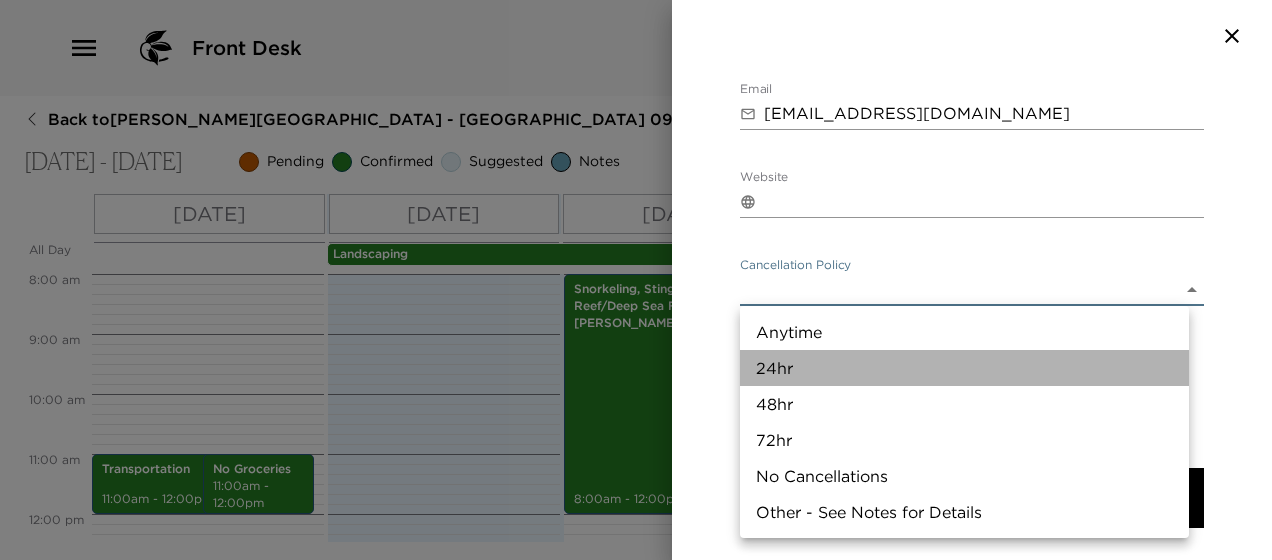 click on "24hr" at bounding box center (964, 368) 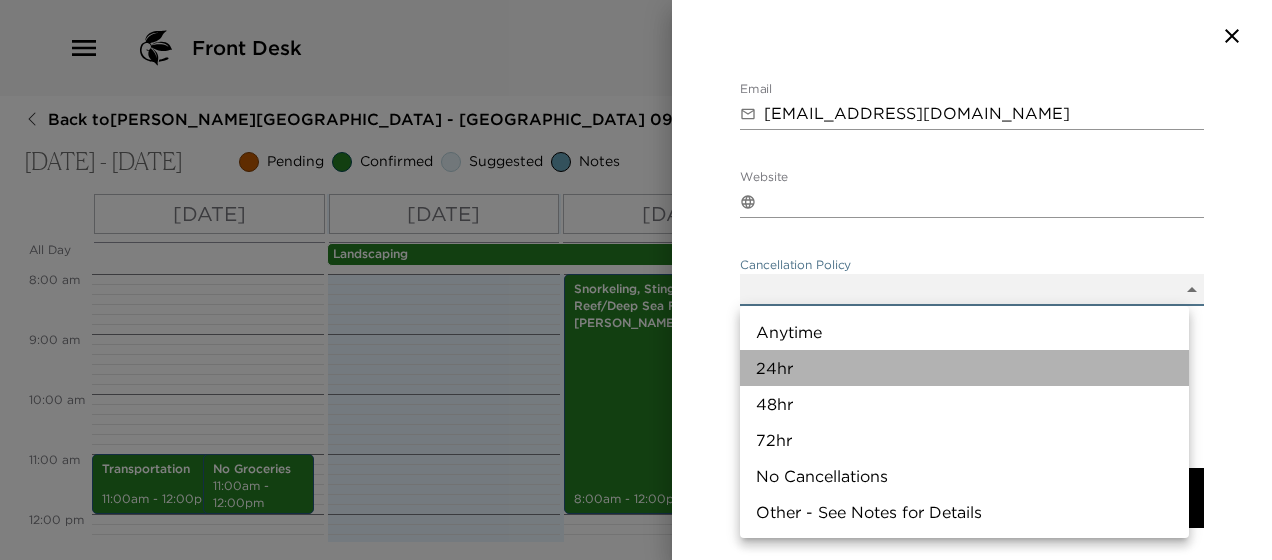 type on "24hr" 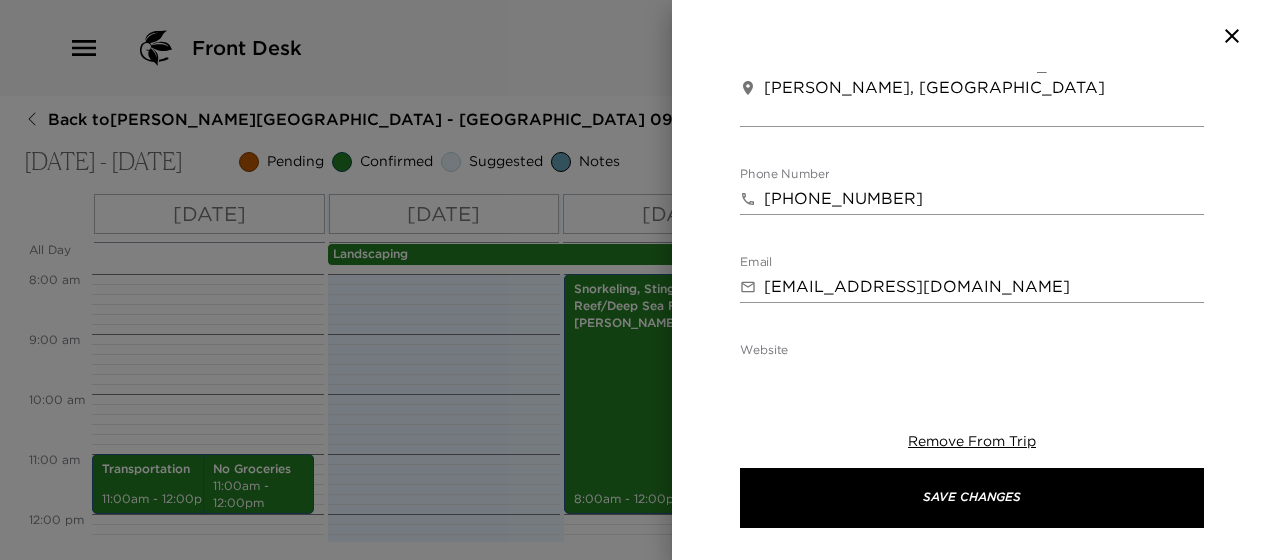 scroll, scrollTop: 706, scrollLeft: 0, axis: vertical 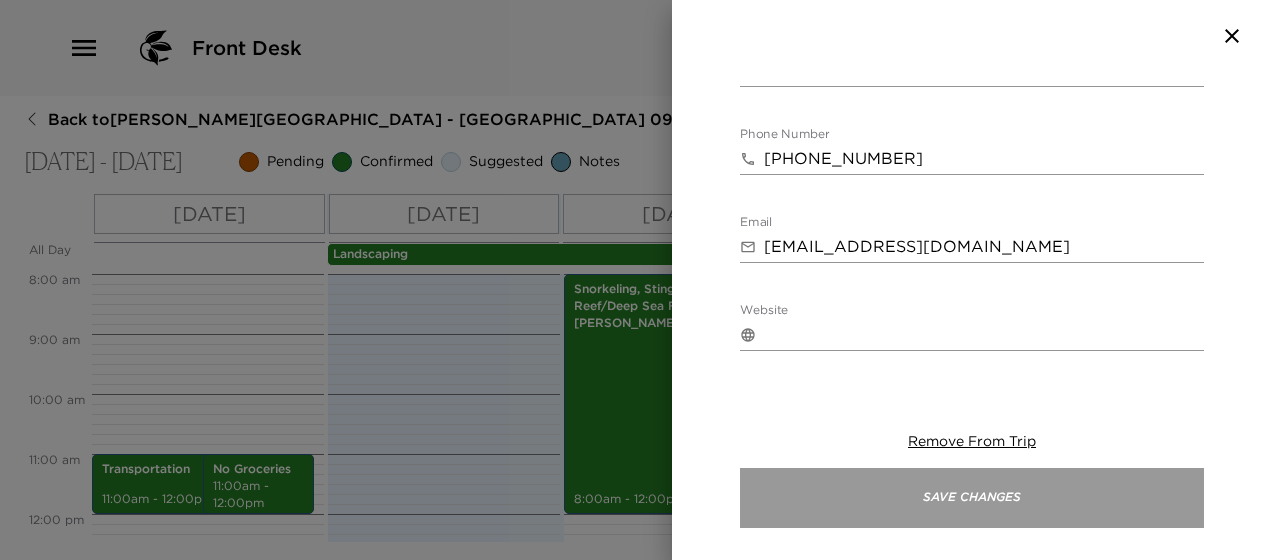 click on "Save Changes" at bounding box center (972, 498) 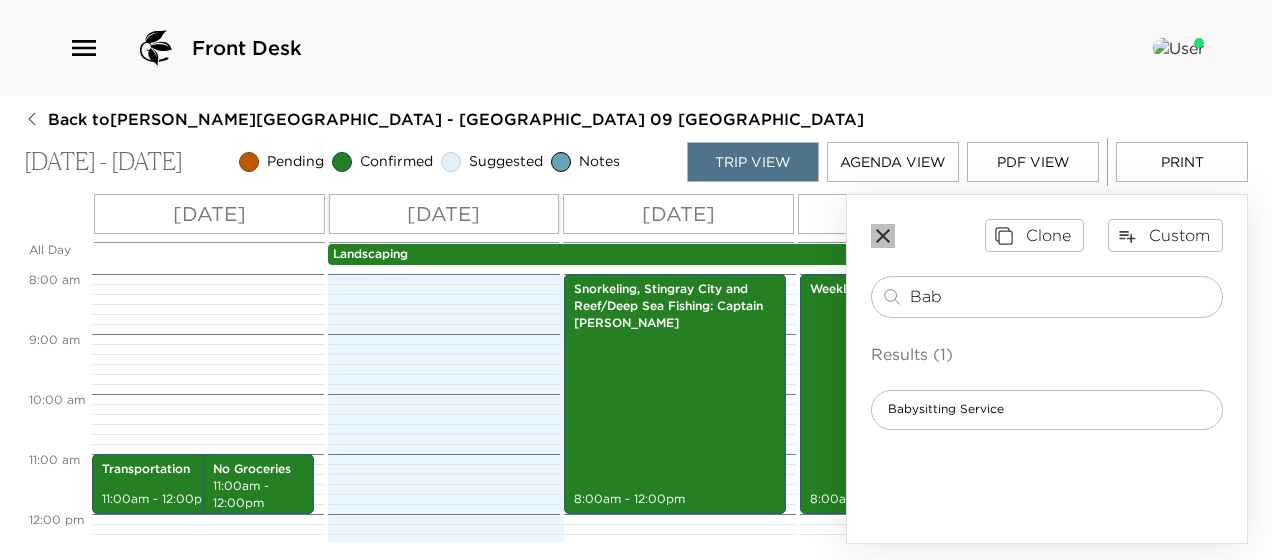 click 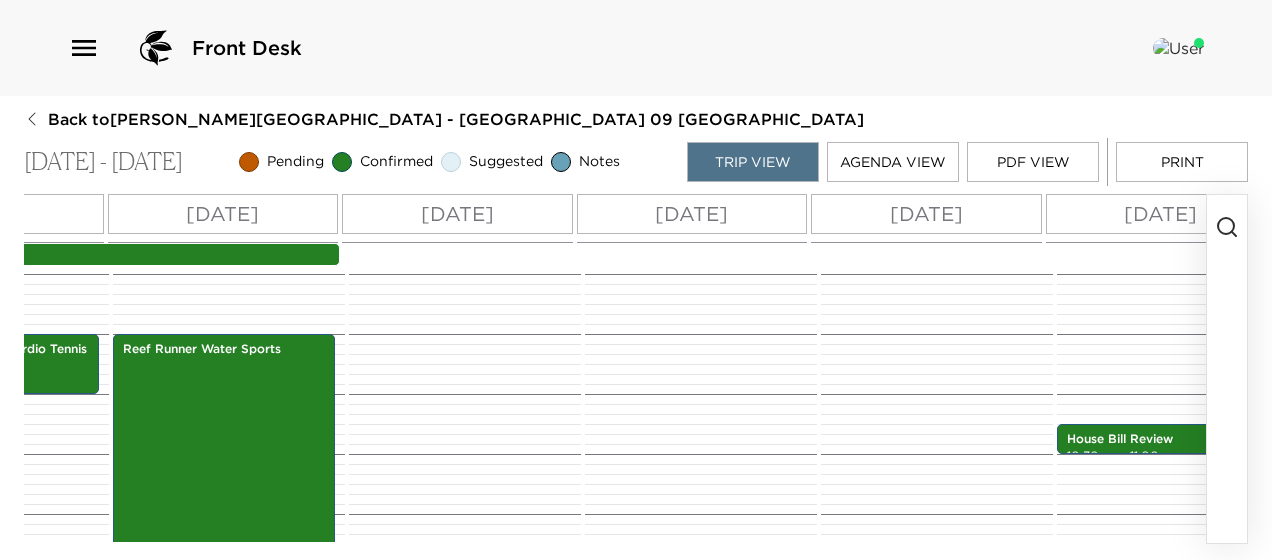 scroll, scrollTop: 0, scrollLeft: 1260, axis: horizontal 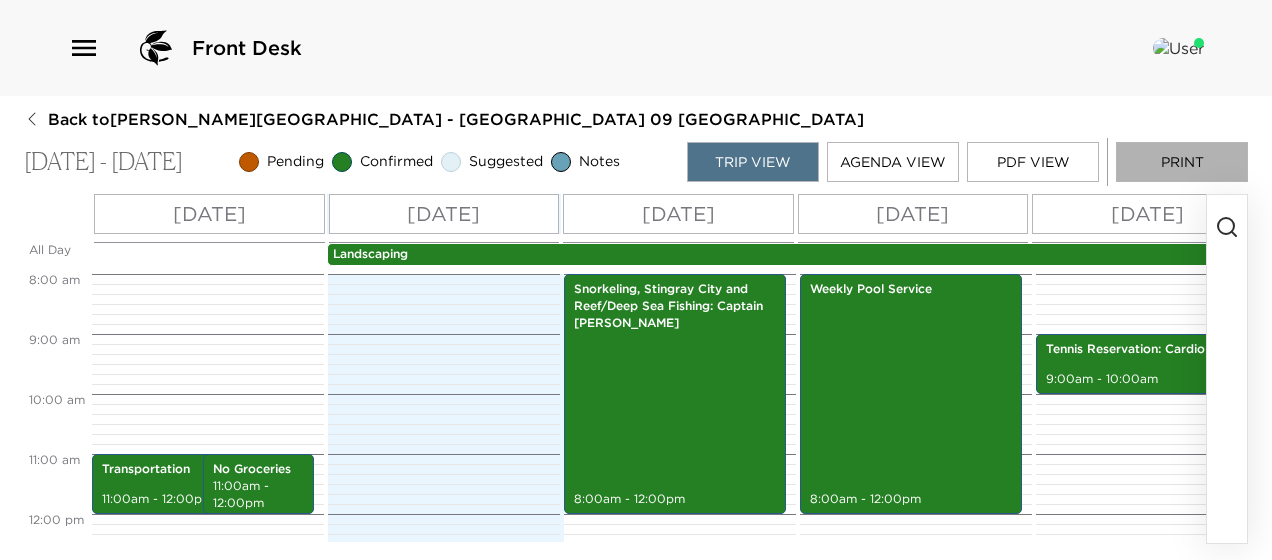 click on "Print" at bounding box center [1182, 162] 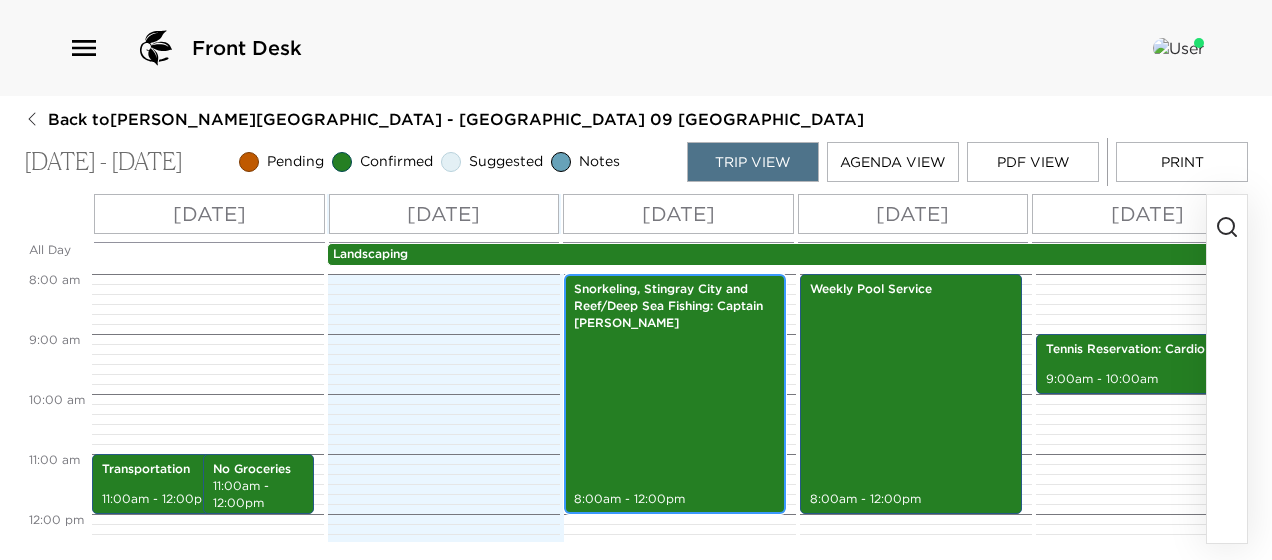 click on "Snorkeling, Stingray City and Reef/Deep Sea Fishing: Captain Mark Ebanks" at bounding box center [675, 306] 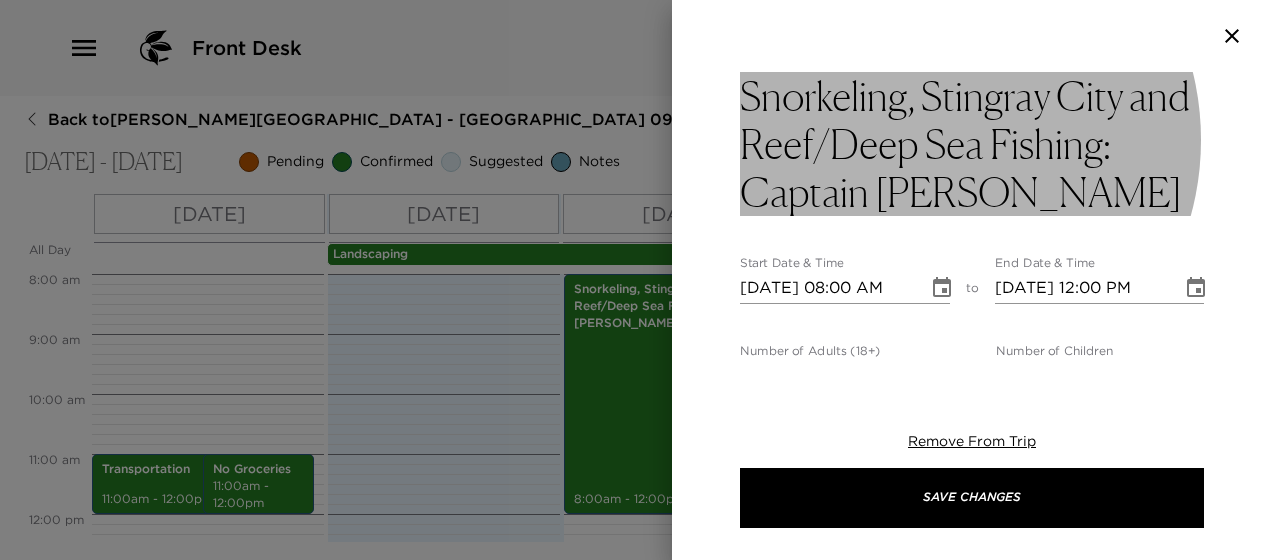 click on "Snorkeling, Stingray City and Reef/Deep Sea Fishing: Captain Mark Ebanks" at bounding box center (972, 144) 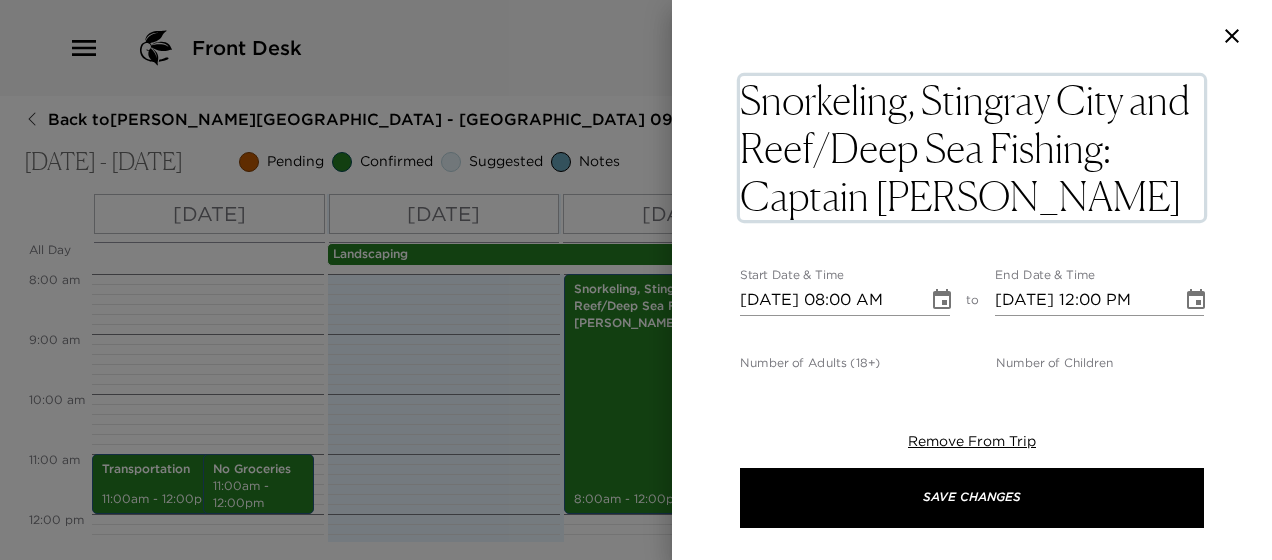click on "Snorkeling, Stingray City and Reef/Deep Sea Fishing: Captain Mark Ebanks" at bounding box center [972, 148] 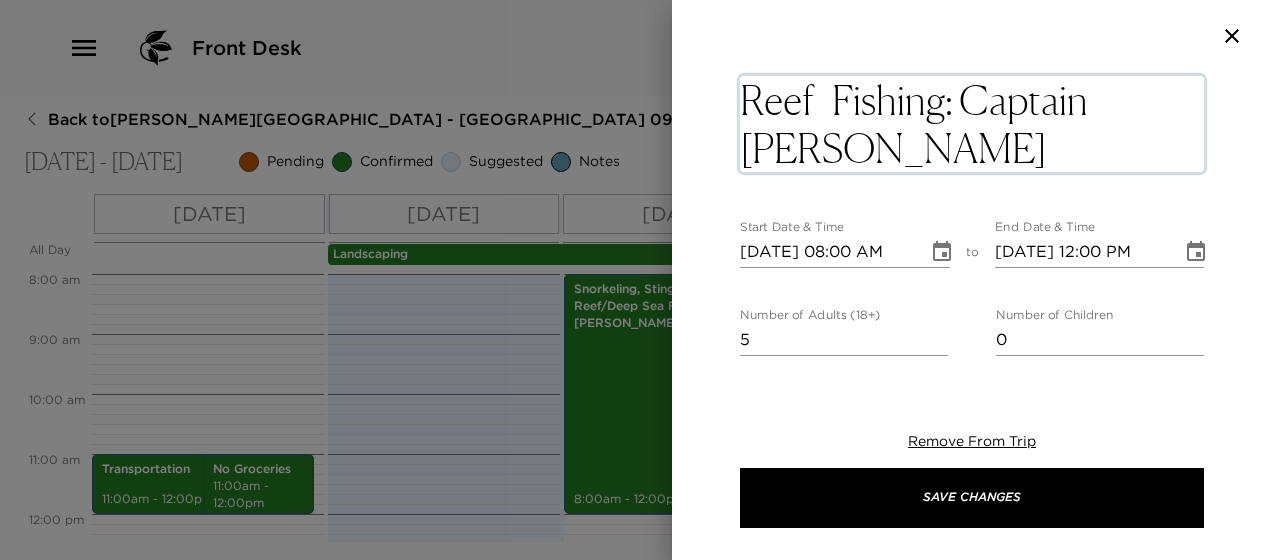 type on "Reef  Fishing: Captain Mark Ebanks" 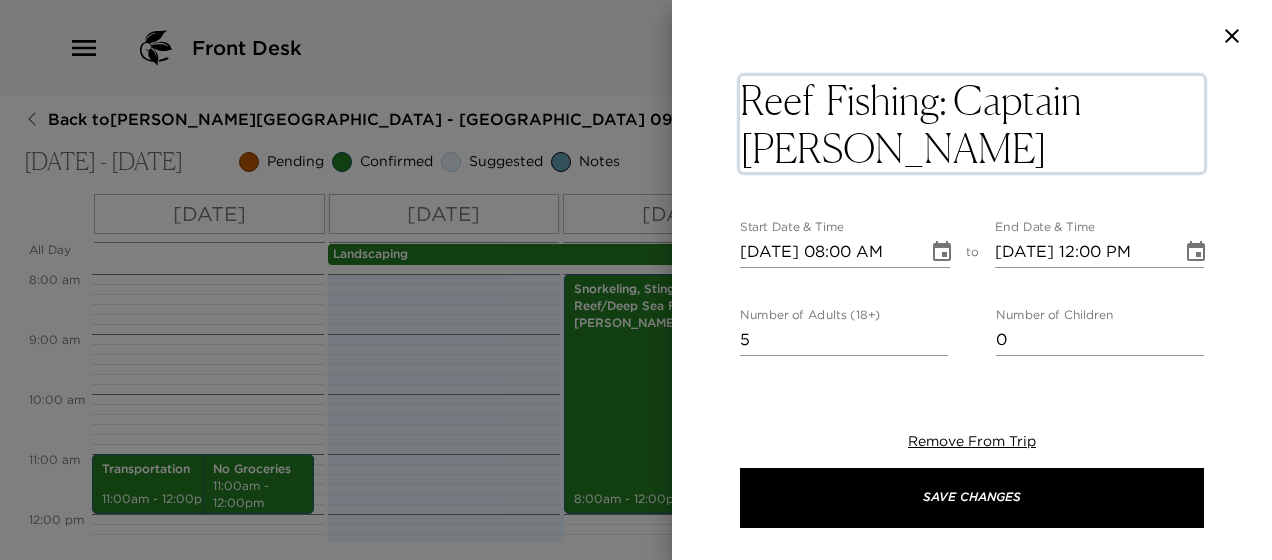 click on "Reef  Fishing: Captain Mark Ebanks" at bounding box center [972, 124] 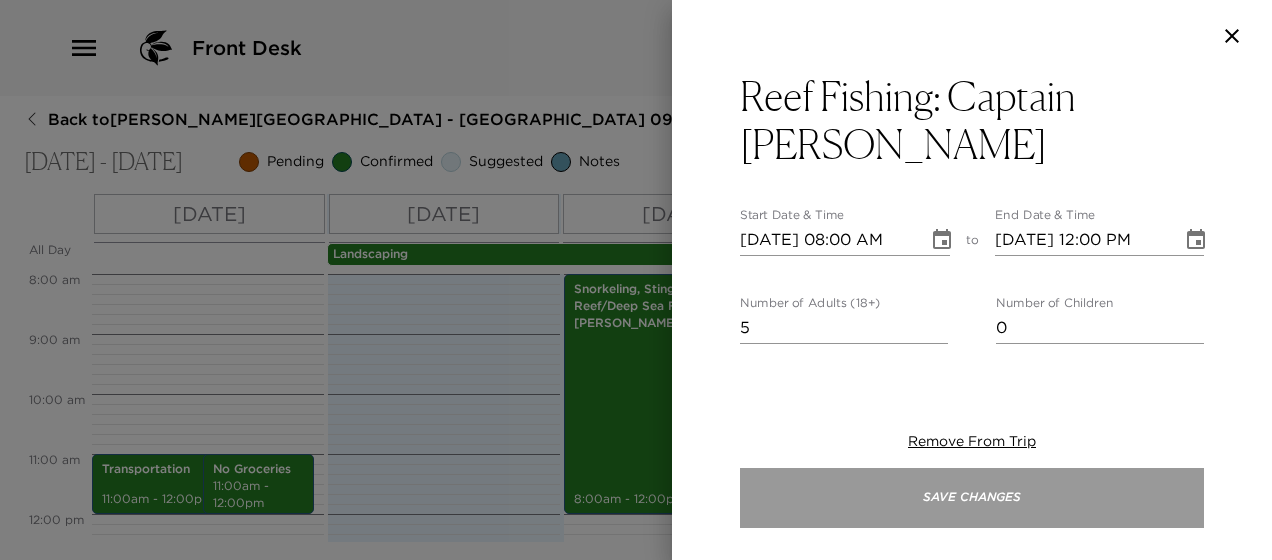 click on "Save Changes" at bounding box center (972, 498) 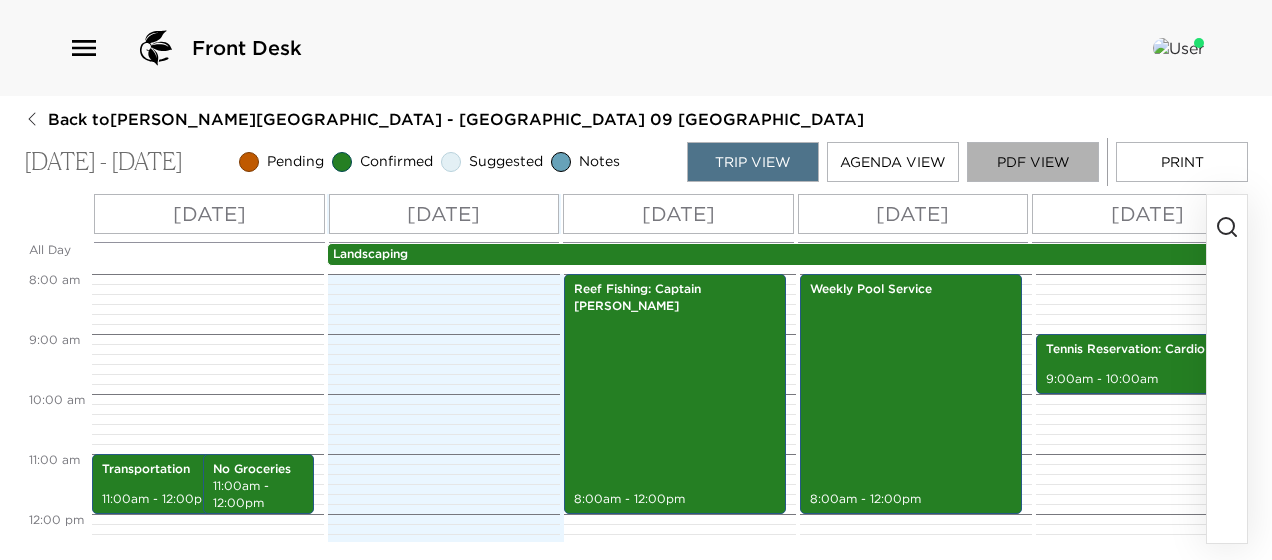 click on "PDF View" at bounding box center (1033, 162) 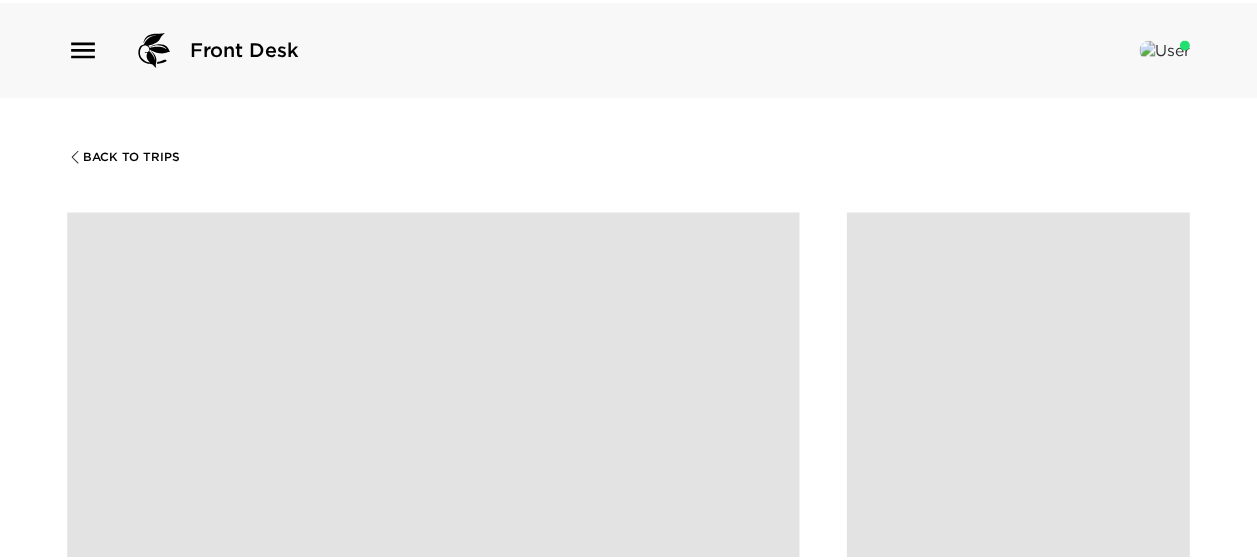 scroll, scrollTop: 1614, scrollLeft: 0, axis: vertical 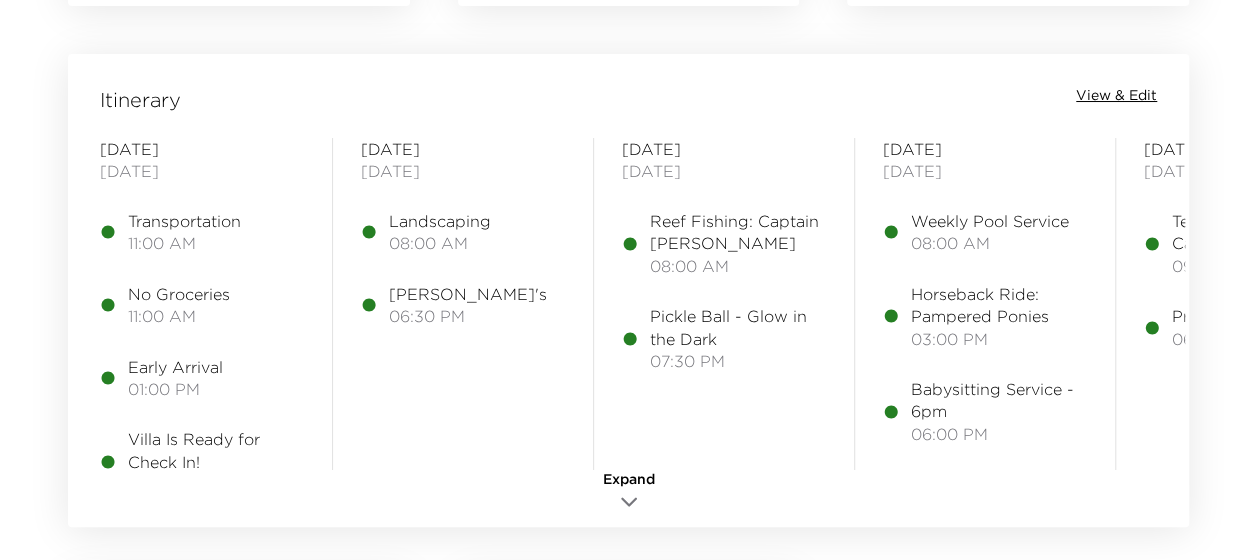 click on "View & Edit" at bounding box center [1116, 96] 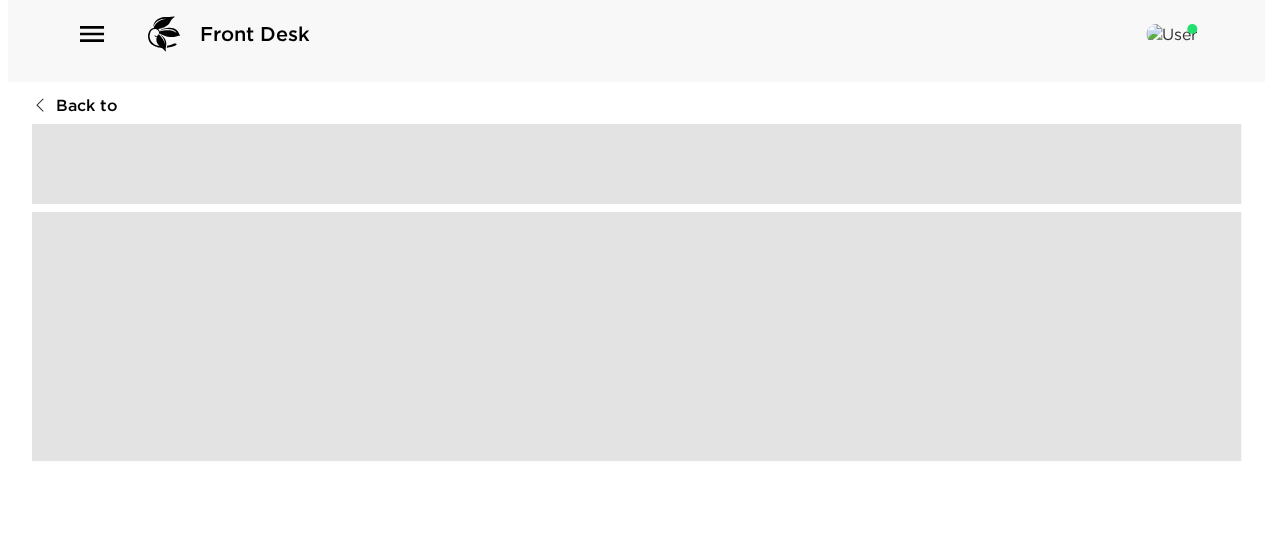 scroll, scrollTop: 0, scrollLeft: 0, axis: both 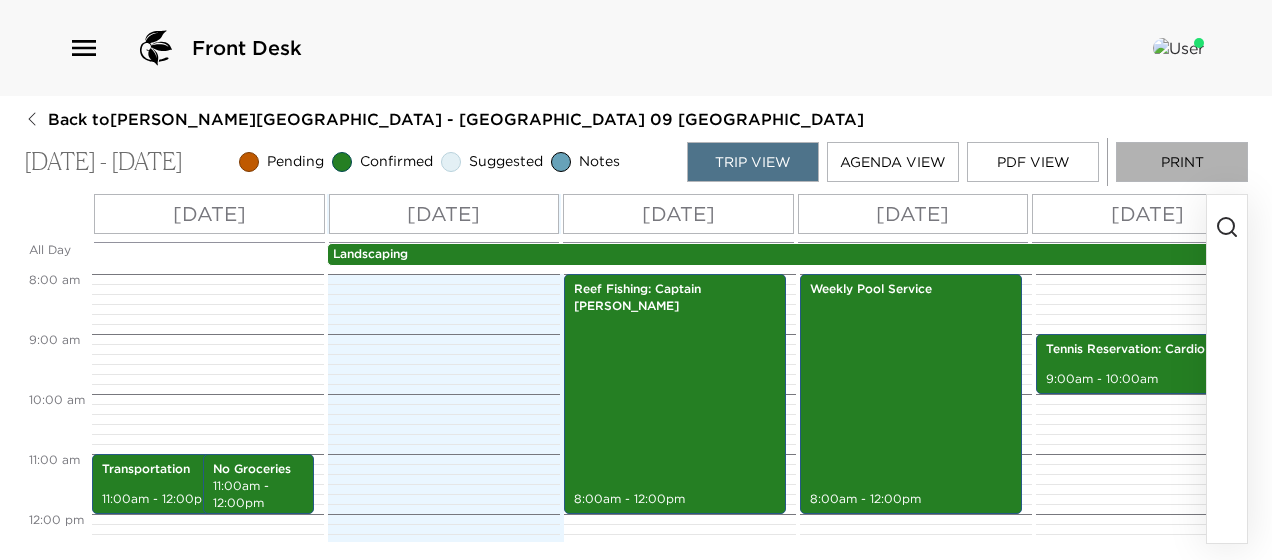 click on "Print" at bounding box center [1182, 162] 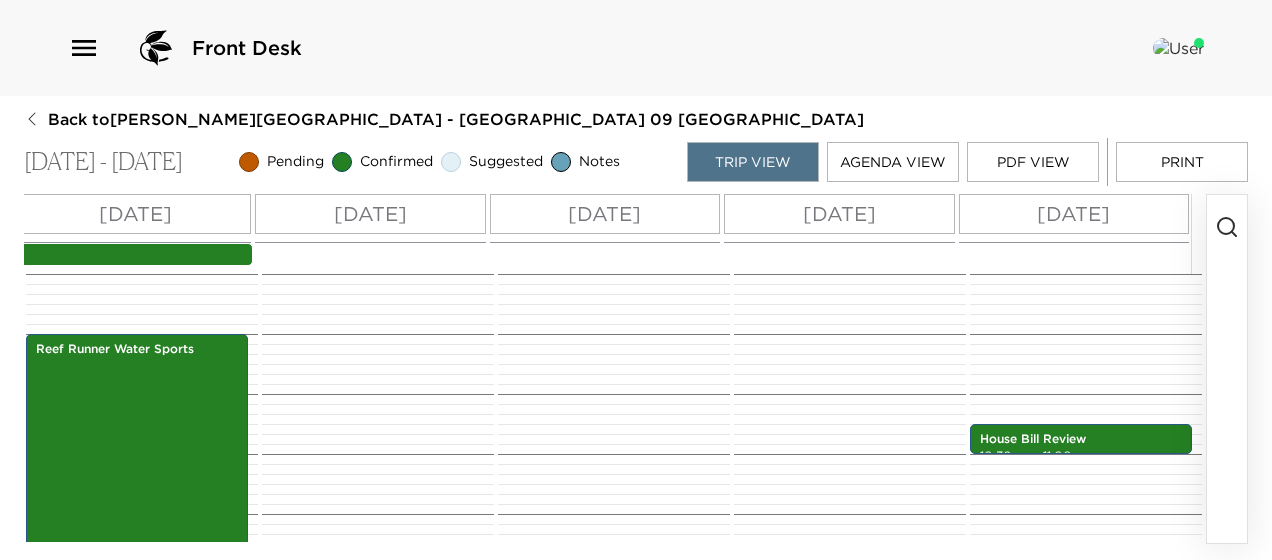 scroll, scrollTop: 0, scrollLeft: 1260, axis: horizontal 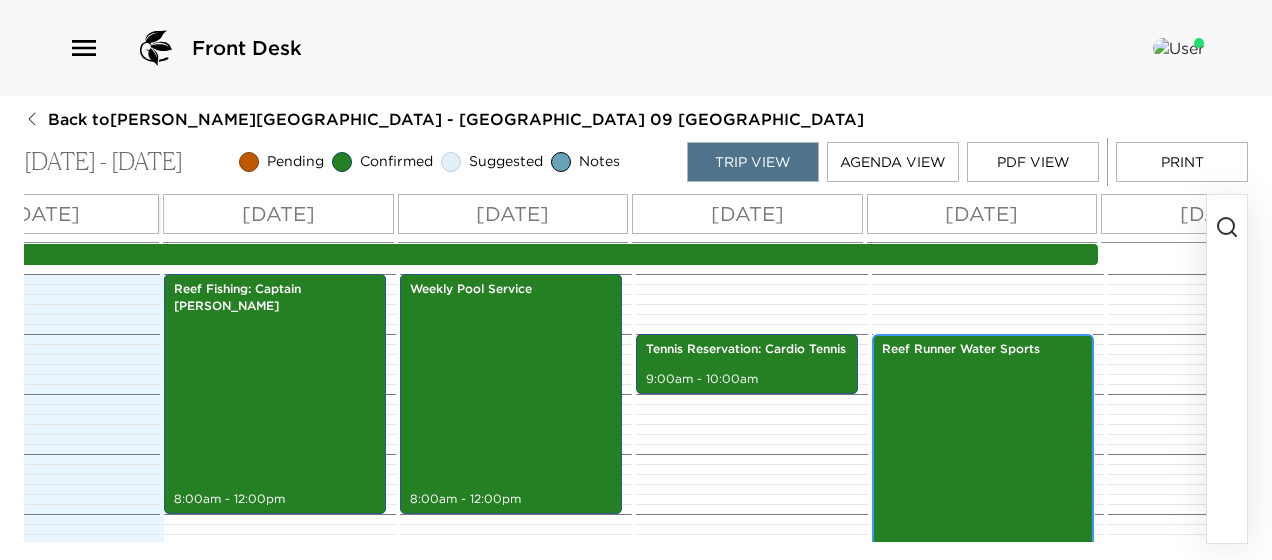 click on "Reef  Runner Water Sports 9:00am - 1:00pm" at bounding box center [983, 454] 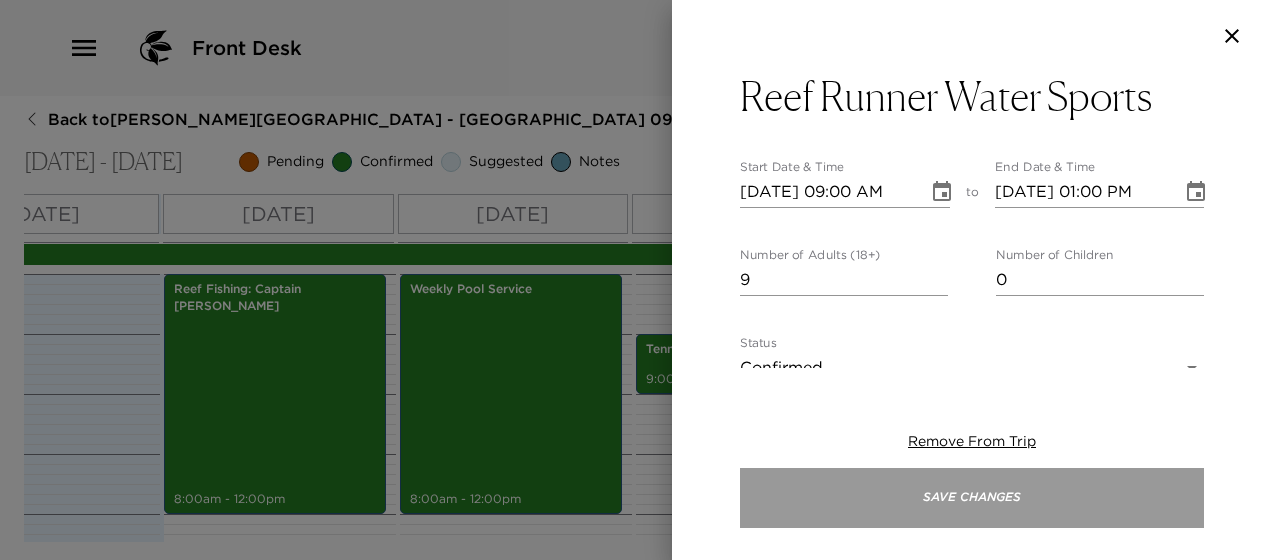 click on "Save Changes" at bounding box center (972, 498) 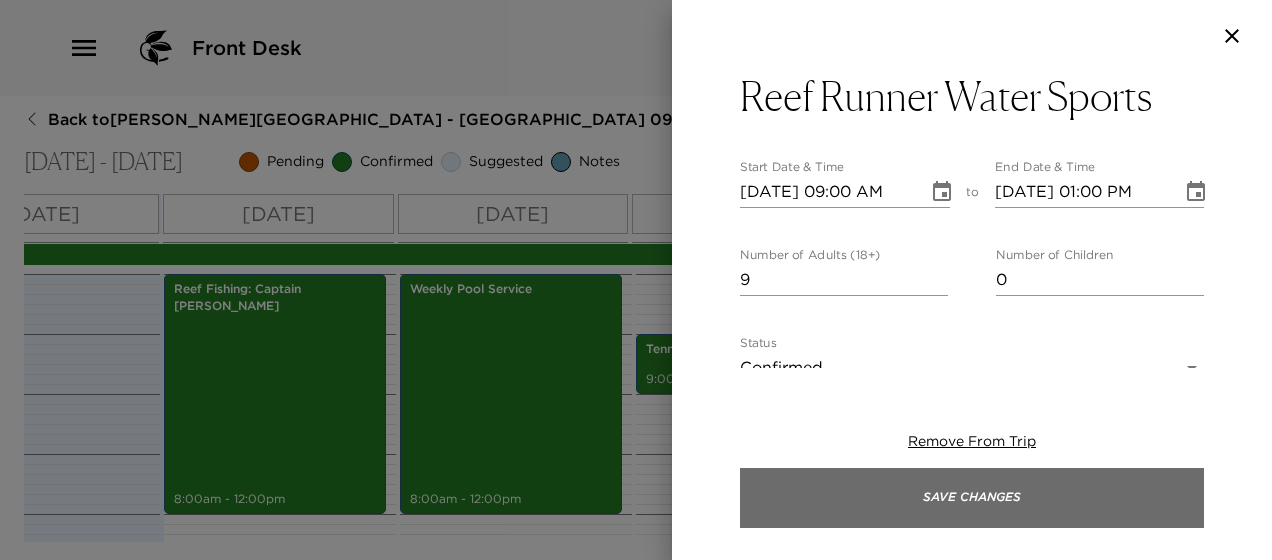 scroll, scrollTop: 526, scrollLeft: 0, axis: vertical 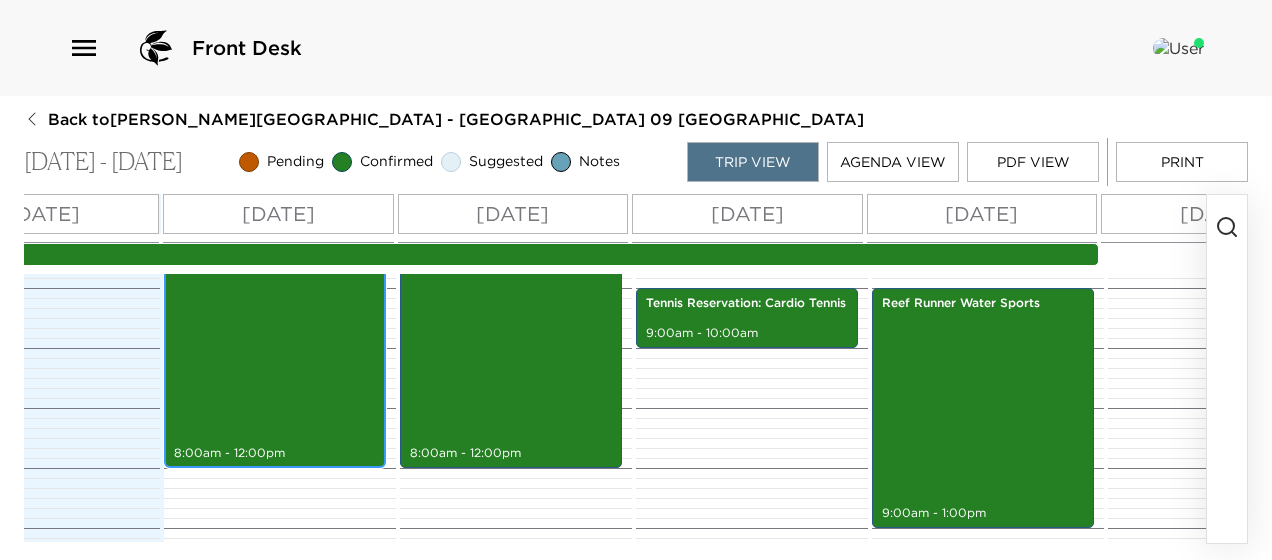 click on "Reef  Fishing: Captain Mark Ebanks 8:00am - 12:00pm" at bounding box center (275, 348) 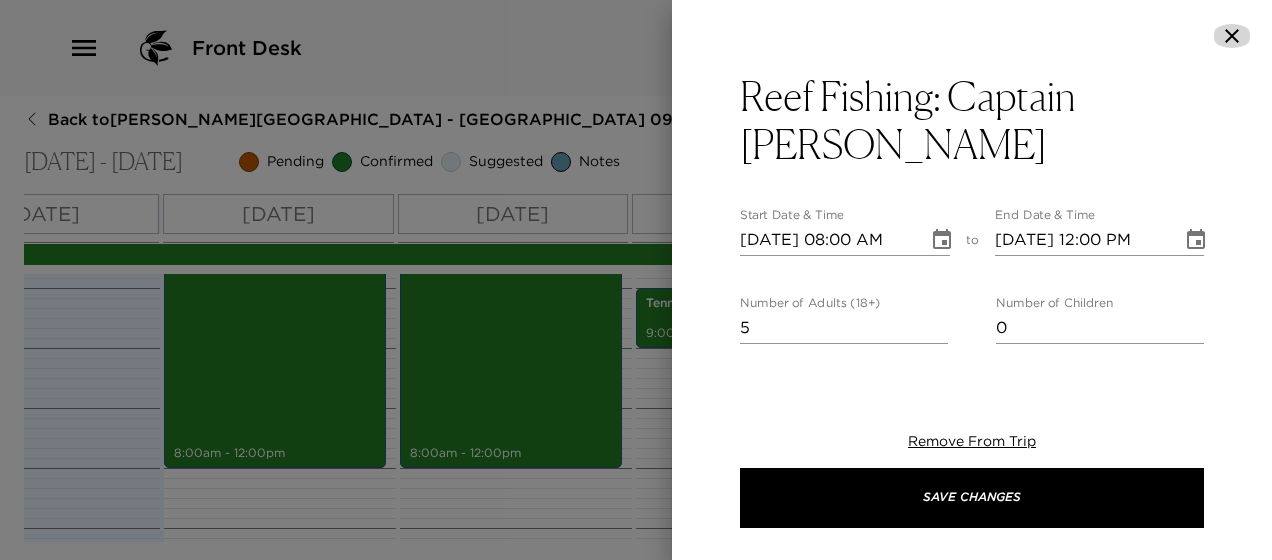 click 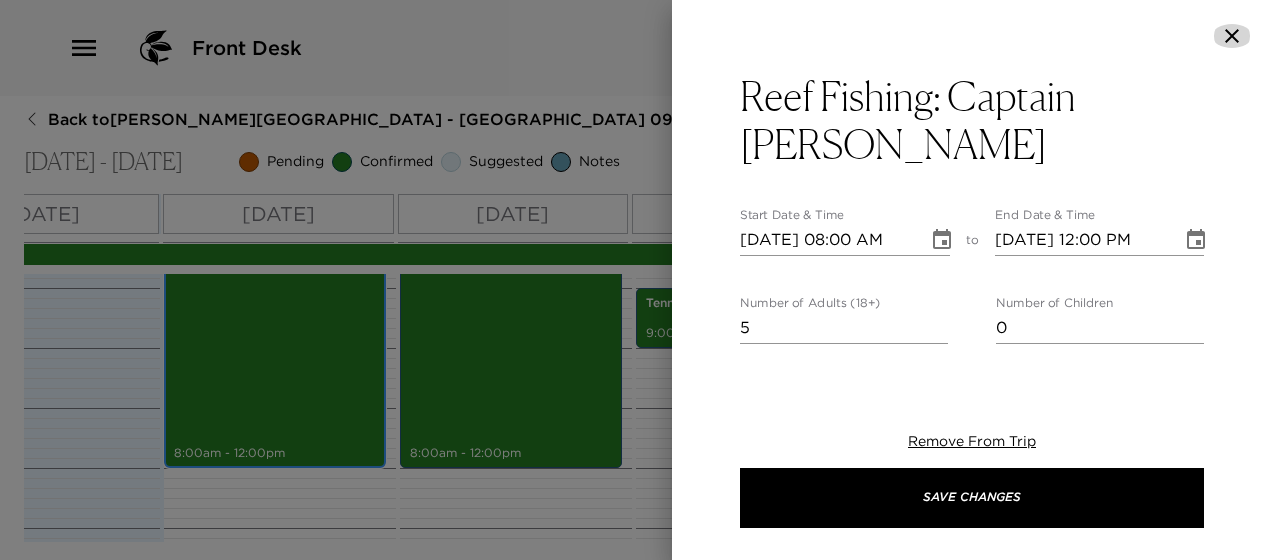 scroll, scrollTop: 480, scrollLeft: 0, axis: vertical 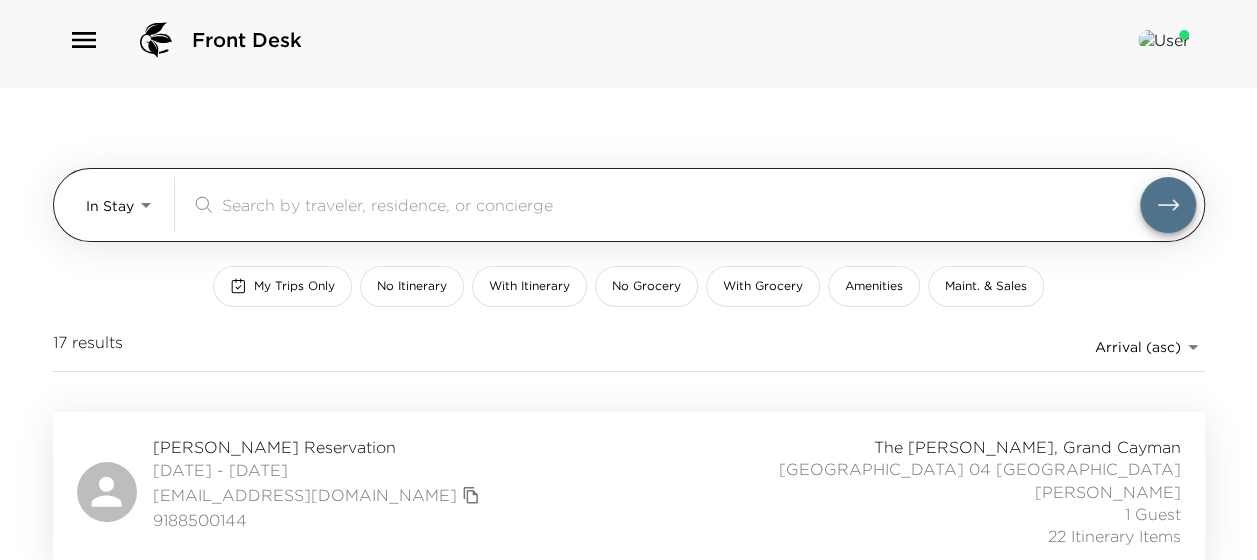 click on "​" at bounding box center (693, 205) 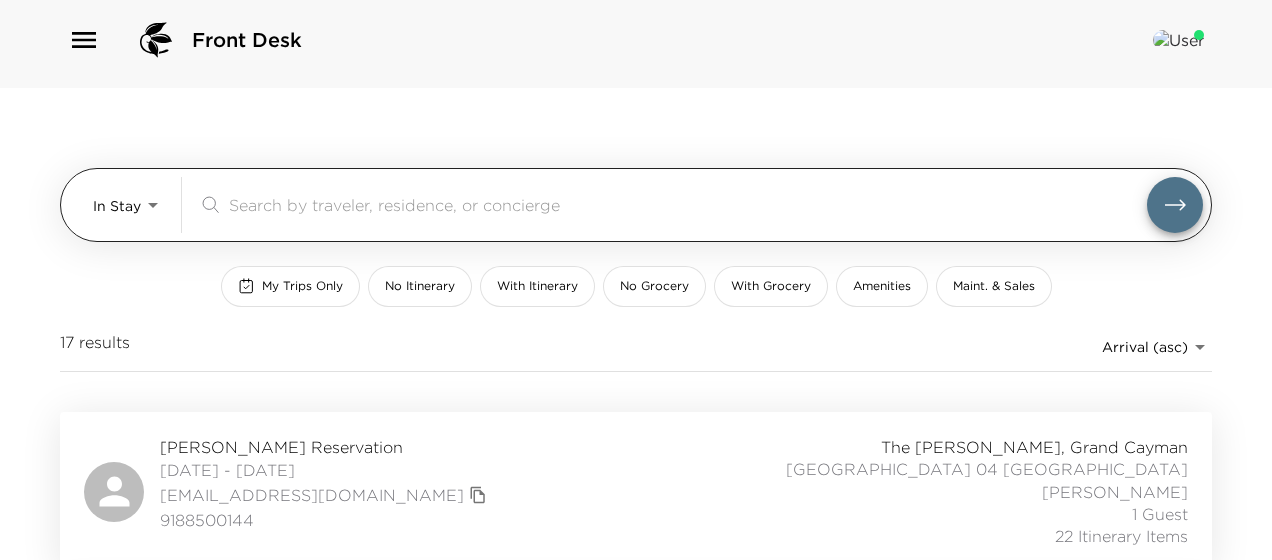 click on "Front Desk In Stay In-Stay ​ My Trips Only No Itinerary With Itinerary No Grocery With Grocery Amenities Maint. & Sales 17 results Arrival (asc) reservations_prod_arrival_asc [PERSON_NAME] Reservation [DATE] - [DATE] [EMAIL_ADDRESS][DOMAIN_NAME] 9188500144 [GEOGRAPHIC_DATA][PERSON_NAME], [GEOGRAPHIC_DATA] 04 [GEOGRAPHIC_DATA][PERSON_NAME] 1 Guest 22 Itinerary Items LAUREN ([GEOGRAPHIC_DATA]) [PERSON_NAME] Reservation [DATE] - [DATE] [EMAIL_ADDRESS][DOMAIN_NAME] [PHONE_NUMBER] [GEOGRAPHIC_DATA][PERSON_NAME], [GEOGRAPHIC_DATA] [GEOGRAPHIC_DATA] 10 [GEOGRAPHIC_DATA] [PERSON_NAME] 6 Guests 9 Itinerary Items [PERSON_NAME][GEOGRAPHIC_DATA] [DATE] - [DATE] [EMAIL_ADDRESS][DOMAIN_NAME] [PHONE_NUMBER] [GEOGRAPHIC_DATA][PERSON_NAME], [GEOGRAPHIC_DATA] 14 [GEOGRAPHIC_DATA] [GEOGRAPHIC_DATA][PERSON_NAME][GEOGRAPHIC_DATA] 6 Guests 0 Itinerary Items [PERSON_NAME][GEOGRAPHIC_DATA] [DATE] - [DATE] [EMAIL_ADDRESS][DOMAIN_NAME] [PHONE_NUMBER] Ultra Amenity [GEOGRAPHIC_DATA][PERSON_NAME], [GEOGRAPHIC_DATA] 05 [GEOGRAPHIC_DATA] [GEOGRAPHIC_DATA] [GEOGRAPHIC_DATA] 1 Guest 6 Itinerary Items [EMAIL_ADDRESS][DOMAIN_NAME]" at bounding box center (636, 272) 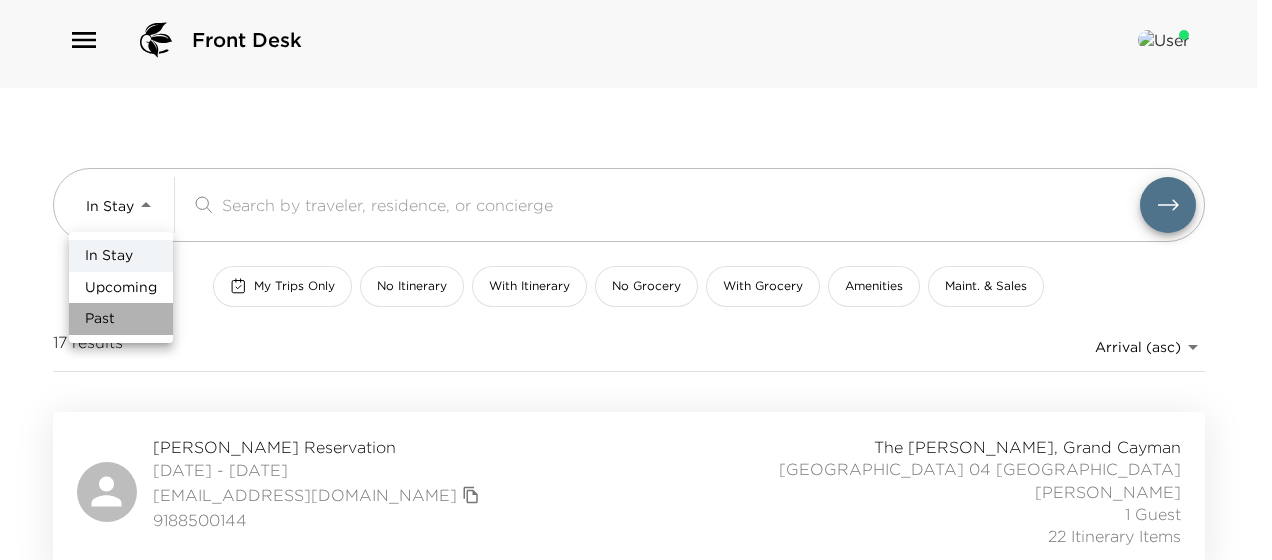 click on "Past" at bounding box center (121, 319) 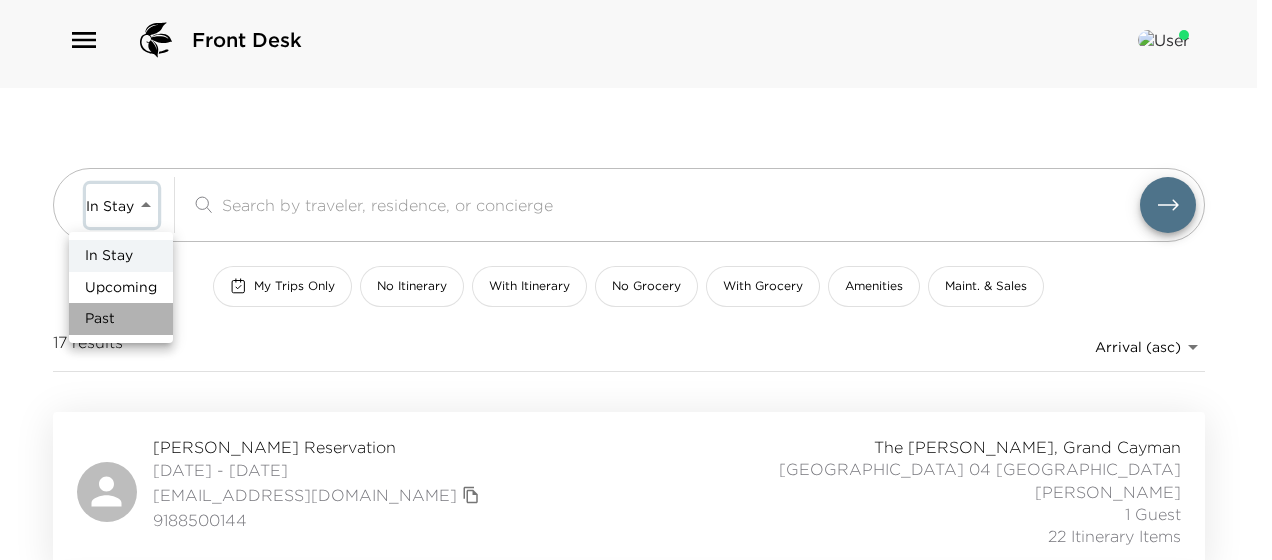 type on "Past" 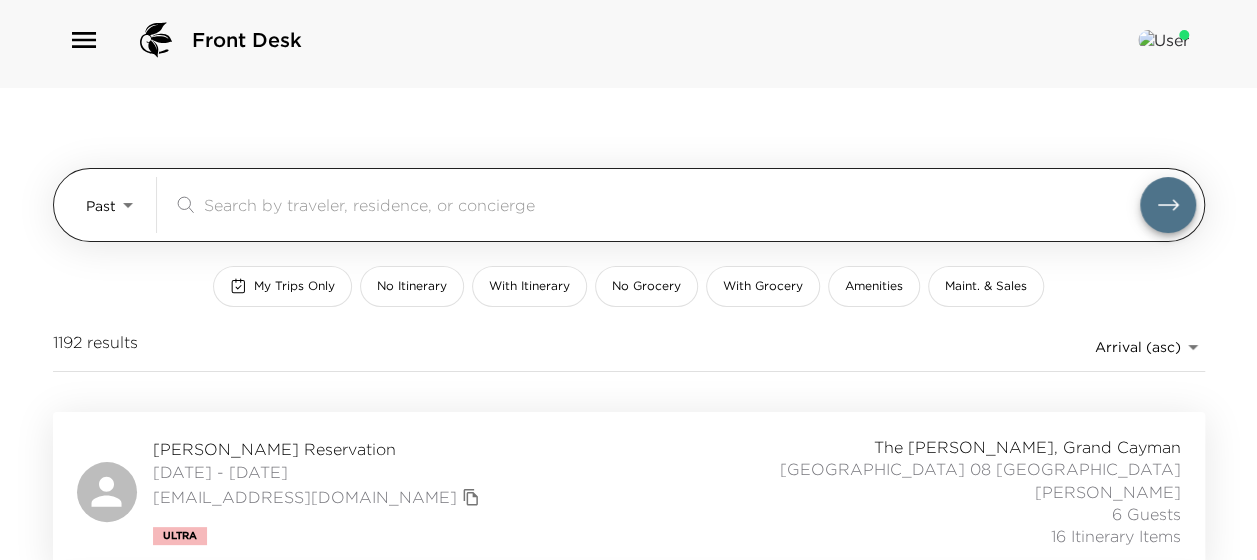 click at bounding box center [672, 204] 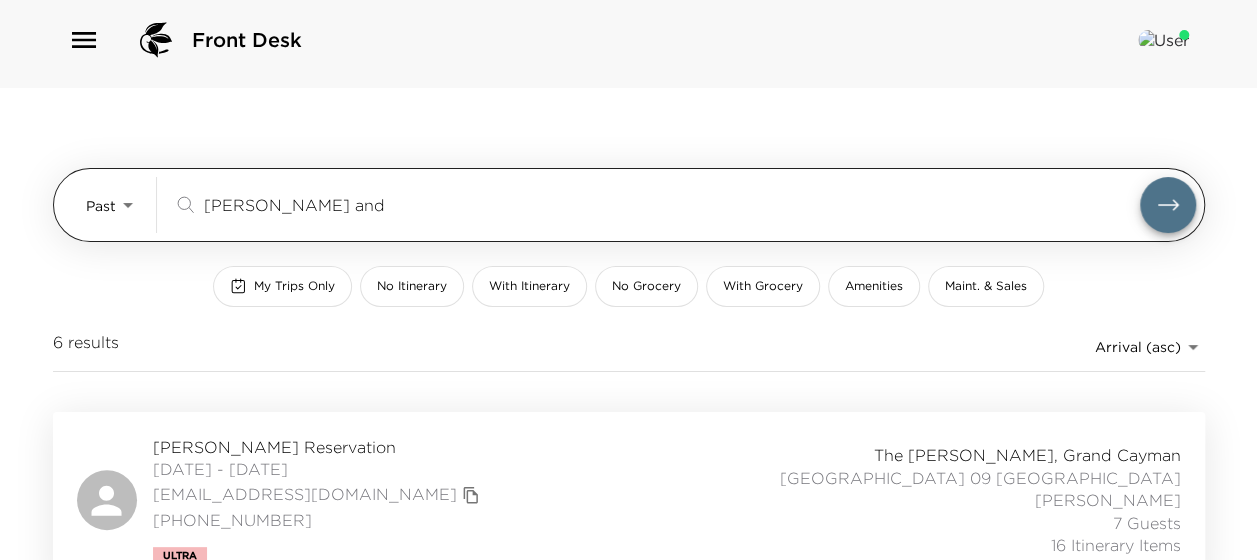 scroll, scrollTop: 0, scrollLeft: 0, axis: both 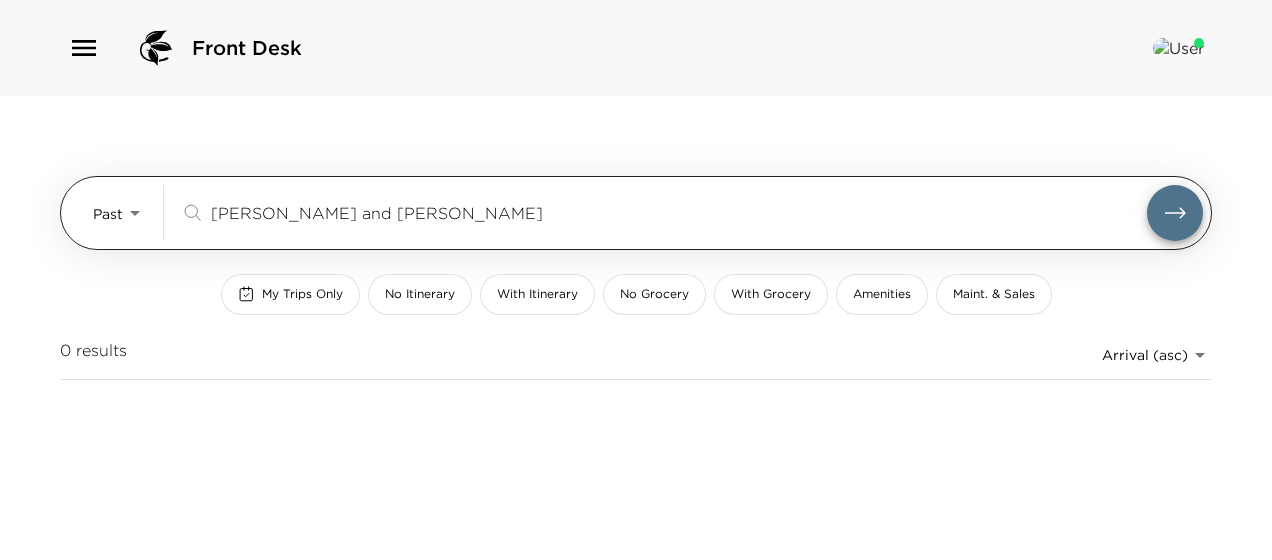 click at bounding box center [1175, 213] 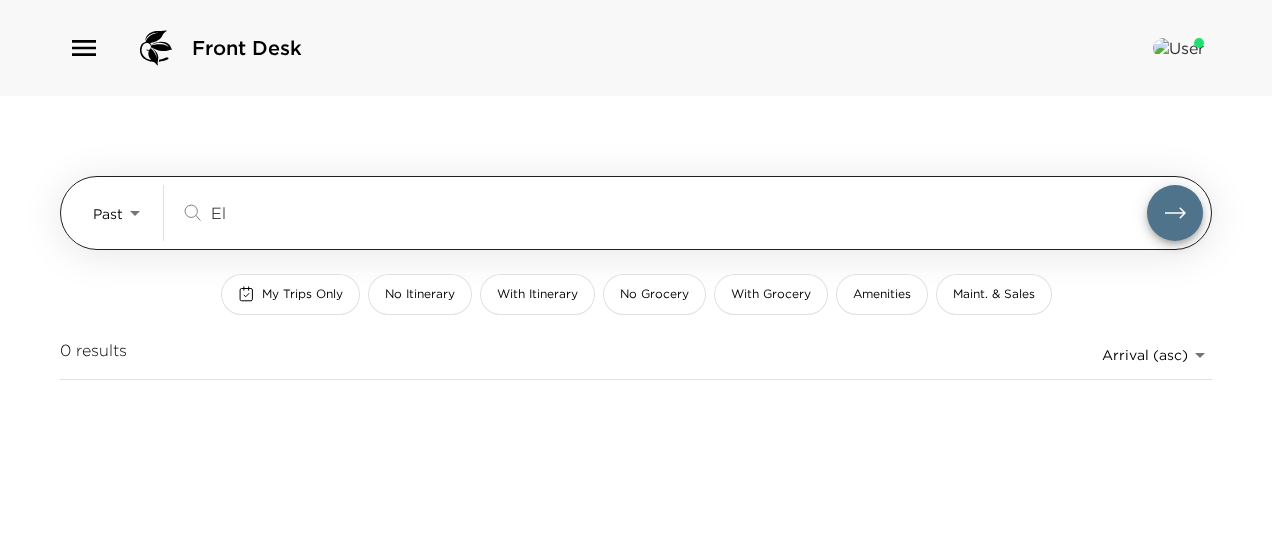 type on "E" 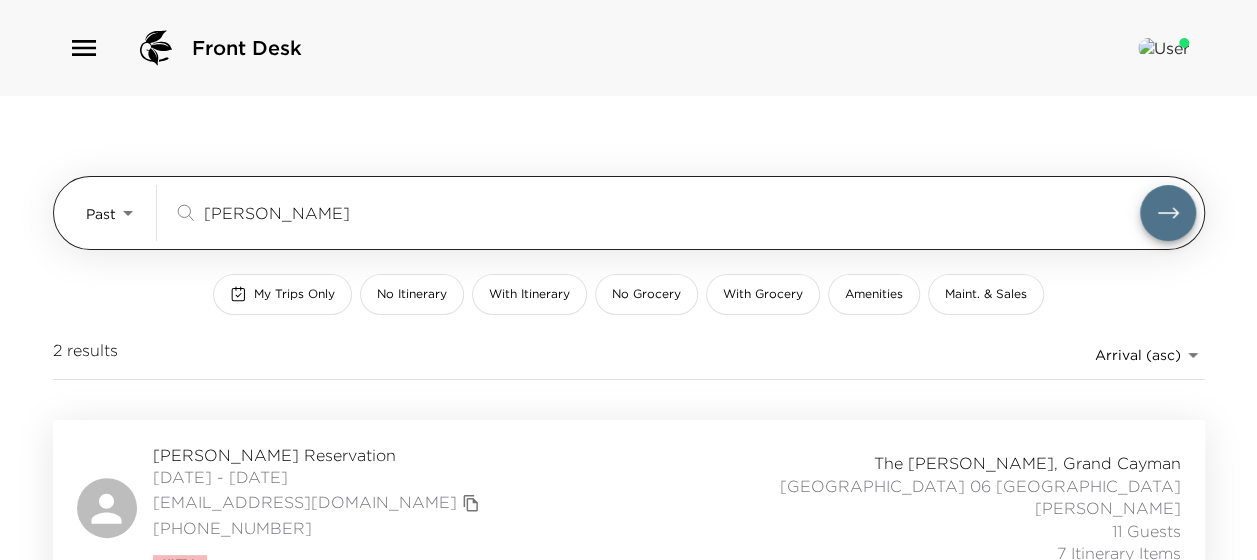 type on "[PERSON_NAME]" 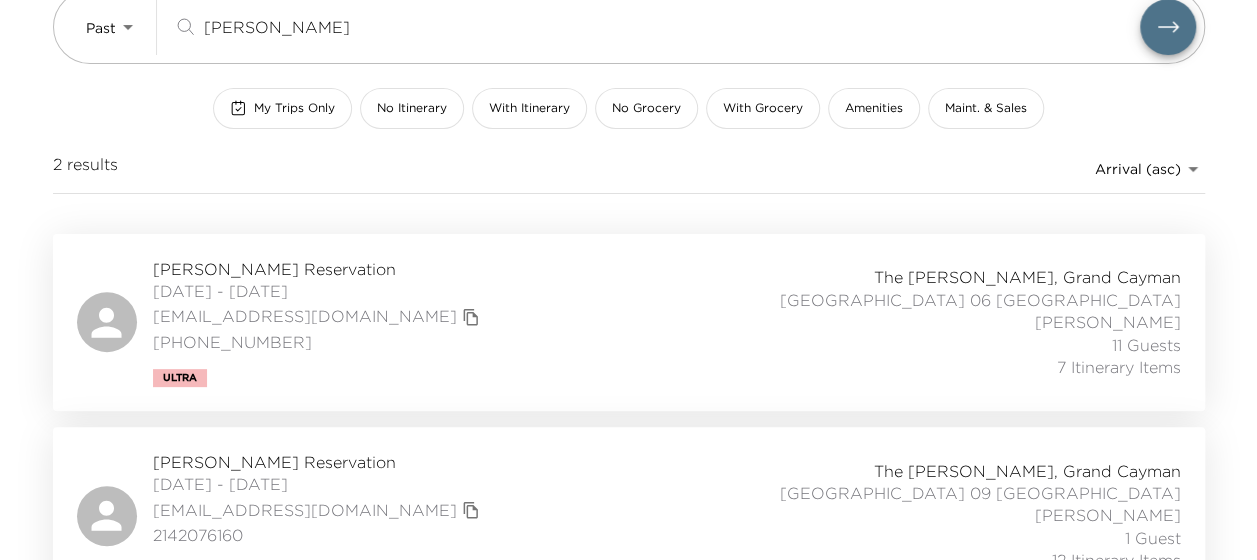 scroll, scrollTop: 228, scrollLeft: 0, axis: vertical 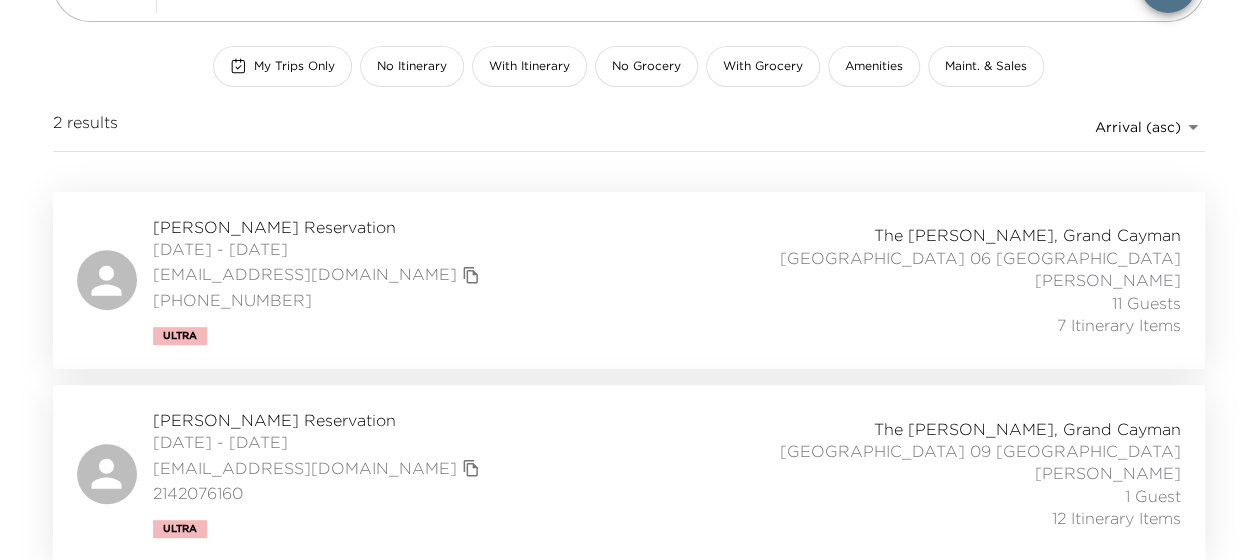 click on "[PERSON_NAME] Reservation" at bounding box center [319, 420] 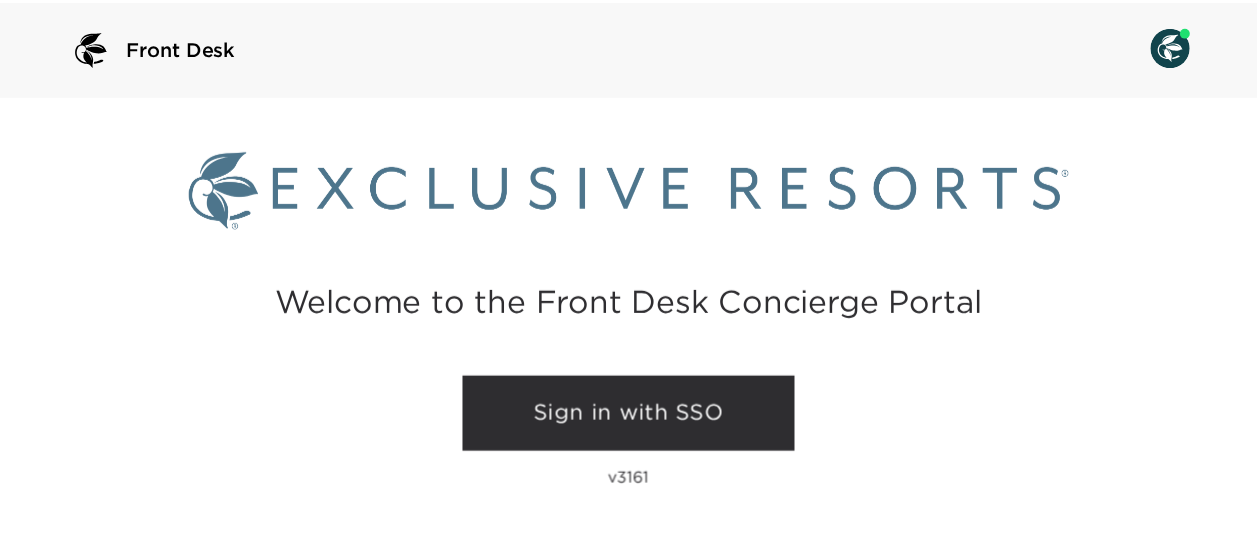 scroll, scrollTop: 0, scrollLeft: 0, axis: both 